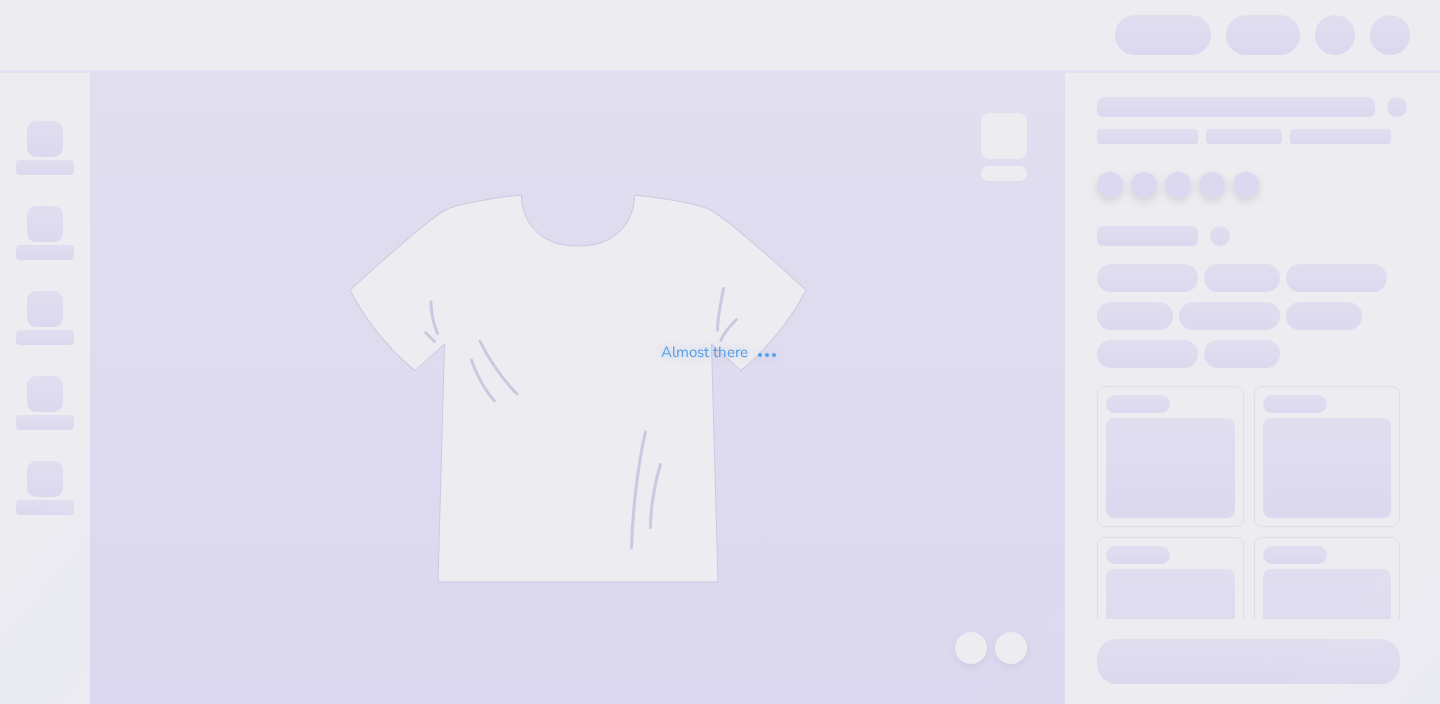 scroll, scrollTop: 0, scrollLeft: 0, axis: both 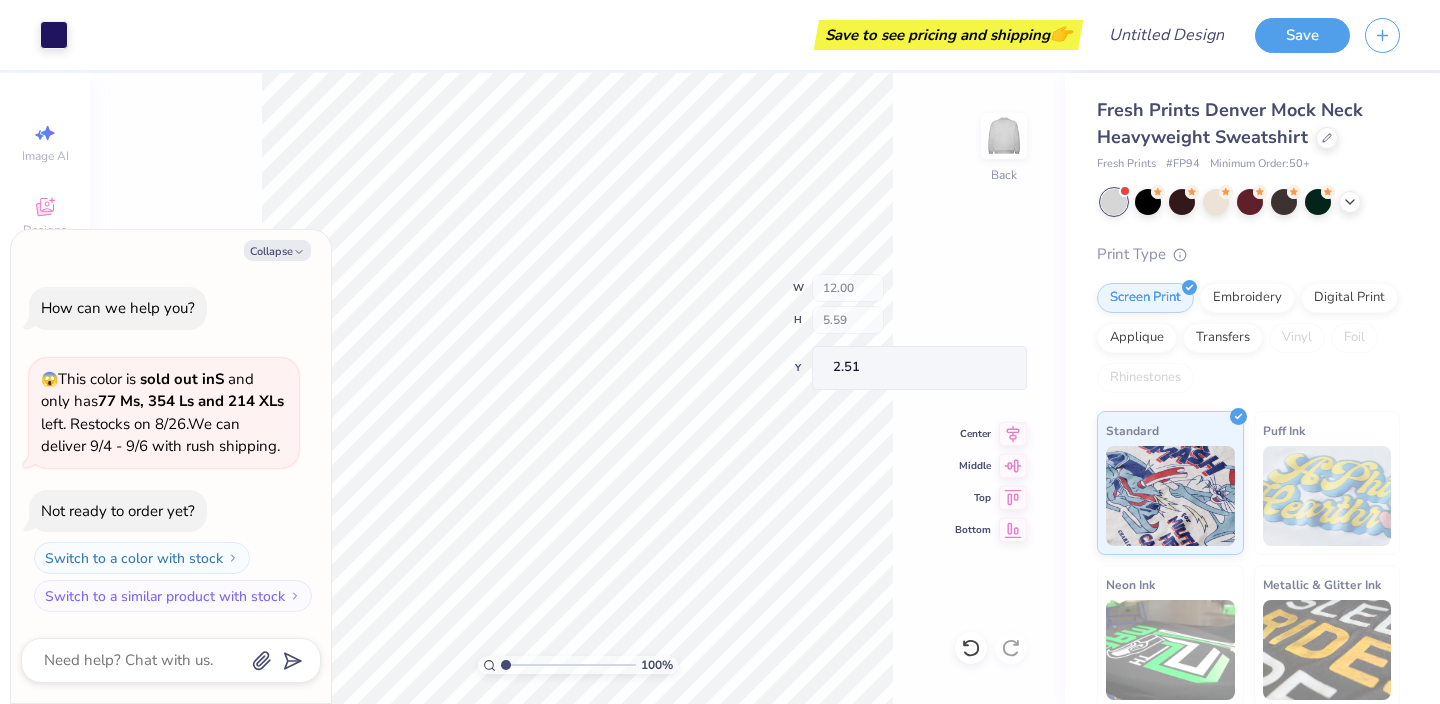 type on "x" 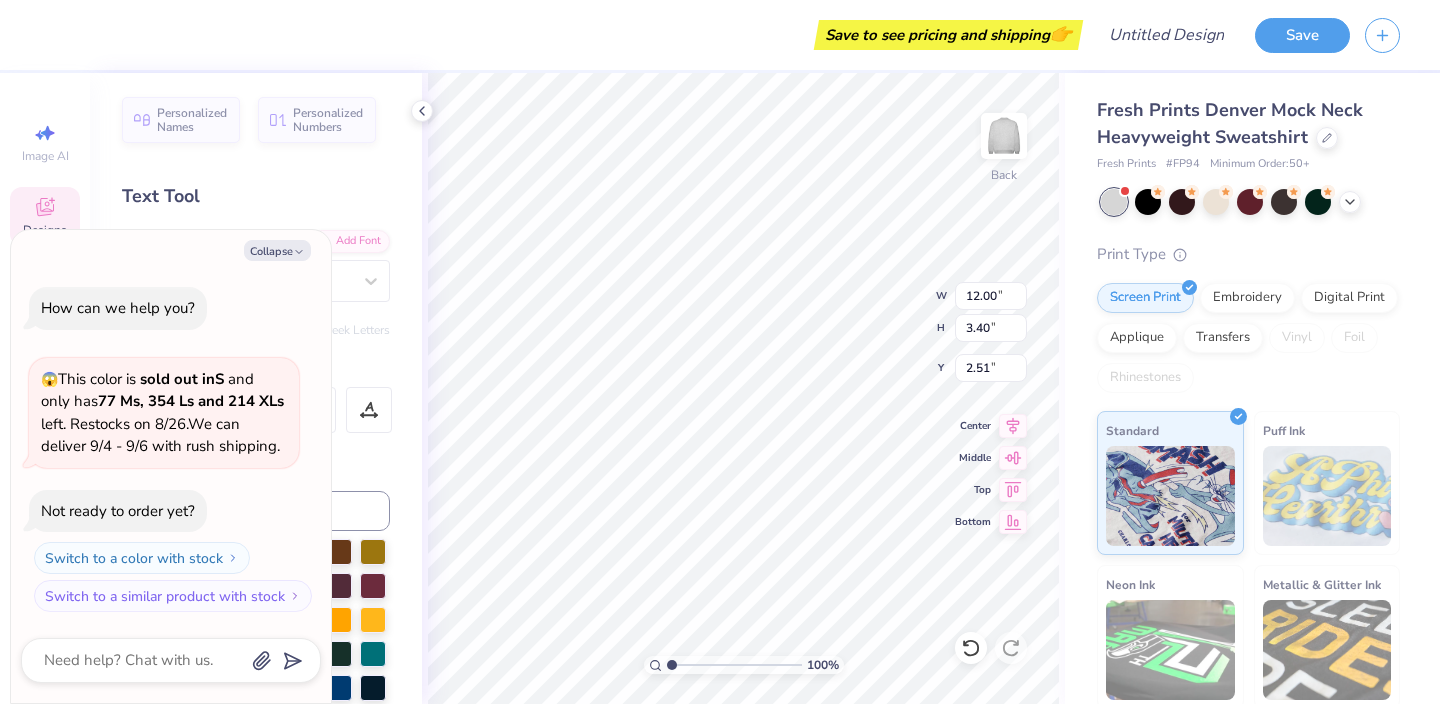 type on "x" 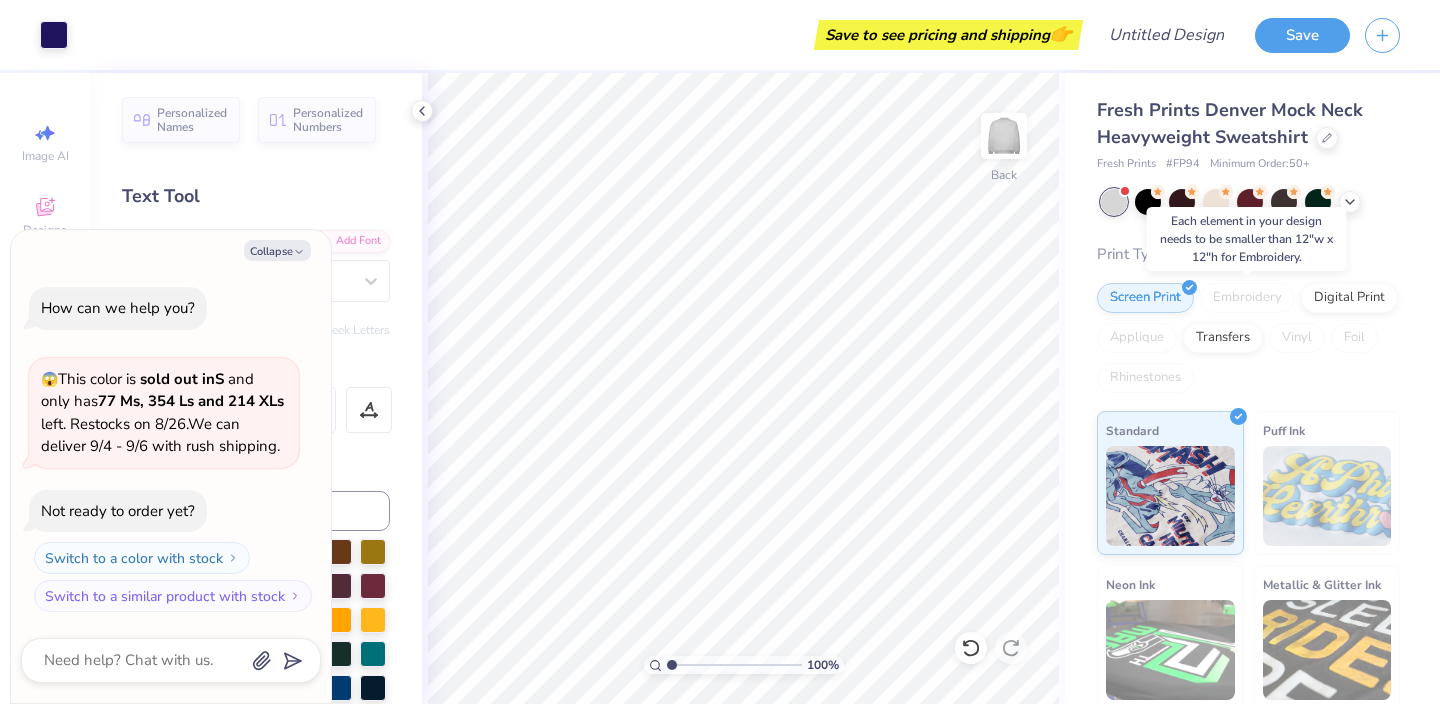 click on "Embroidery" at bounding box center (1247, 298) 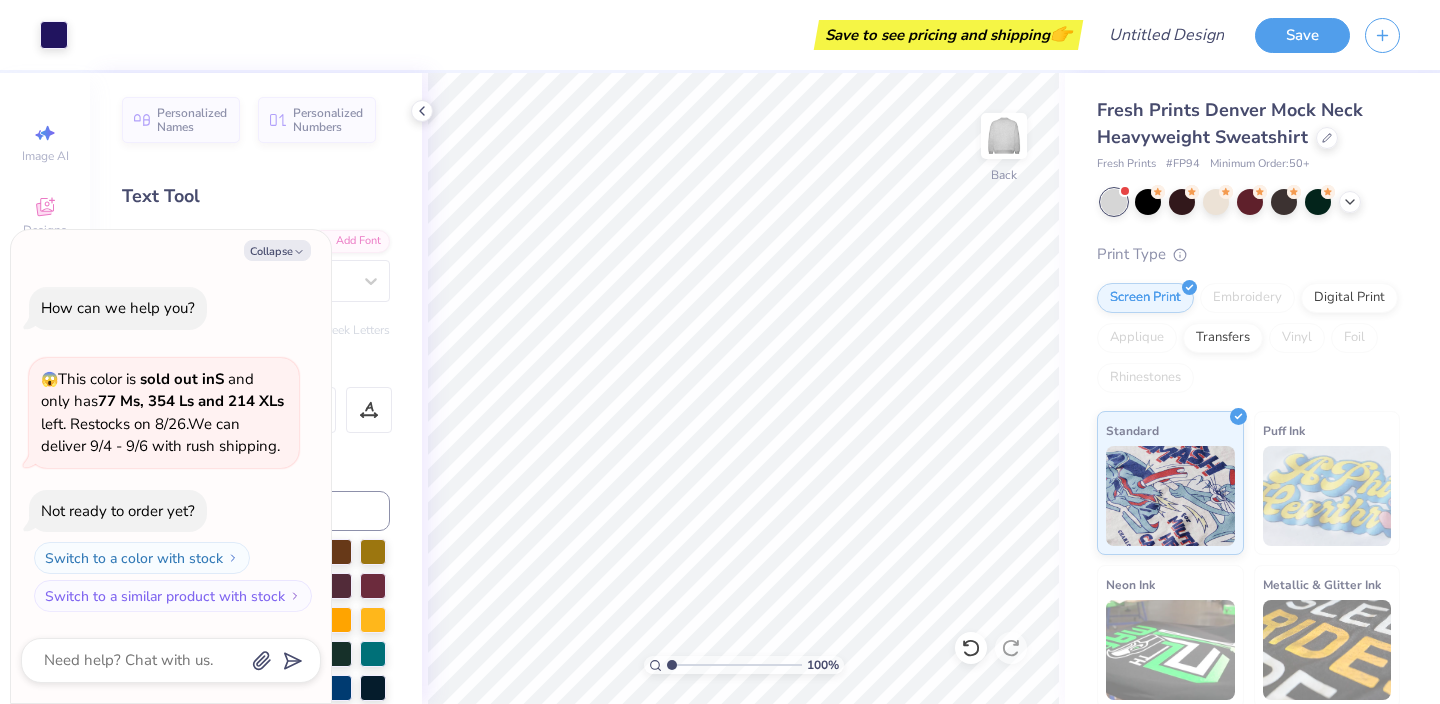 type on "x" 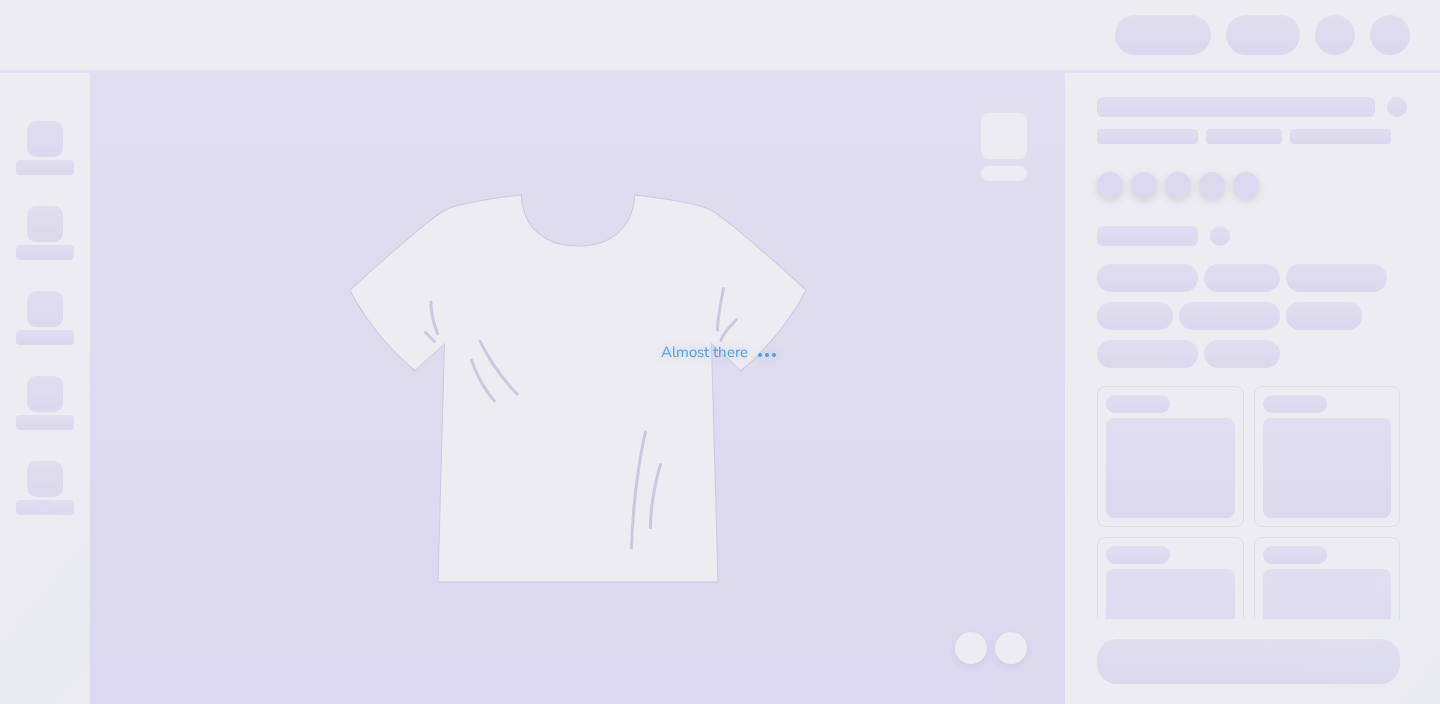 scroll, scrollTop: 0, scrollLeft: 0, axis: both 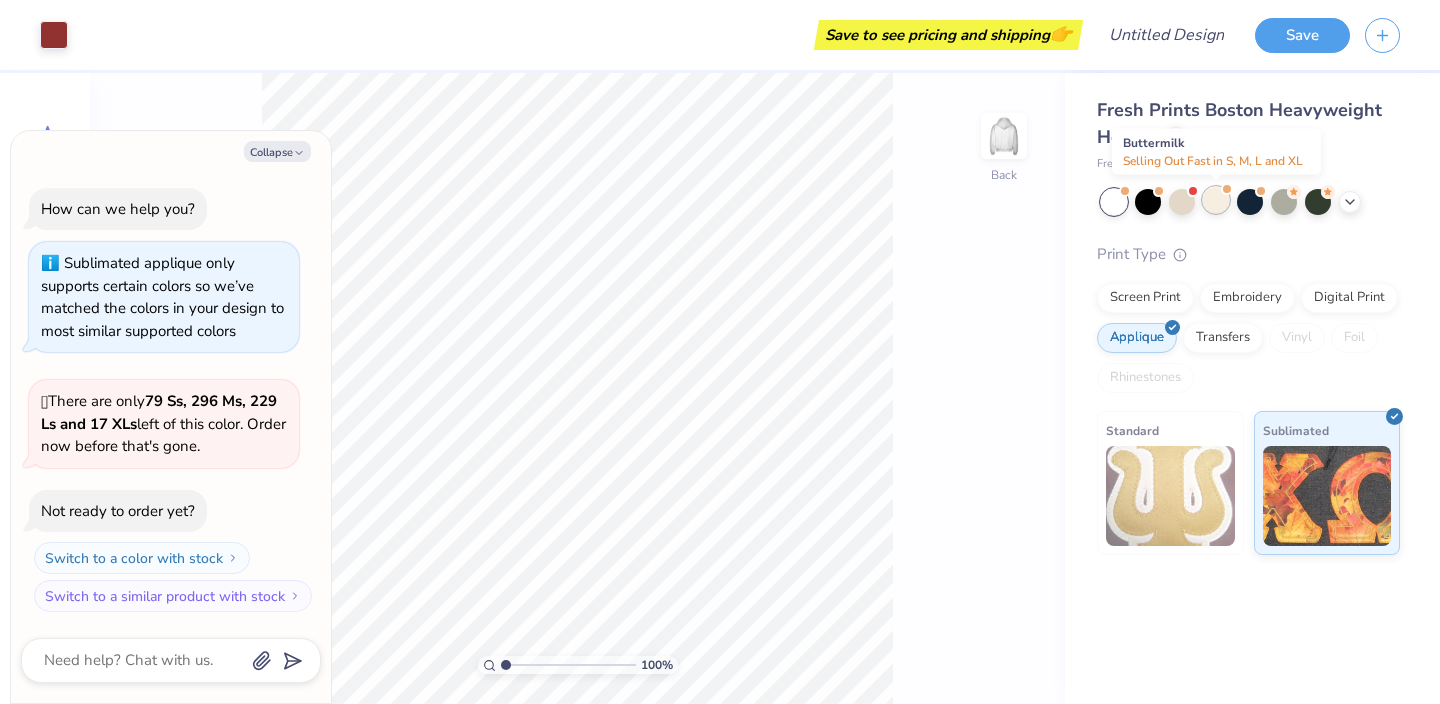 click at bounding box center [1216, 200] 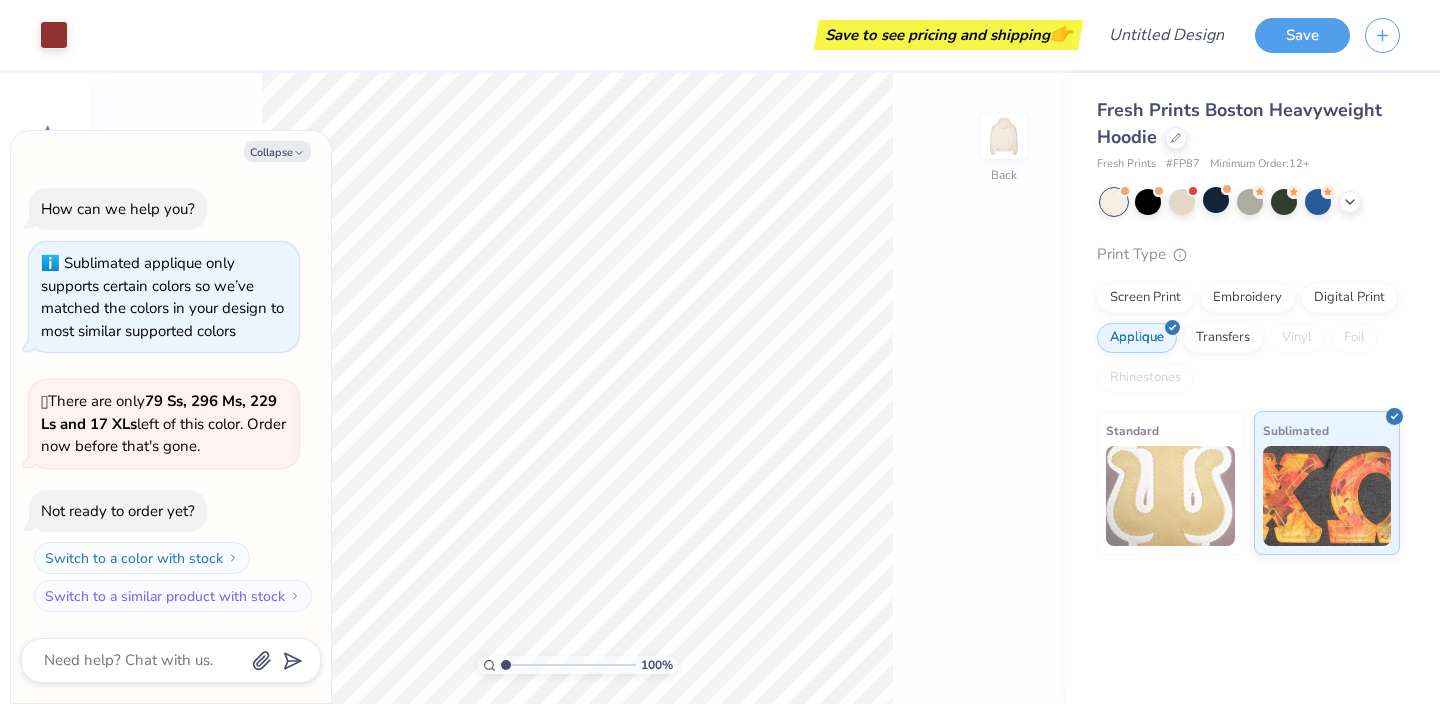 scroll, scrollTop: 232, scrollLeft: 0, axis: vertical 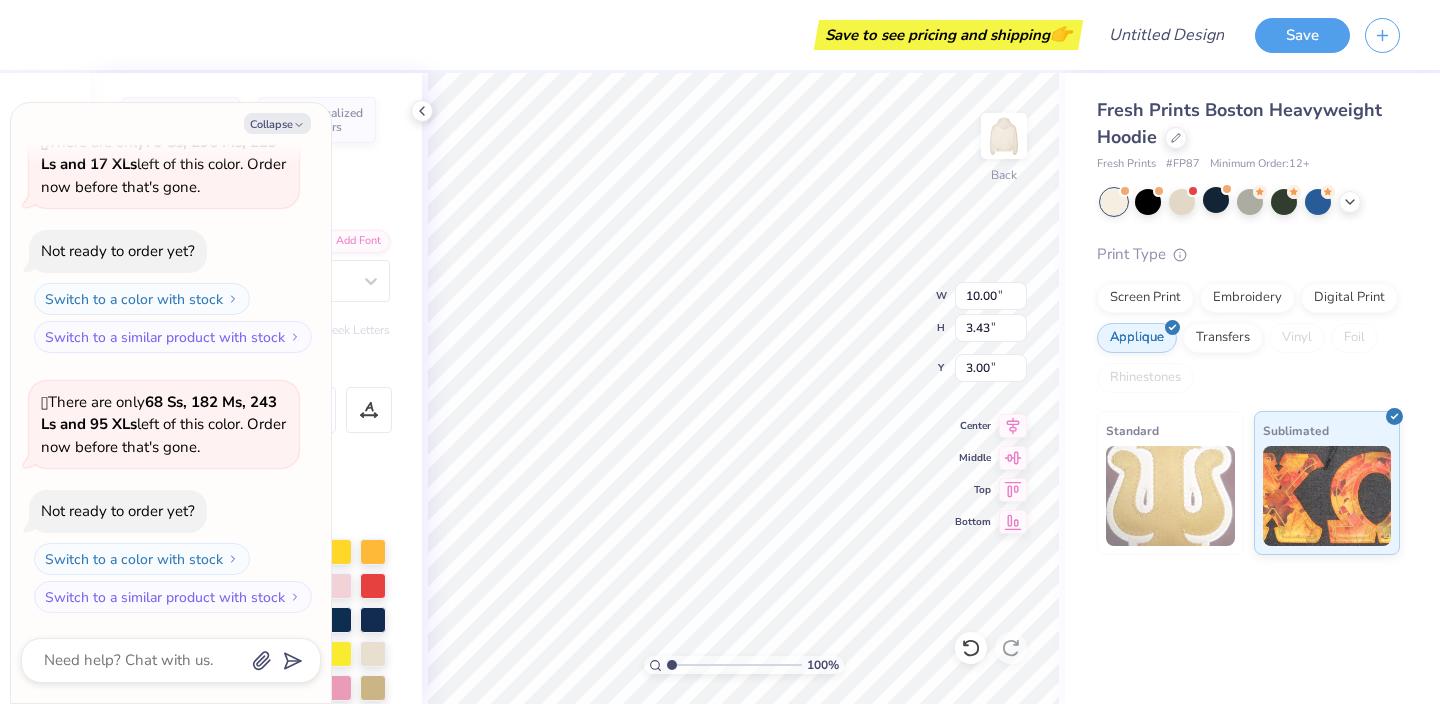 type on "x" 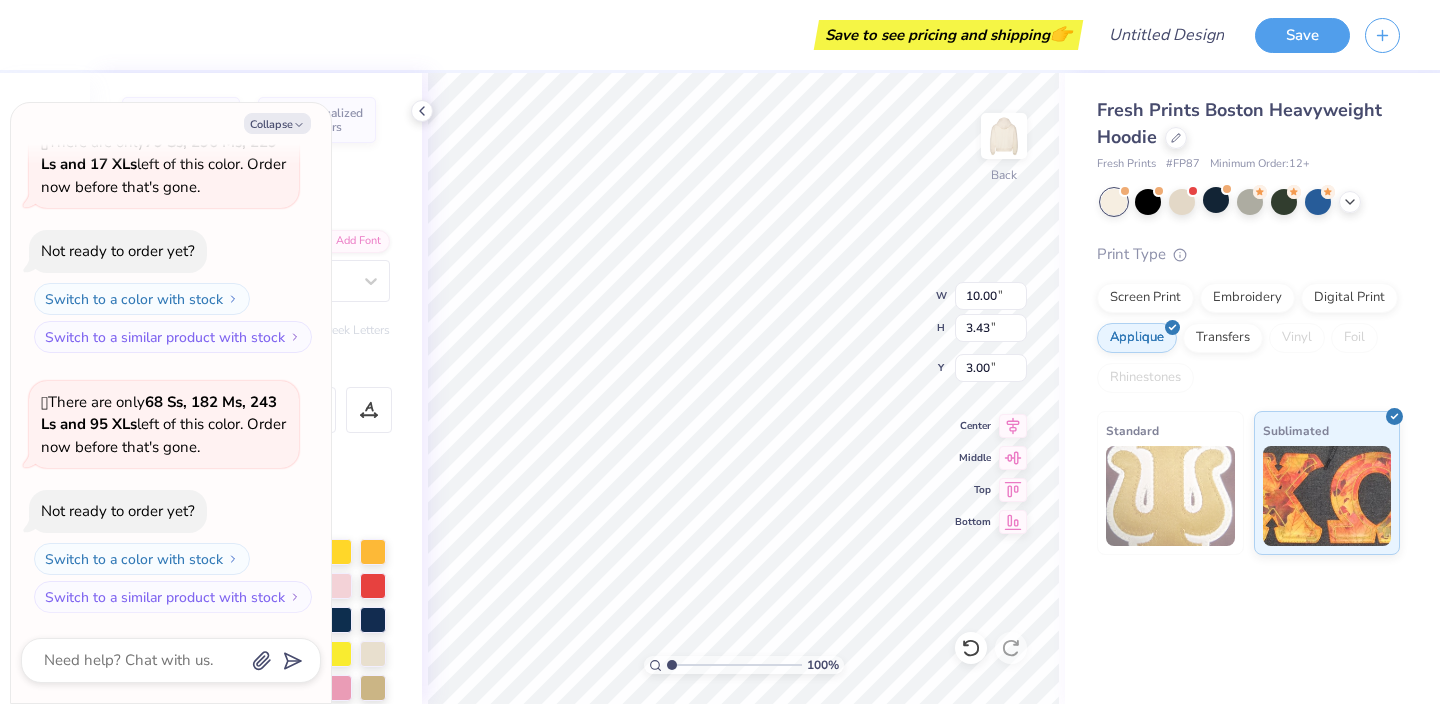 type on "x" 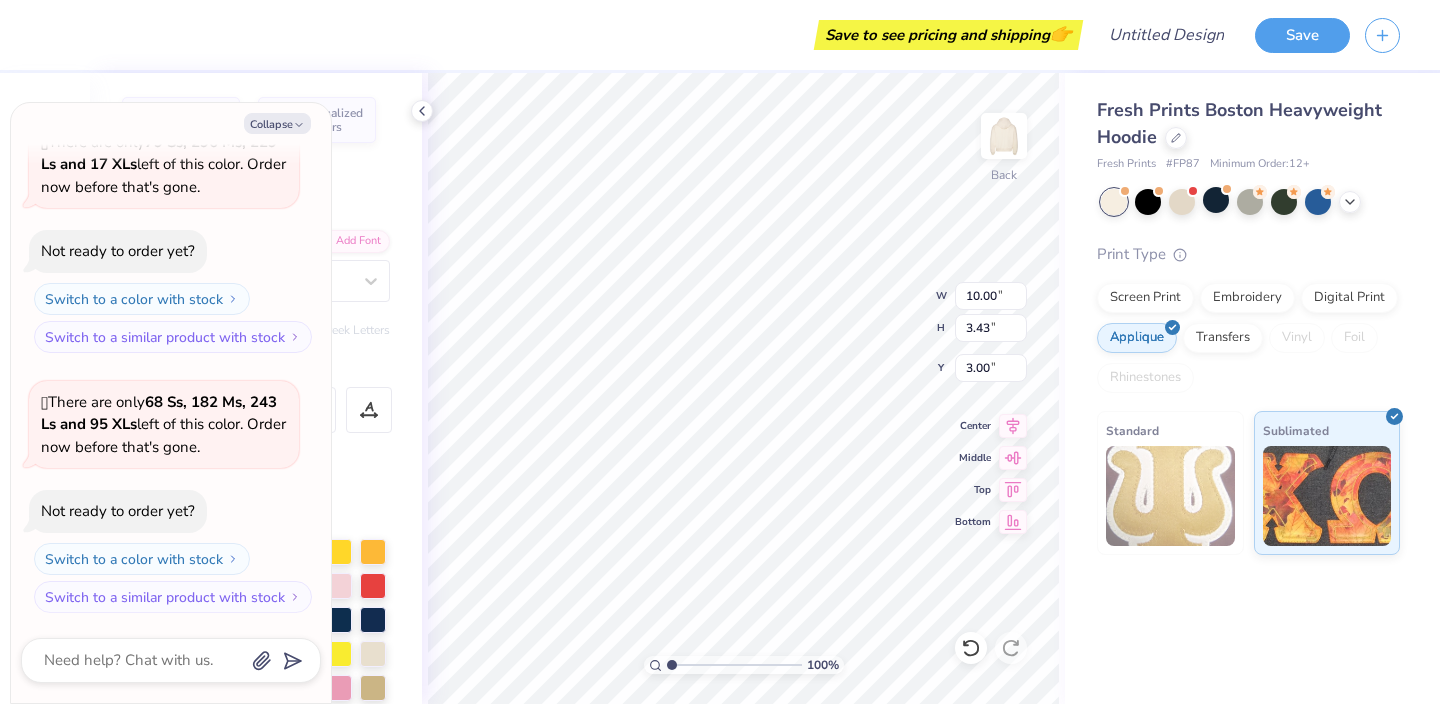type on "x" 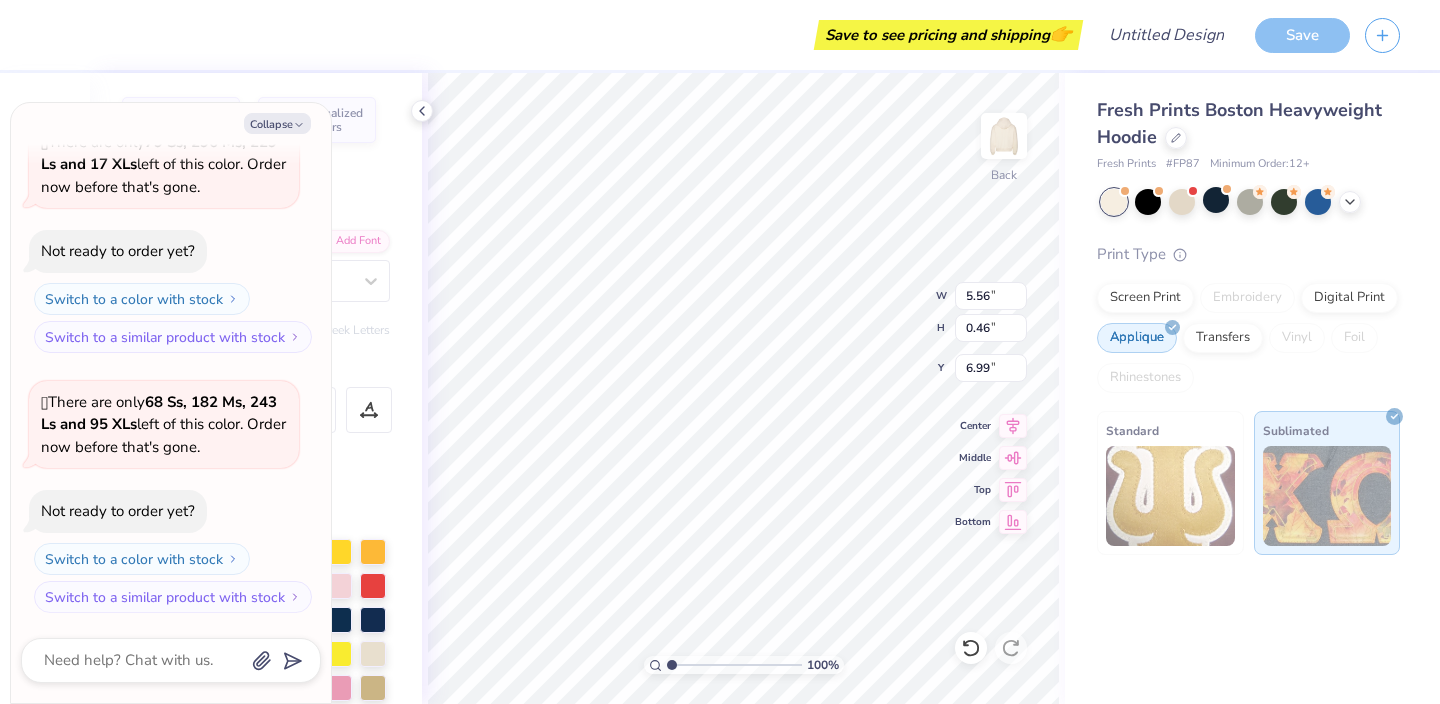 scroll, scrollTop: 0, scrollLeft: 1, axis: horizontal 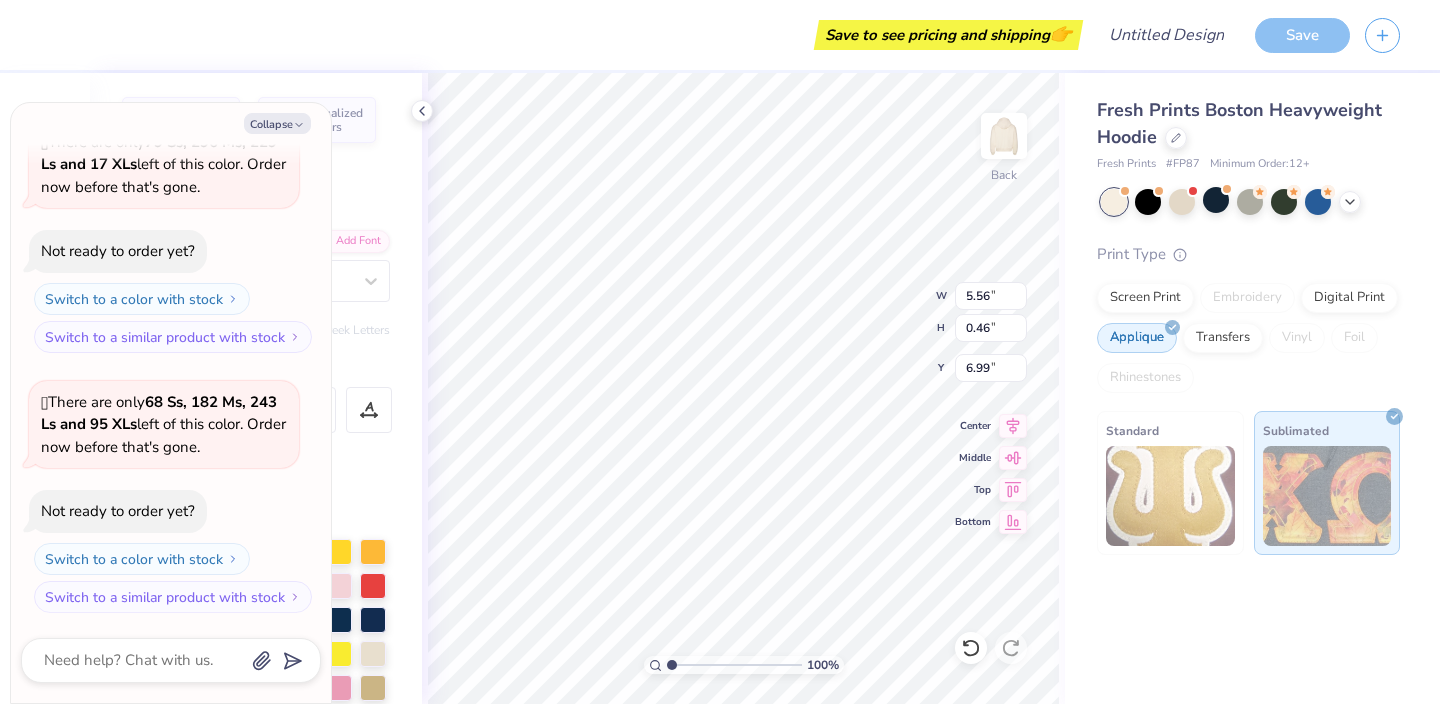 type on "x" 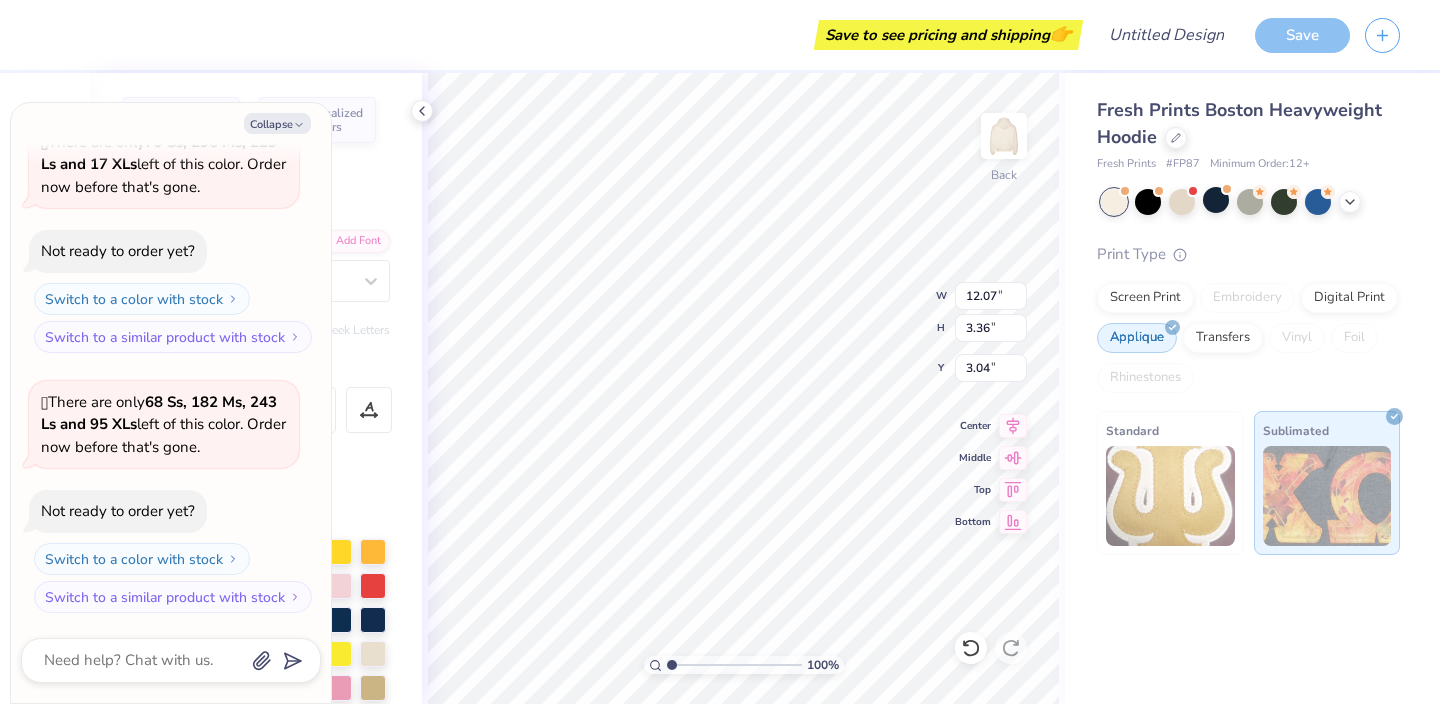 type on "x" 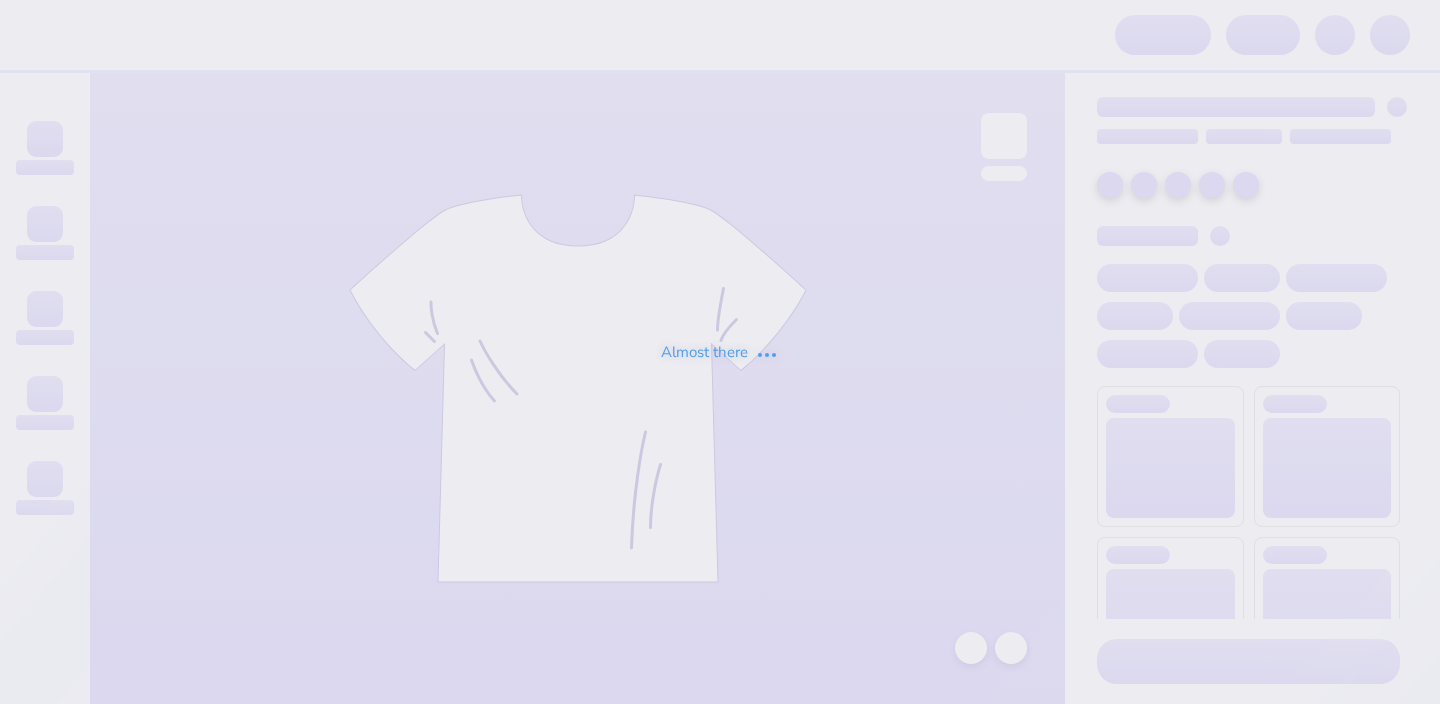 scroll, scrollTop: 0, scrollLeft: 0, axis: both 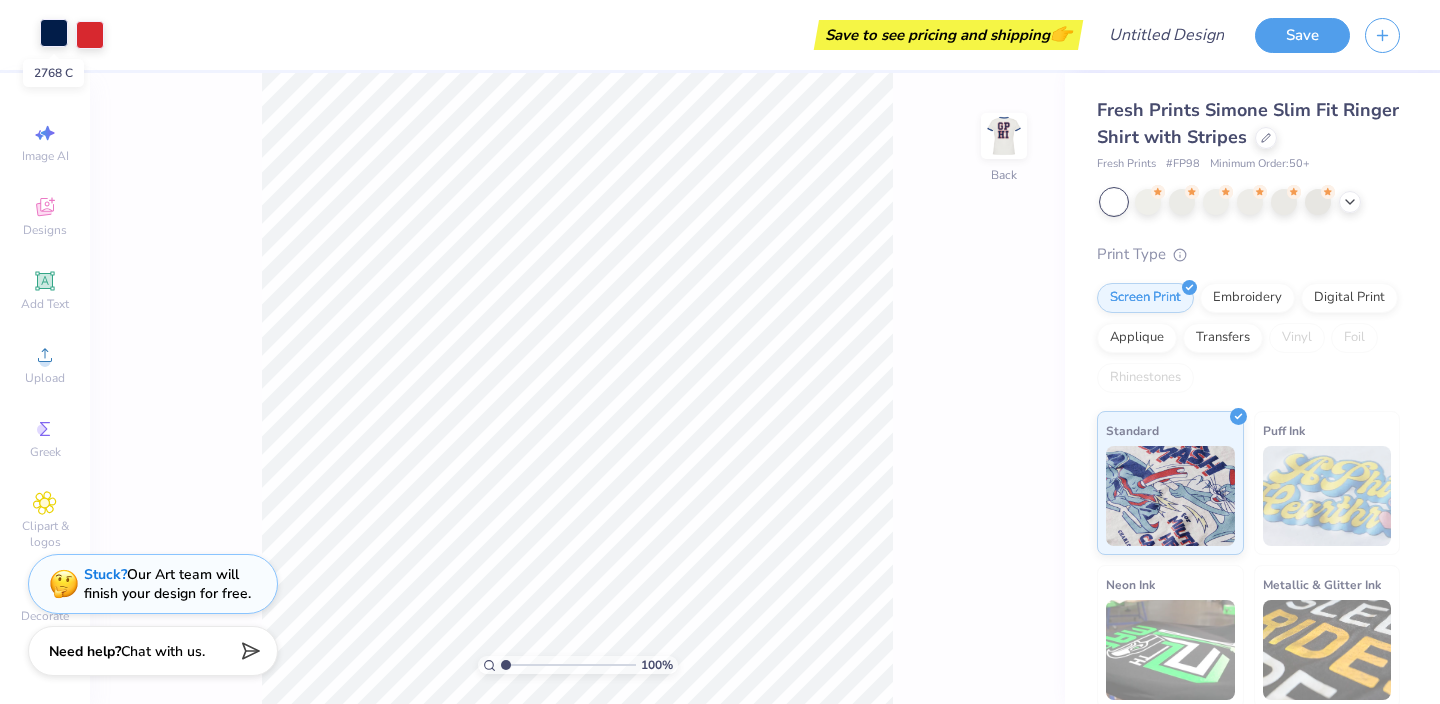 click at bounding box center [54, 33] 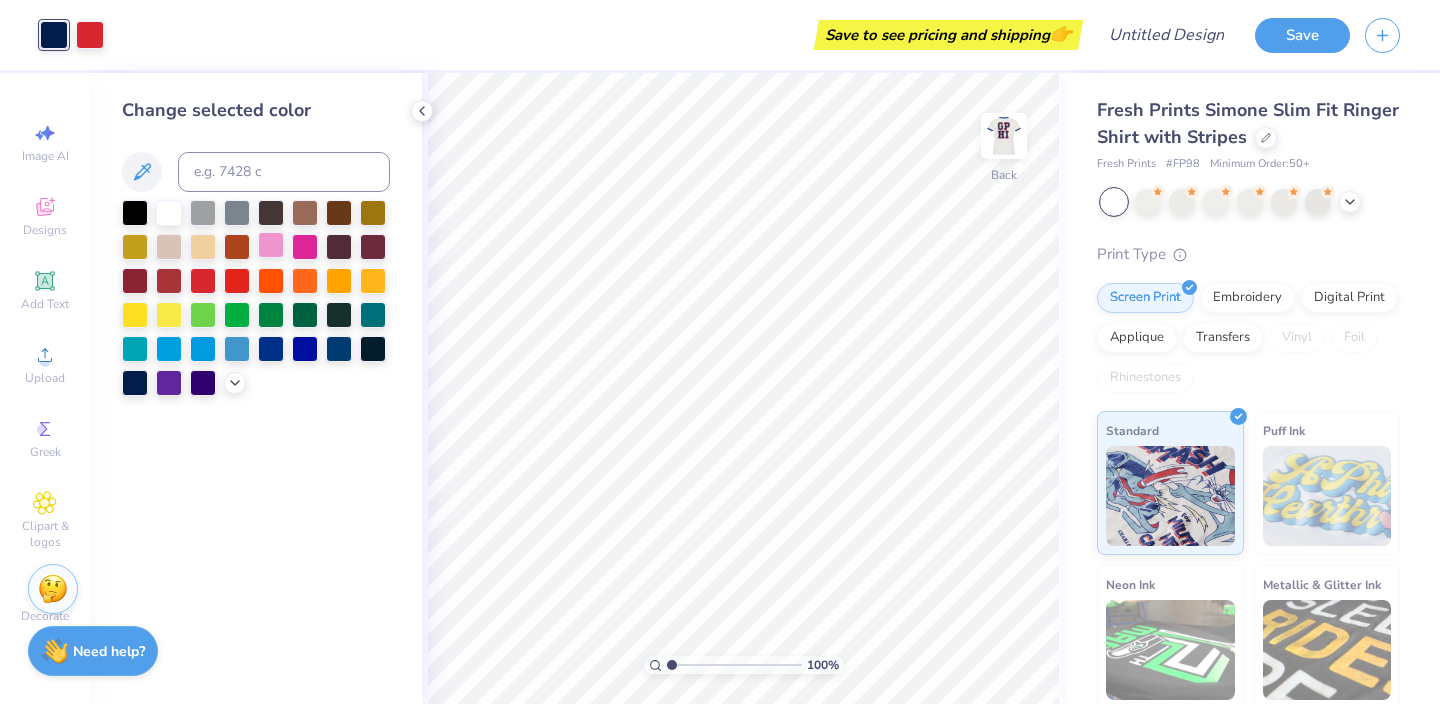 click at bounding box center [271, 245] 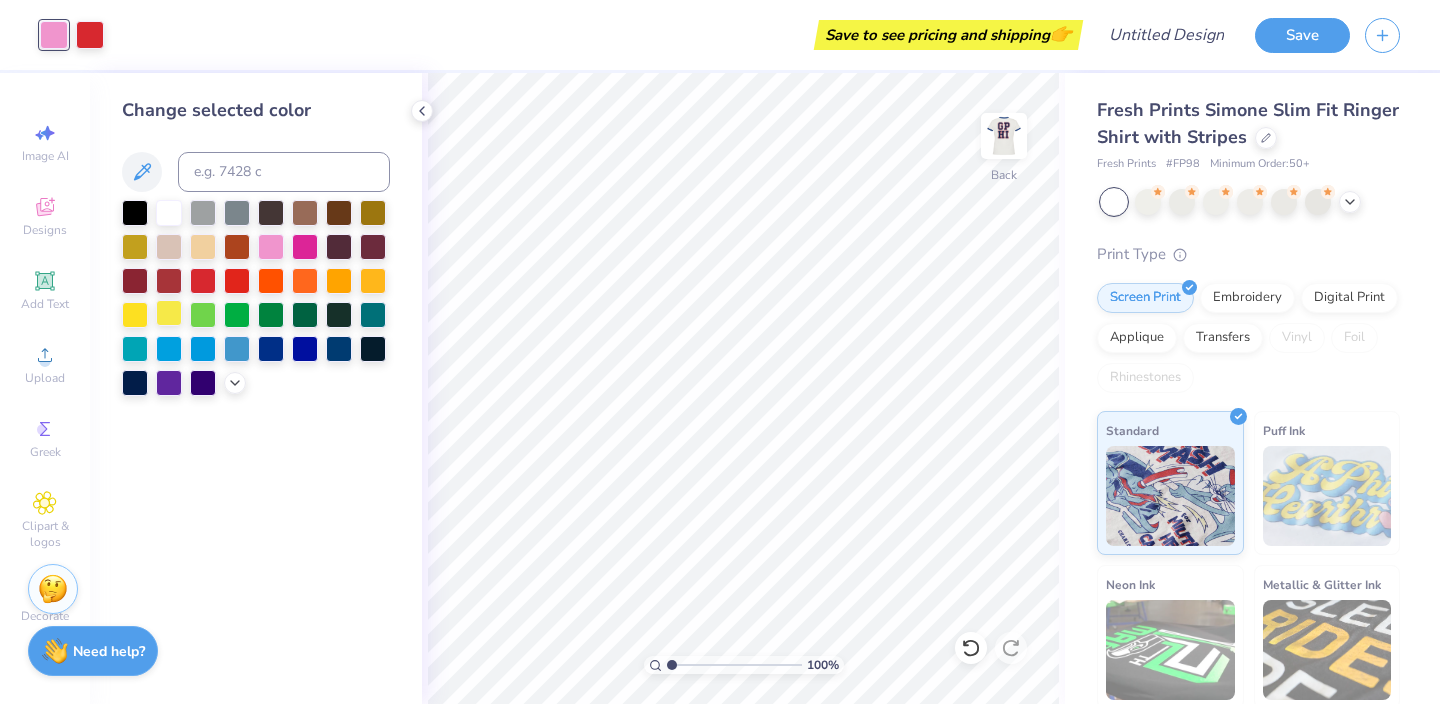 click at bounding box center [169, 313] 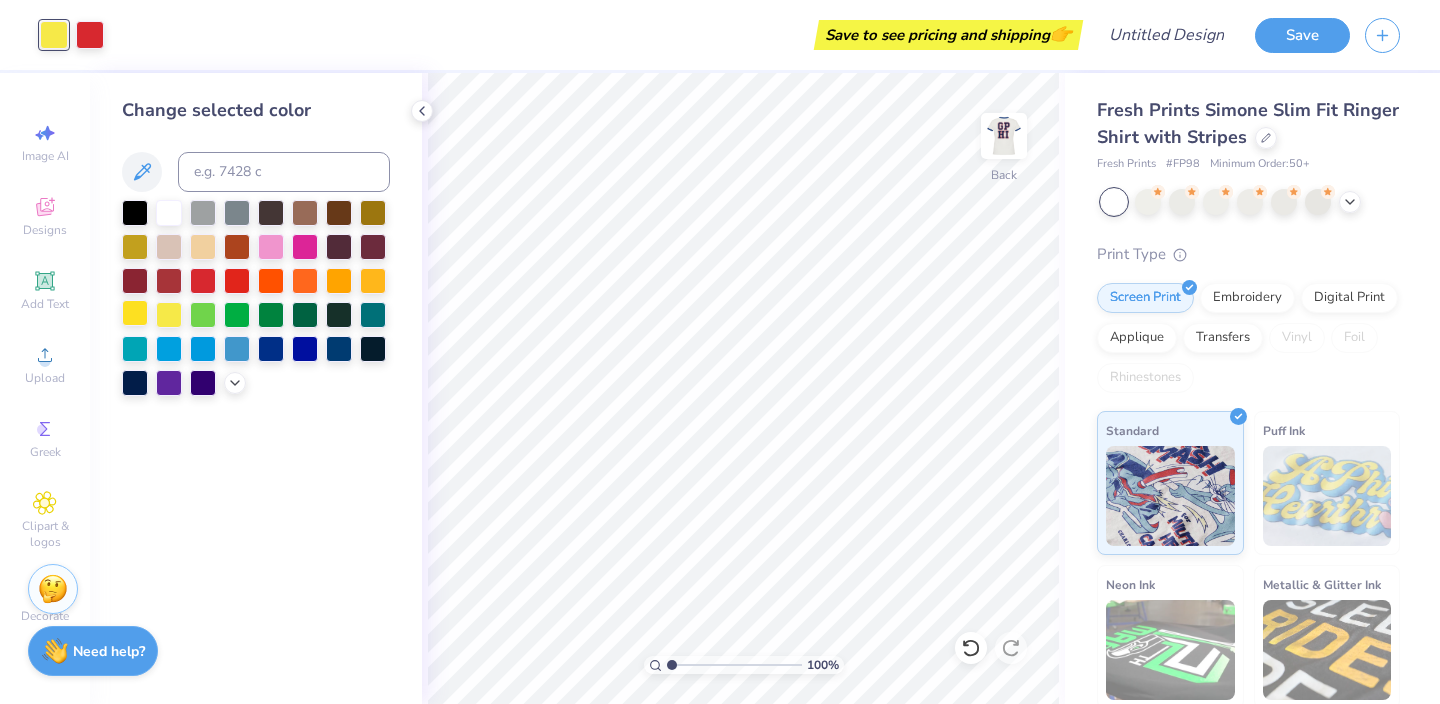 click at bounding box center (135, 313) 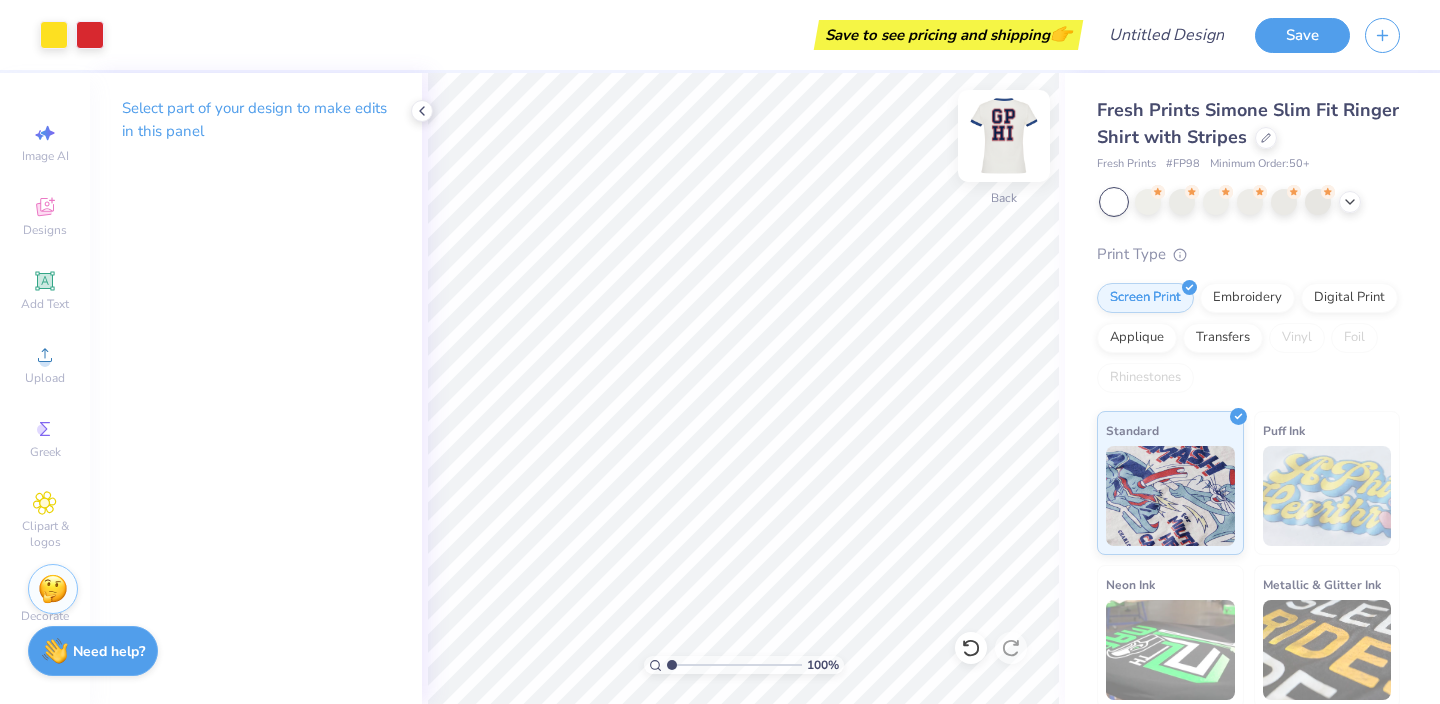 click at bounding box center (1004, 136) 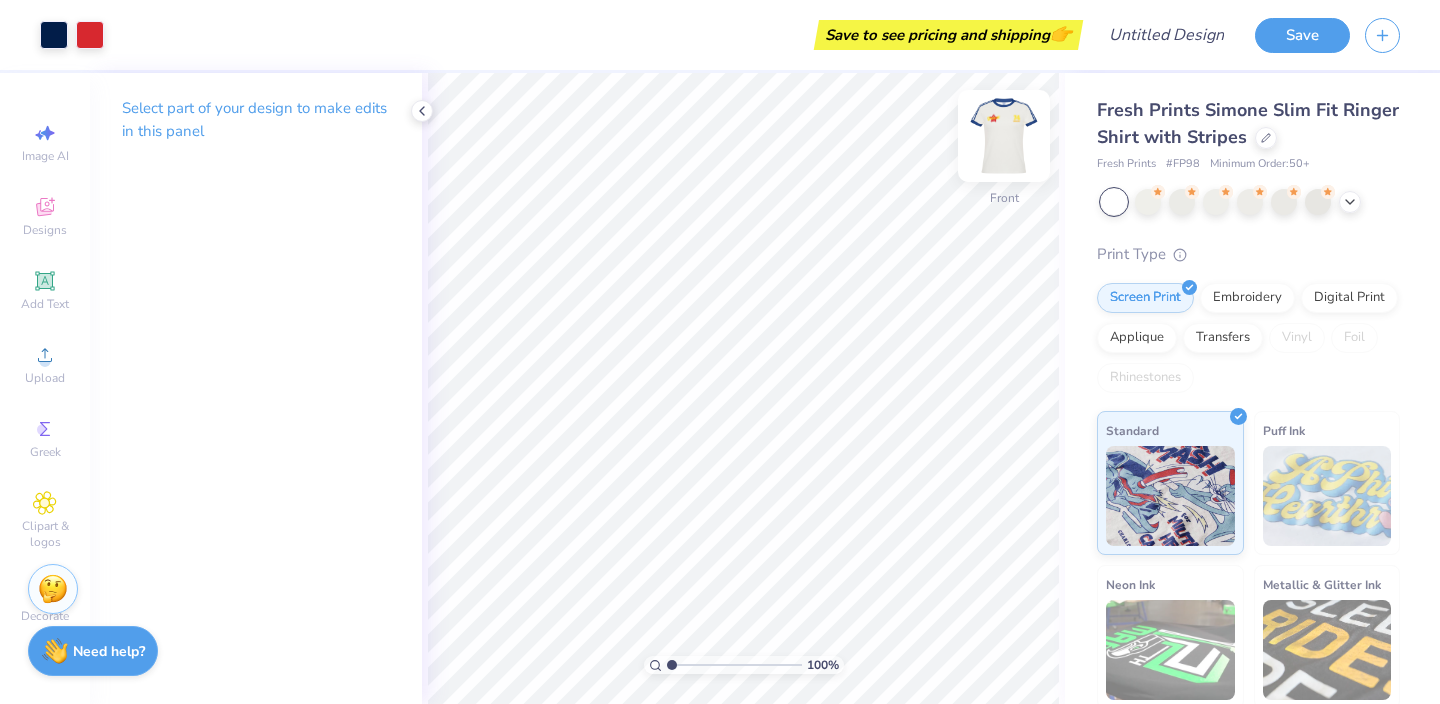 click at bounding box center (1004, 136) 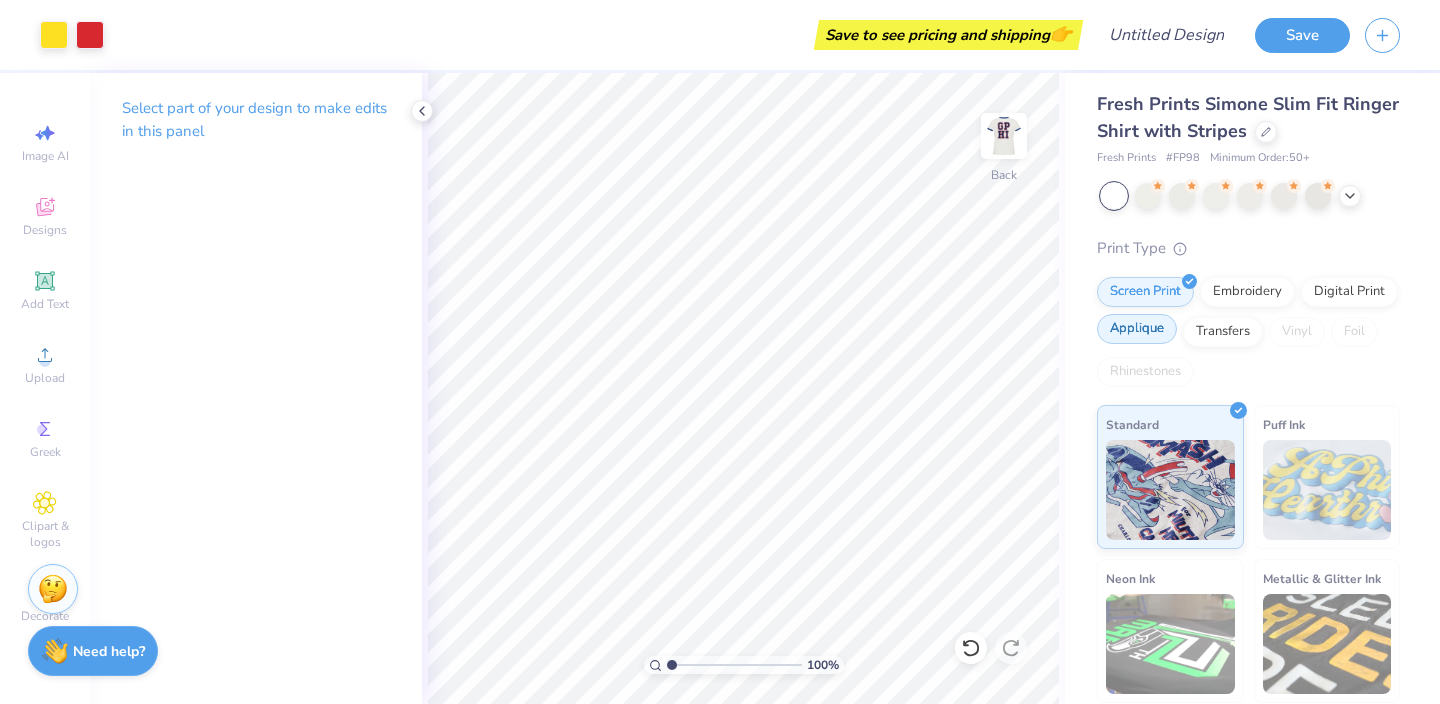 scroll, scrollTop: 0, scrollLeft: 0, axis: both 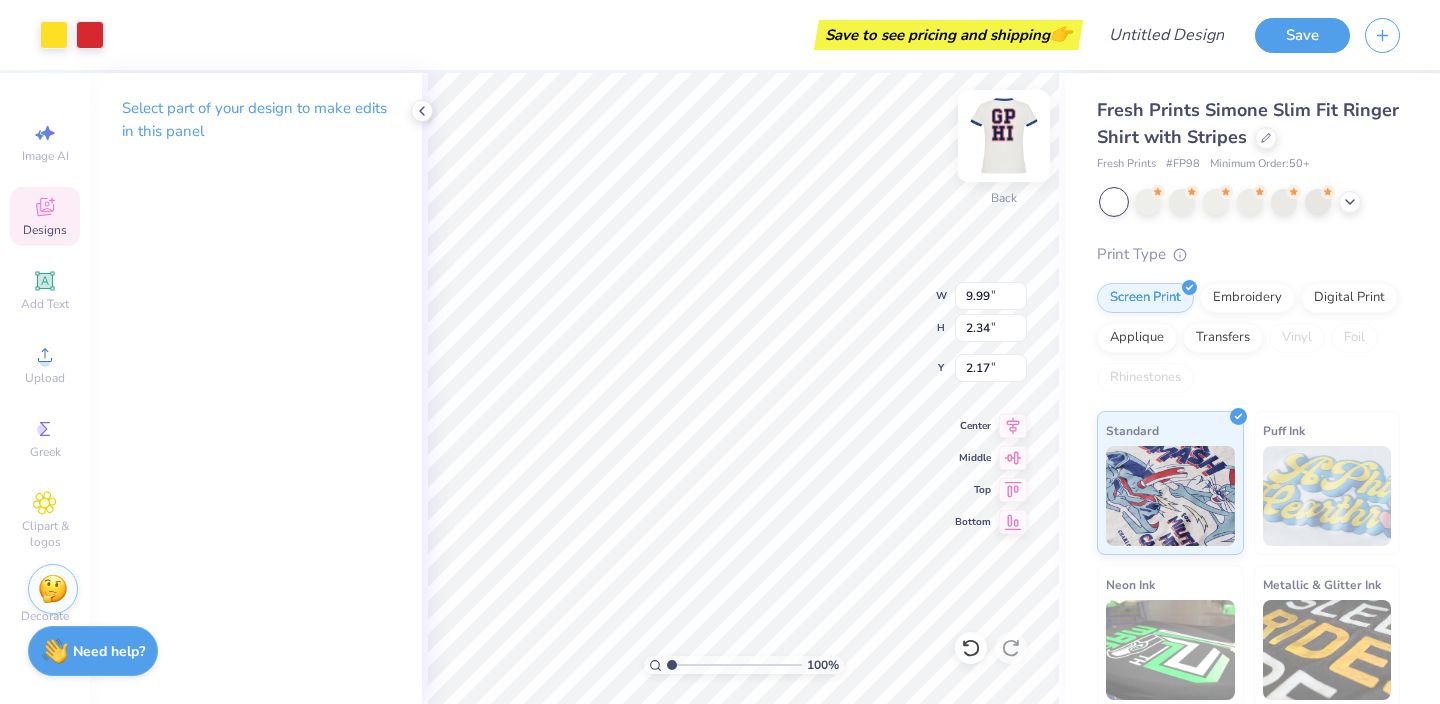 click at bounding box center [1004, 136] 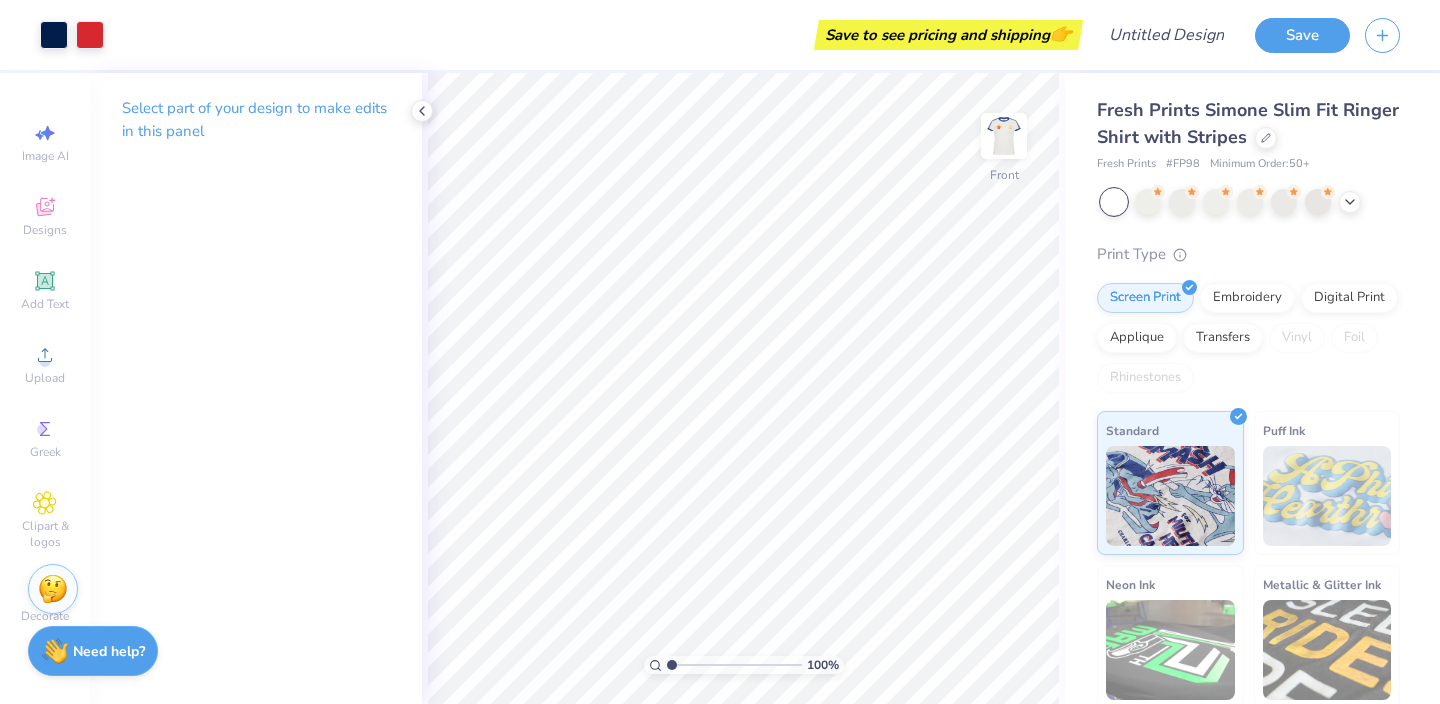 click at bounding box center [1004, 136] 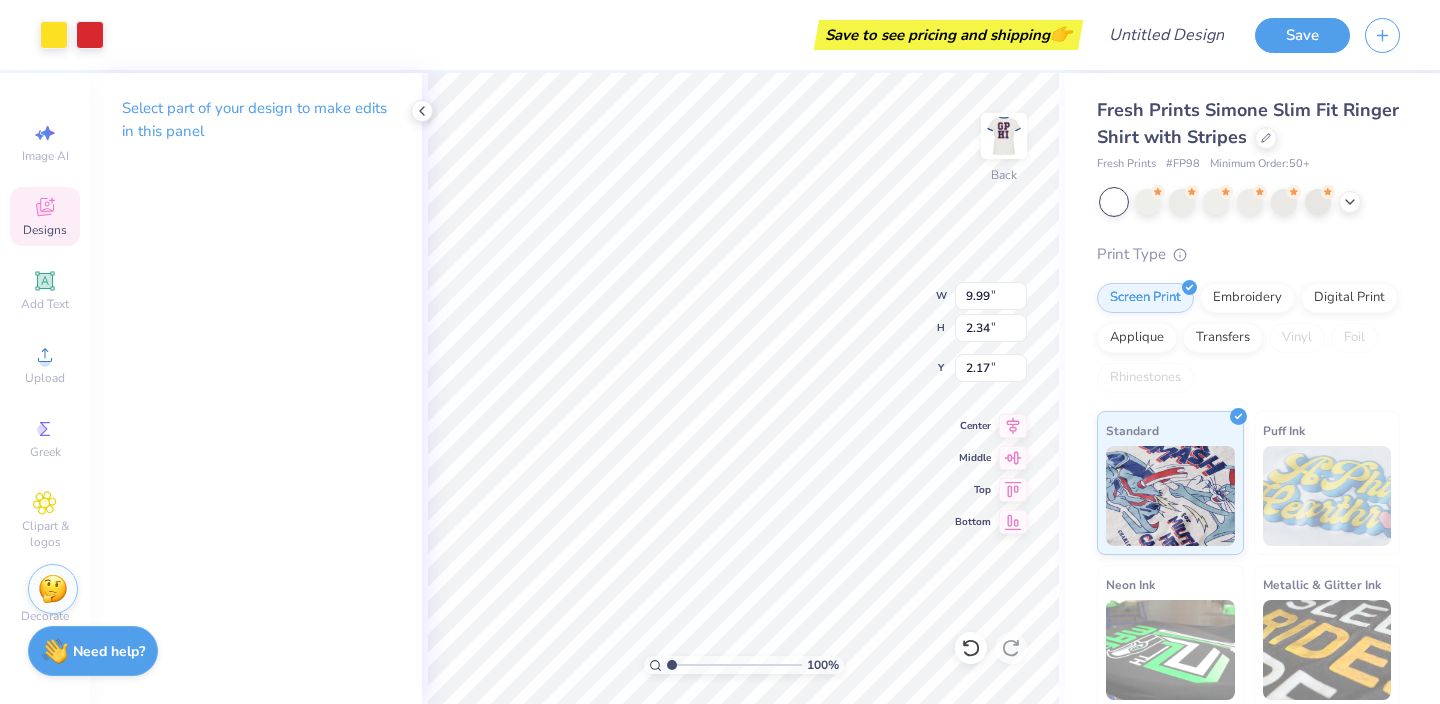 click on "Art colors" at bounding box center (52, 35) 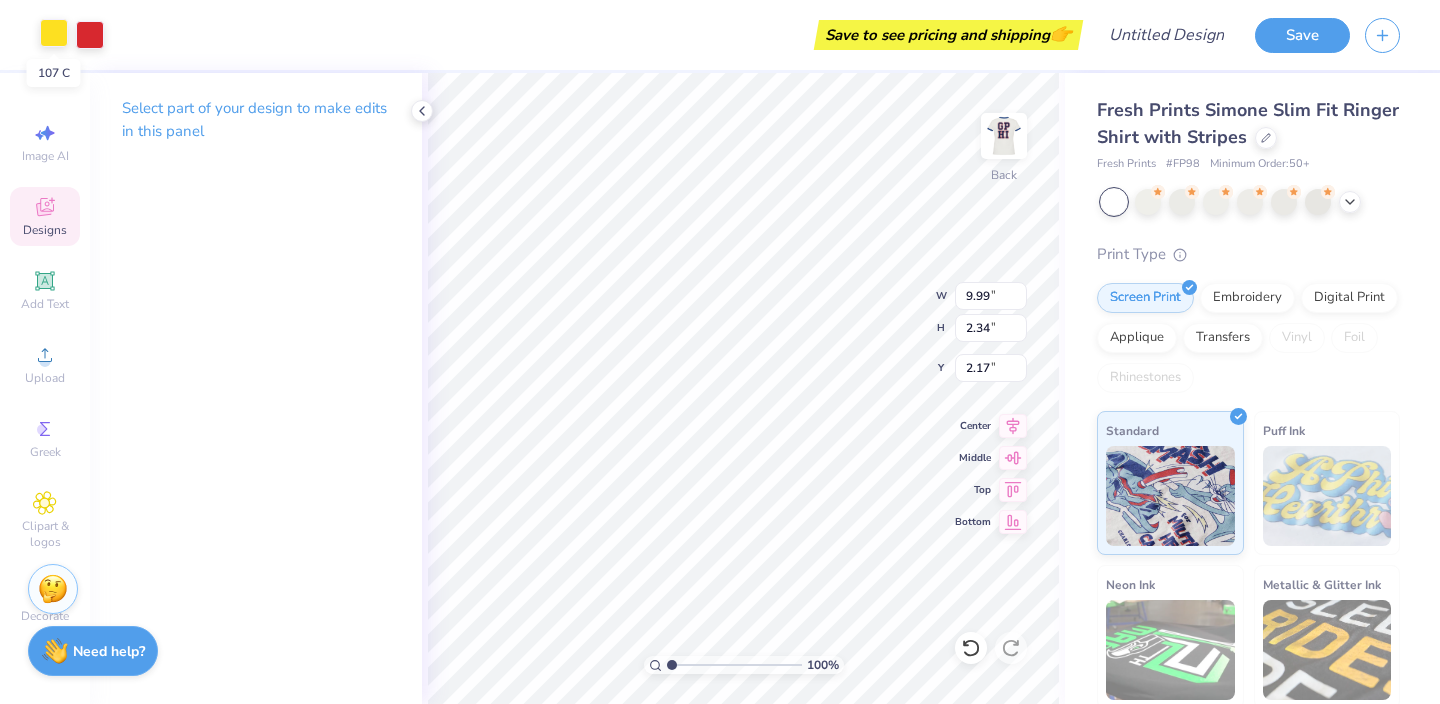 click at bounding box center (54, 33) 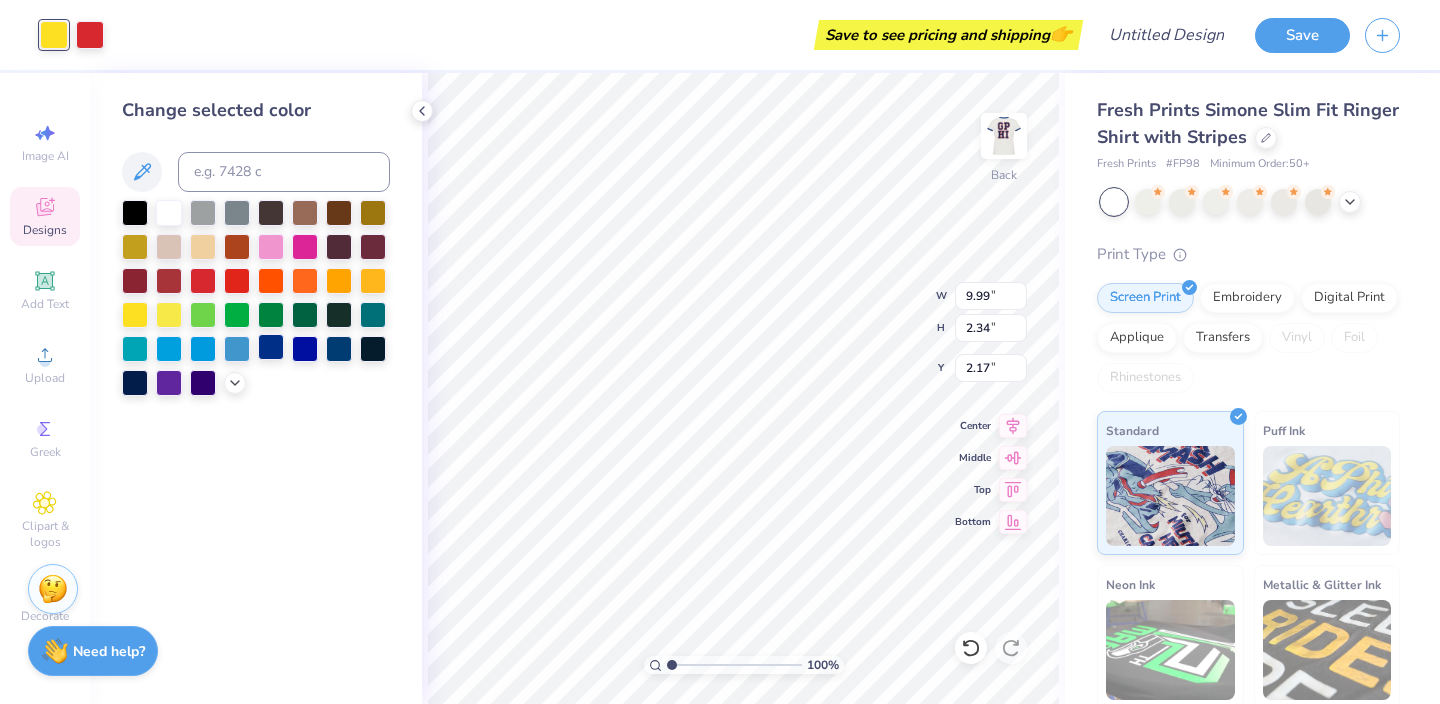 click at bounding box center [271, 347] 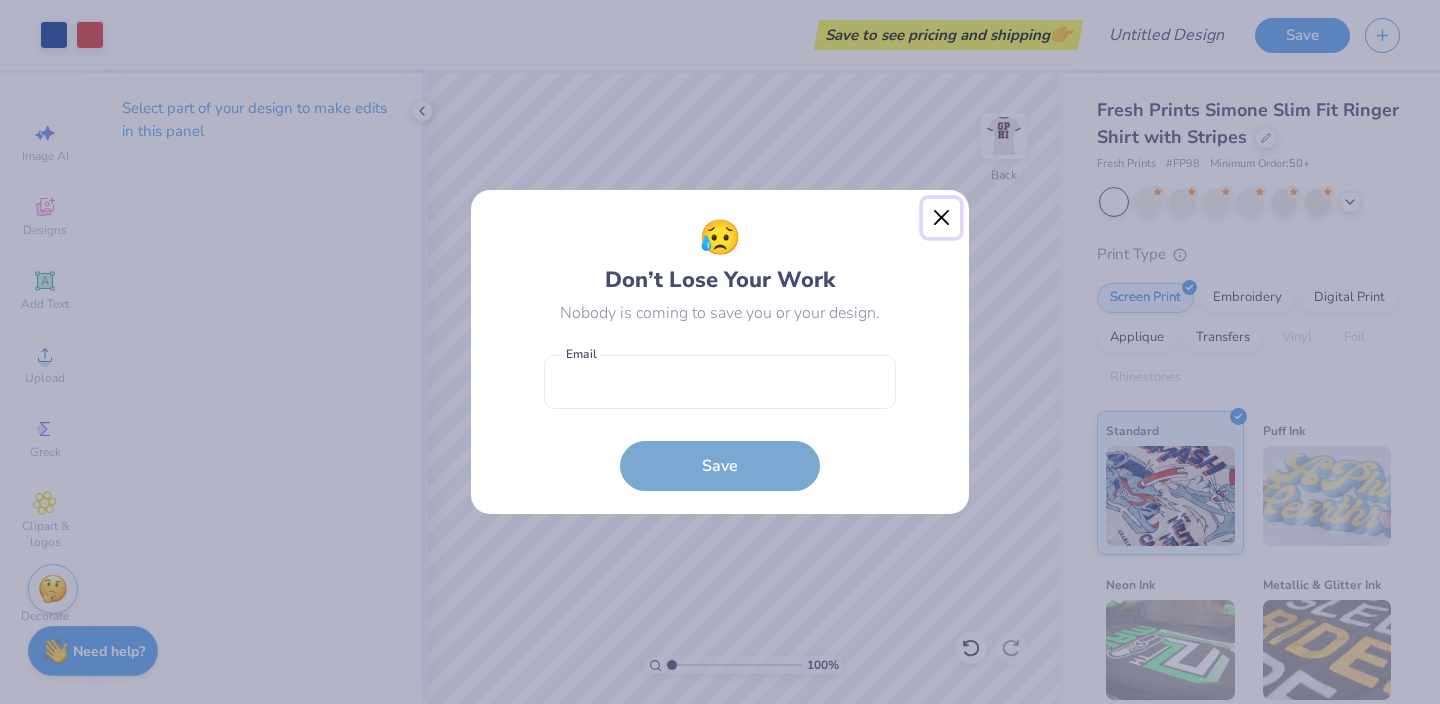 click at bounding box center [942, 218] 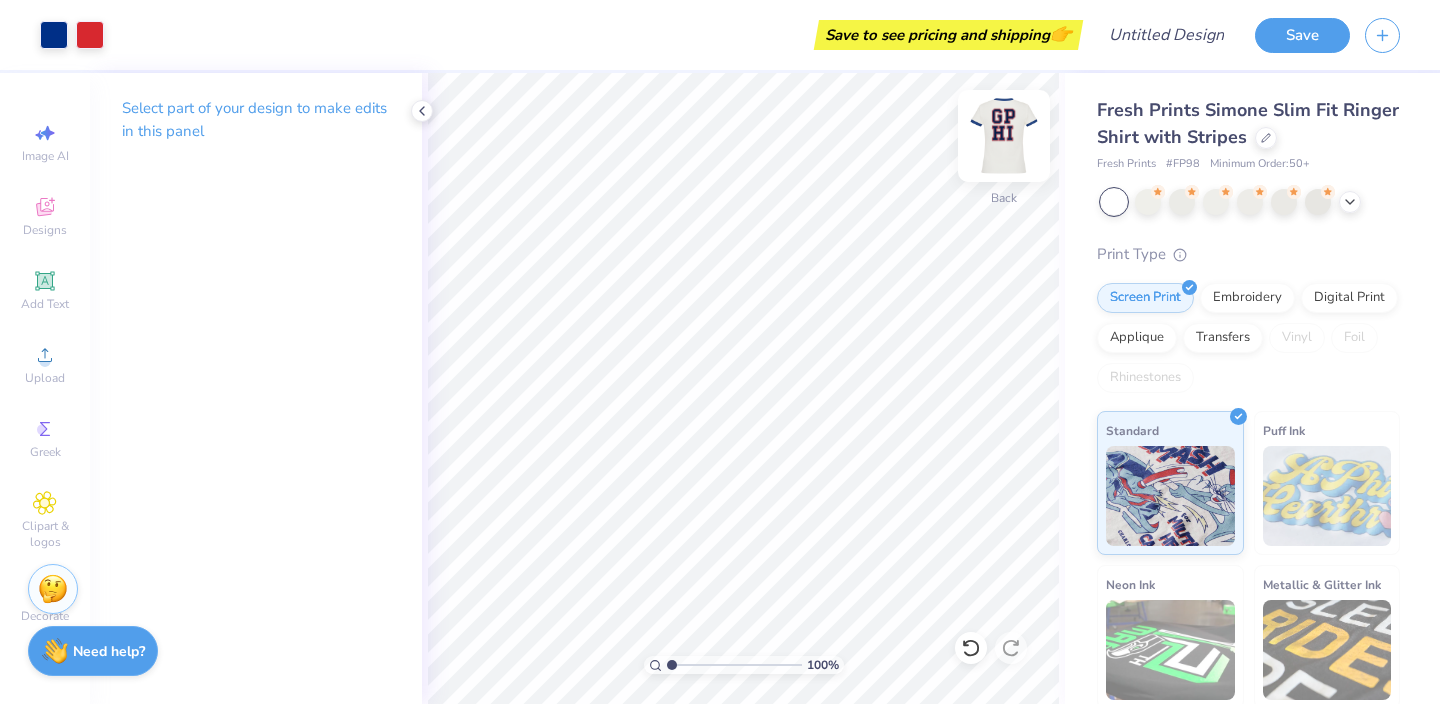 click at bounding box center [1004, 136] 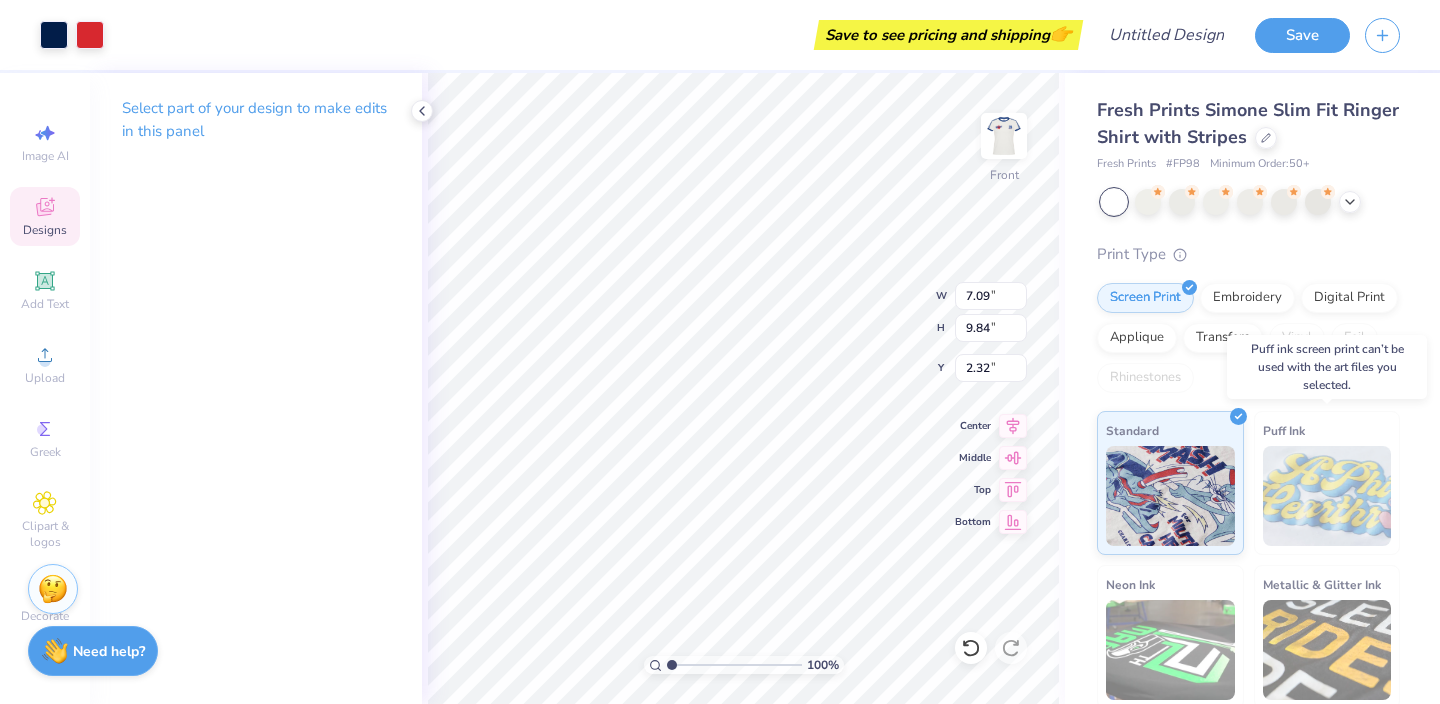 click at bounding box center [1327, 496] 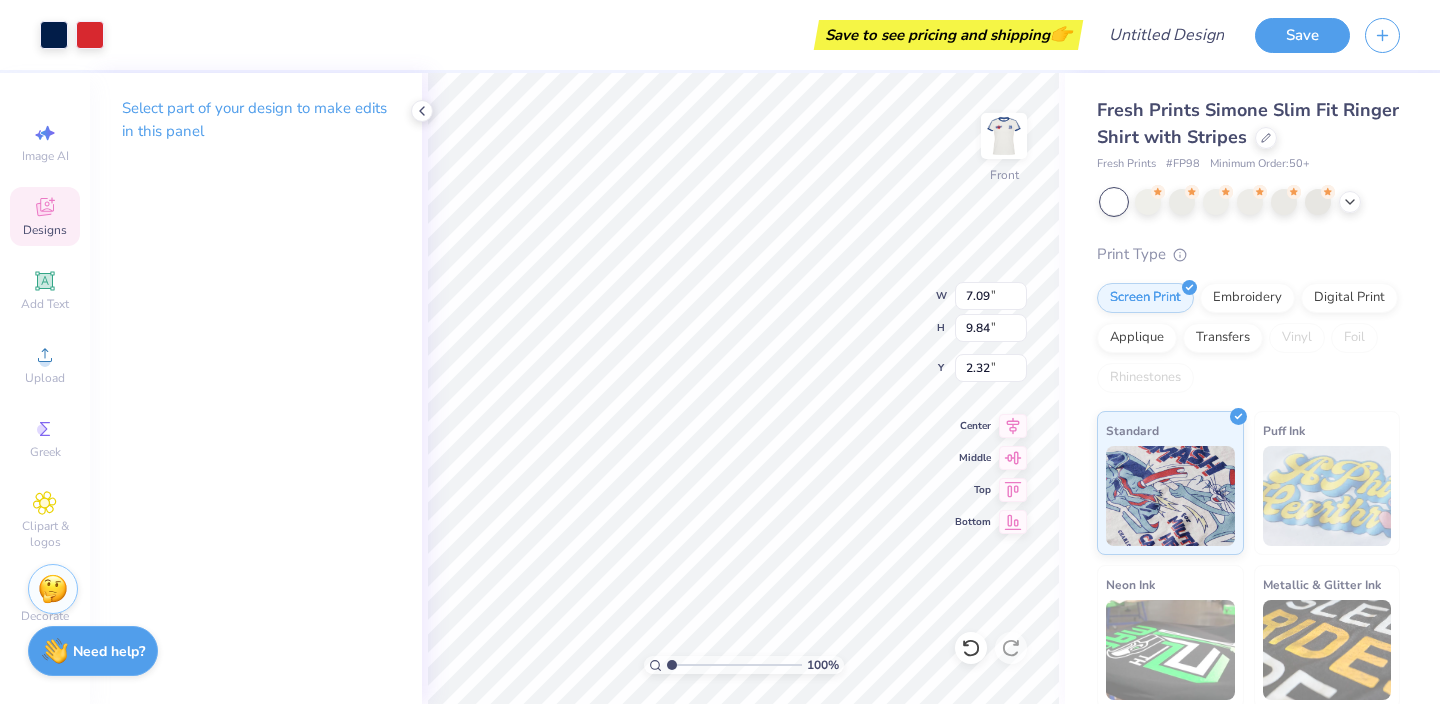 scroll, scrollTop: 159, scrollLeft: 0, axis: vertical 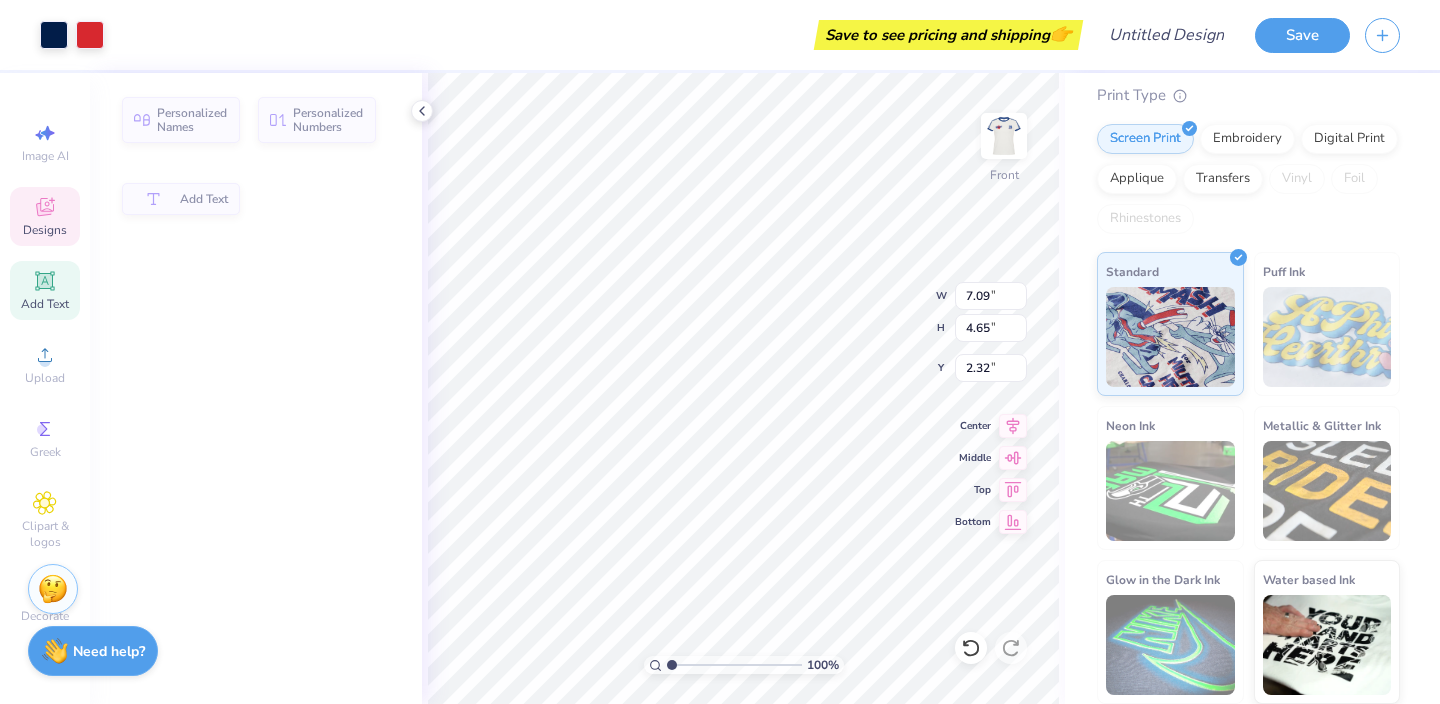 type on "4.65" 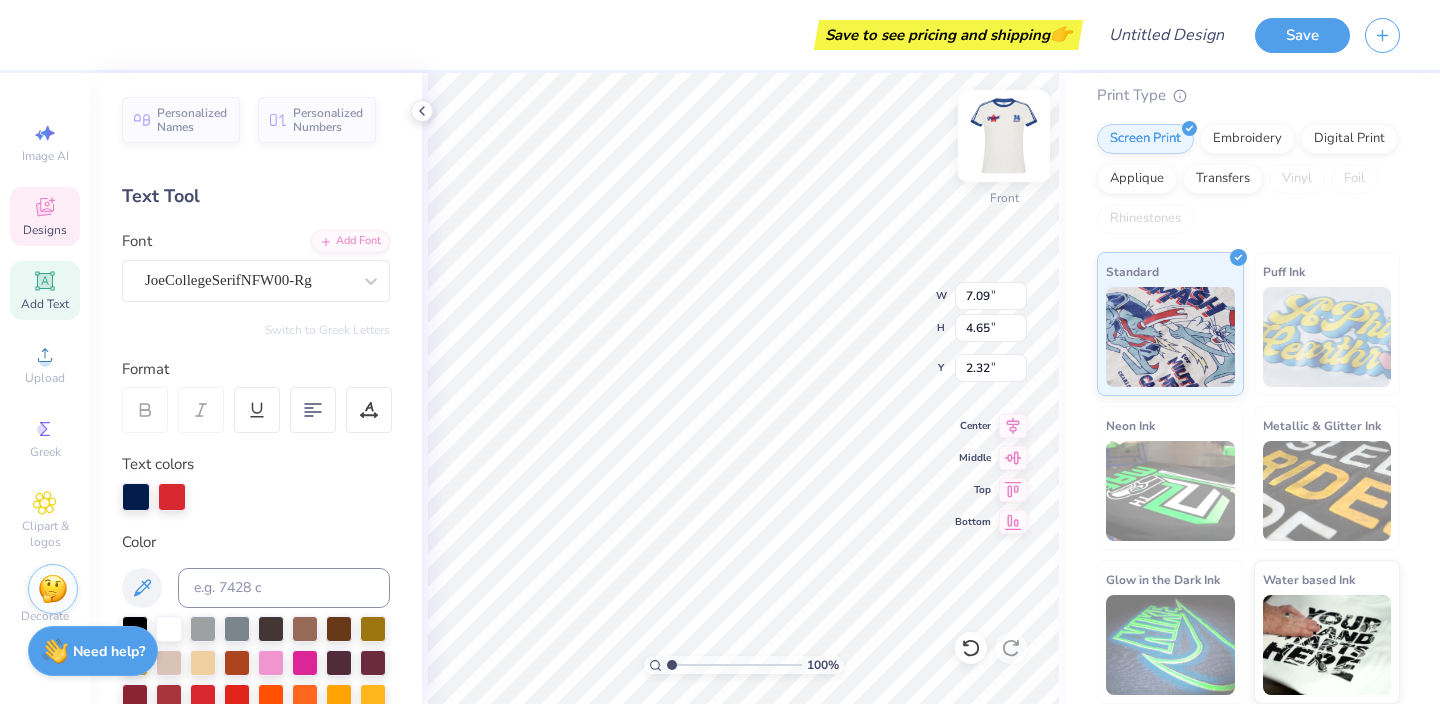 click at bounding box center [1004, 136] 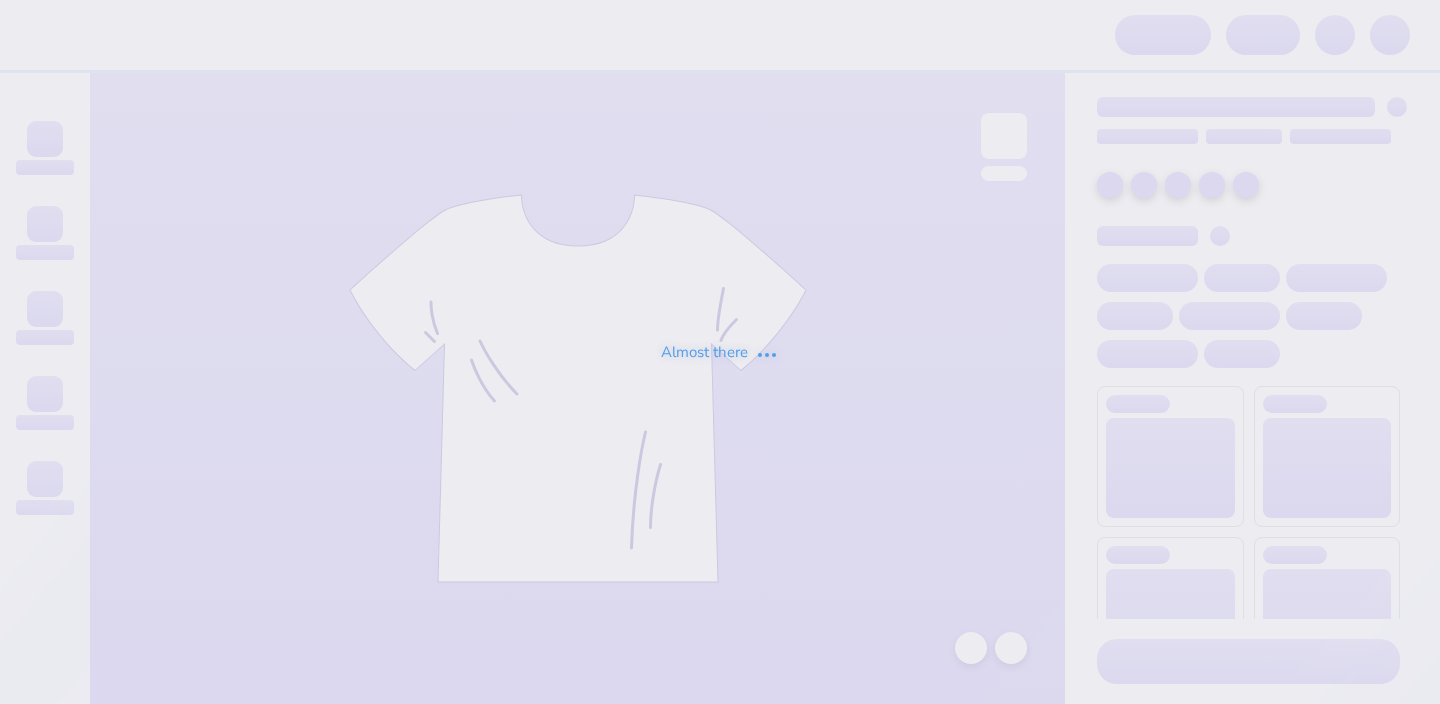 scroll, scrollTop: 0, scrollLeft: 0, axis: both 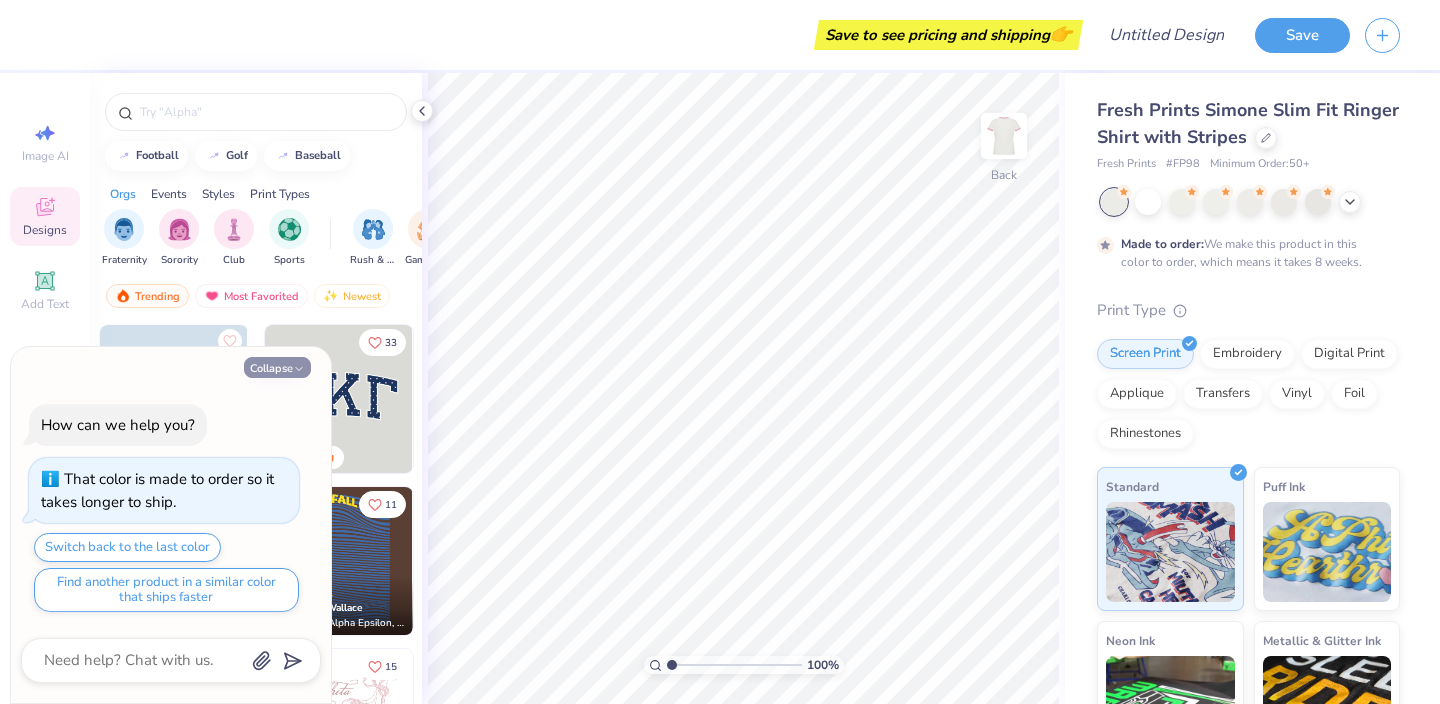 click on "Collapse" at bounding box center [277, 367] 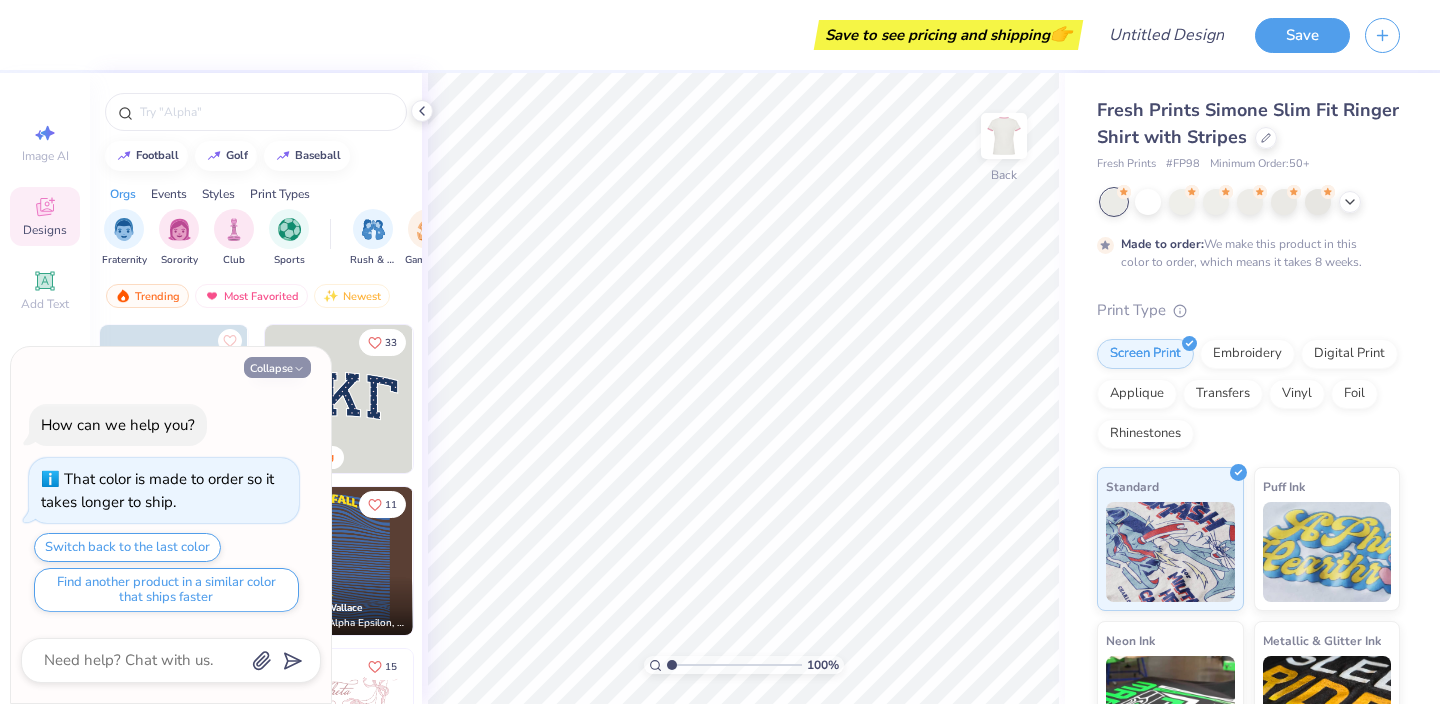 type on "x" 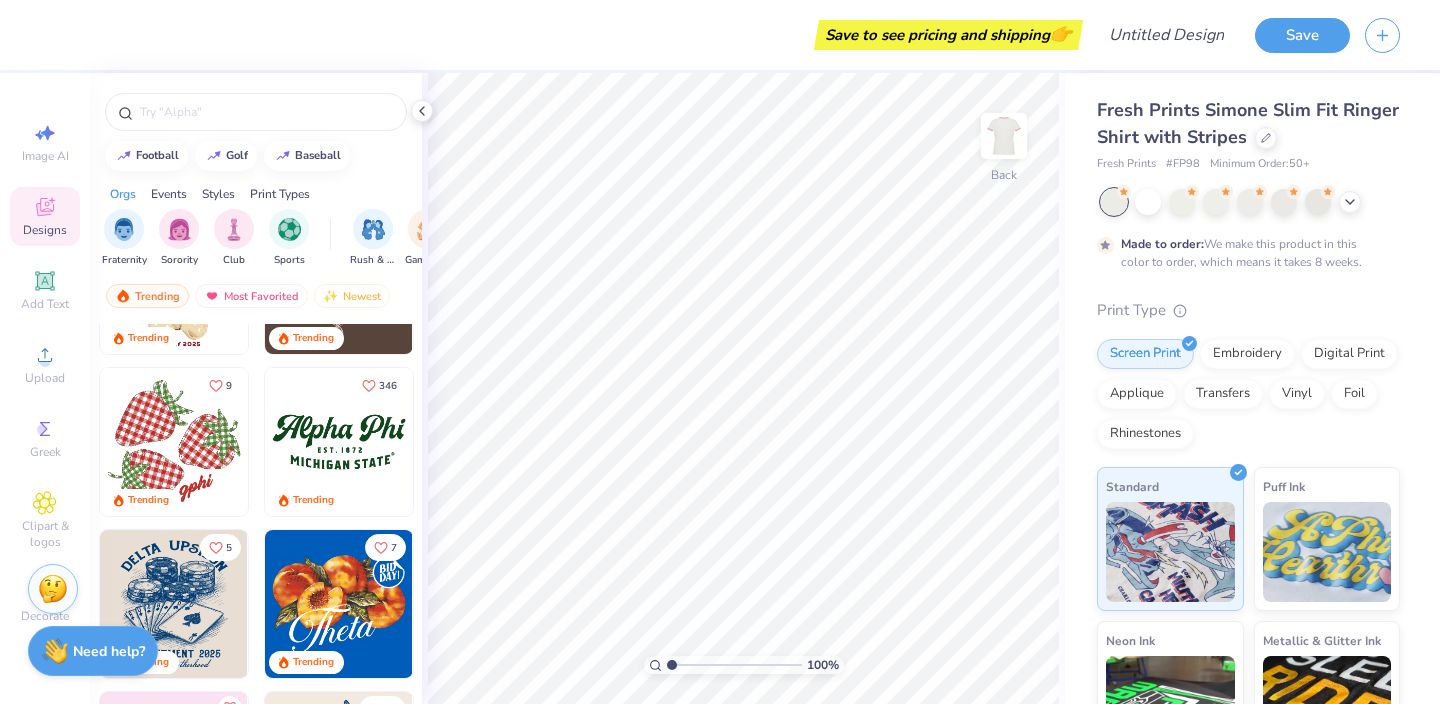 scroll, scrollTop: 777, scrollLeft: 0, axis: vertical 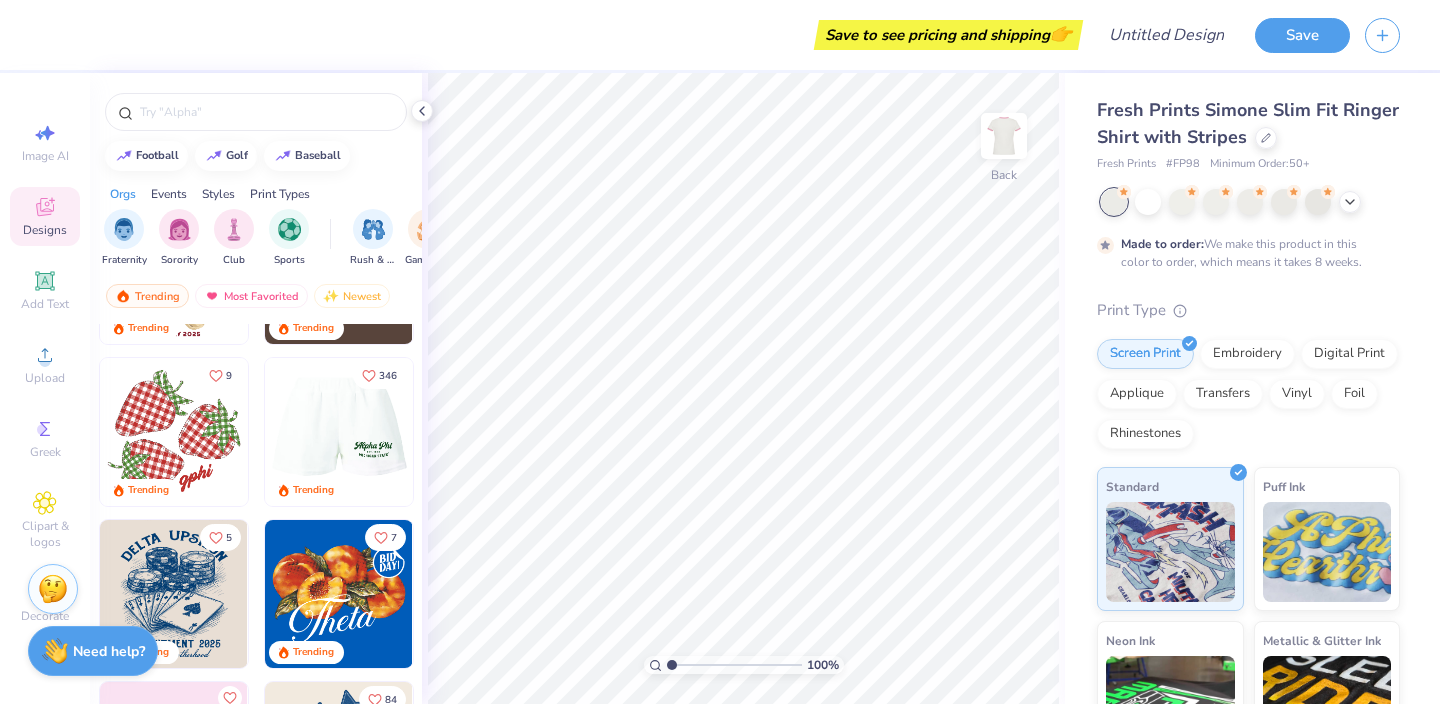 click at bounding box center (338, 432) 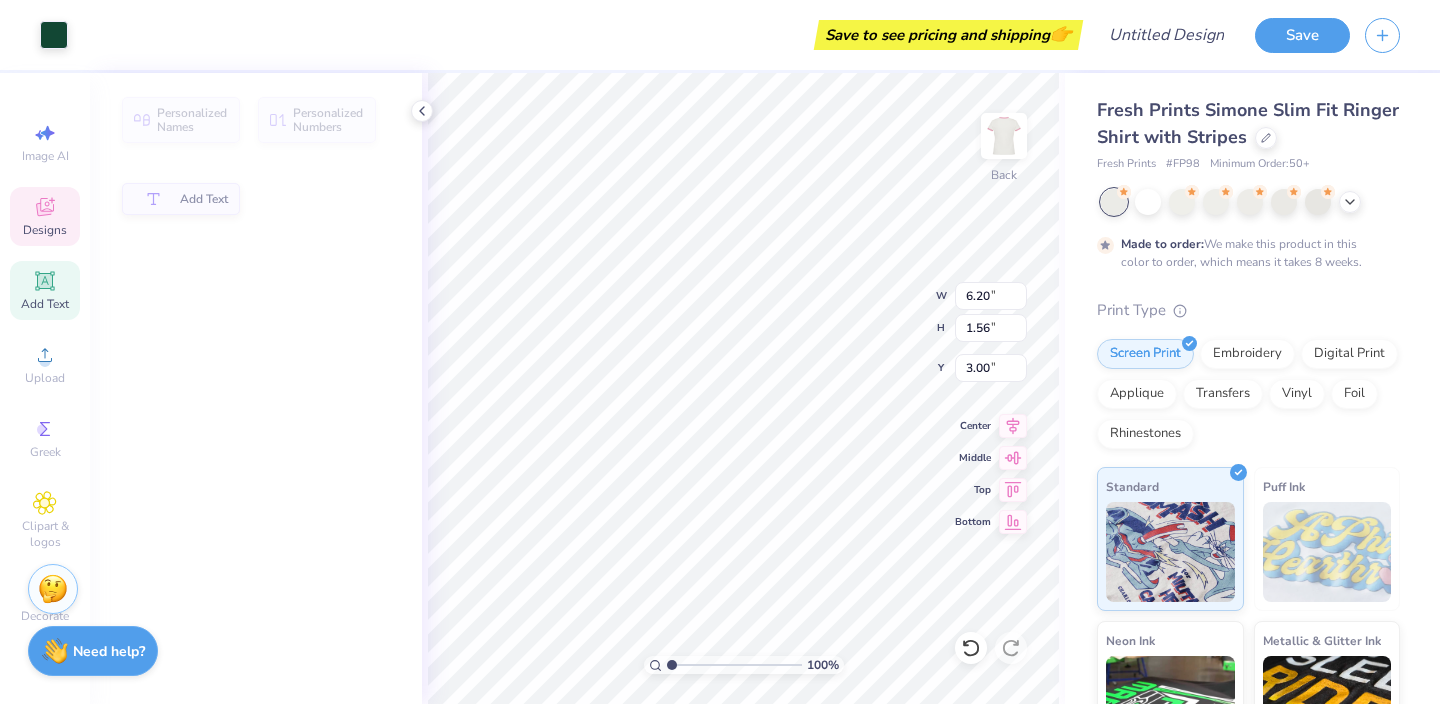 type on "1.56" 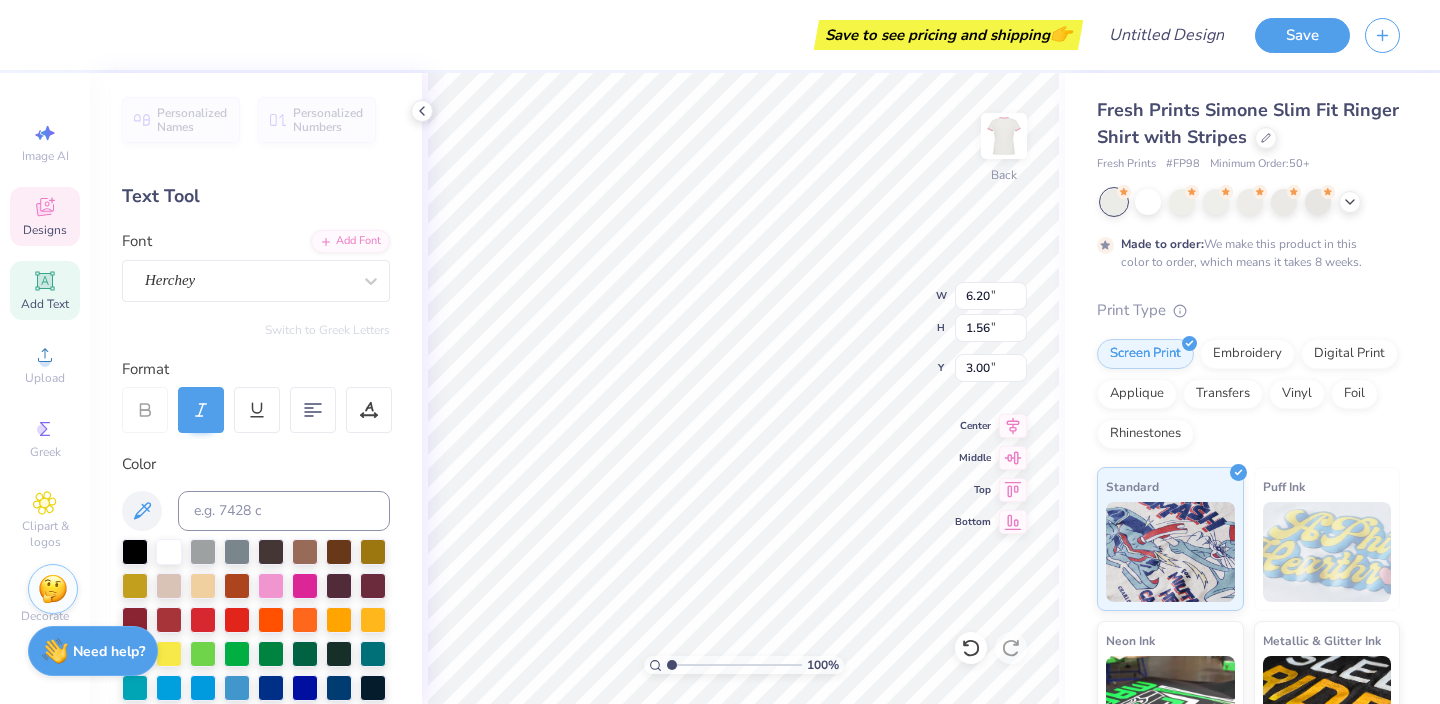 scroll, scrollTop: 0, scrollLeft: 2, axis: horizontal 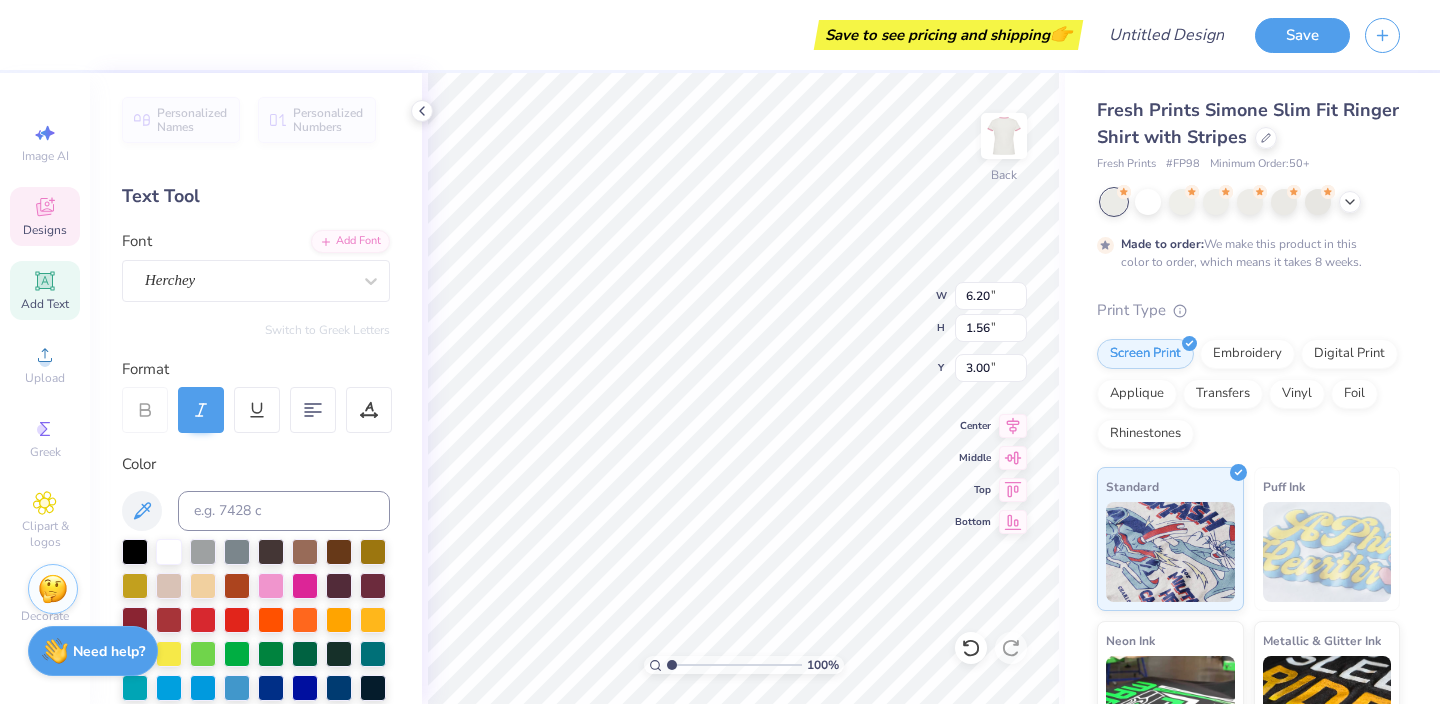 type on "Playfair" 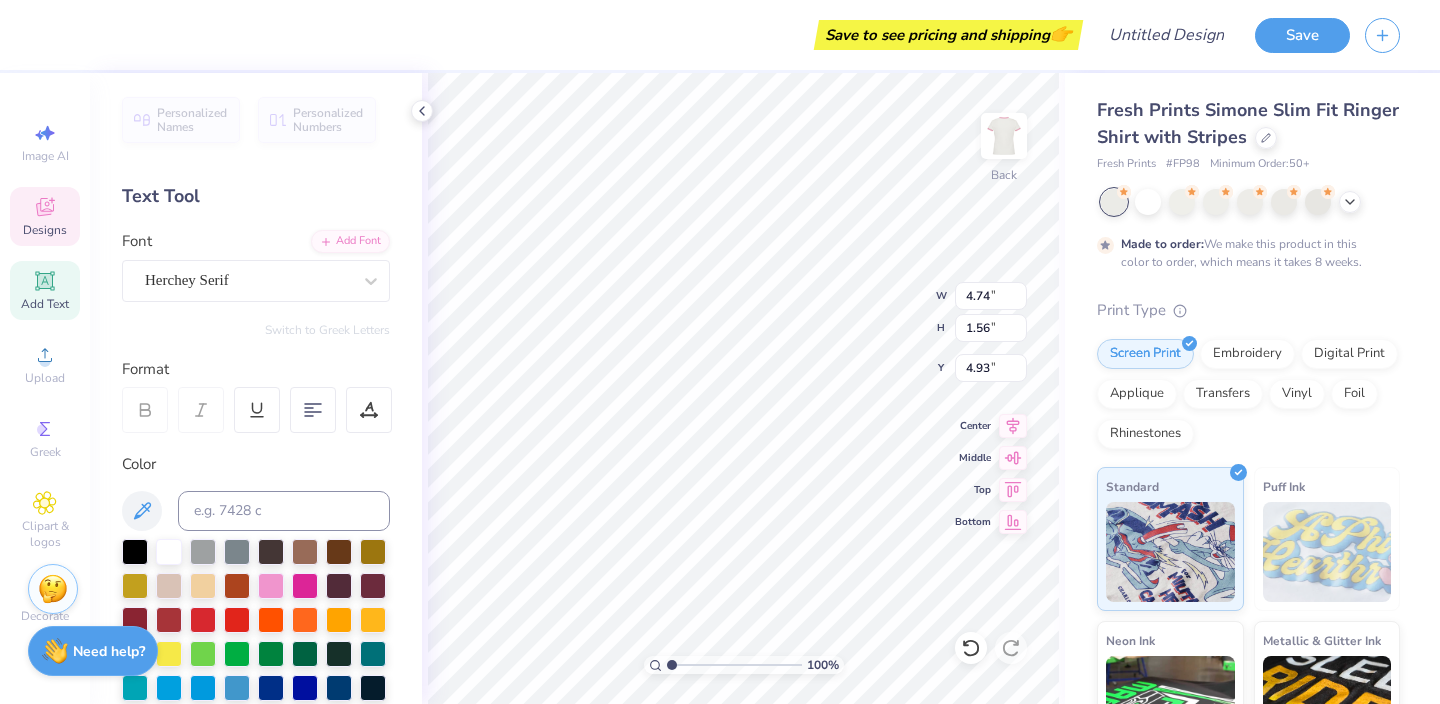 type on "4.74" 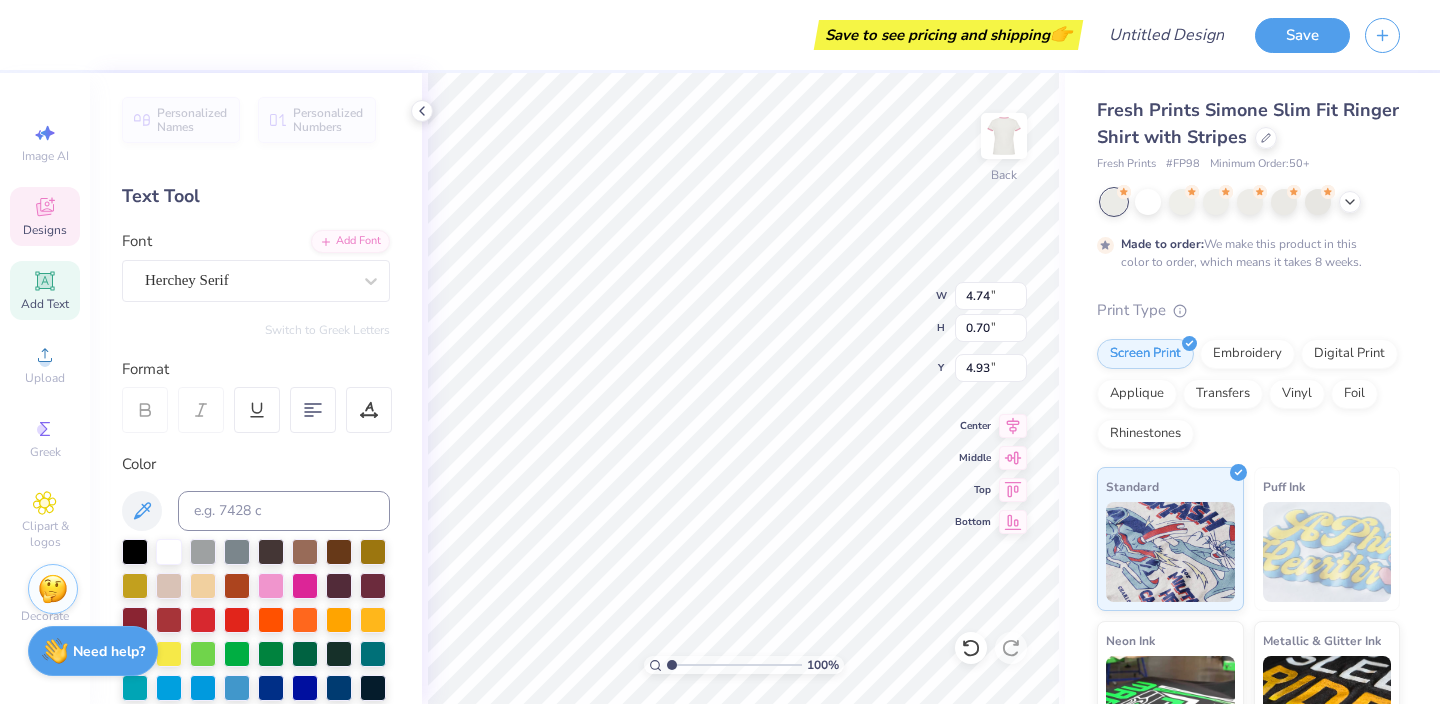 scroll, scrollTop: 0, scrollLeft: 5, axis: horizontal 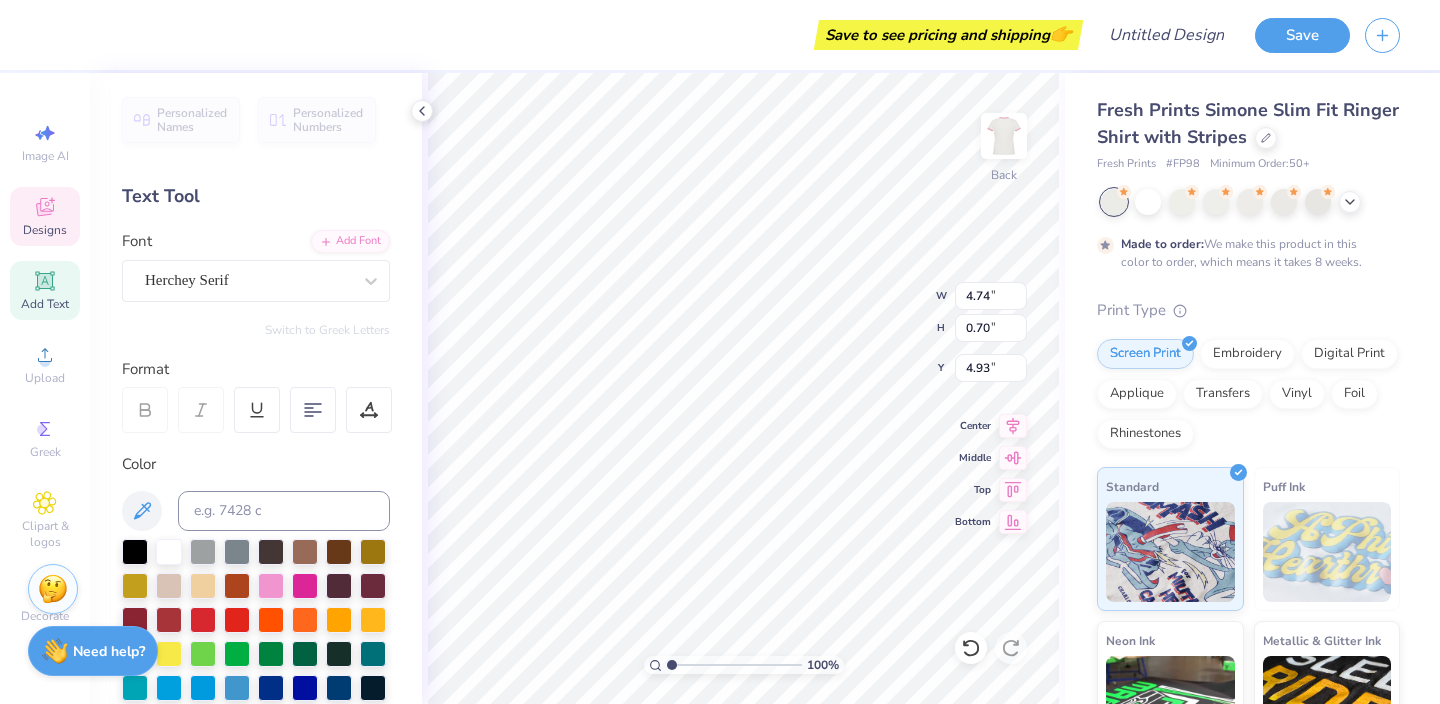 type on "Activewear" 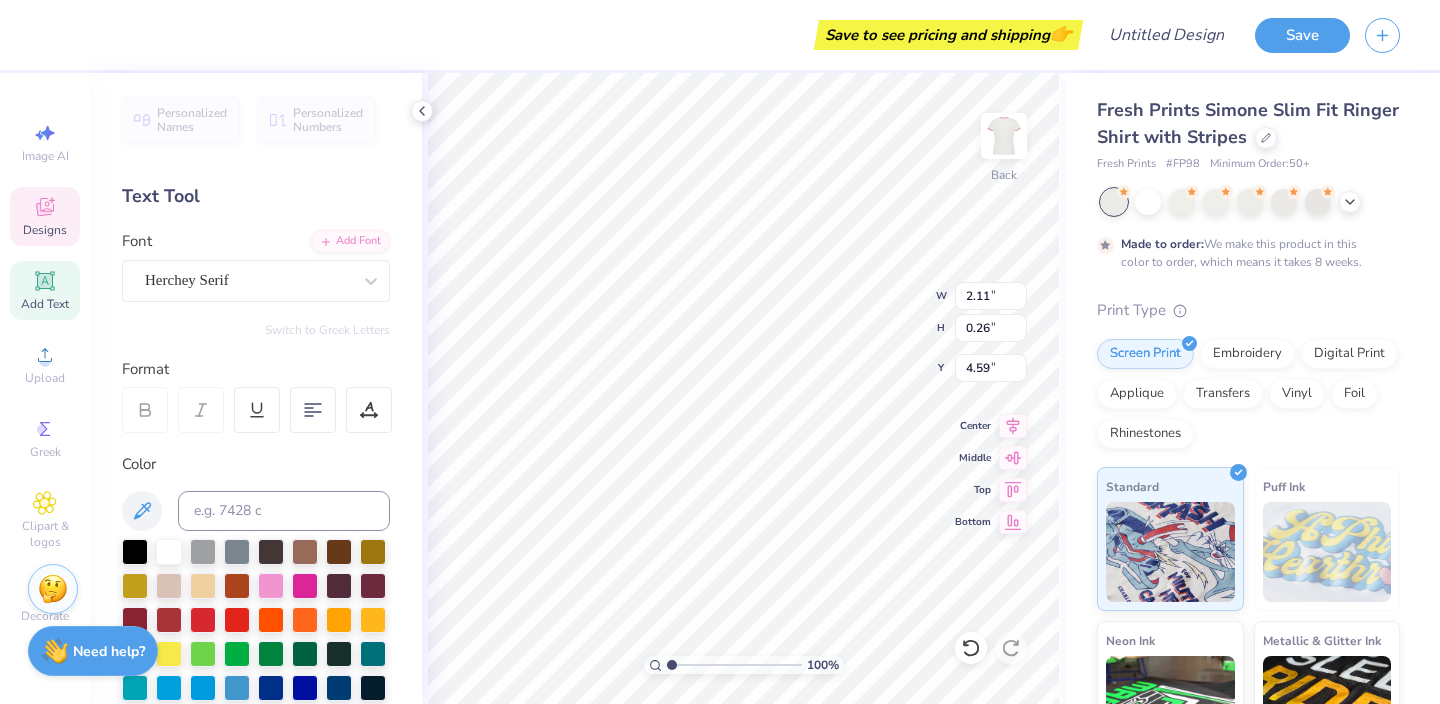 scroll, scrollTop: 0, scrollLeft: 4, axis: horizontal 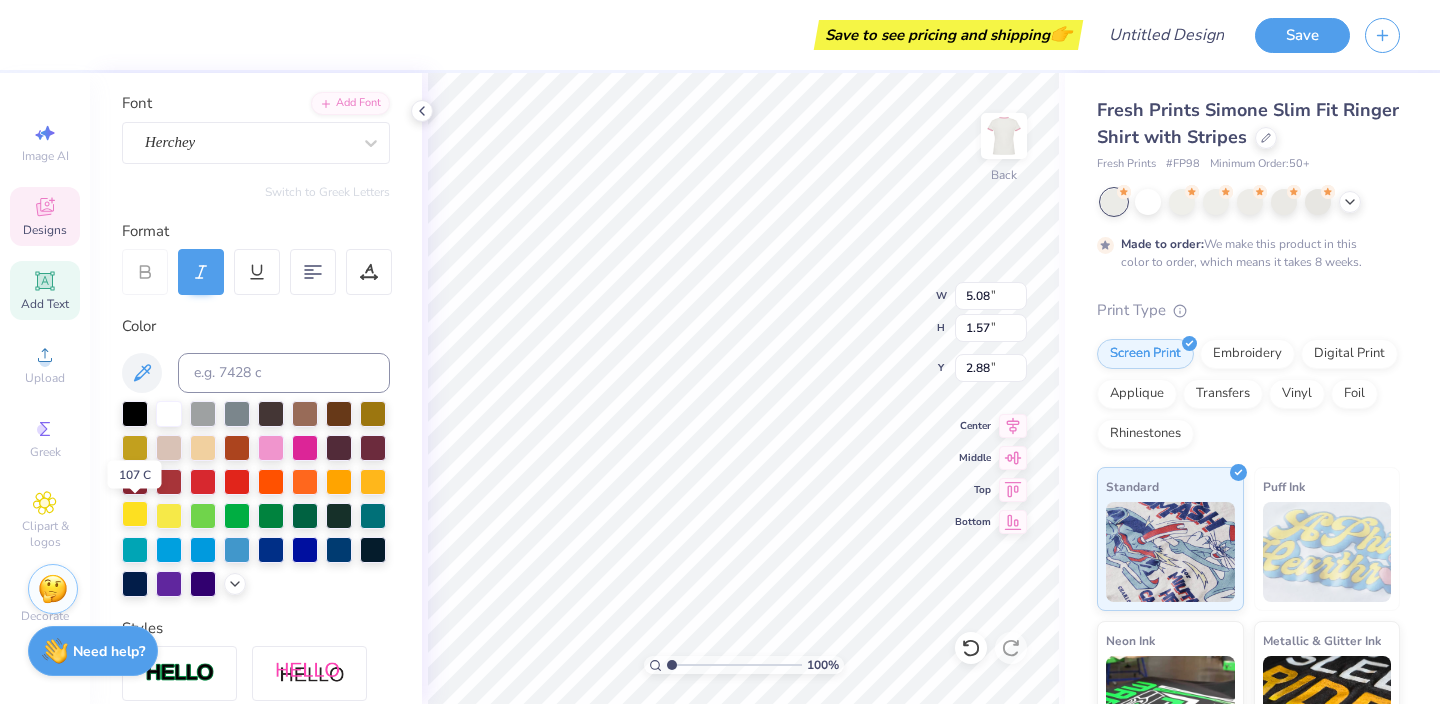 click at bounding box center [135, 514] 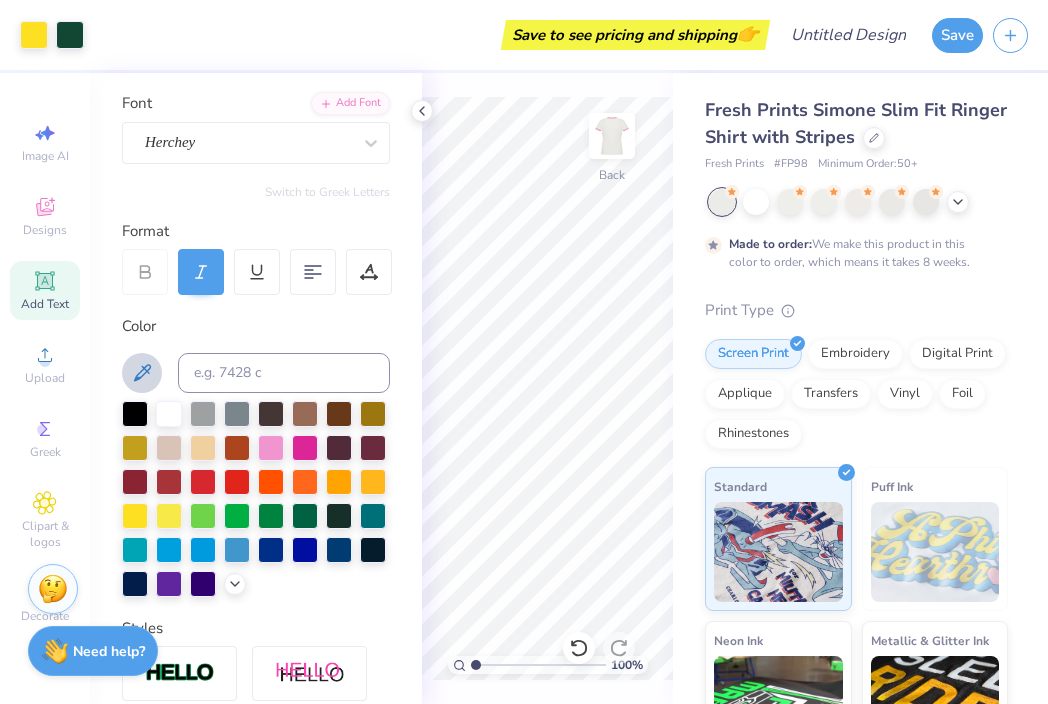 click 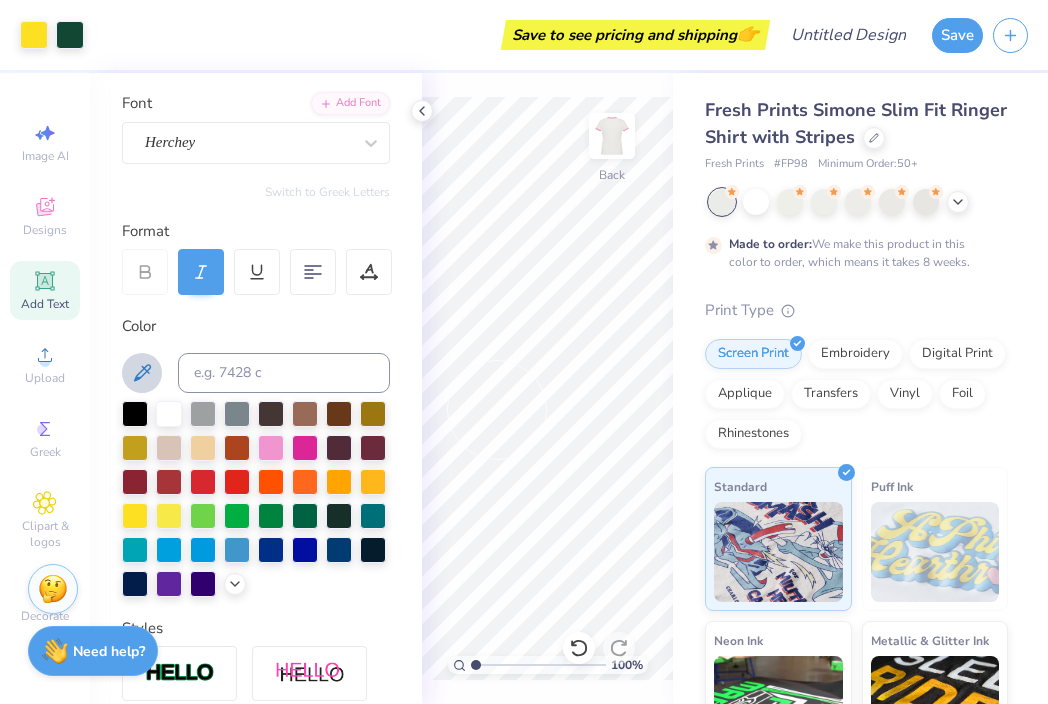 click 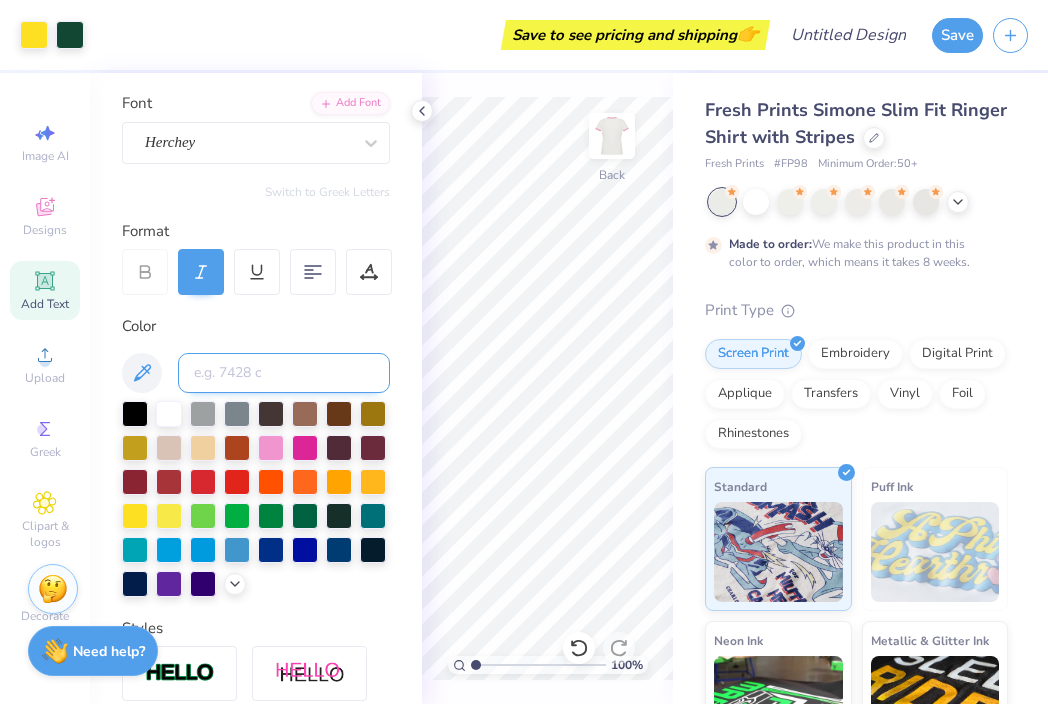 click at bounding box center [284, 373] 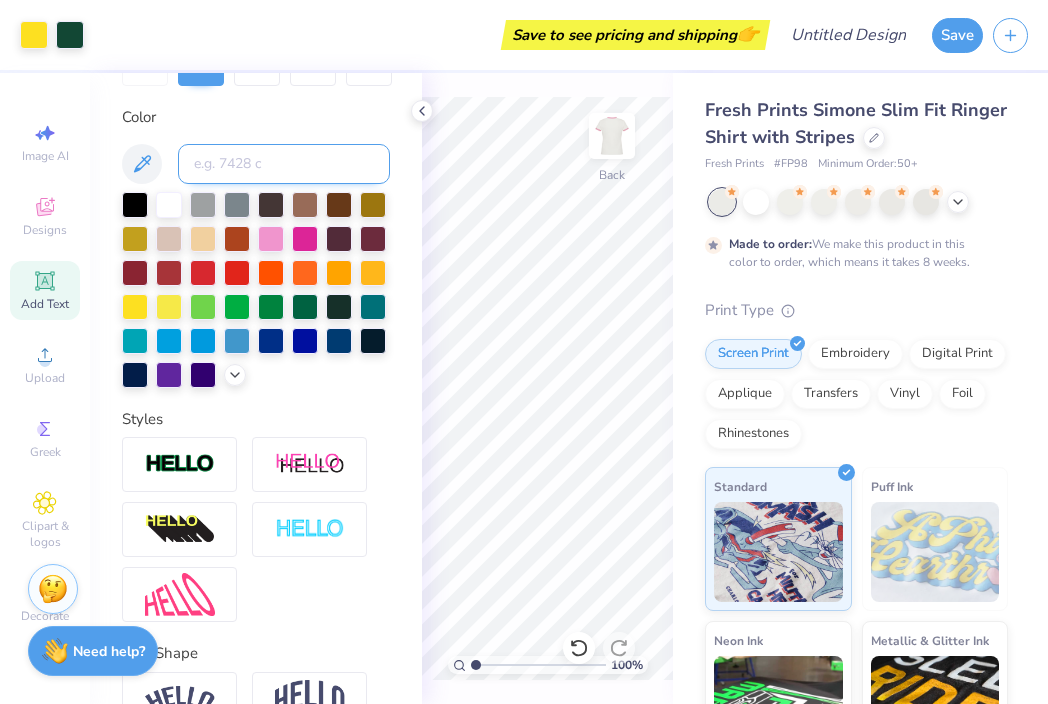 scroll, scrollTop: 313, scrollLeft: 0, axis: vertical 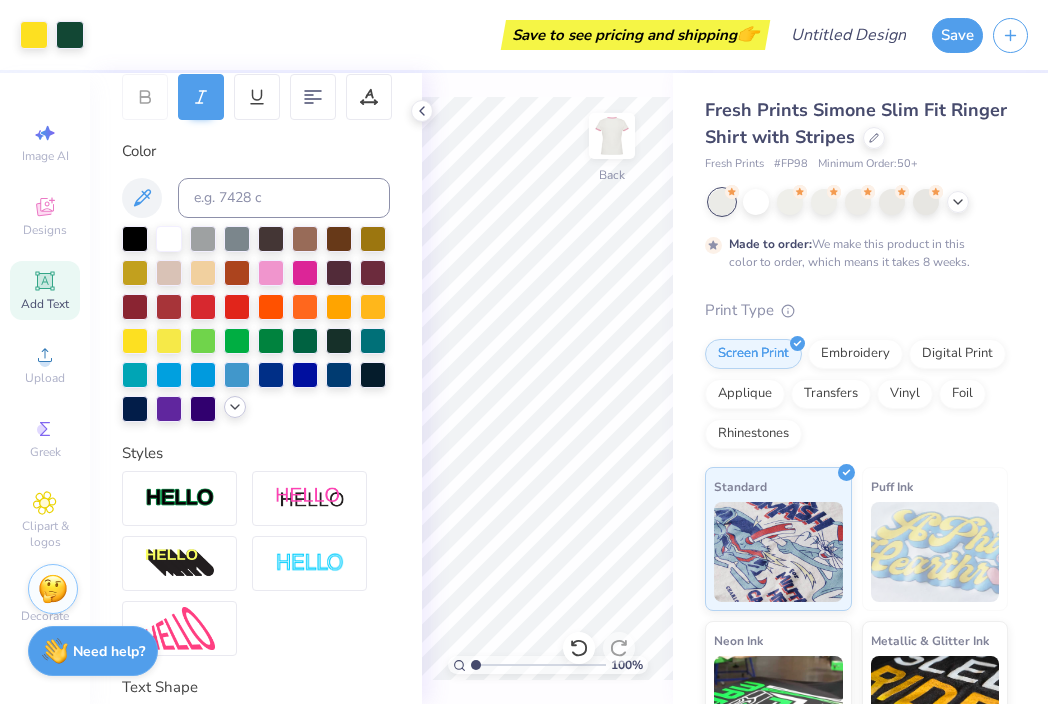 click 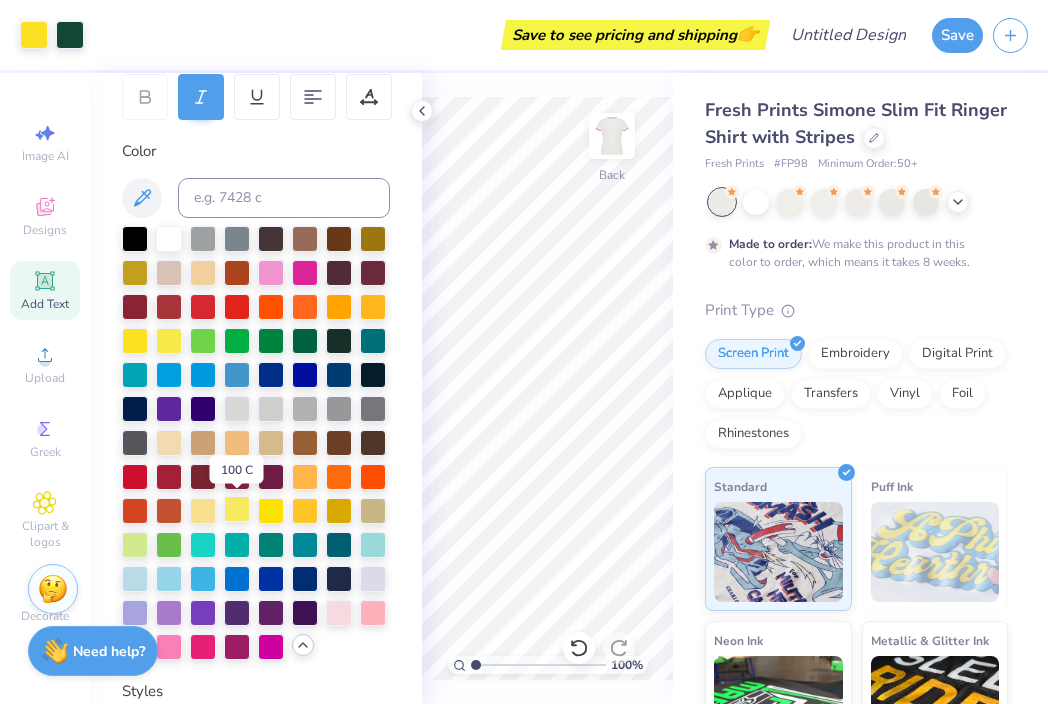 click at bounding box center [237, 509] 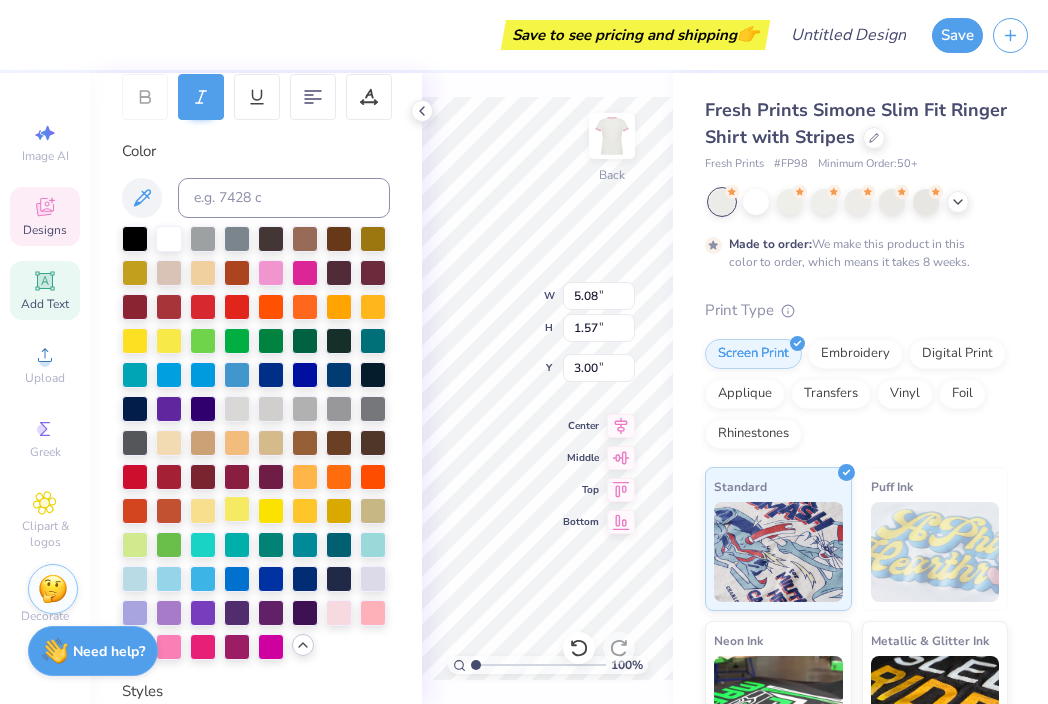 click at bounding box center [237, 509] 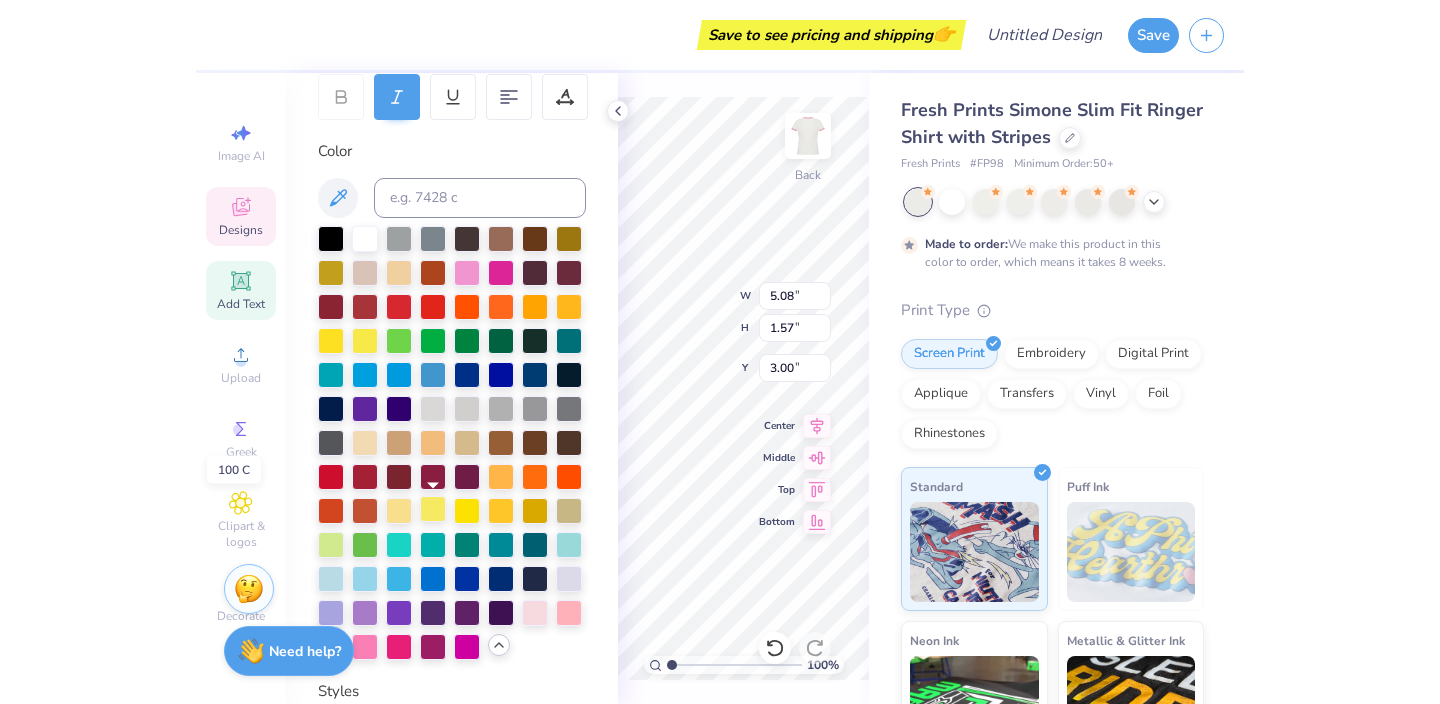 scroll, scrollTop: 0, scrollLeft: 0, axis: both 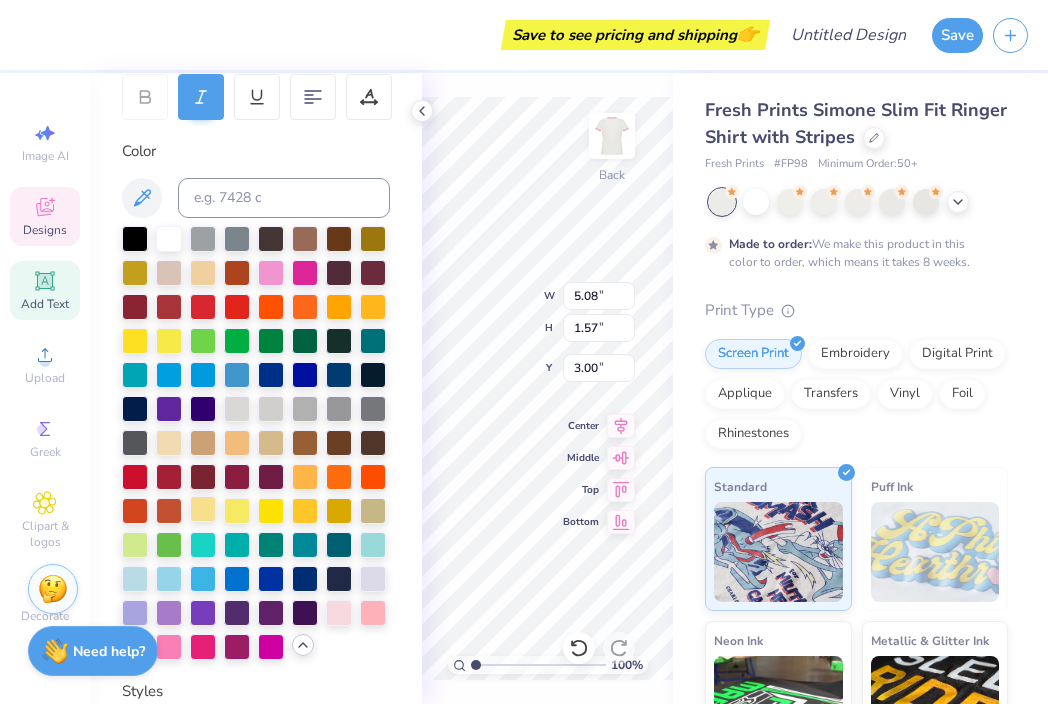 click at bounding box center [203, 509] 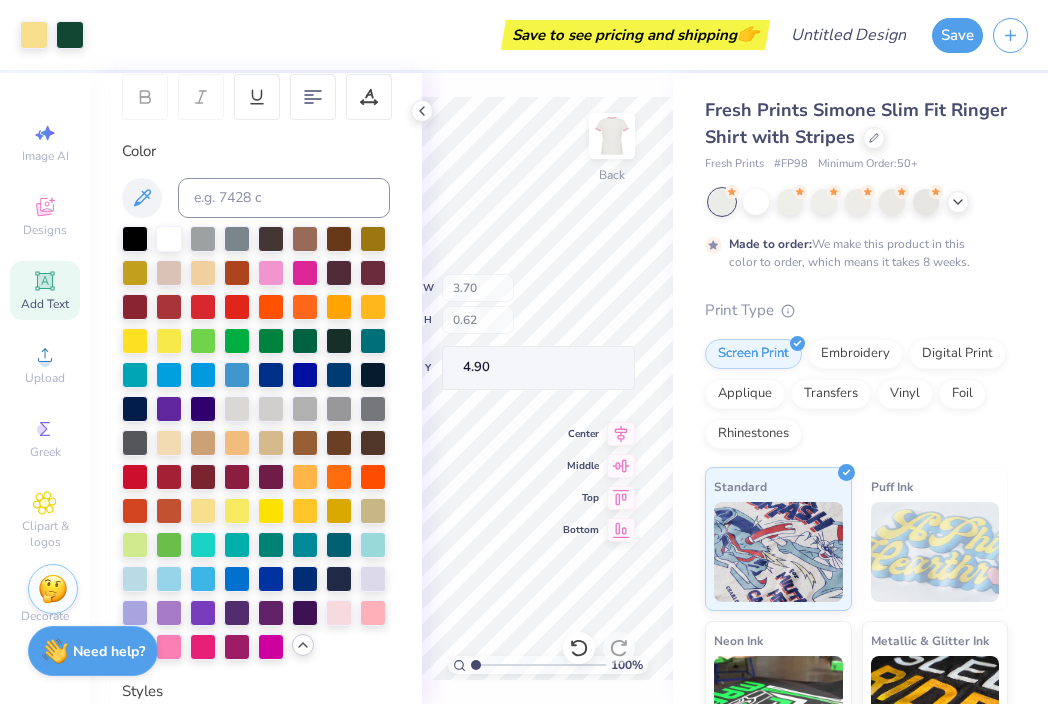 type on "3.70" 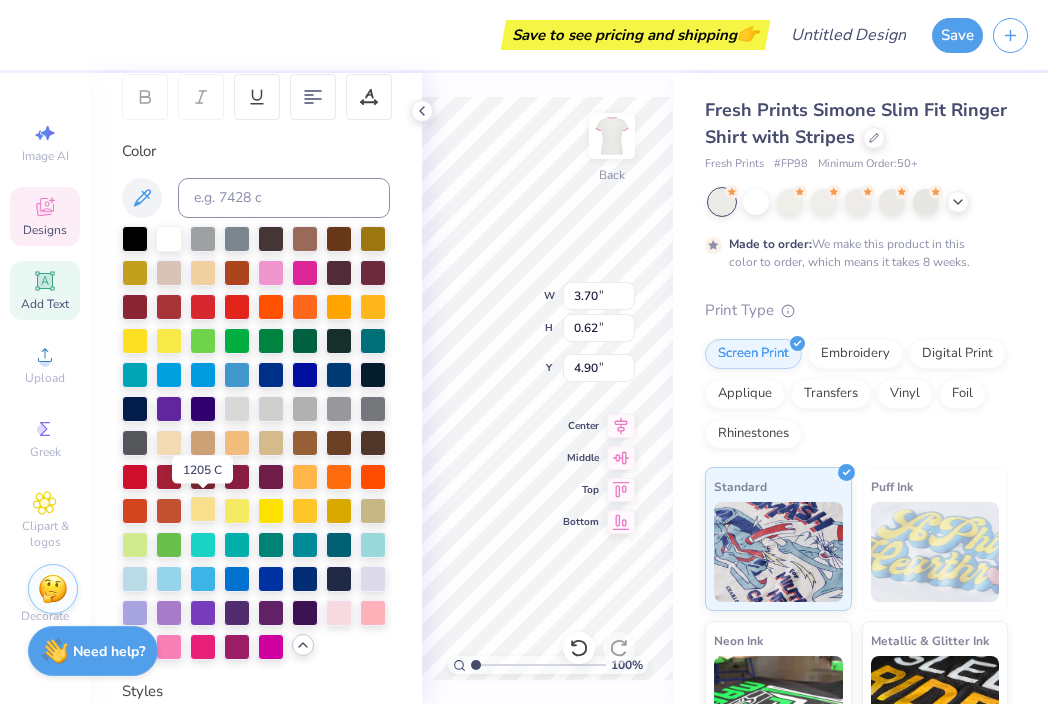 click at bounding box center (203, 509) 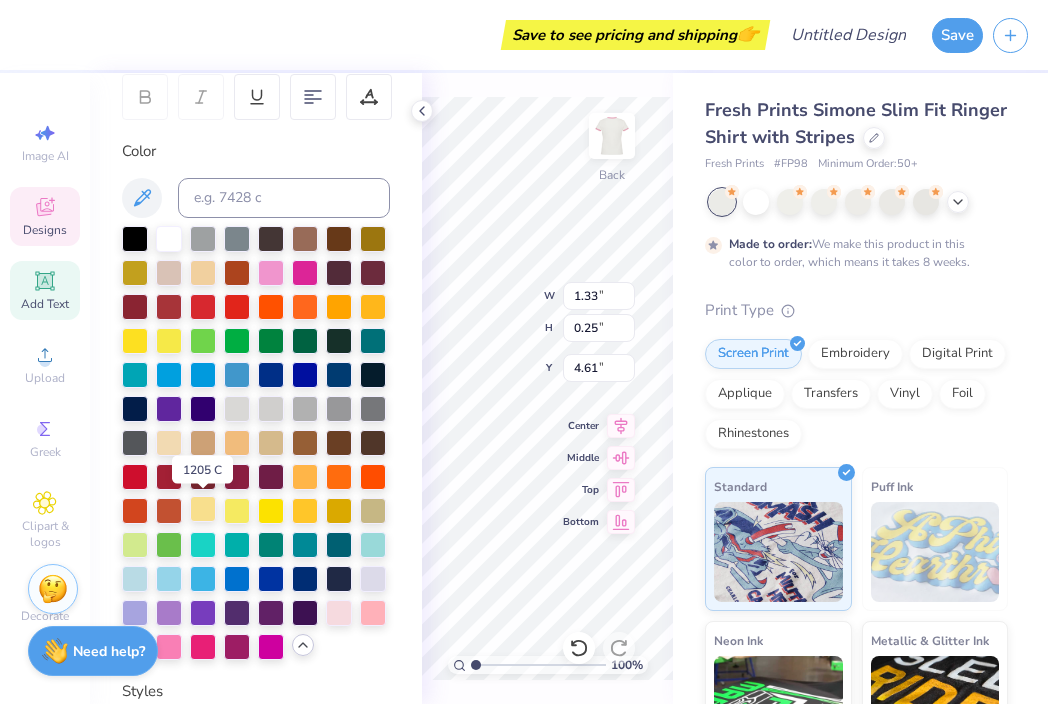 click at bounding box center (203, 509) 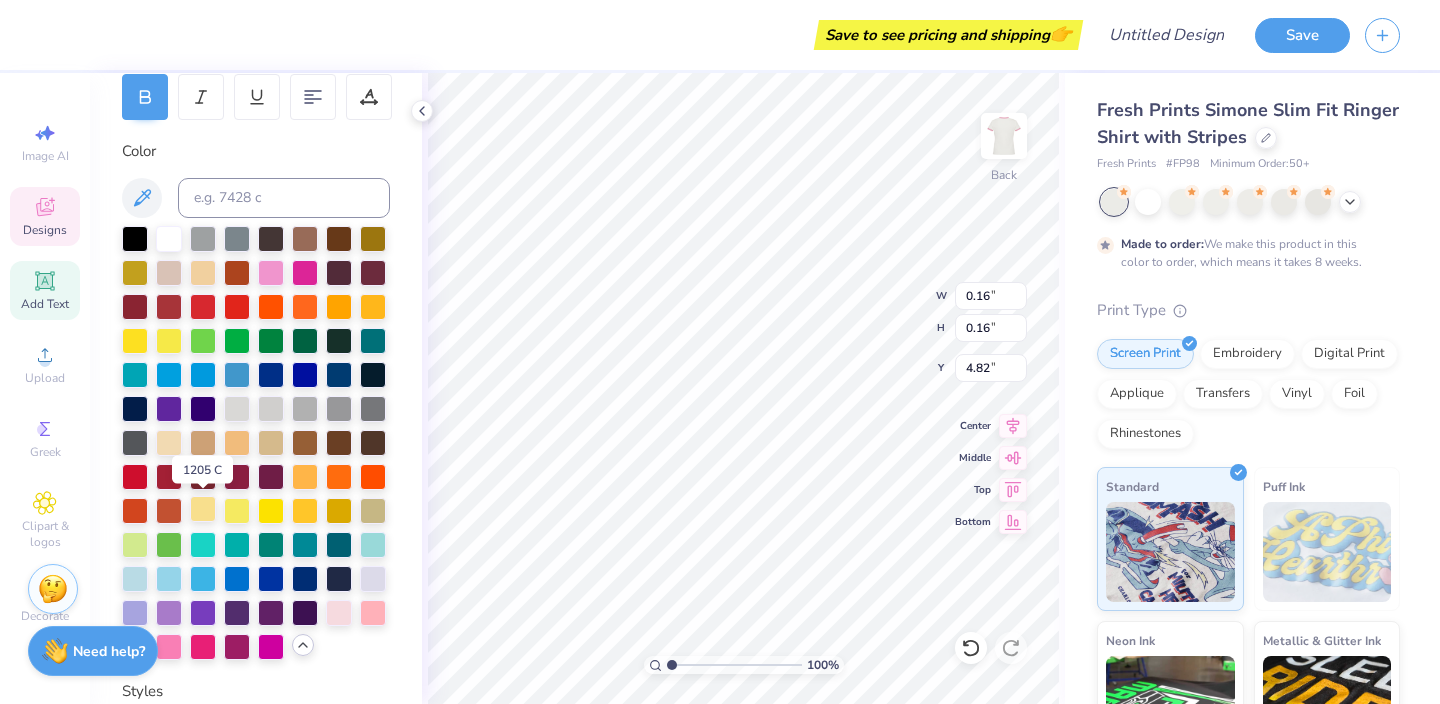 click at bounding box center (203, 509) 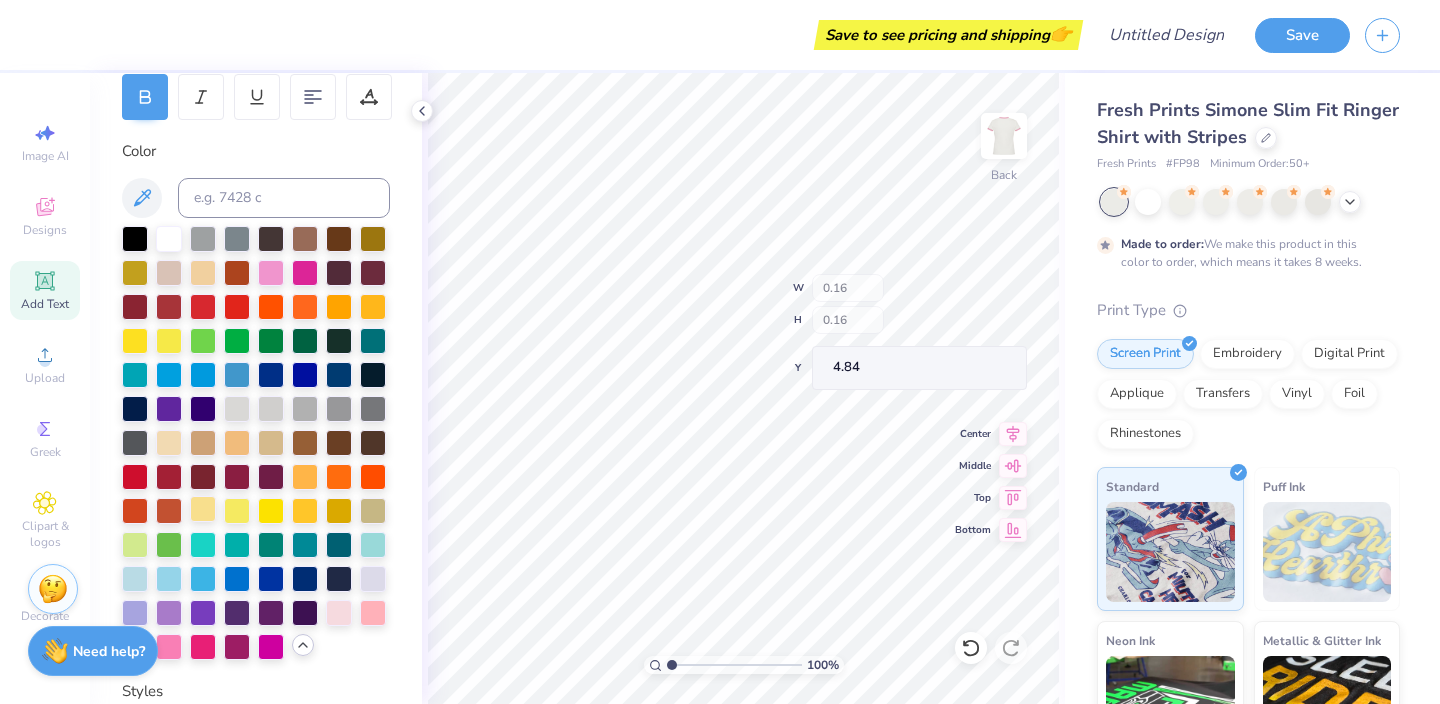 type on "4.84" 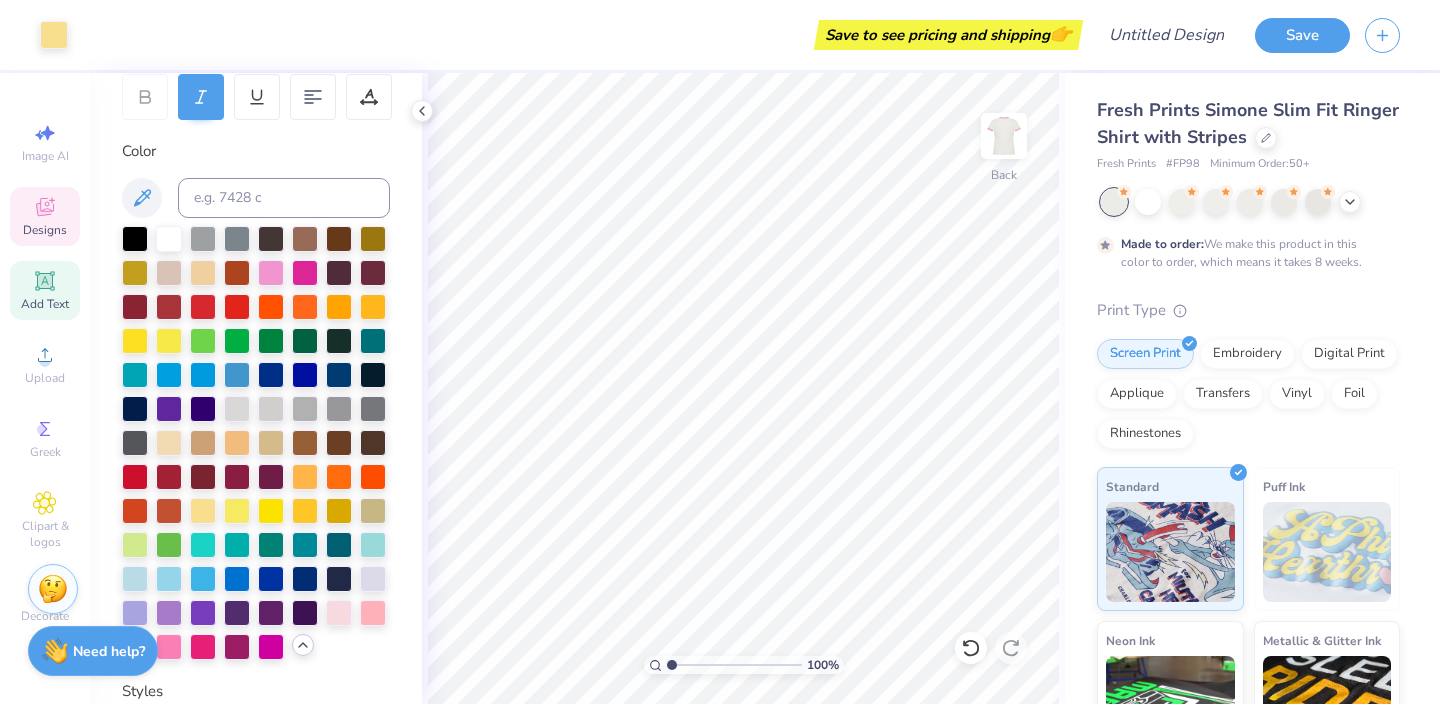 click on "Designs" at bounding box center (45, 230) 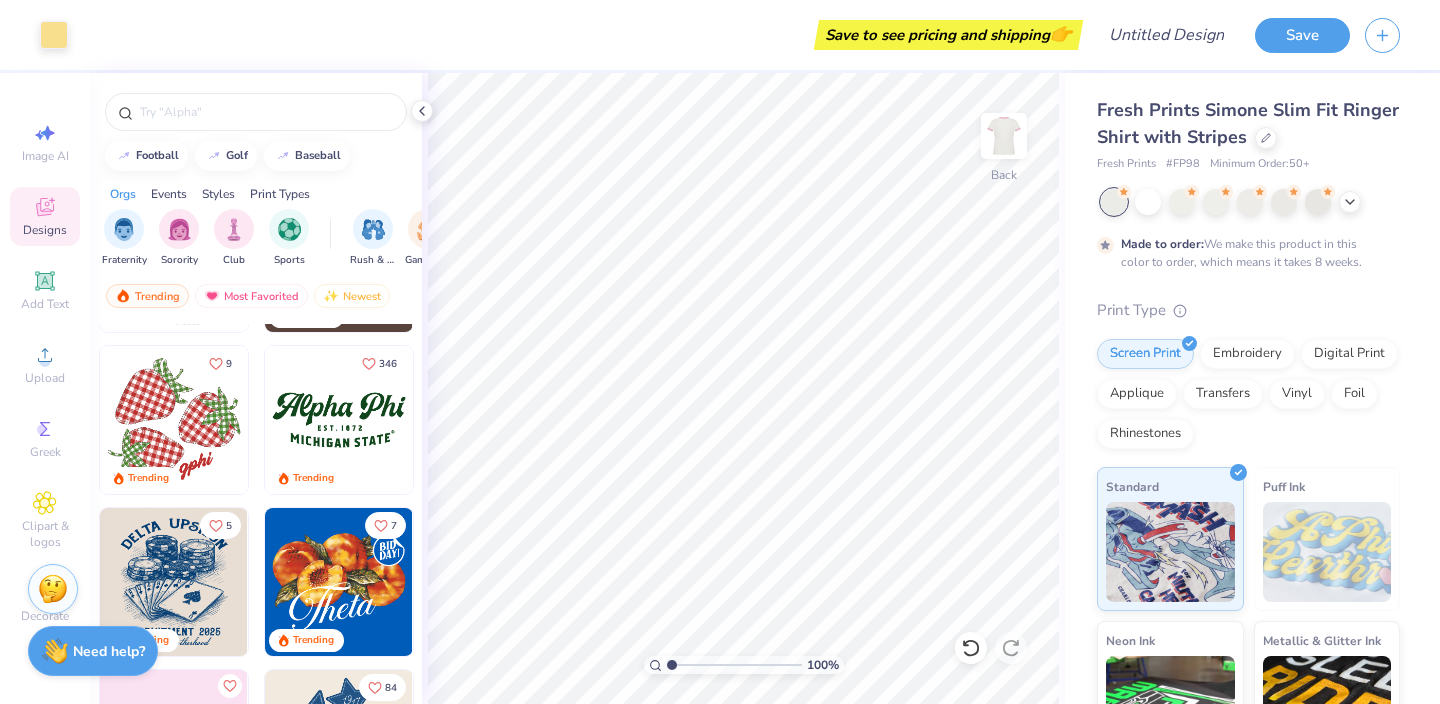 scroll, scrollTop: 768, scrollLeft: 0, axis: vertical 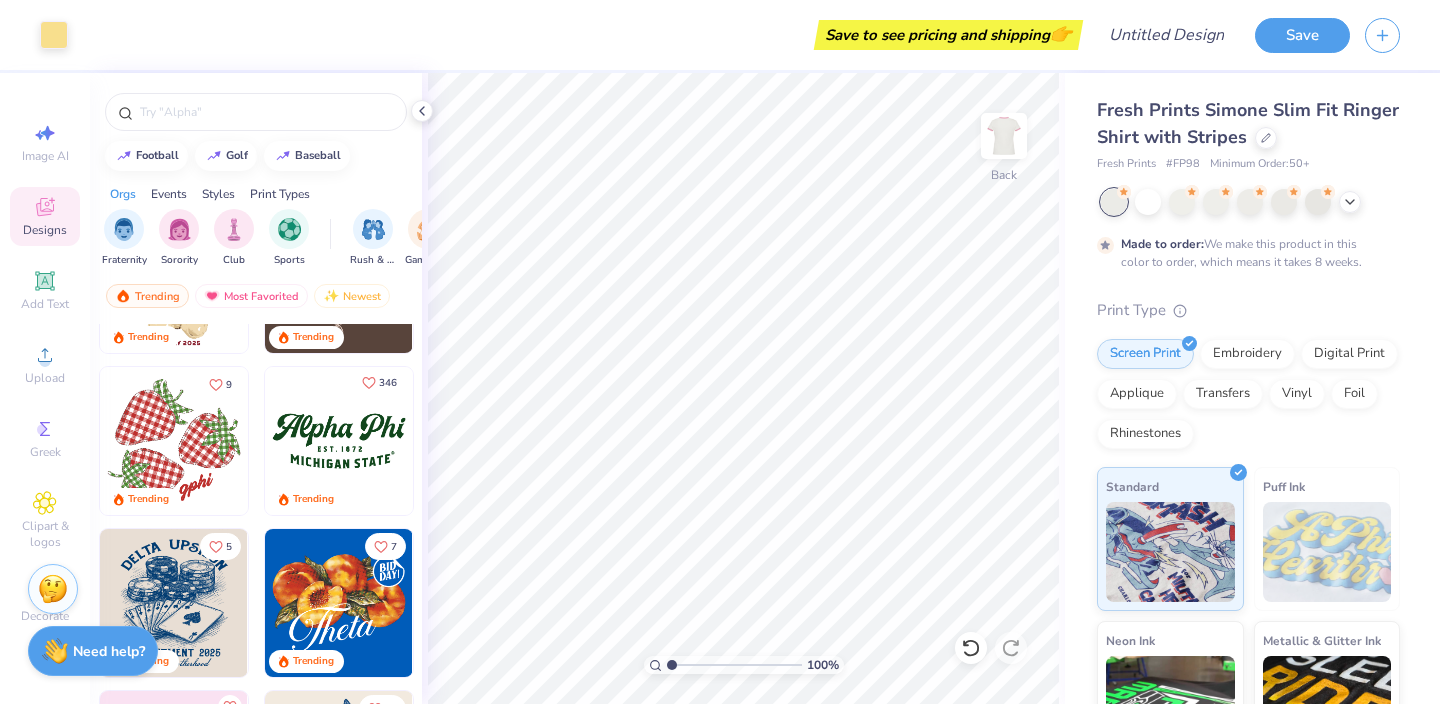 click 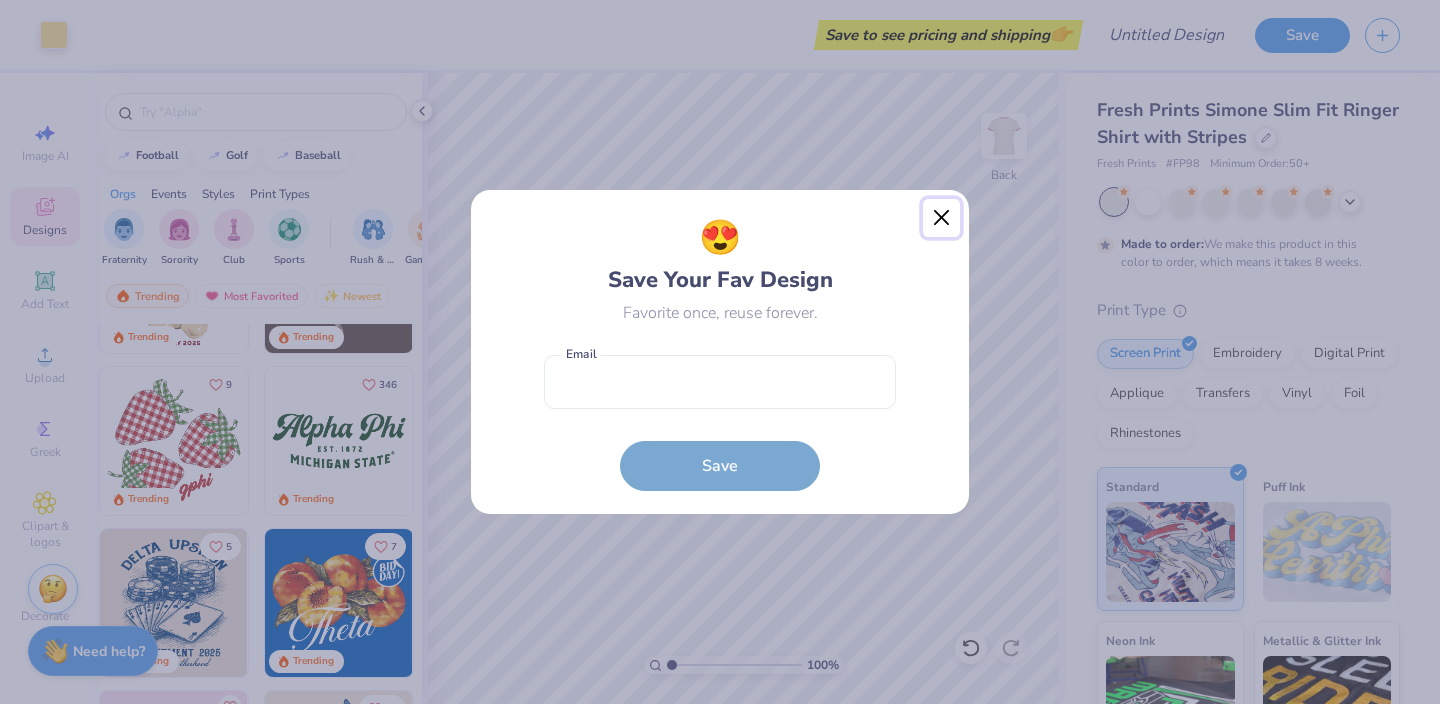 click at bounding box center [942, 218] 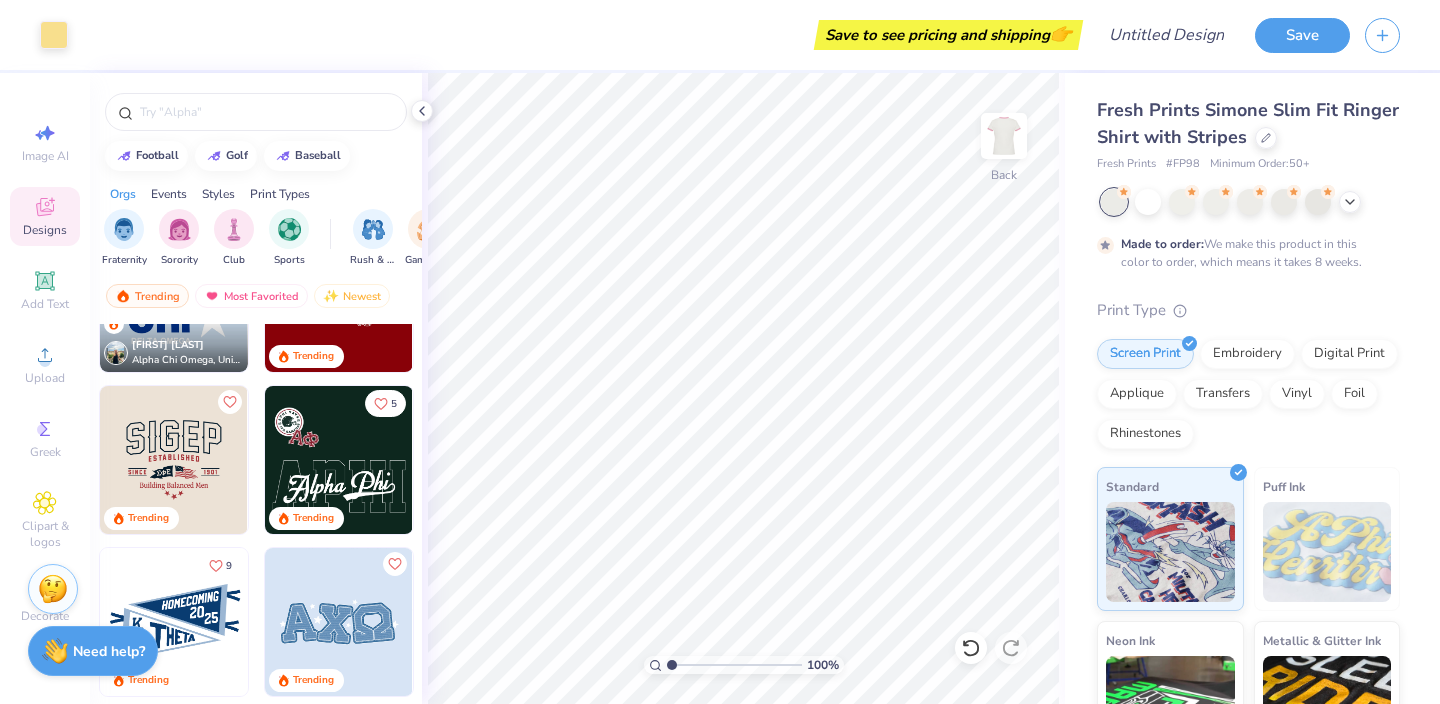 scroll, scrollTop: 1580, scrollLeft: 0, axis: vertical 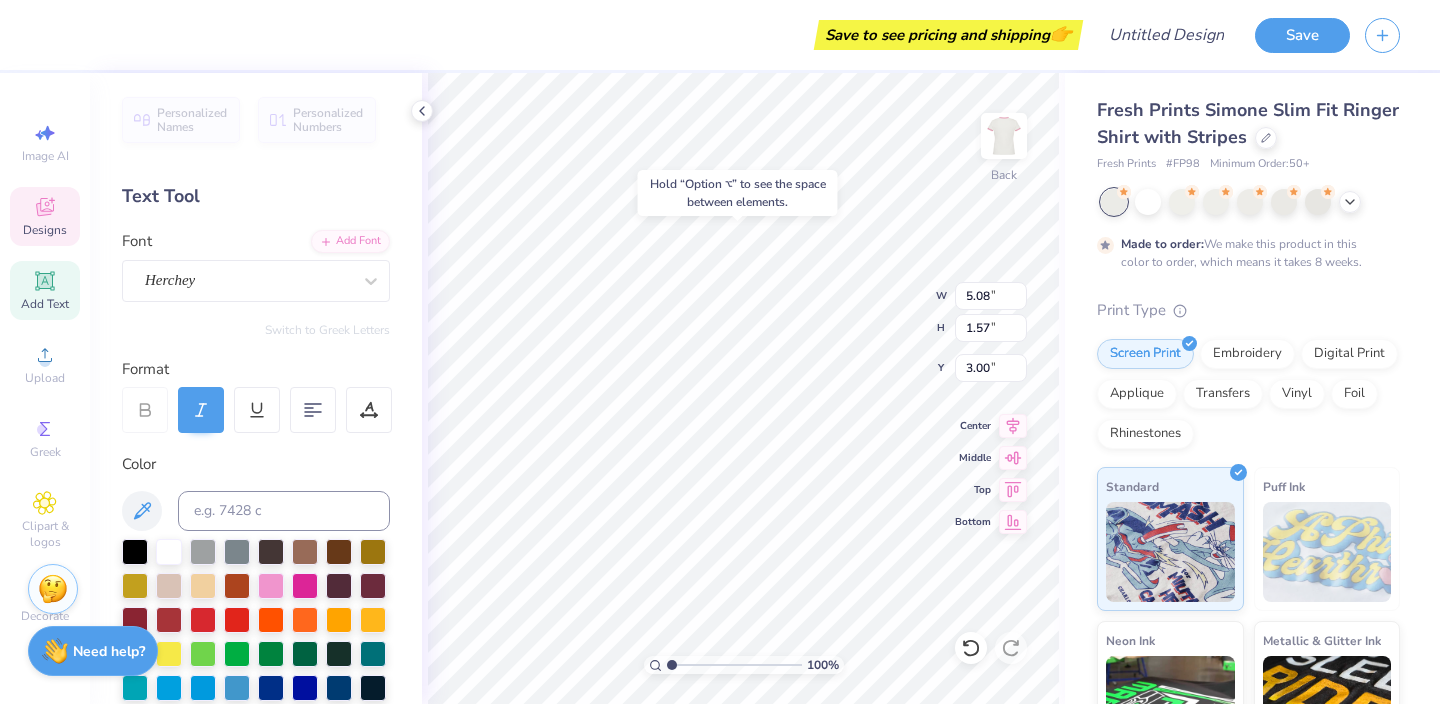 type on "5.08" 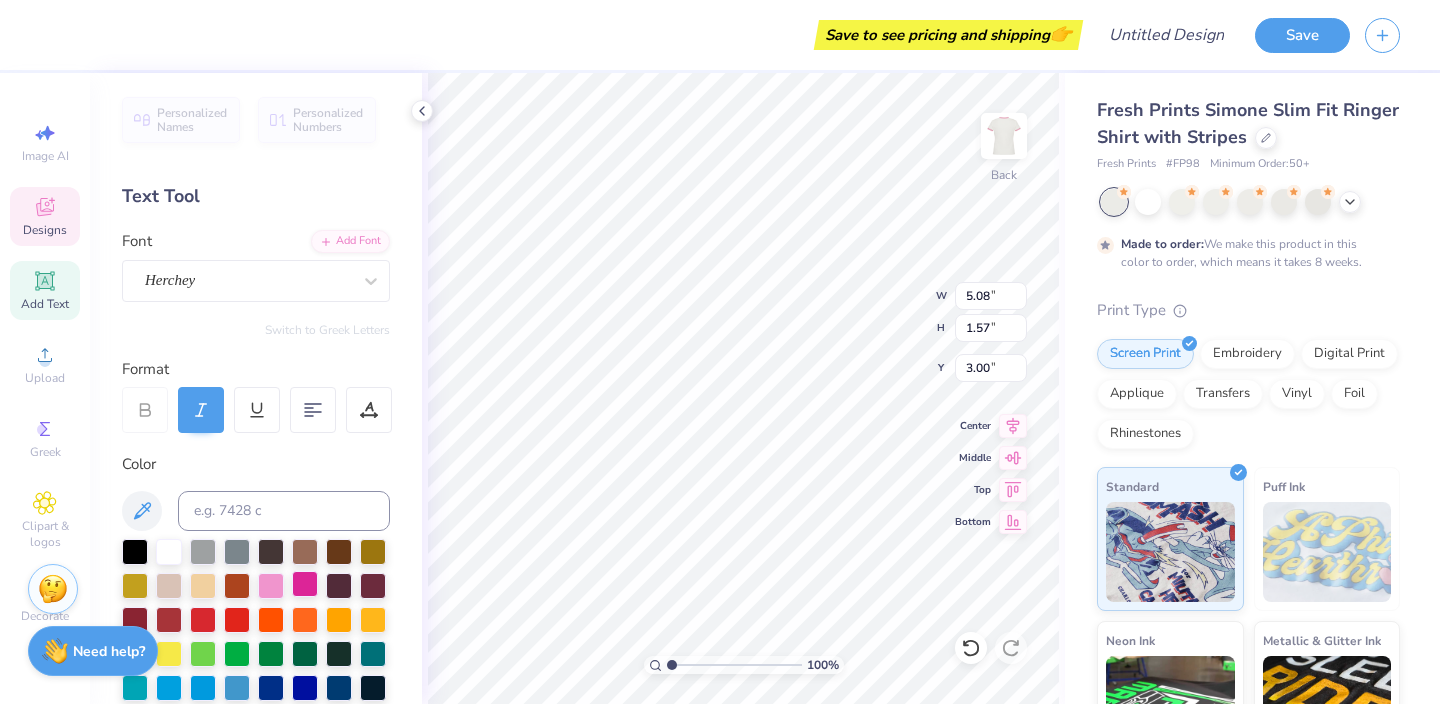 click at bounding box center (305, 584) 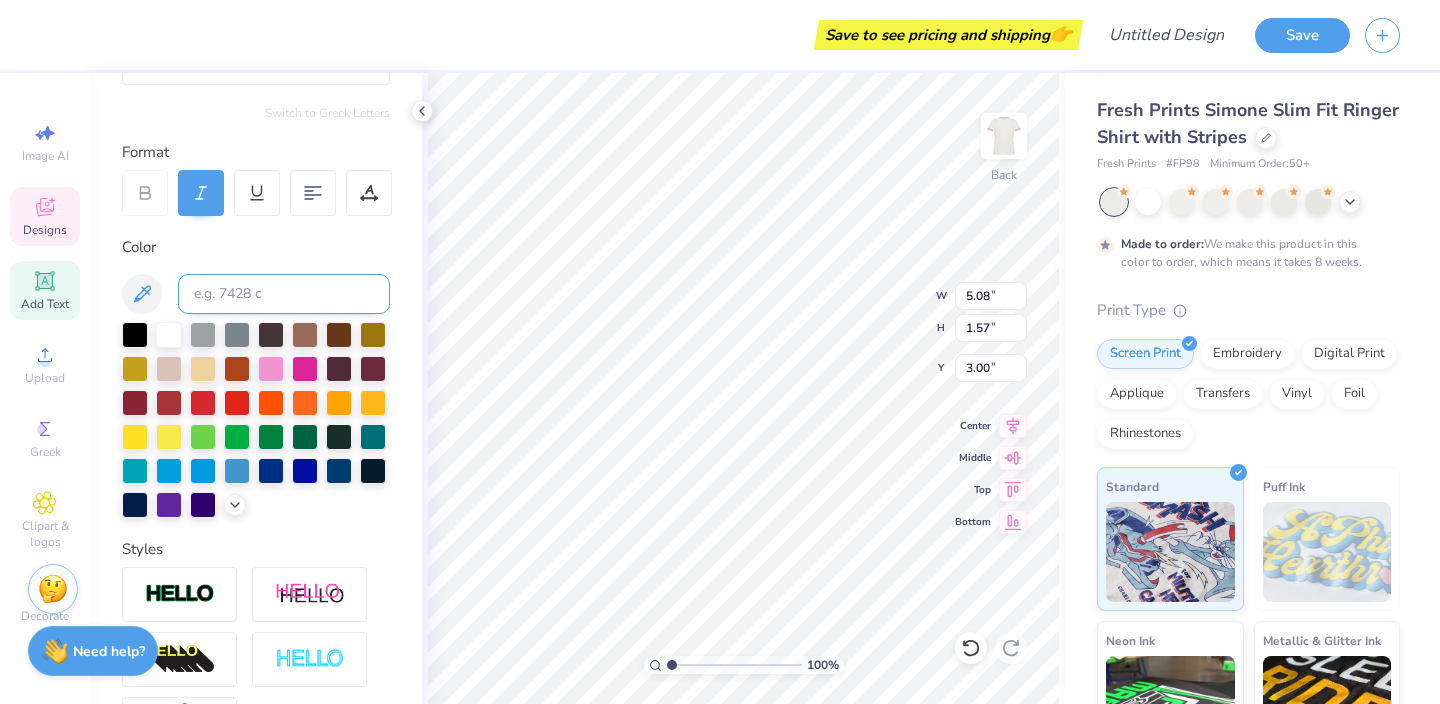 scroll, scrollTop: 222, scrollLeft: 0, axis: vertical 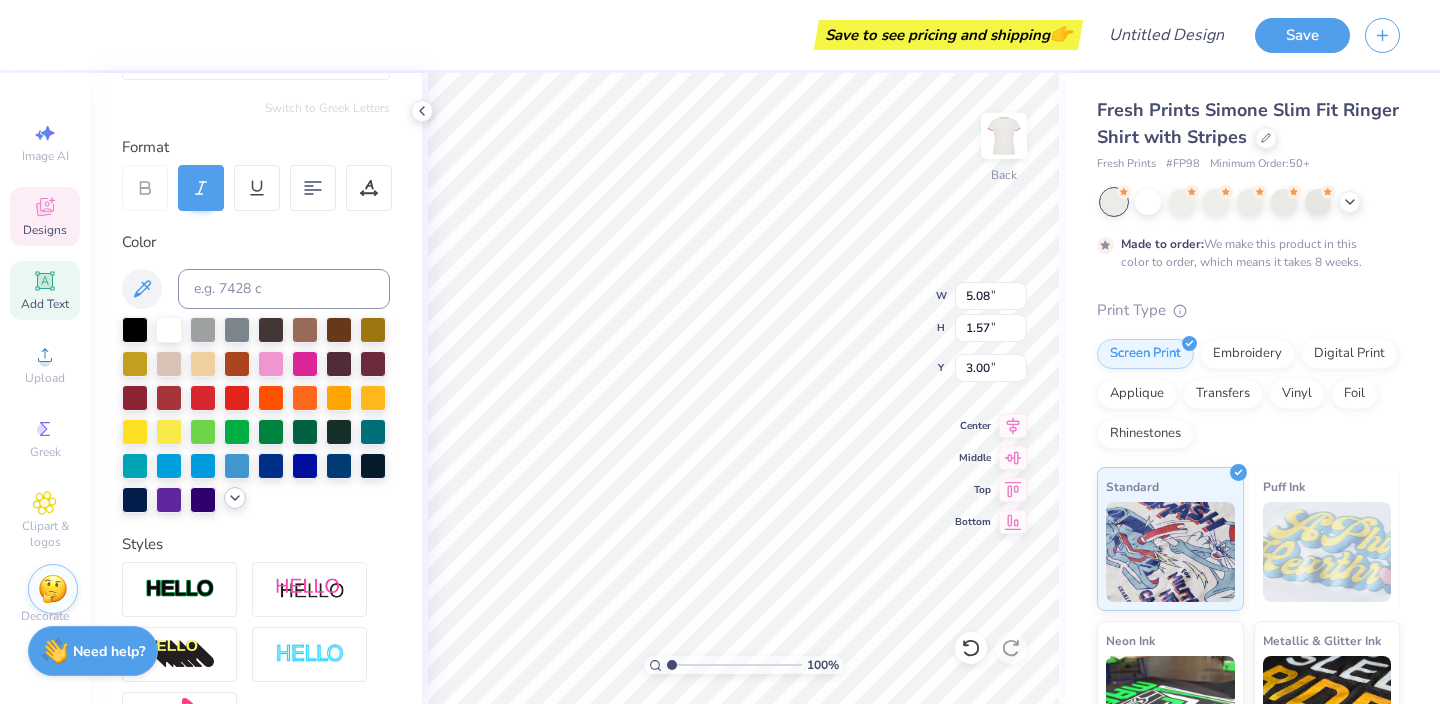 click 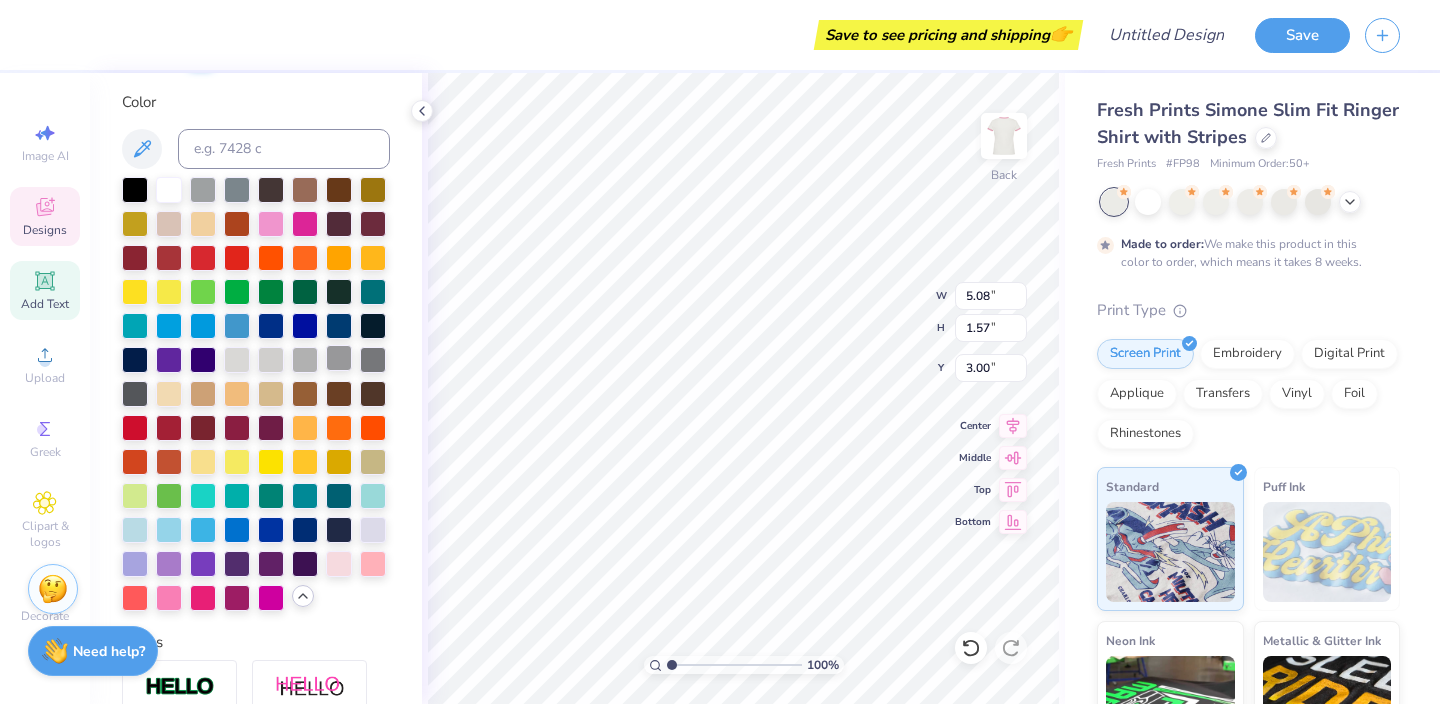 scroll, scrollTop: 373, scrollLeft: 0, axis: vertical 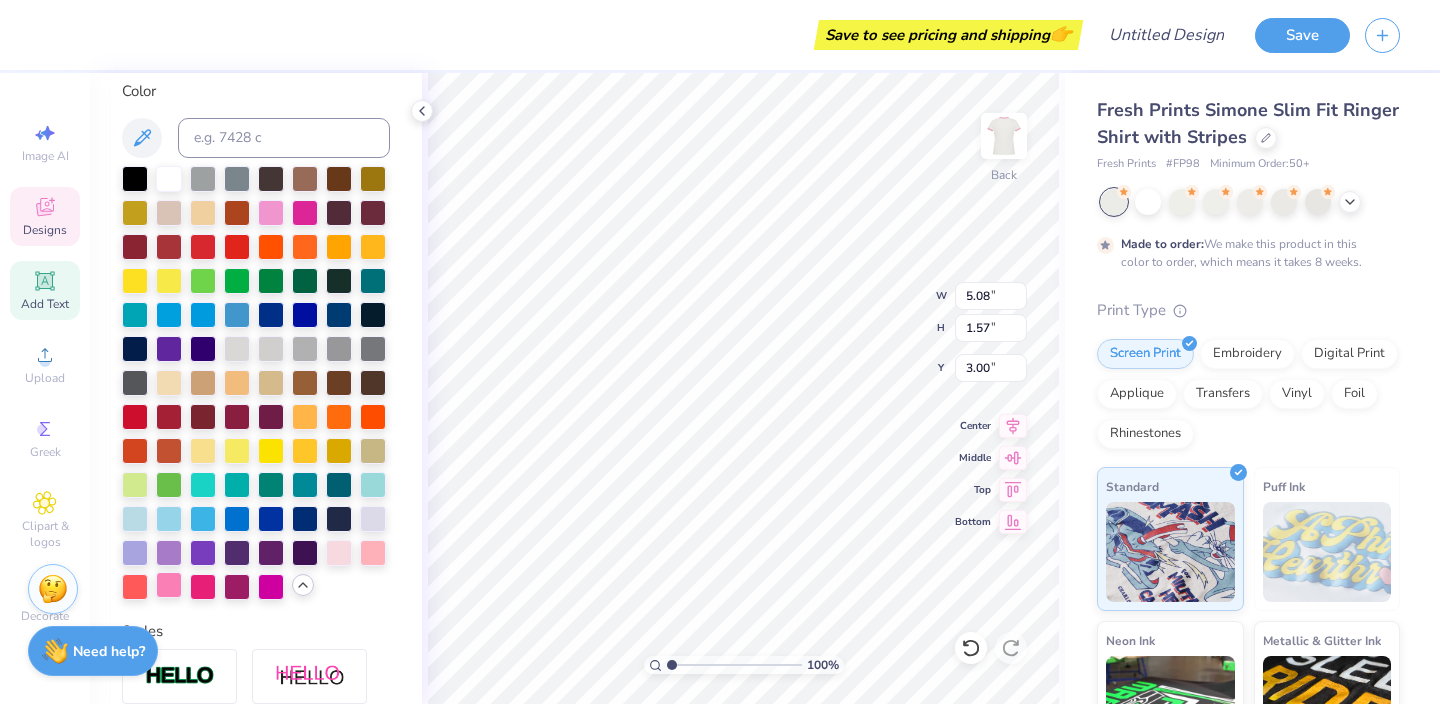click at bounding box center [169, 585] 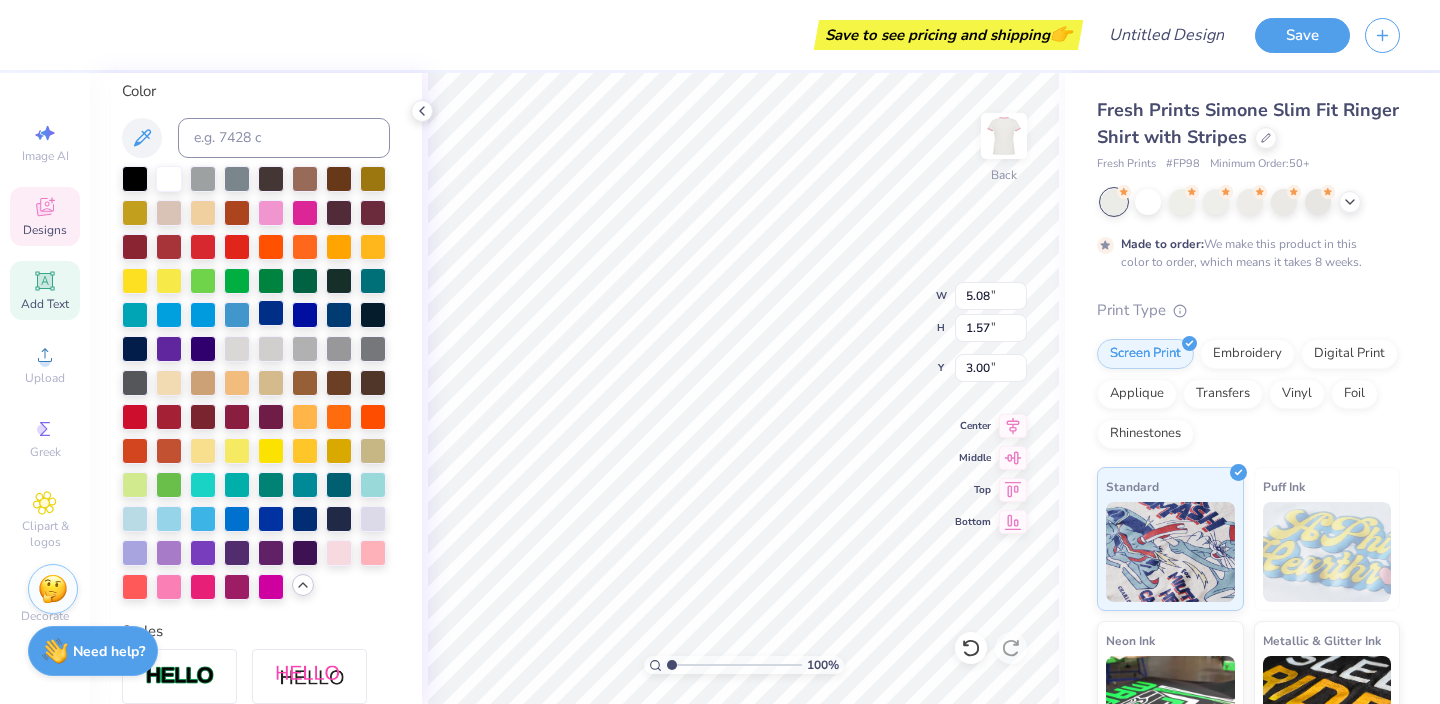 click at bounding box center (271, 313) 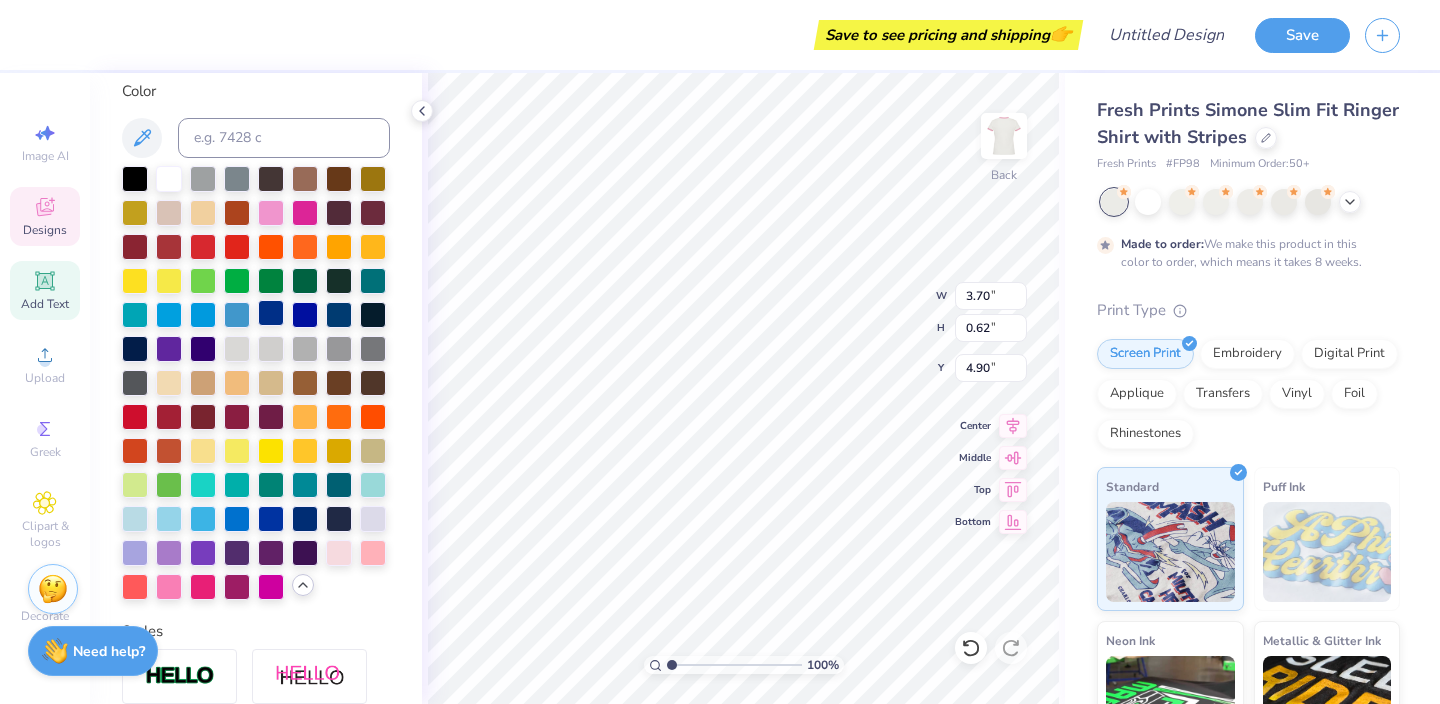 click at bounding box center [271, 313] 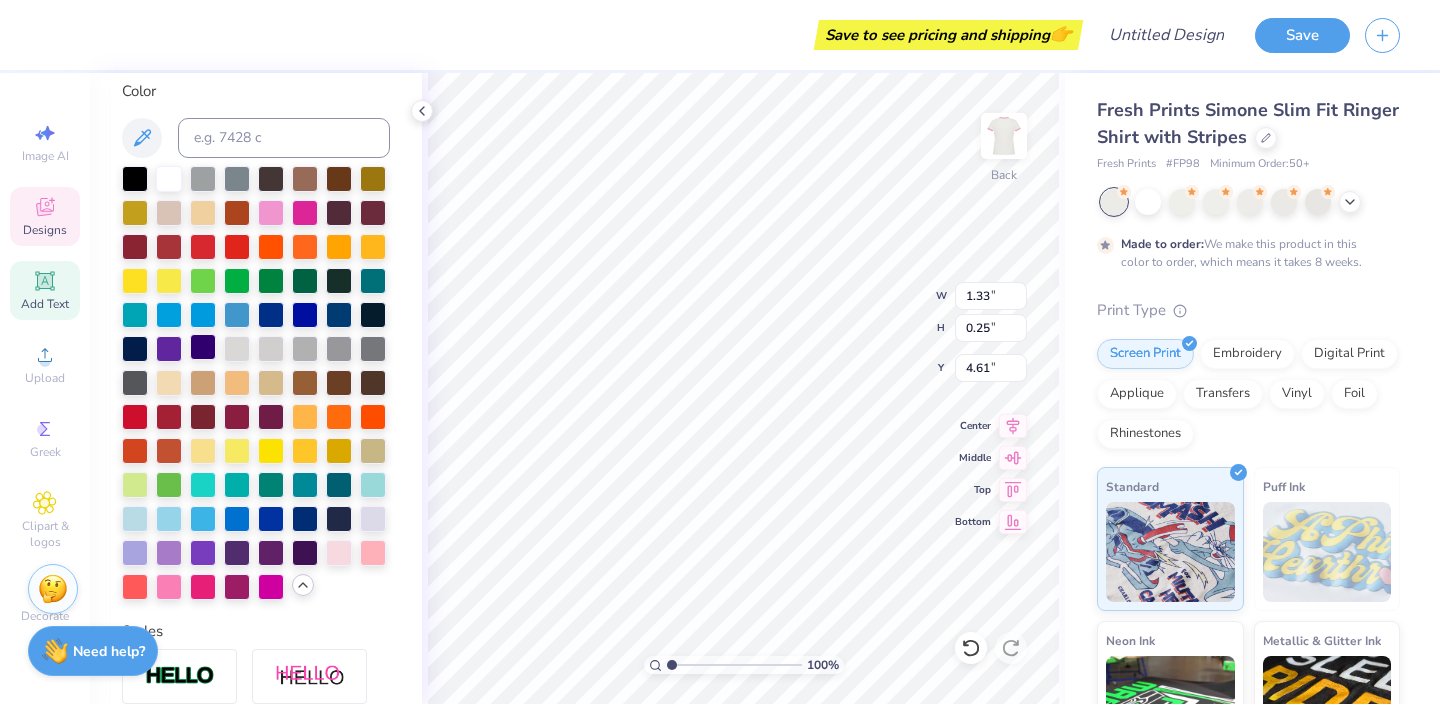 click at bounding box center (203, 347) 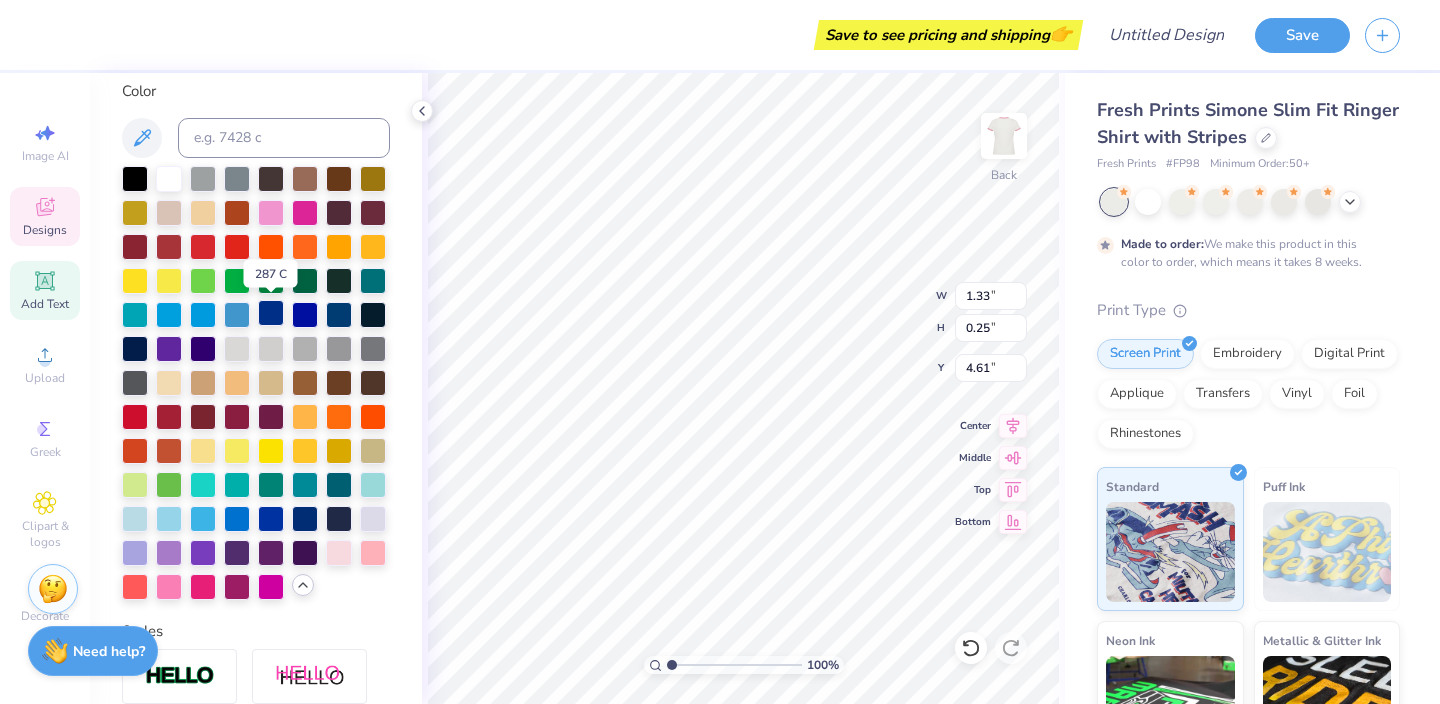 click at bounding box center [271, 313] 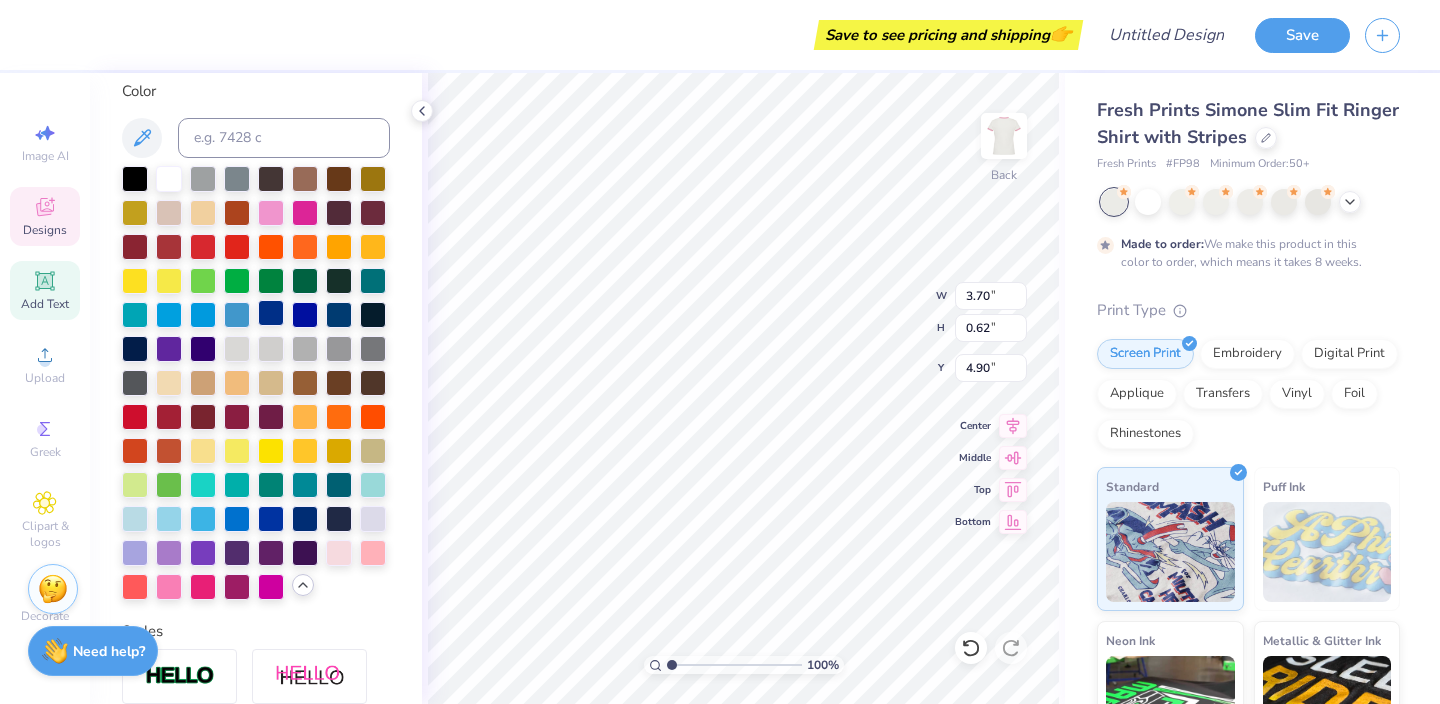 click at bounding box center [271, 313] 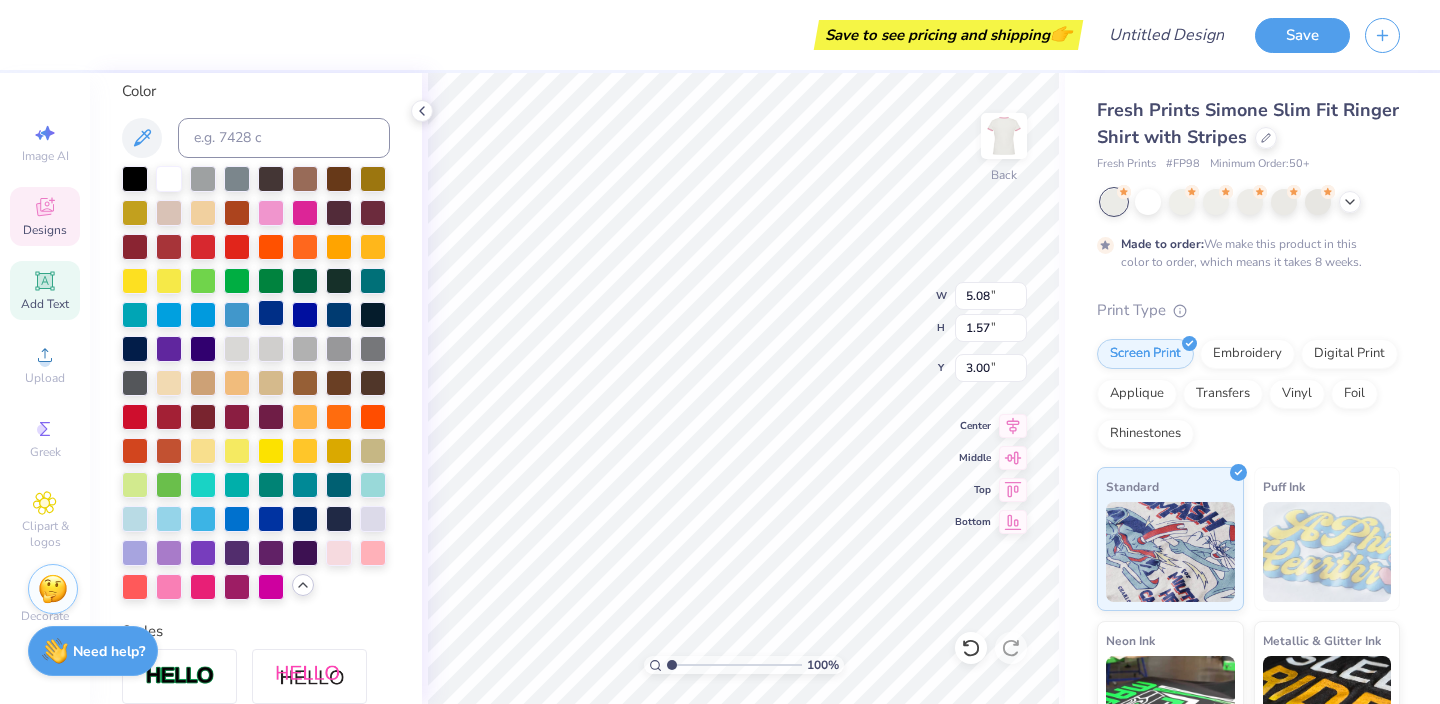 type on "5.08" 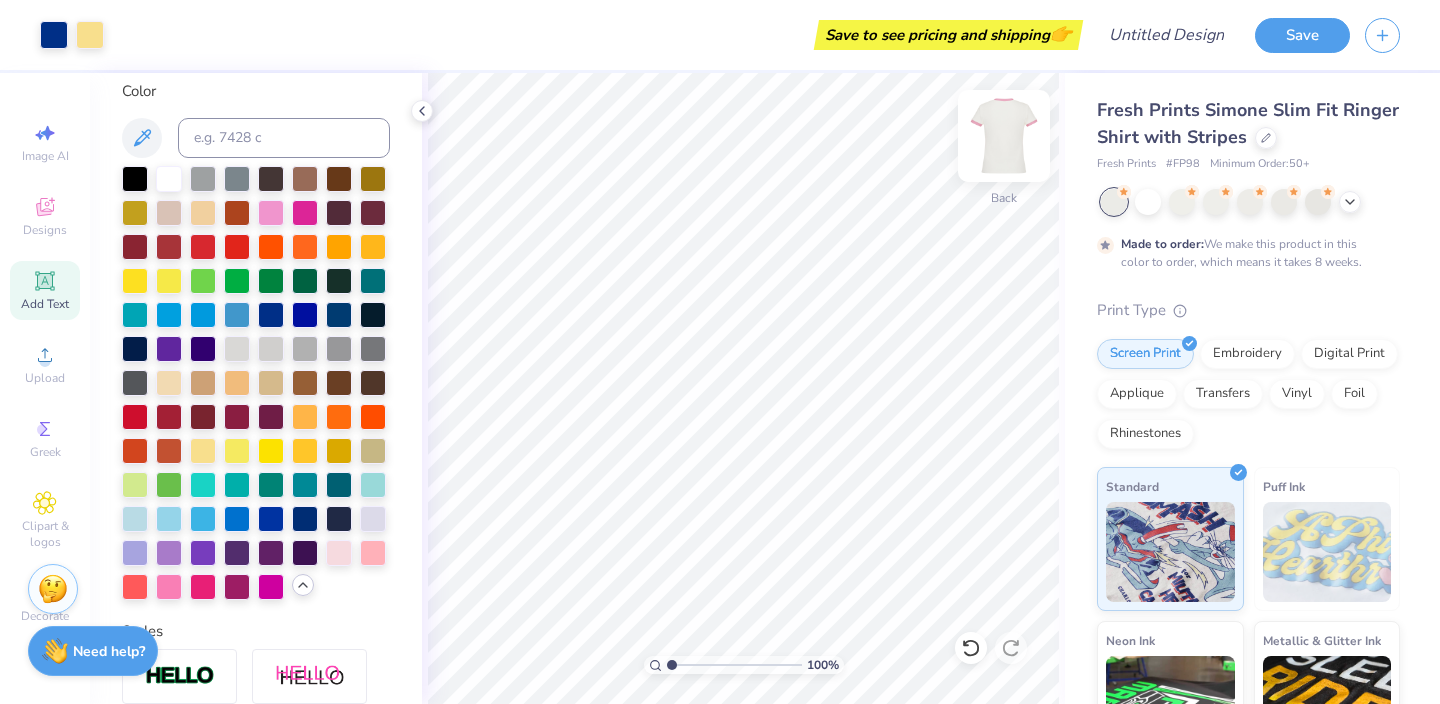 click at bounding box center [1004, 136] 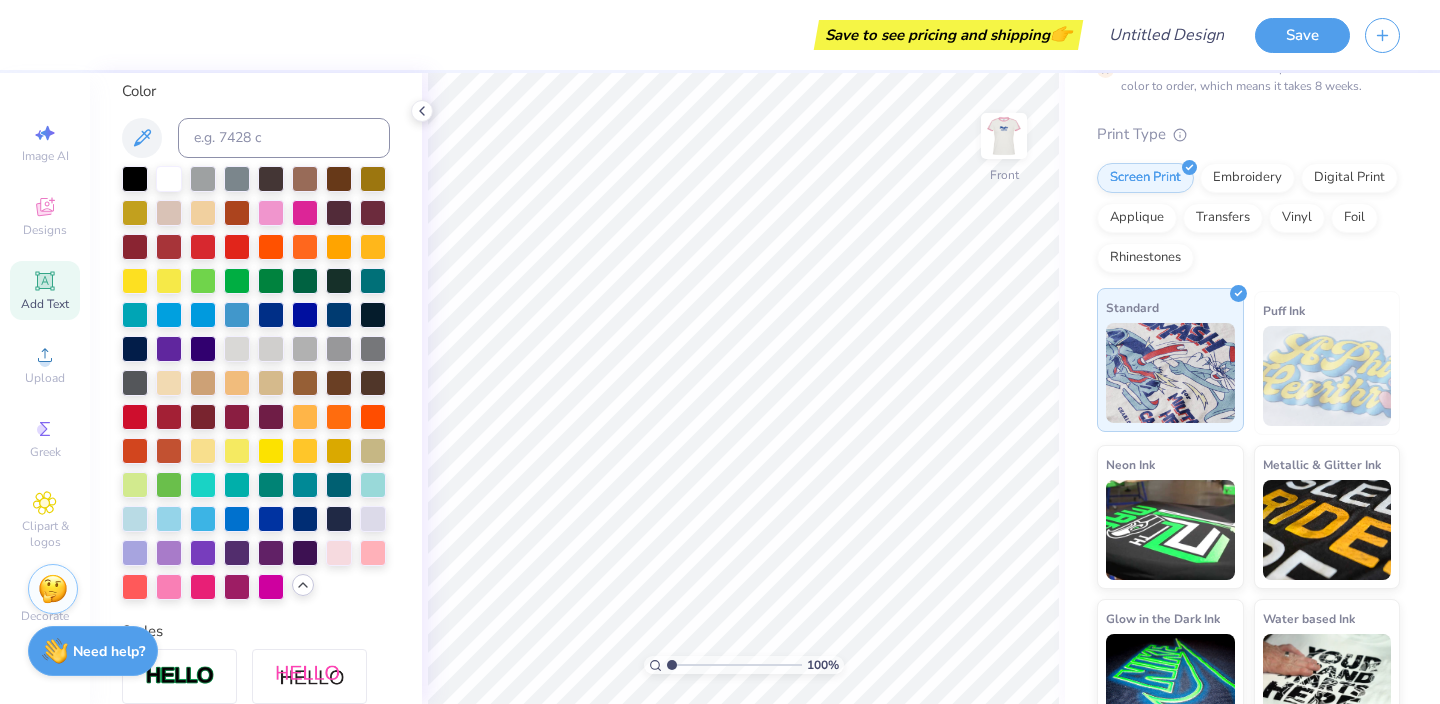 scroll, scrollTop: 215, scrollLeft: 0, axis: vertical 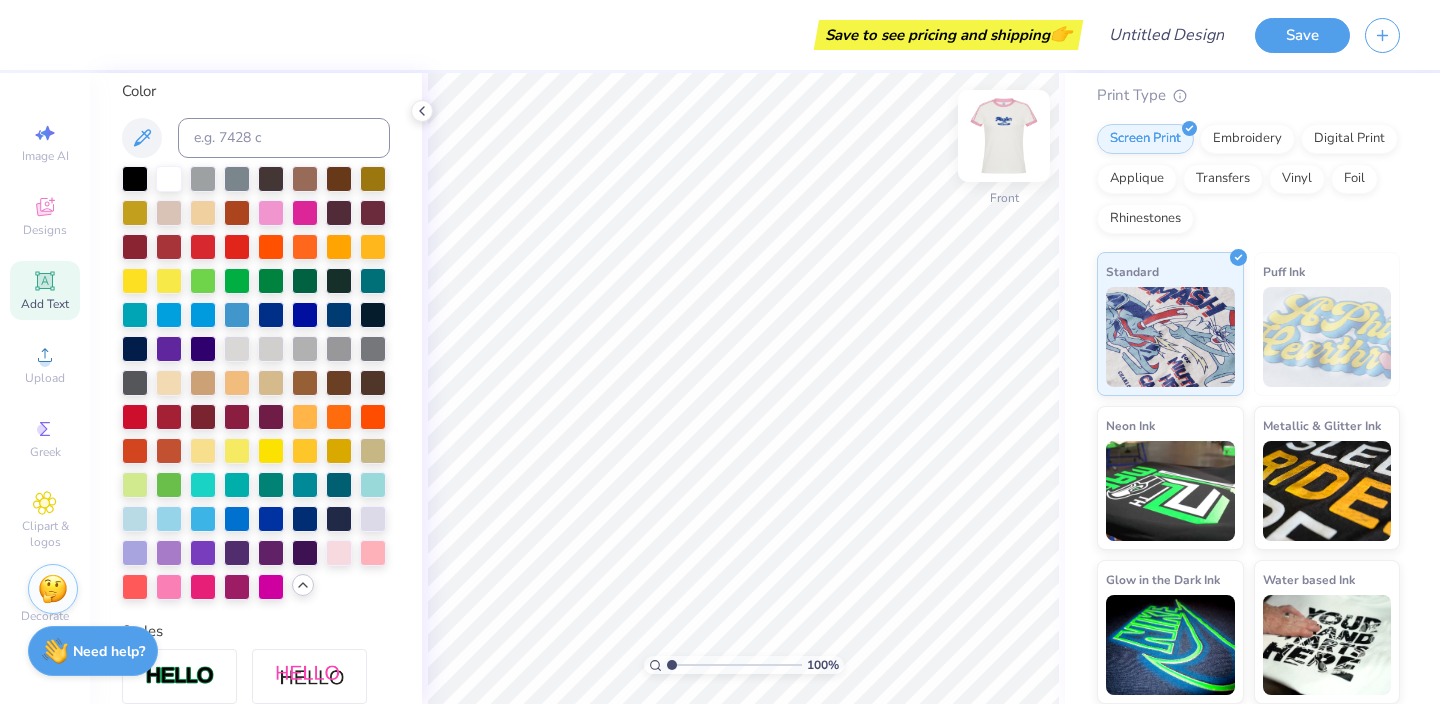 click at bounding box center [1004, 136] 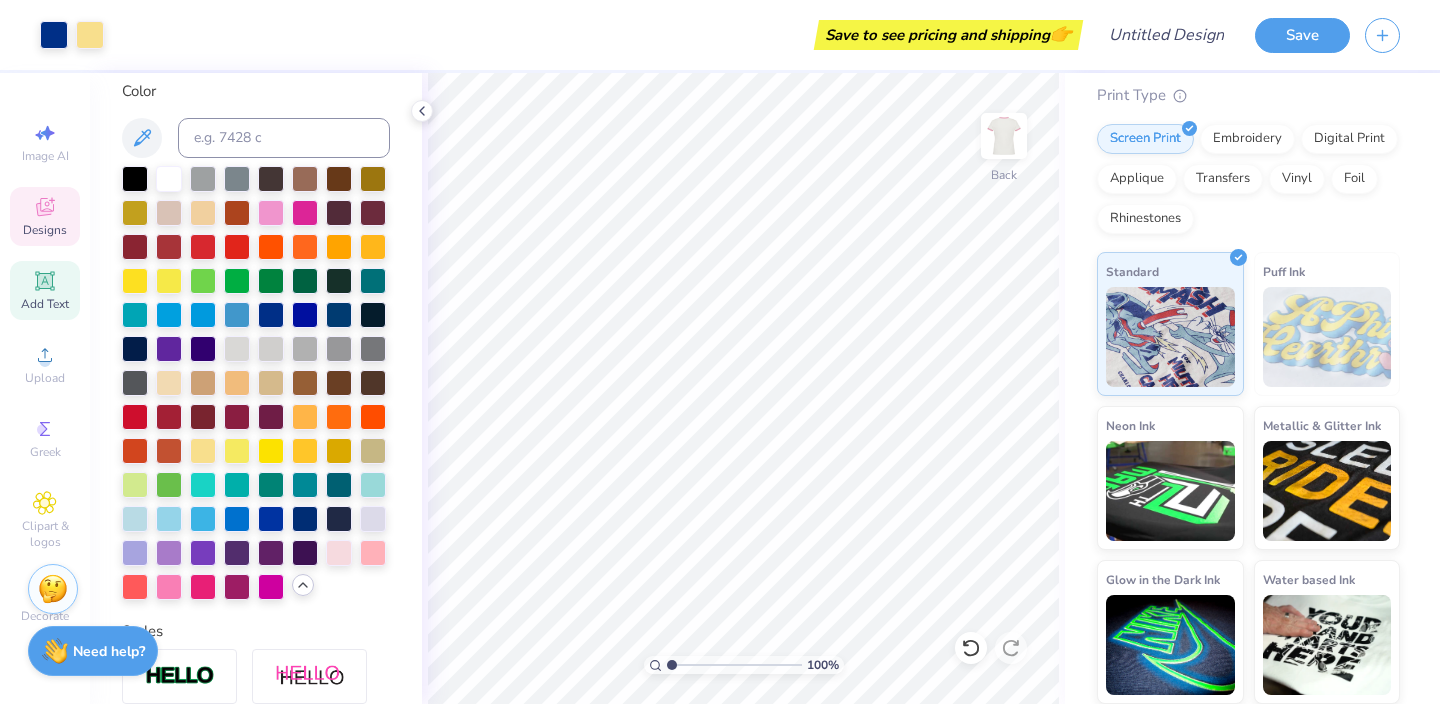 click 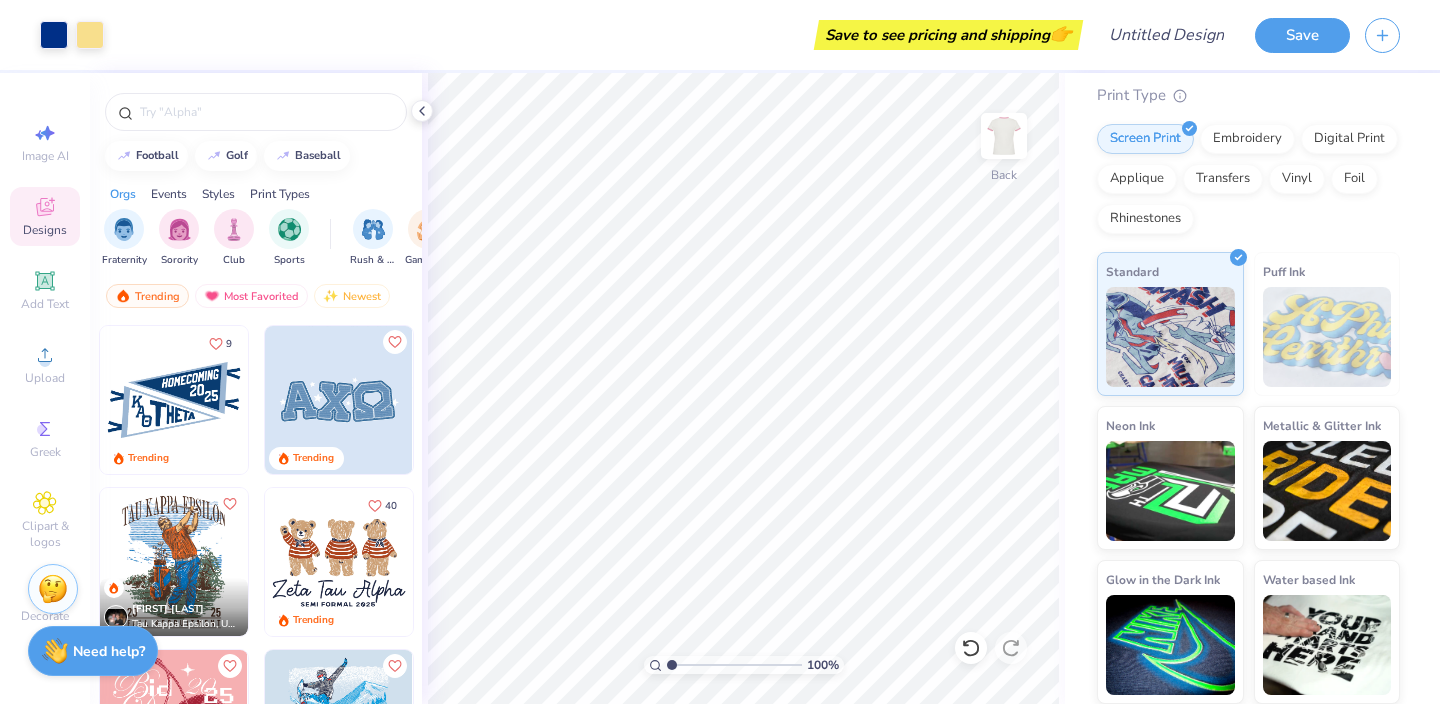 scroll, scrollTop: 1781, scrollLeft: 0, axis: vertical 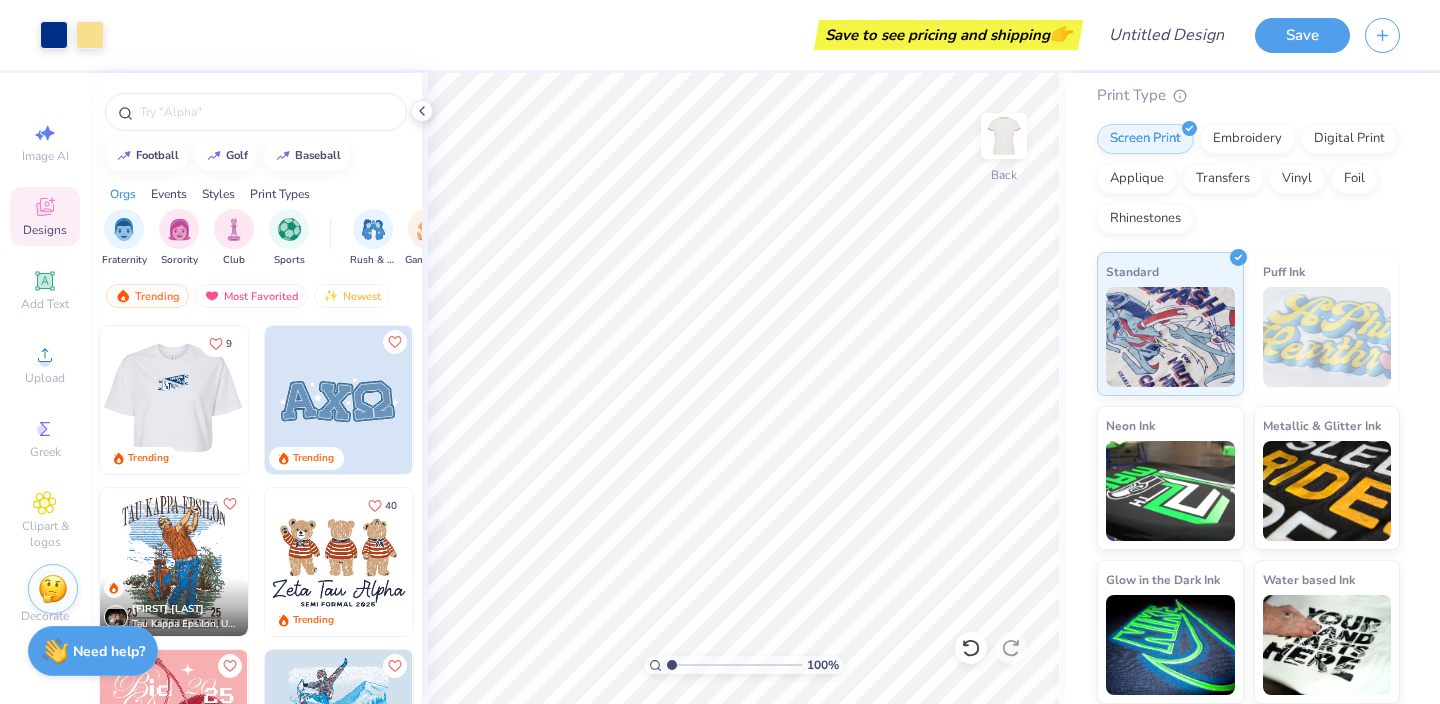 click at bounding box center (174, 400) 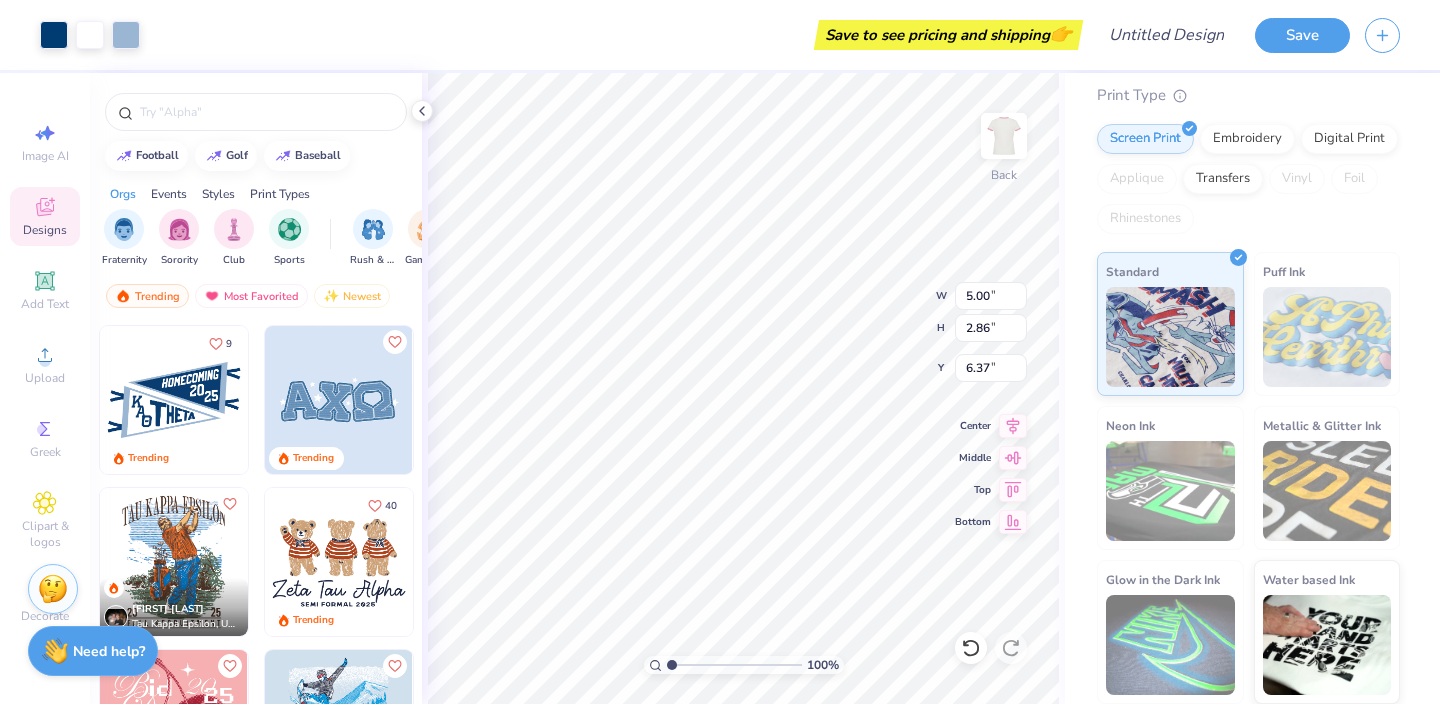 type on "6.37" 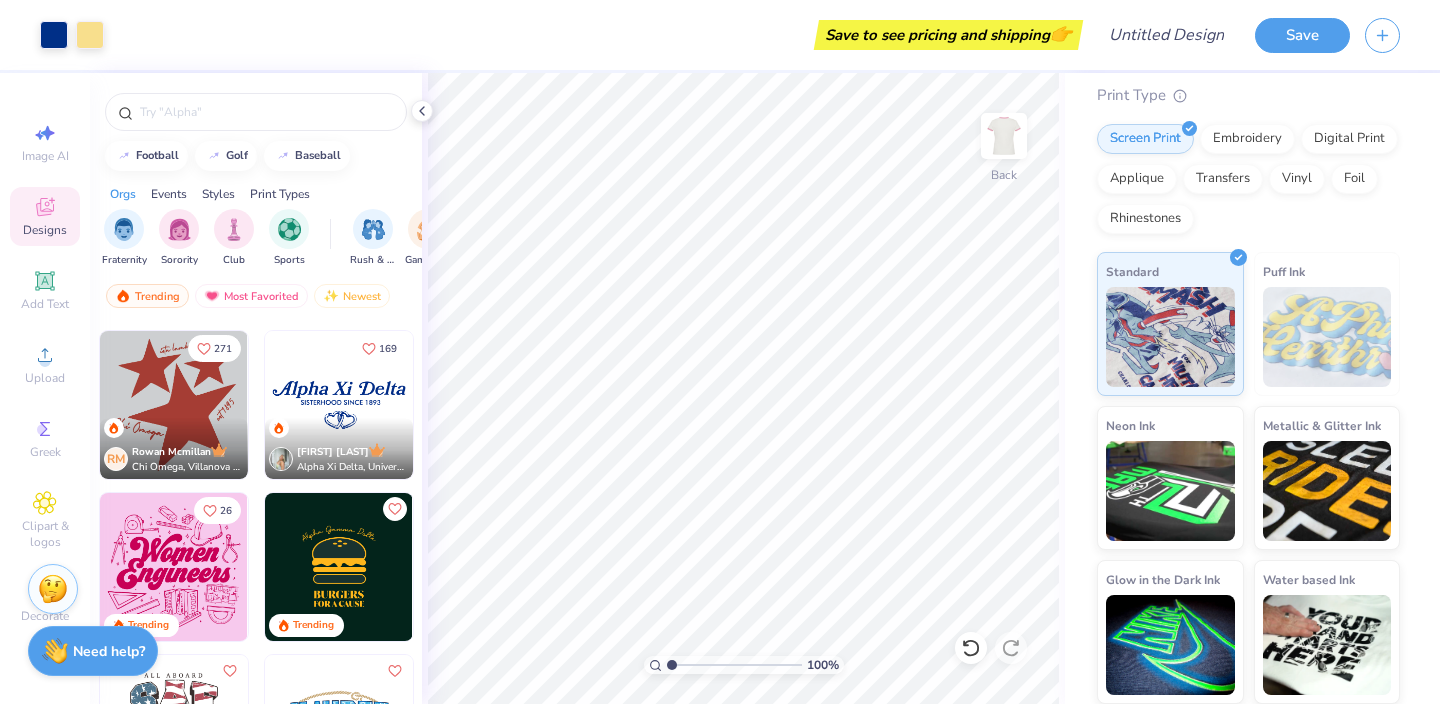 scroll, scrollTop: 6486, scrollLeft: 0, axis: vertical 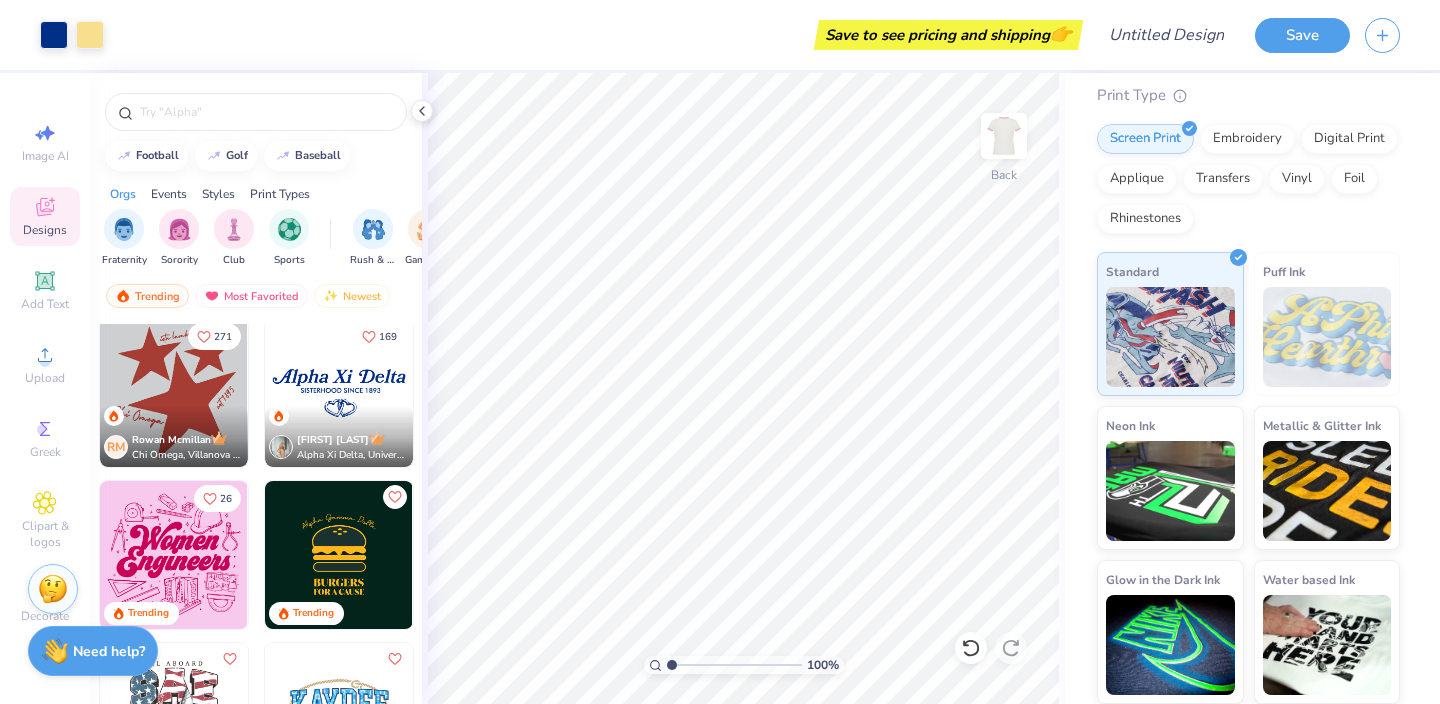 click at bounding box center (339, 393) 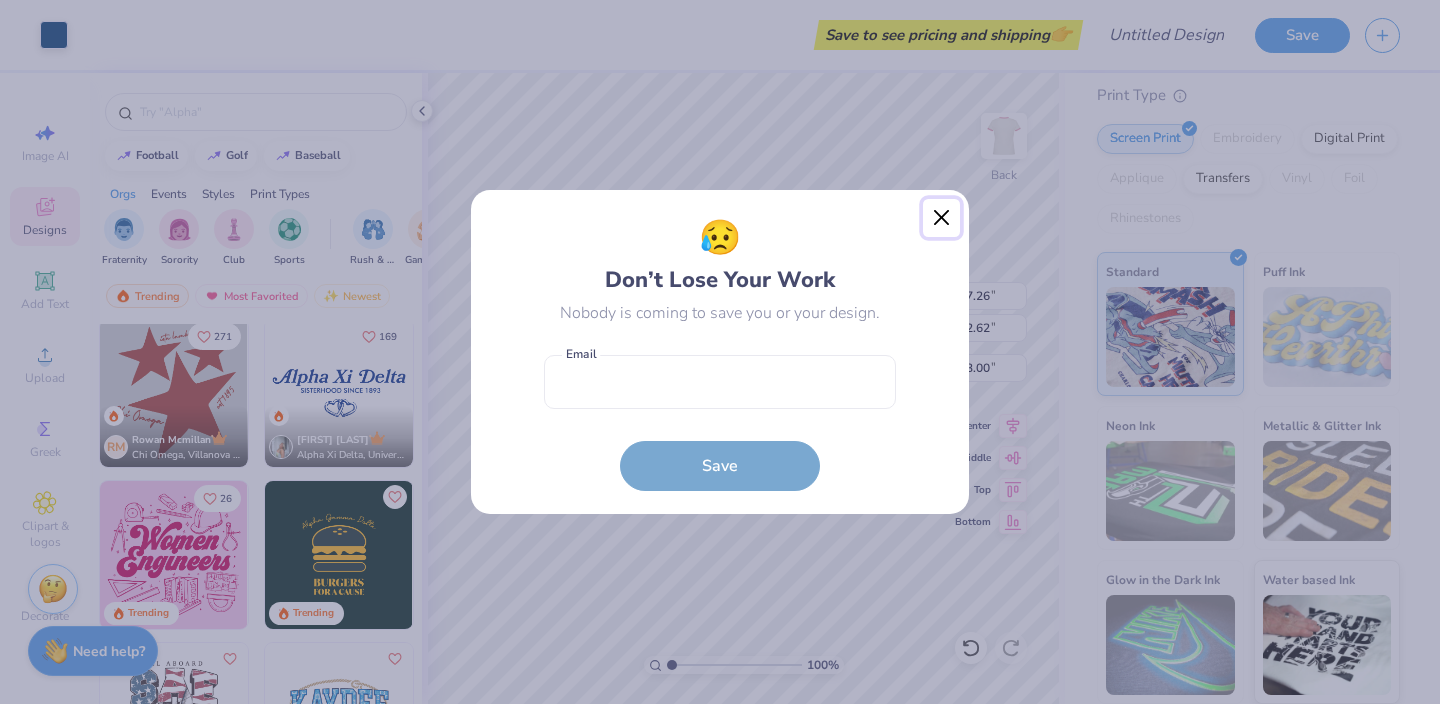 click at bounding box center (942, 218) 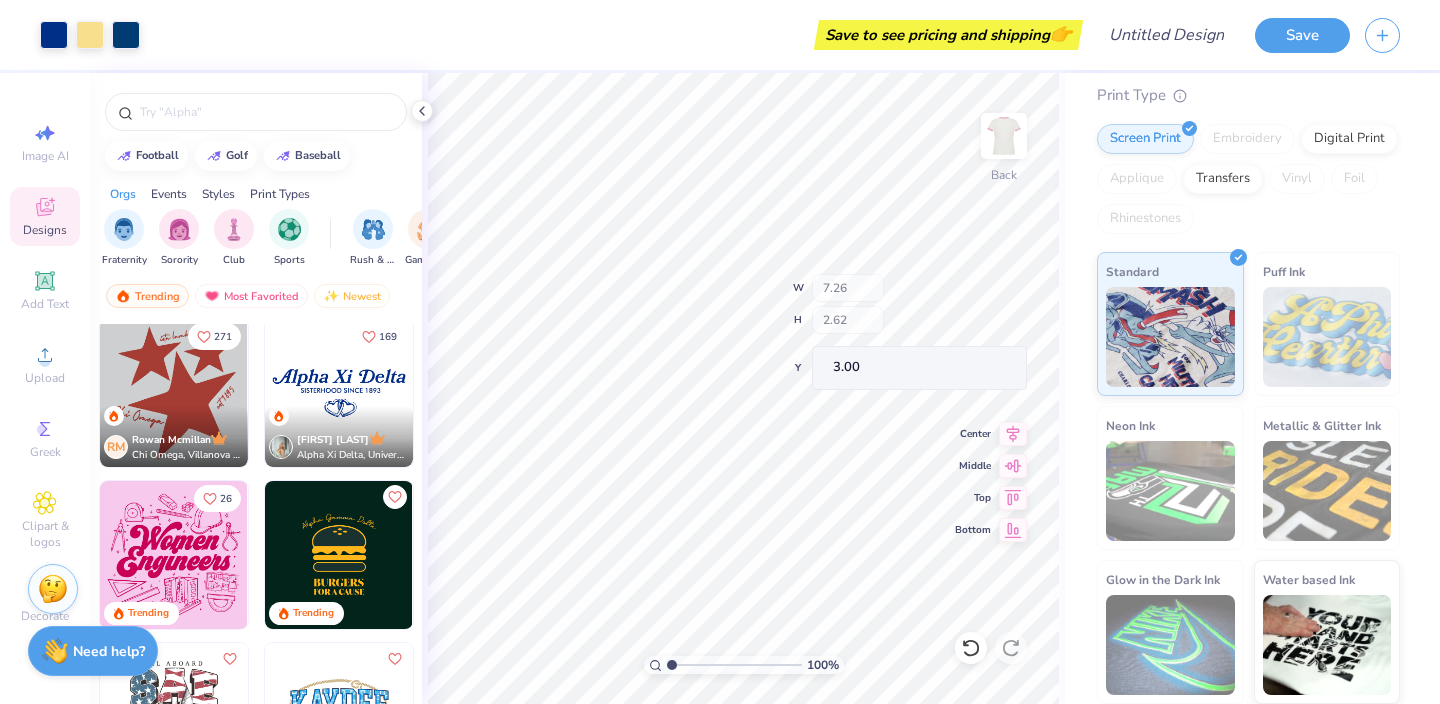 type on "7.63" 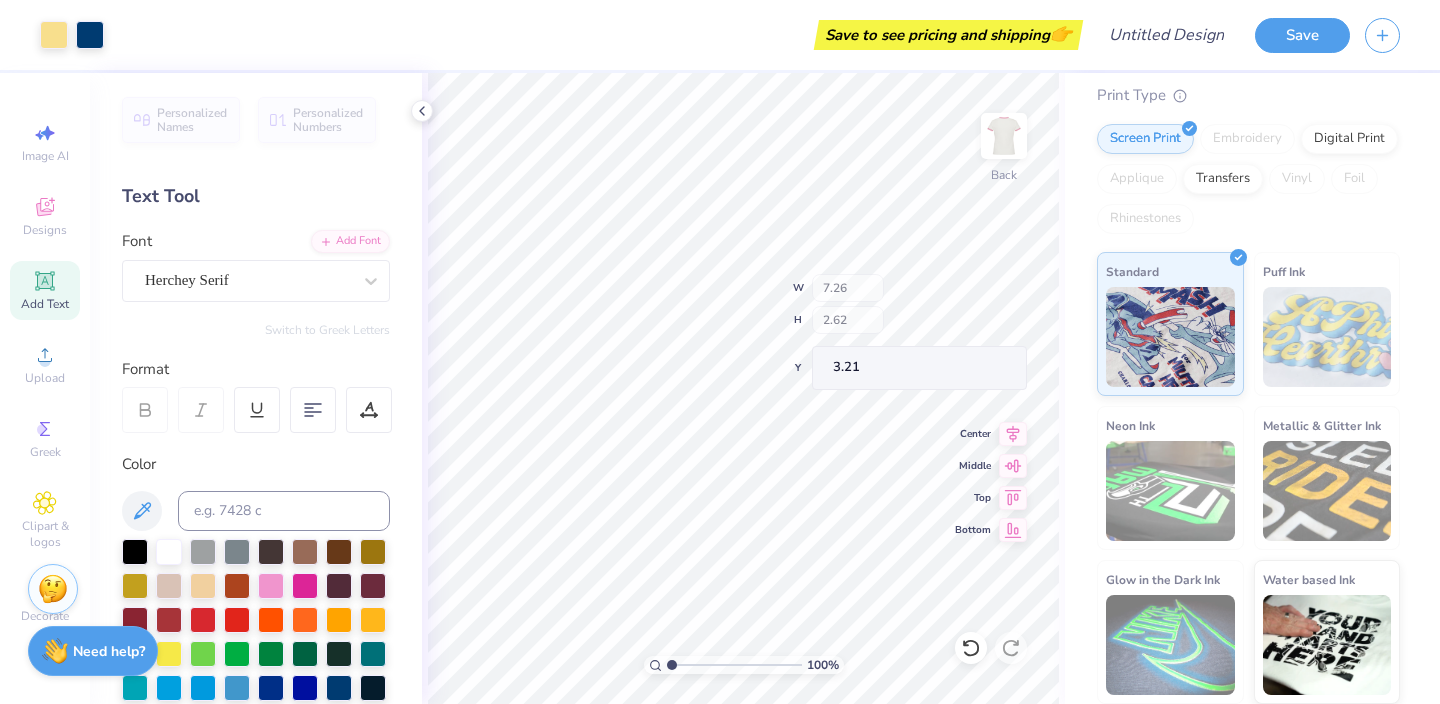 type on "3.21" 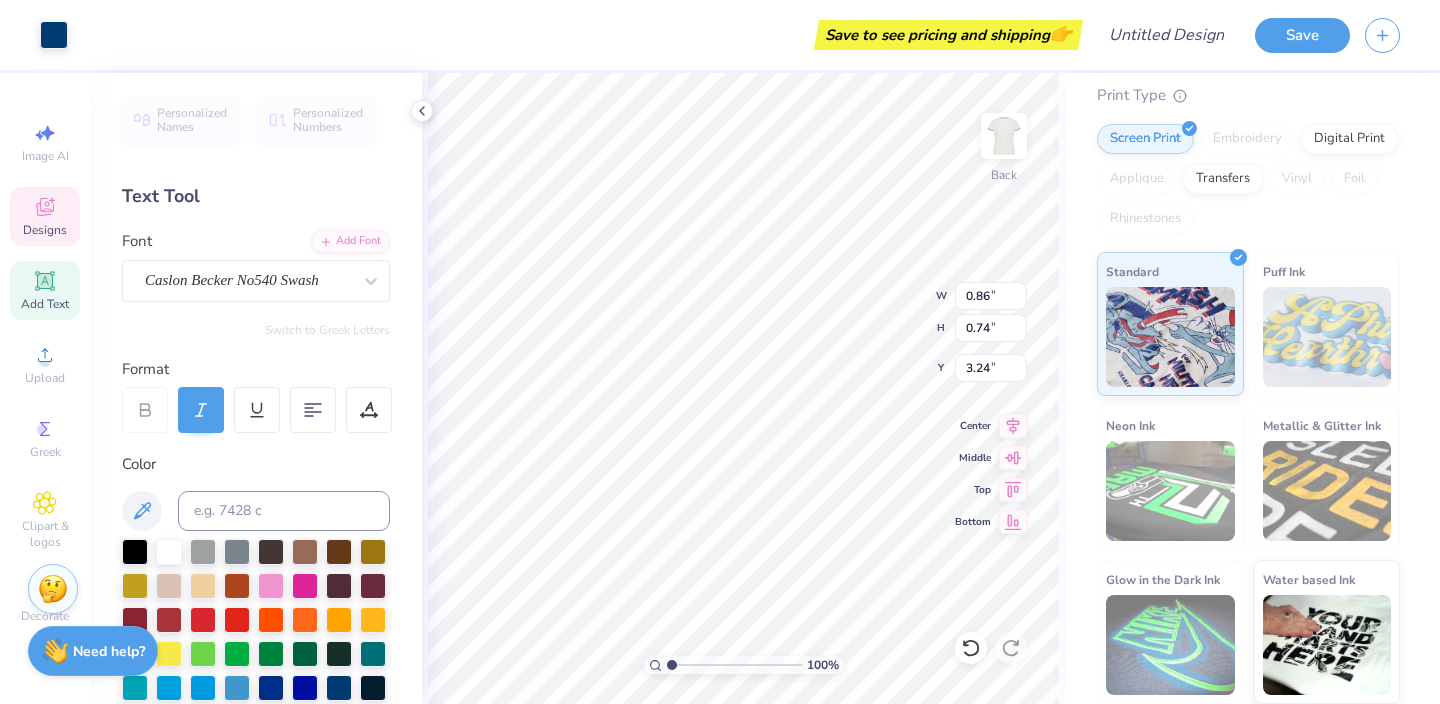 type on "0.86" 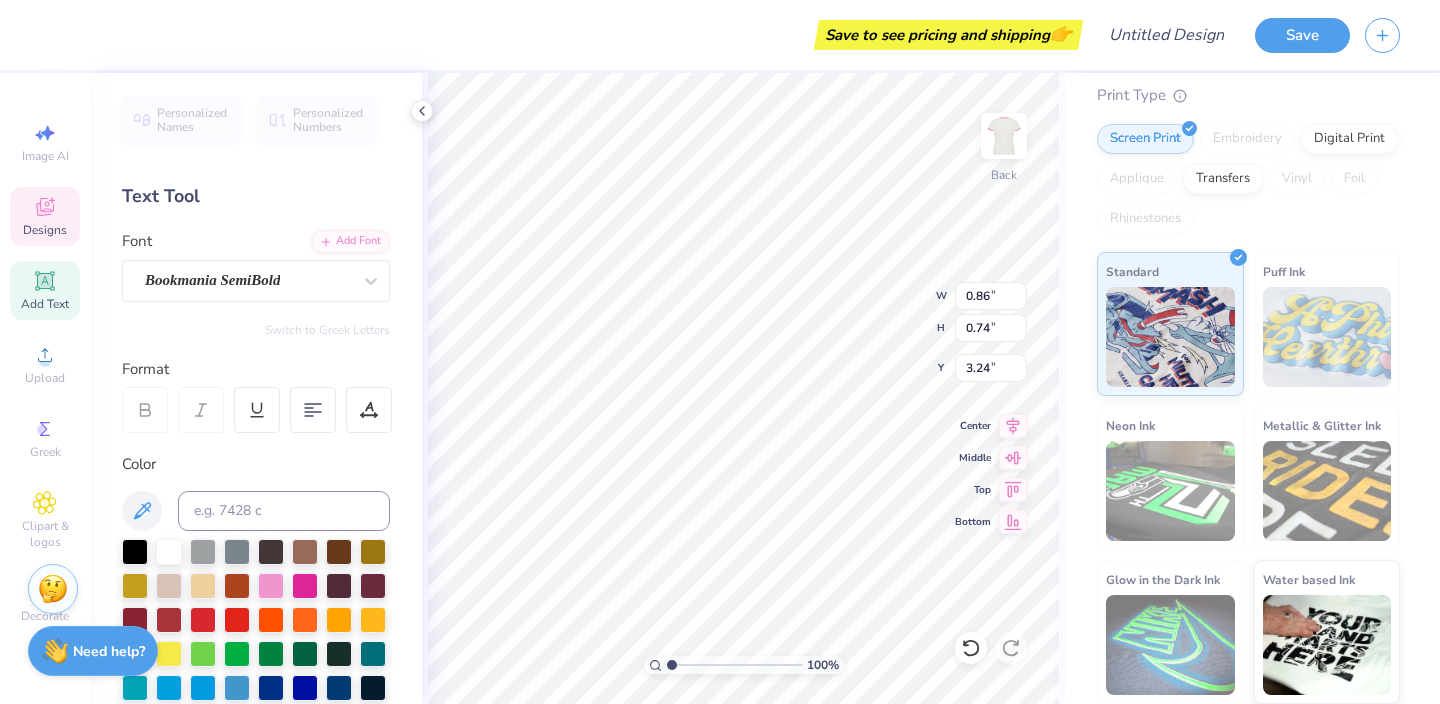 type on "2.01" 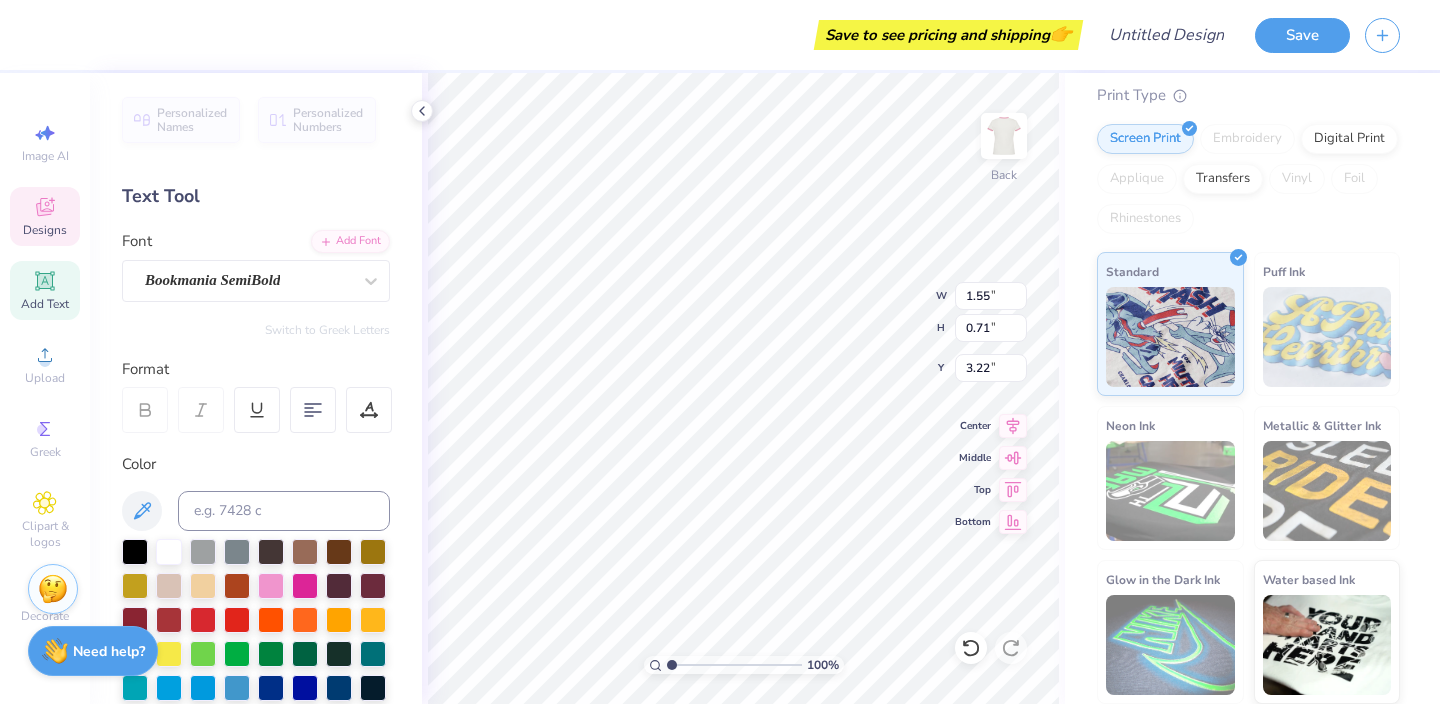 type on "1.55" 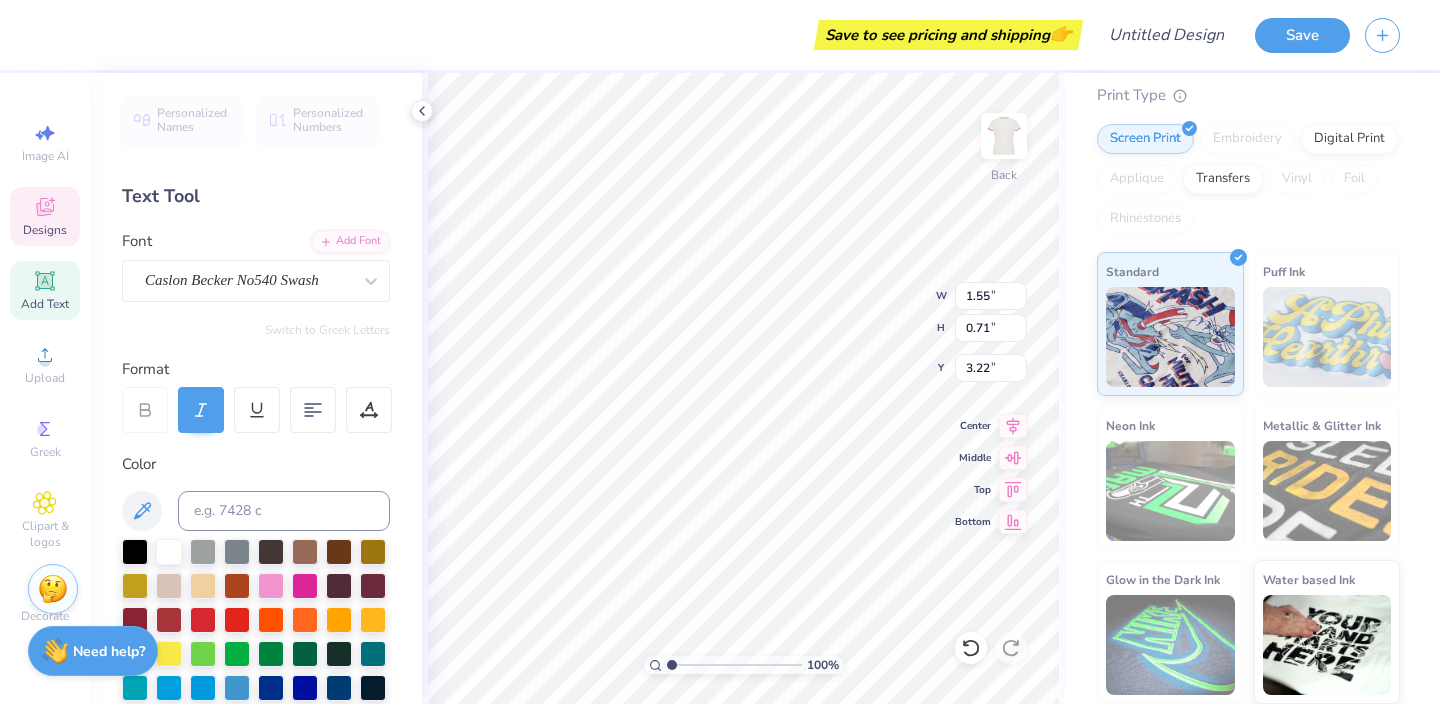 type on "1.16" 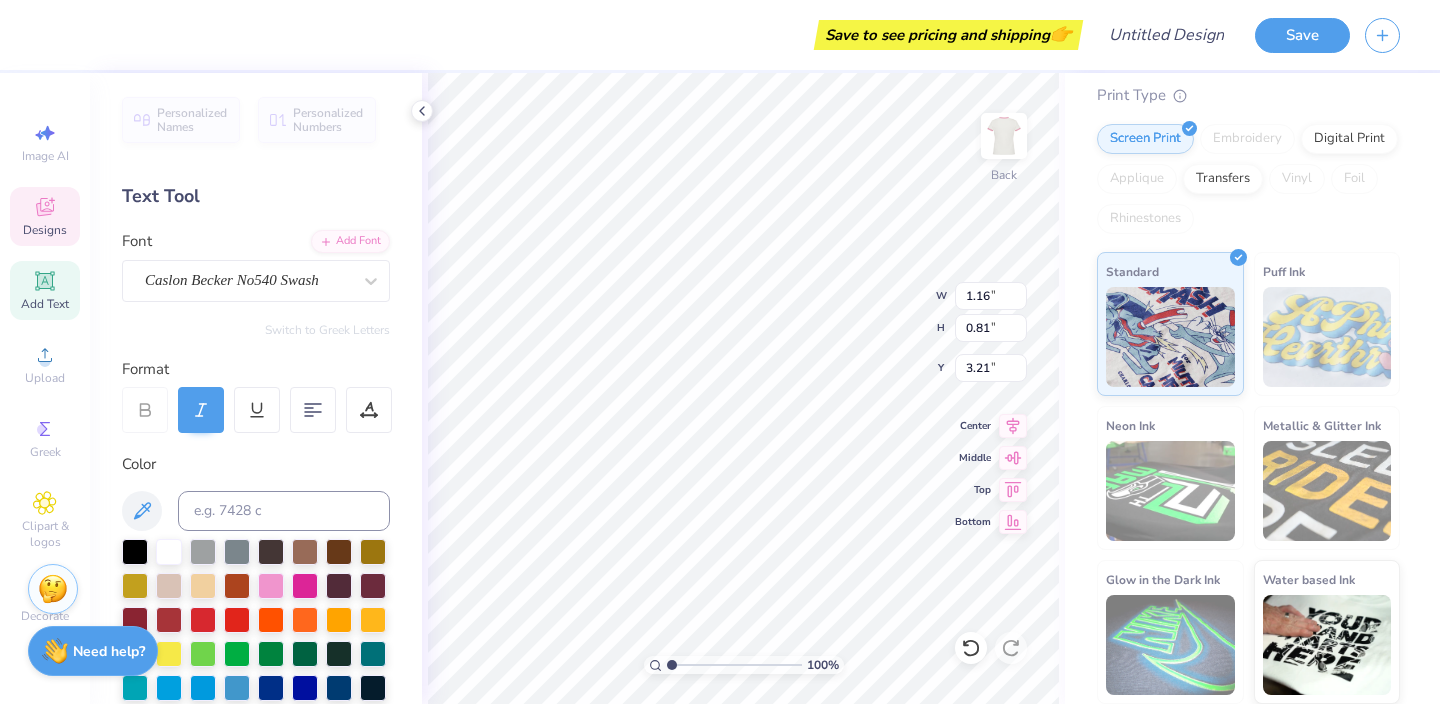 type on "P" 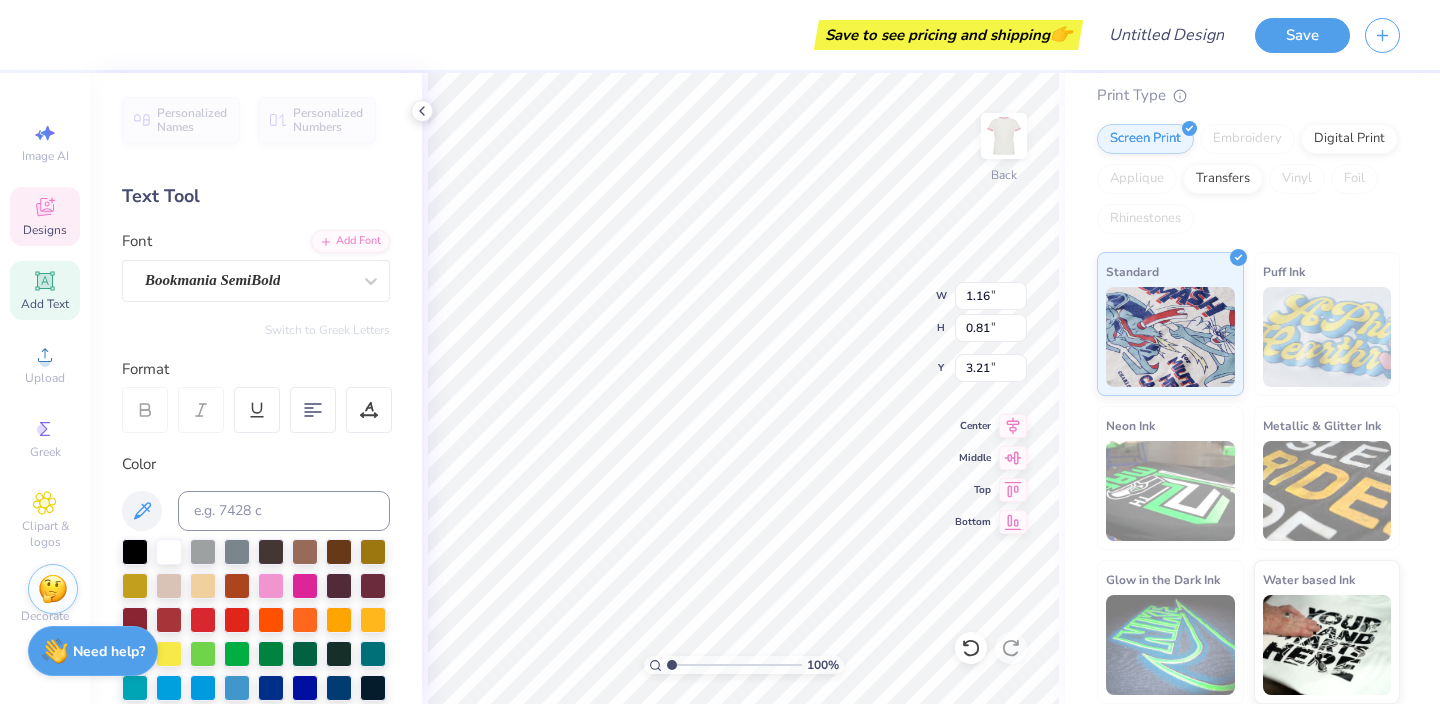 type on "0.81" 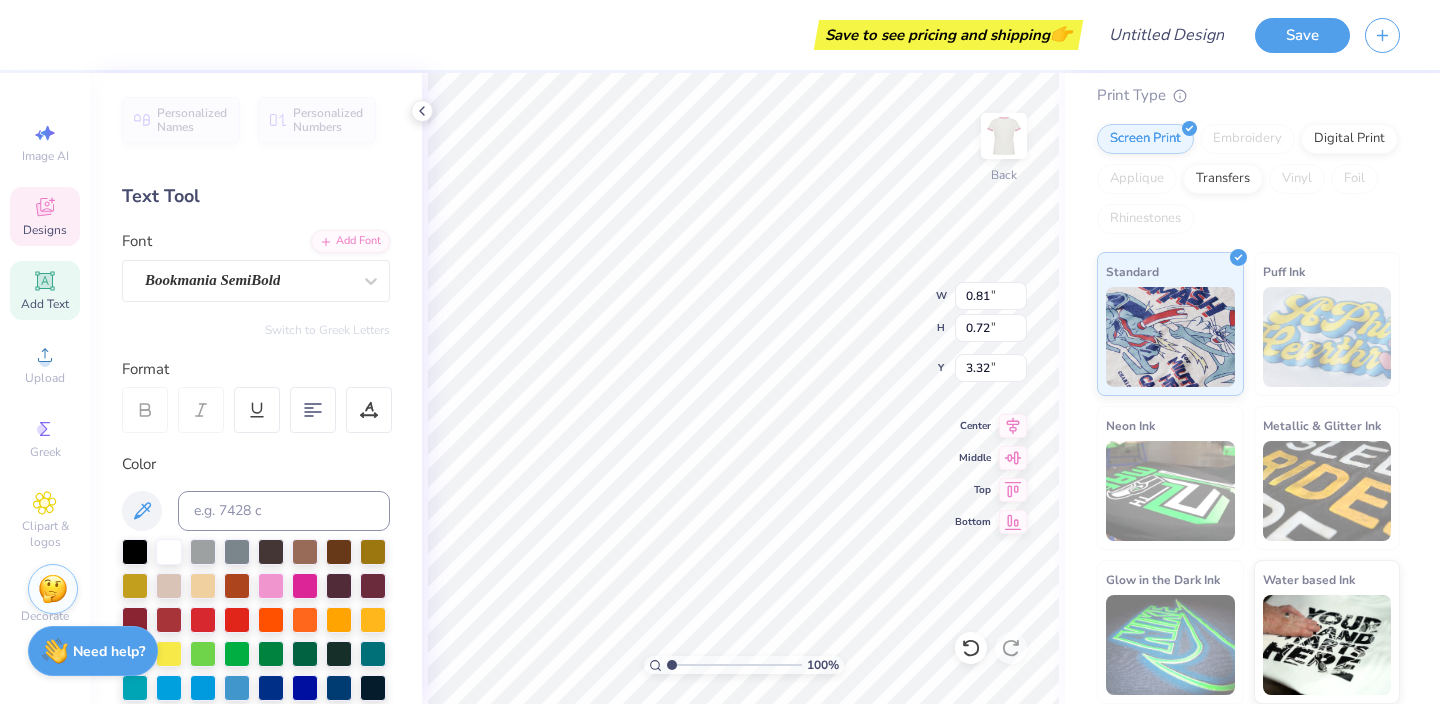 type on "lay" 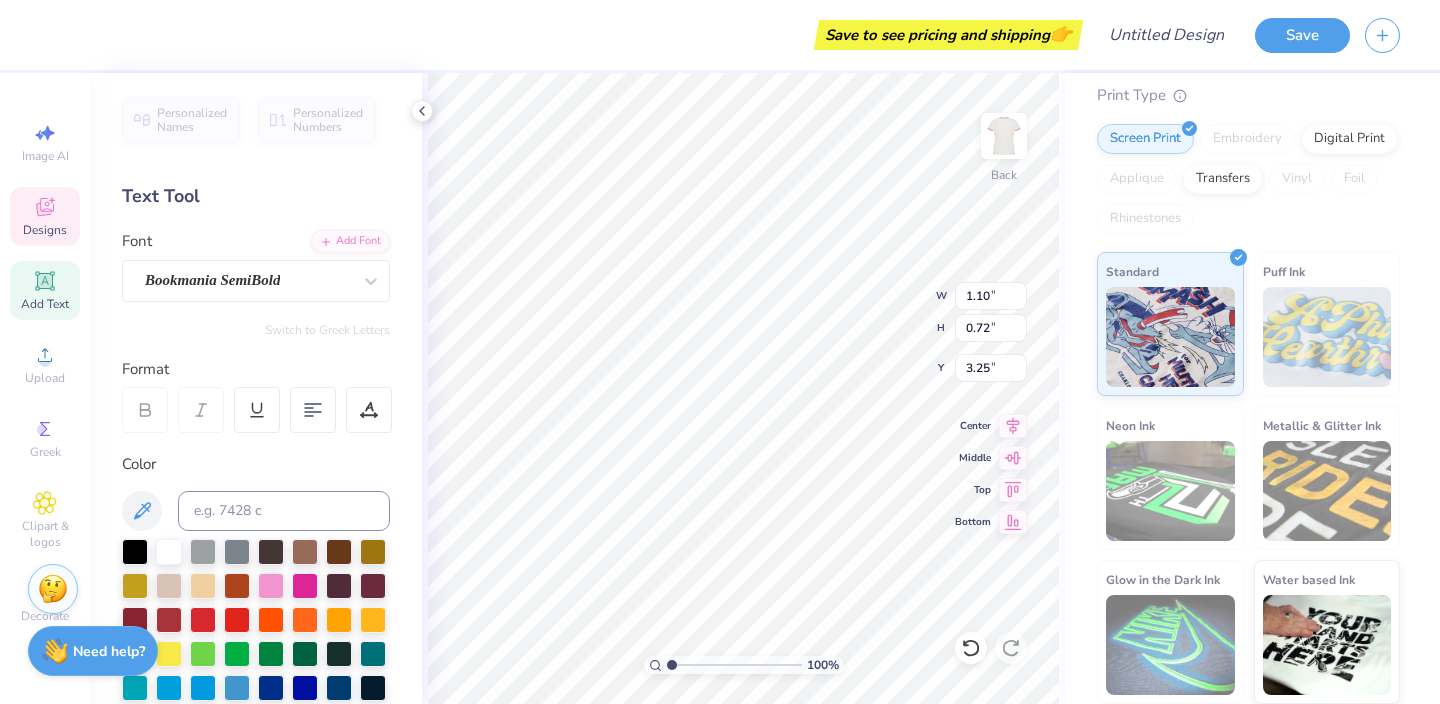 type on "Fi" 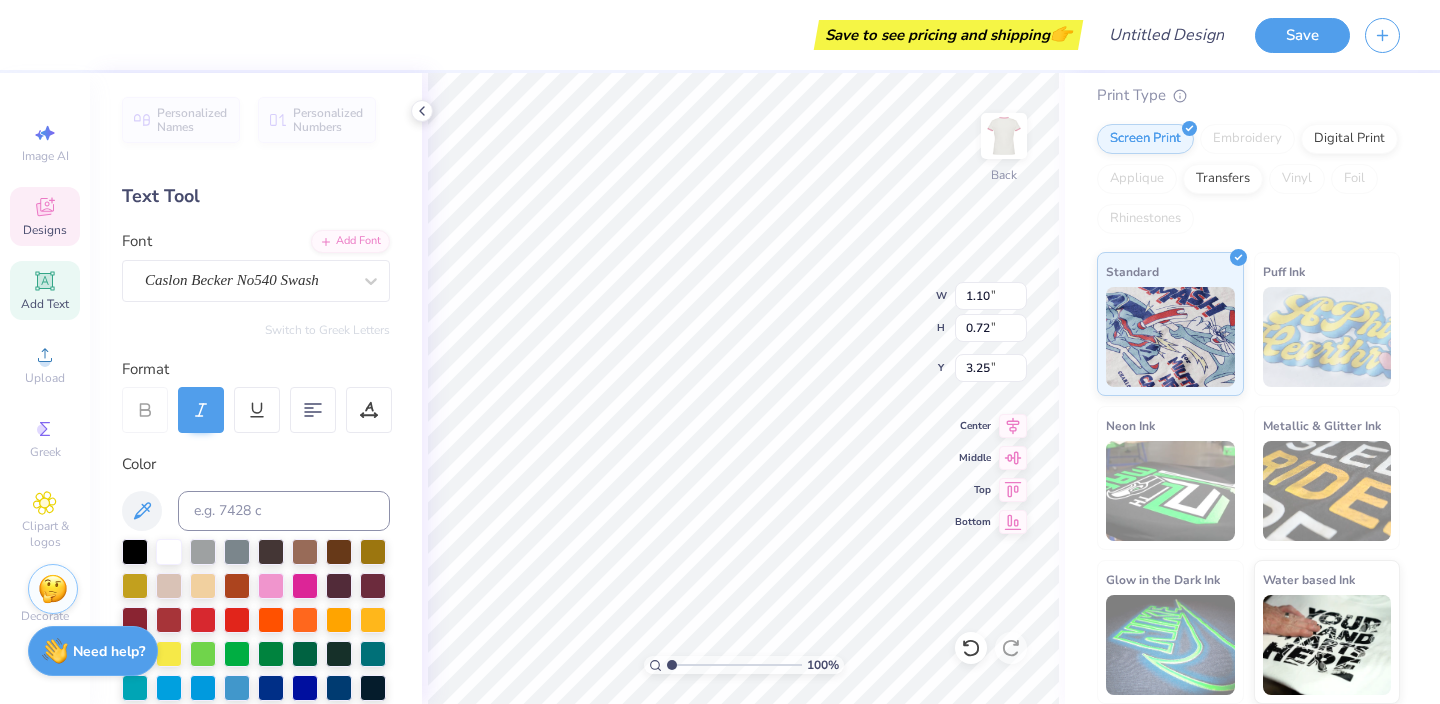 type on "0.86" 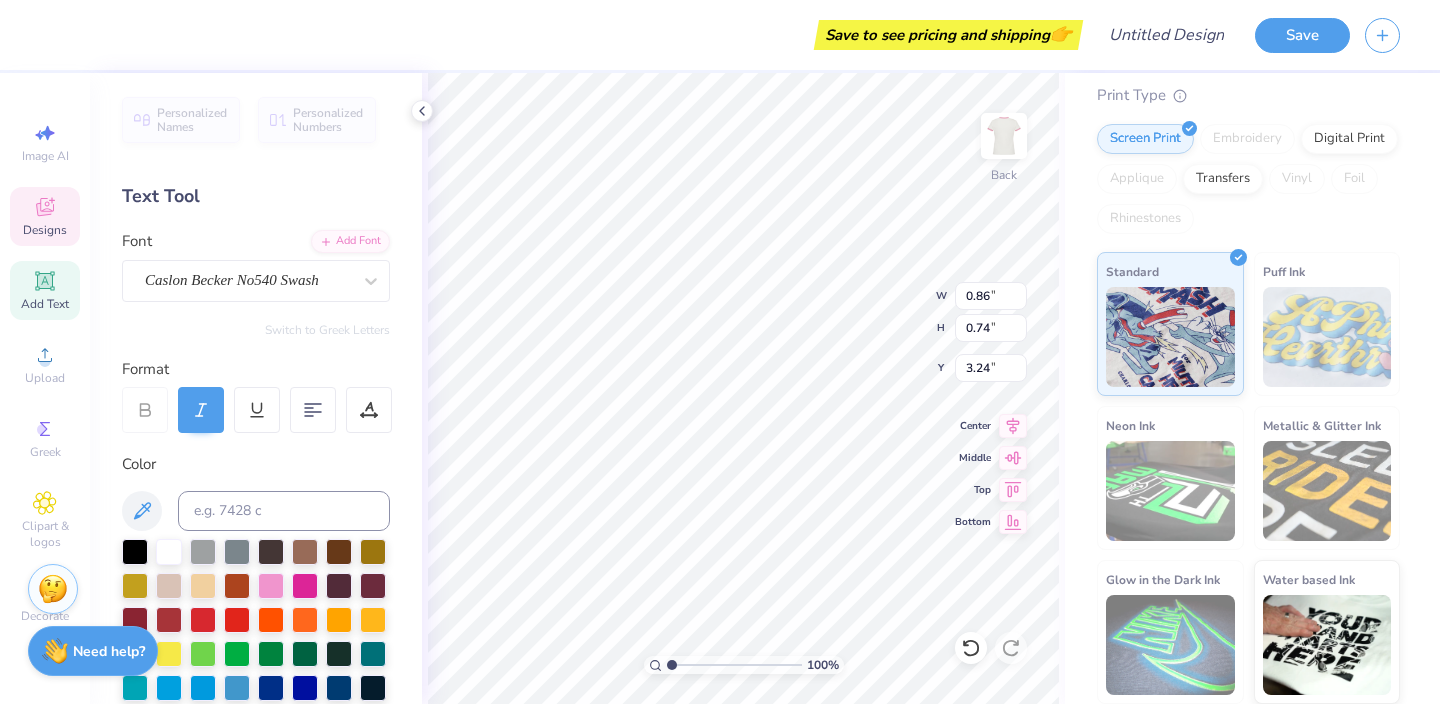 type on "F" 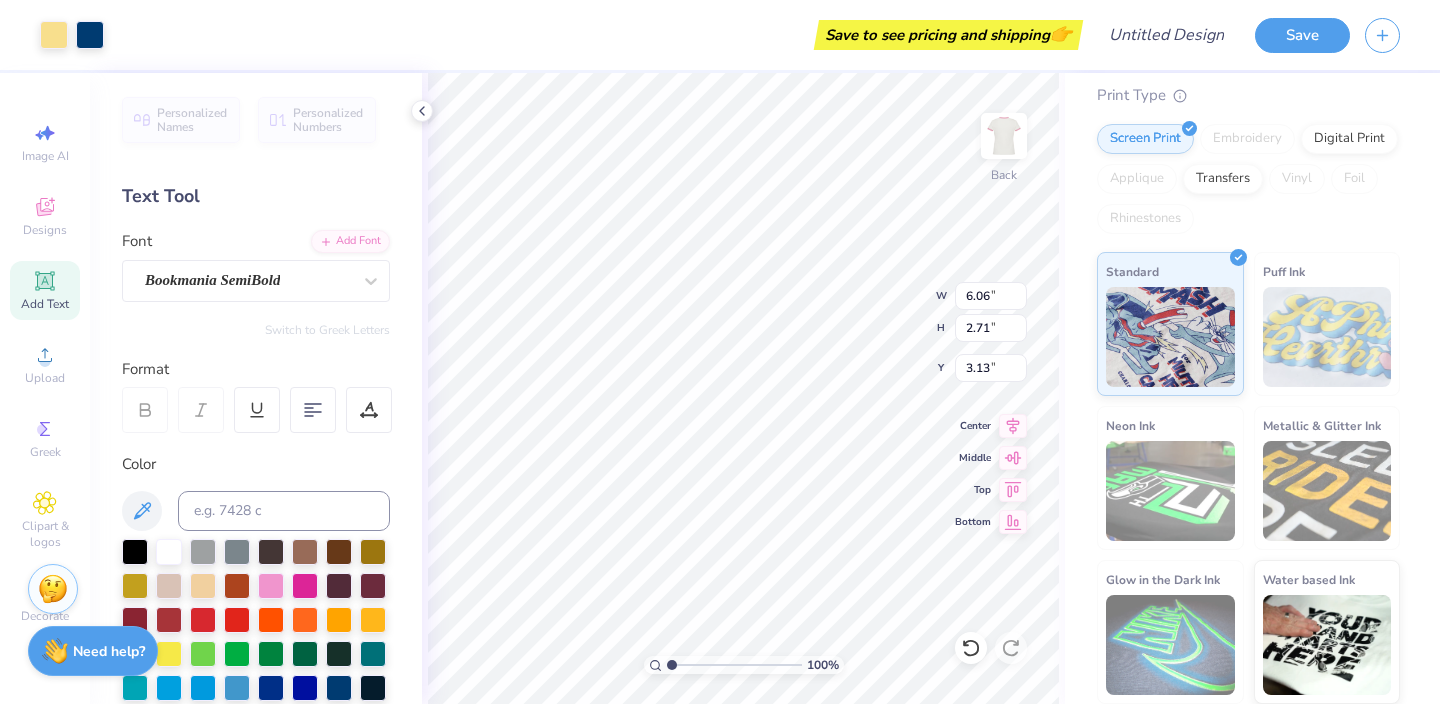 type on "6.06" 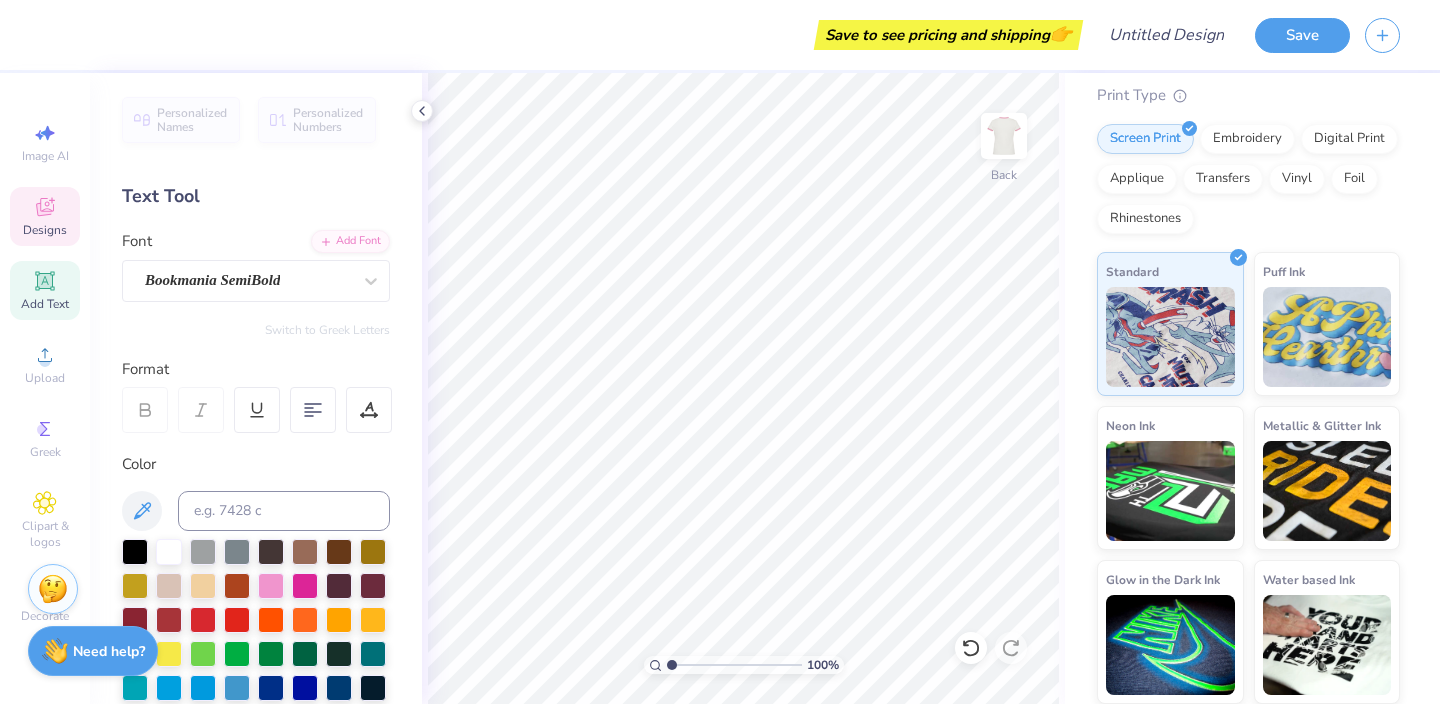 click 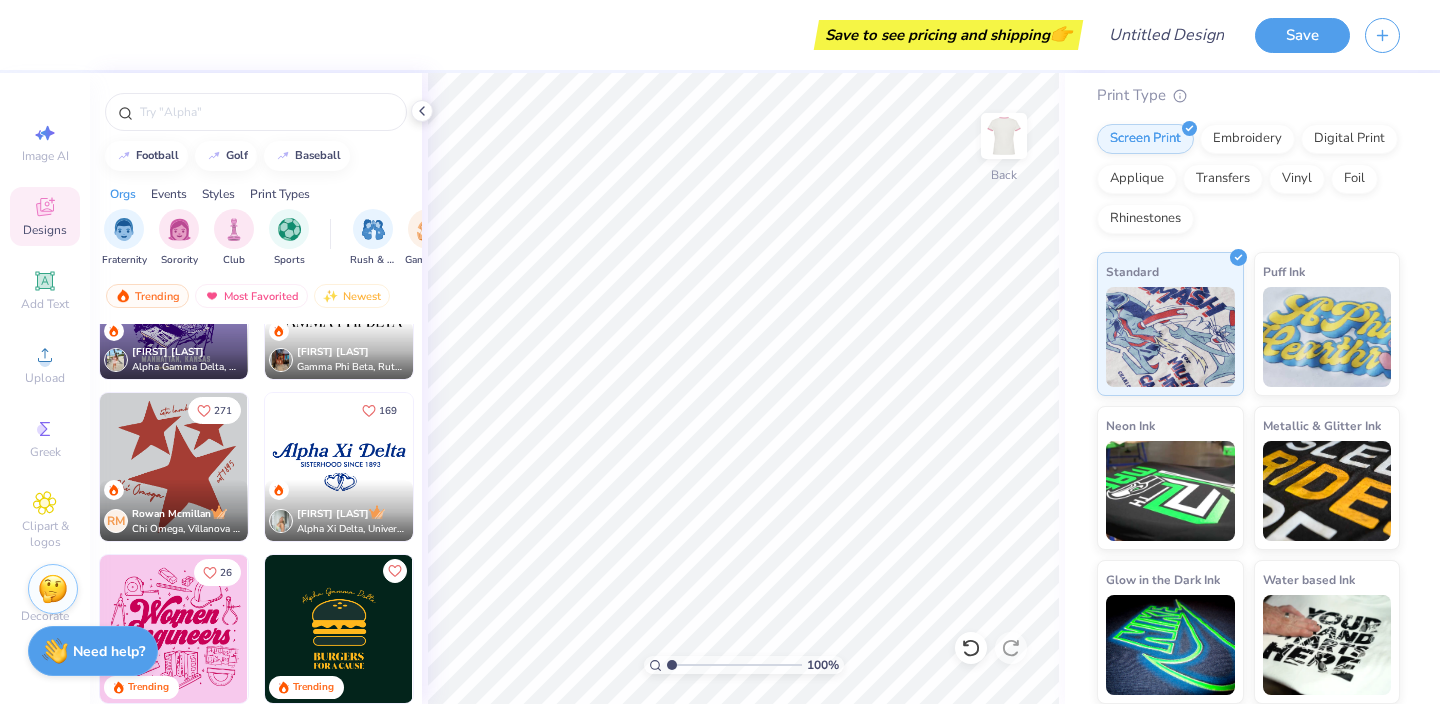 scroll, scrollTop: 6422, scrollLeft: 0, axis: vertical 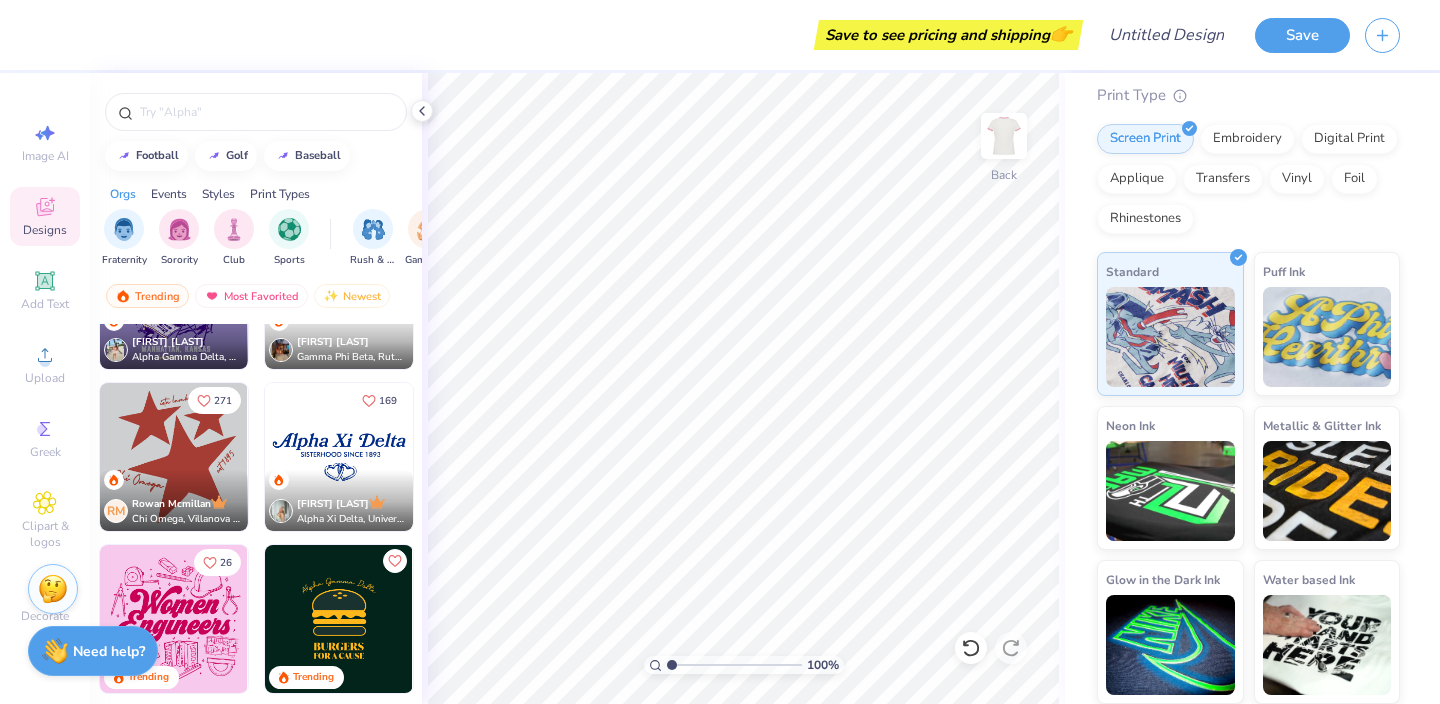click on "Isabella Elliott Alpha Xi Delta, University of Delaware" at bounding box center [339, 500] 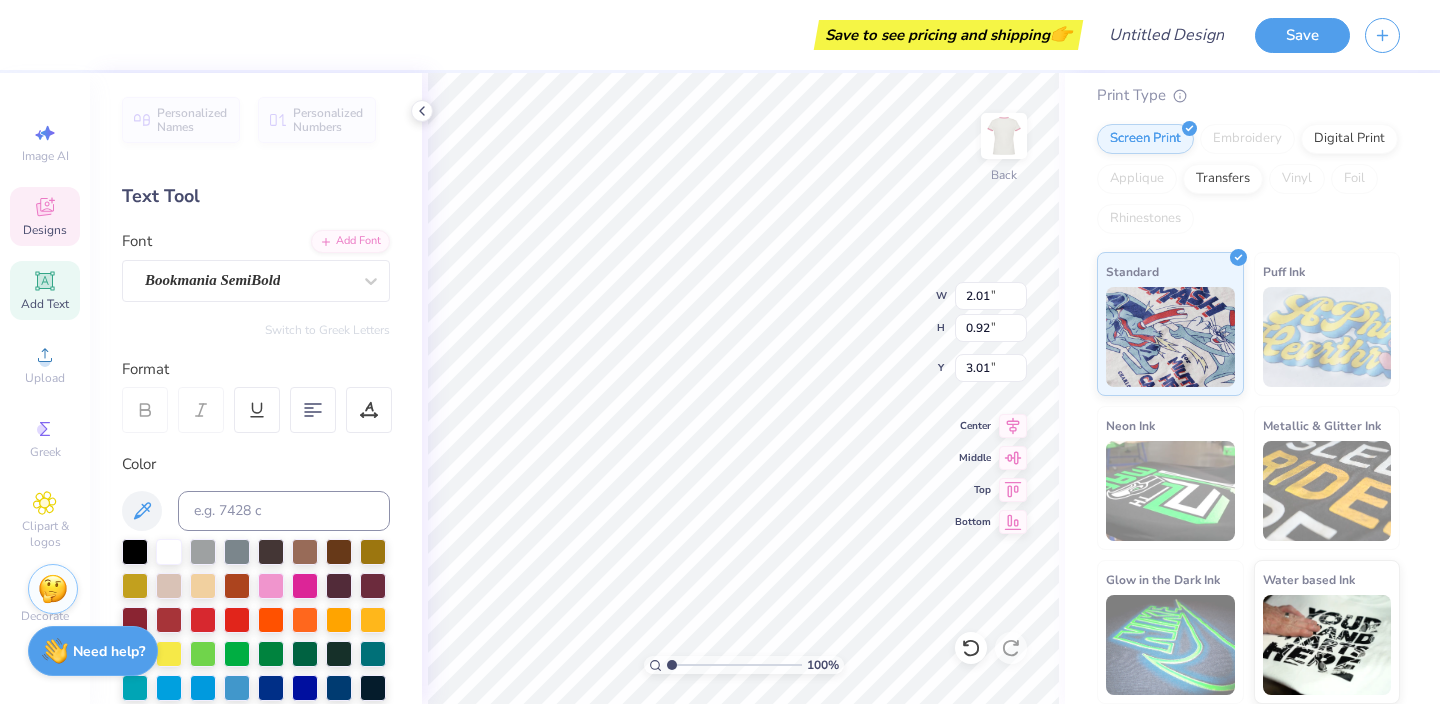 type on "lay" 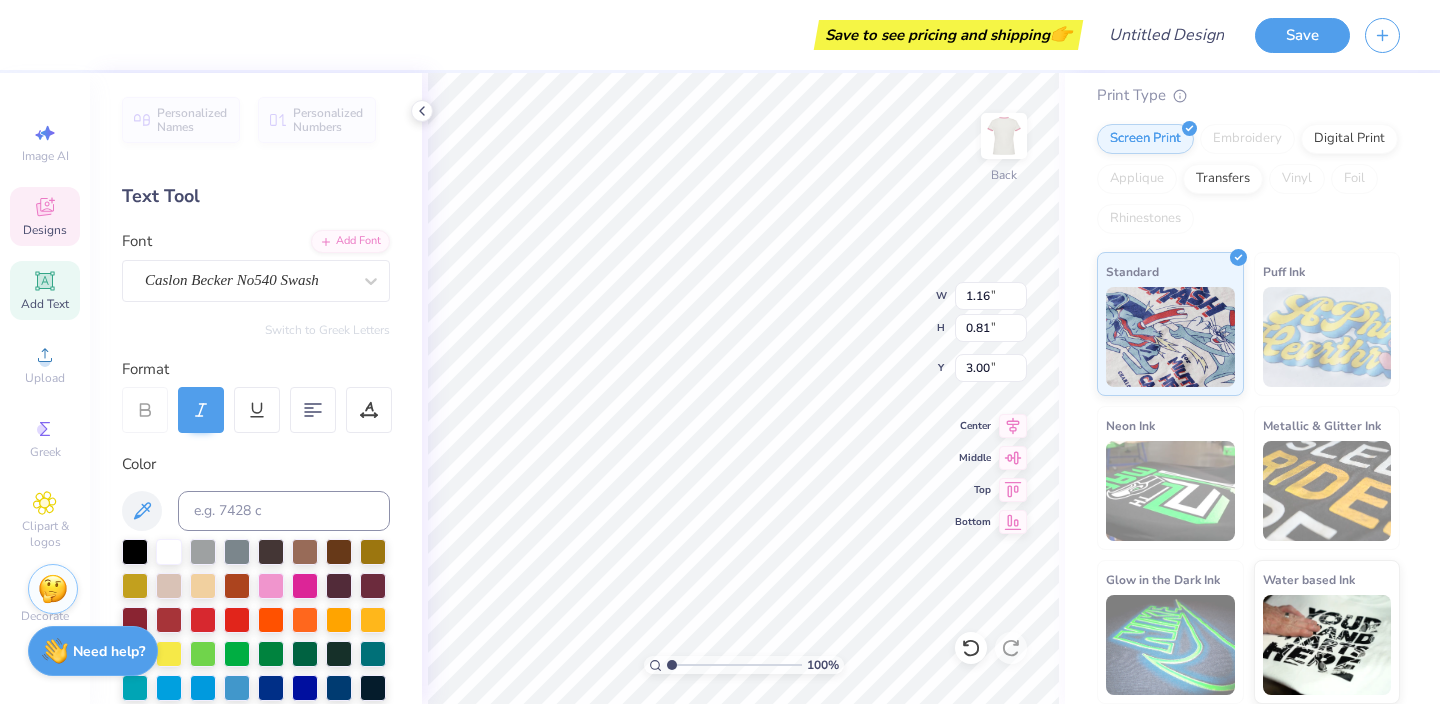 type on "1.16" 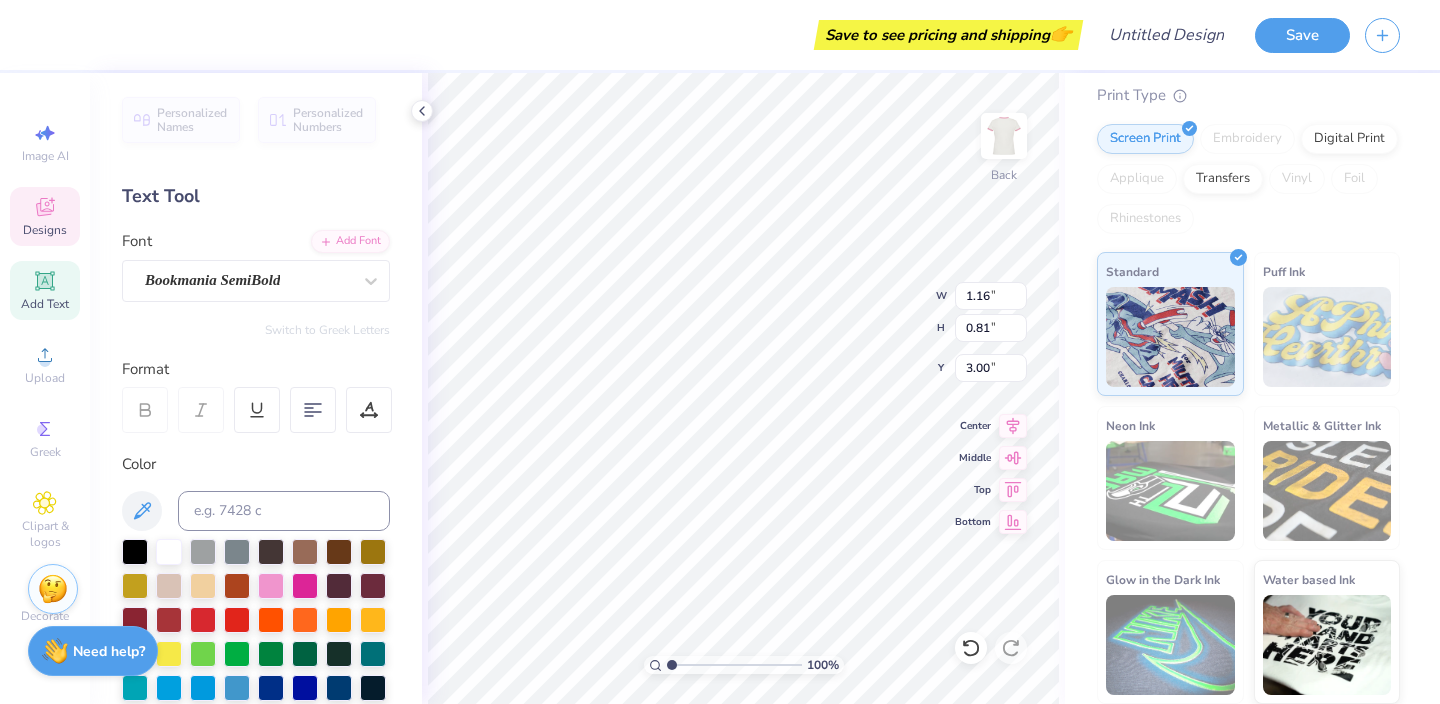type on "1.43" 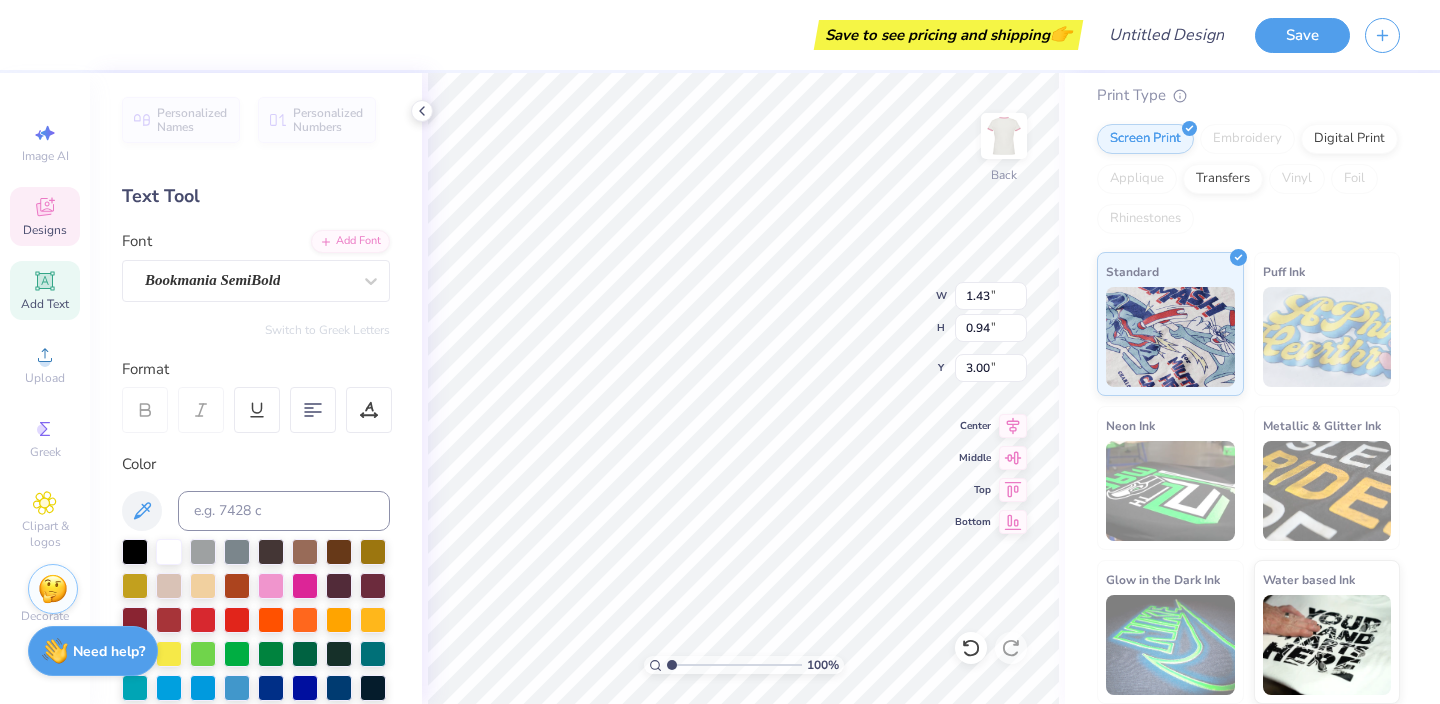 scroll, scrollTop: 0, scrollLeft: 0, axis: both 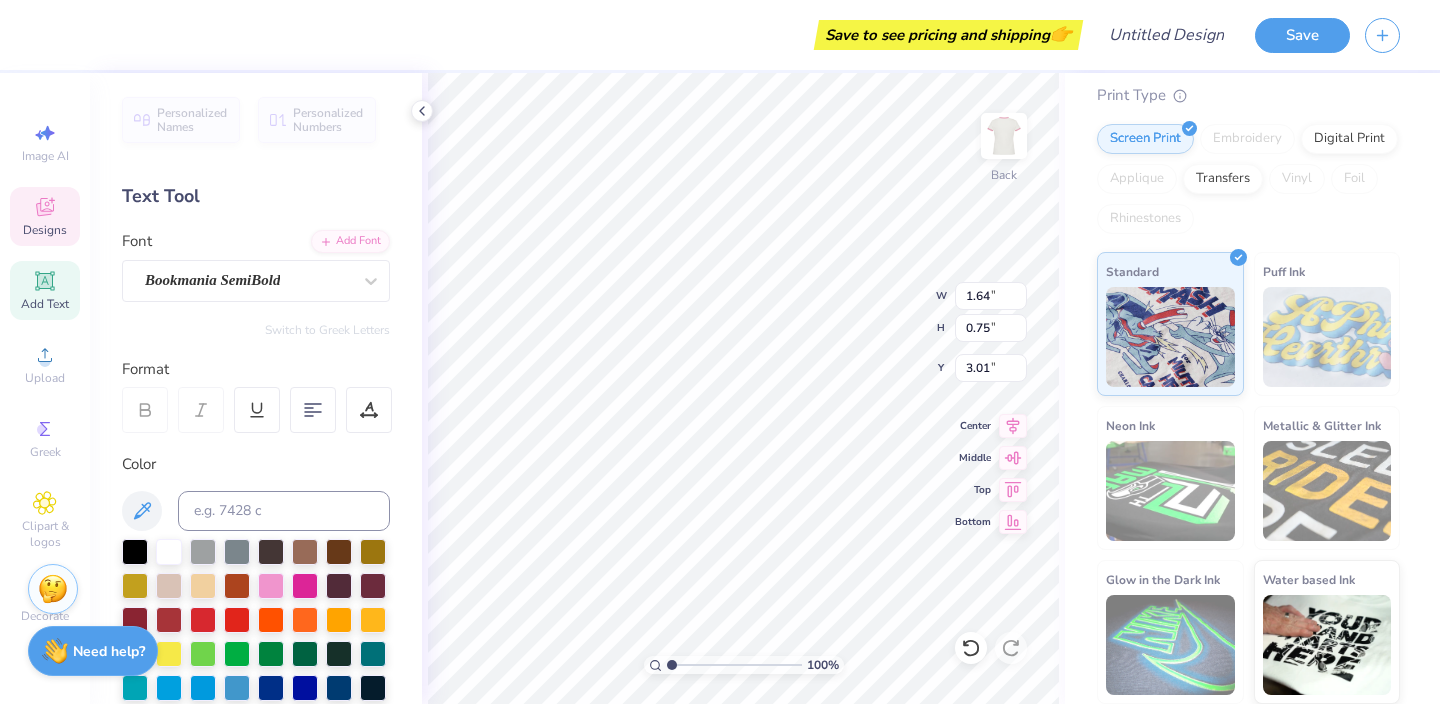 type on "1.10" 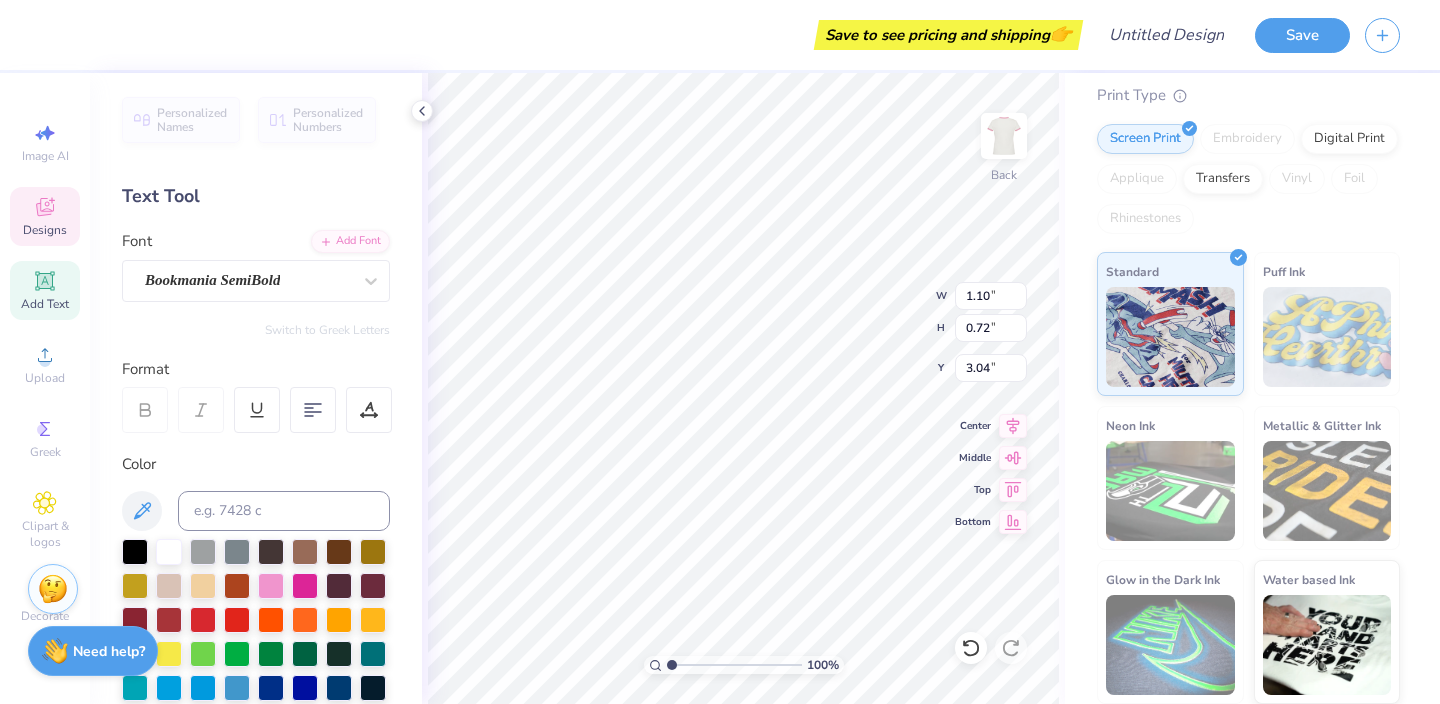 type 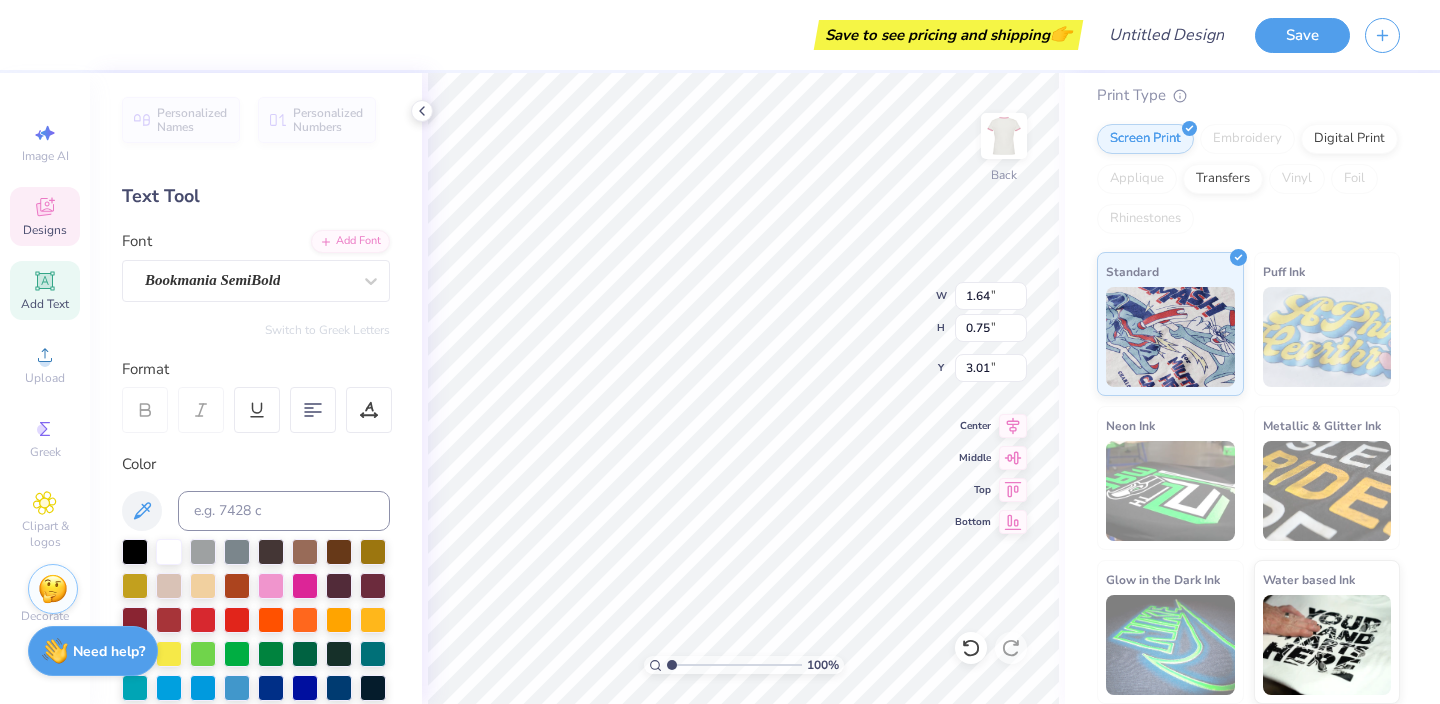 type on "3.00" 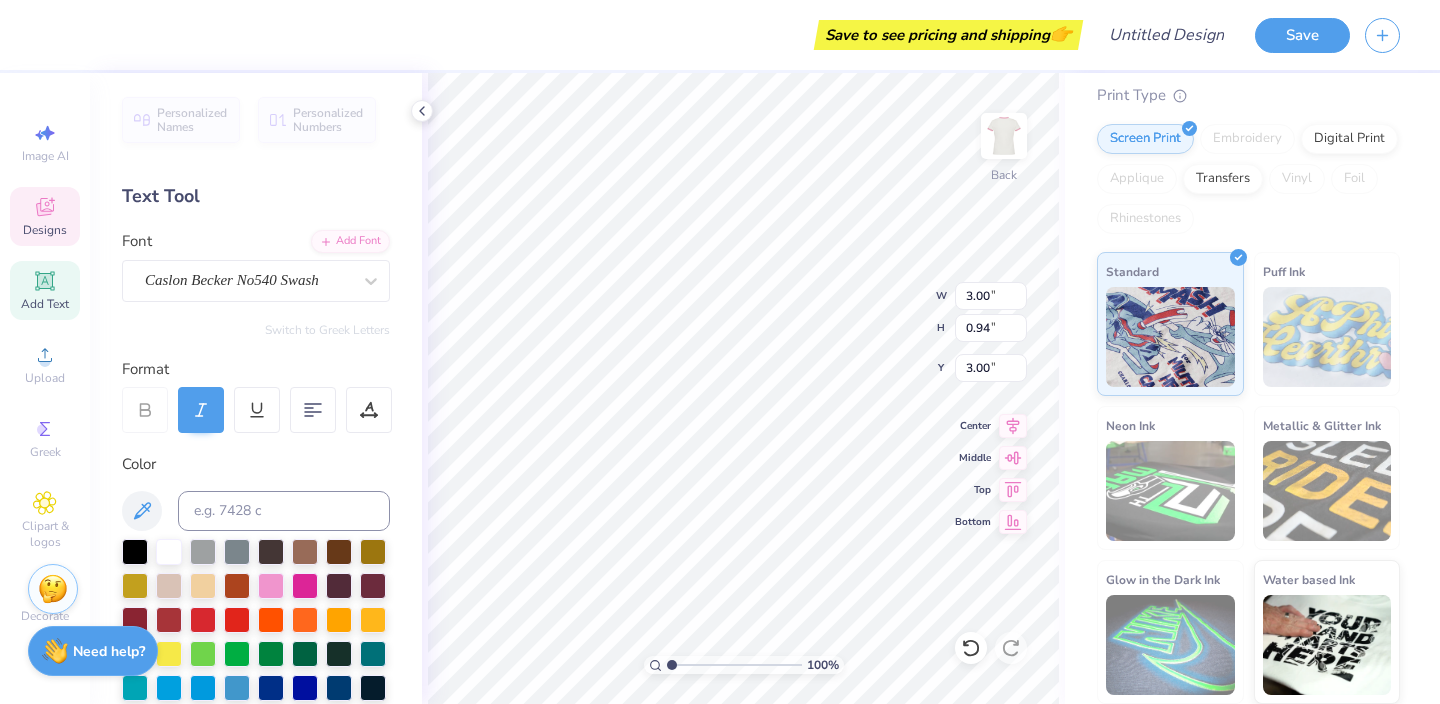type on "1.16" 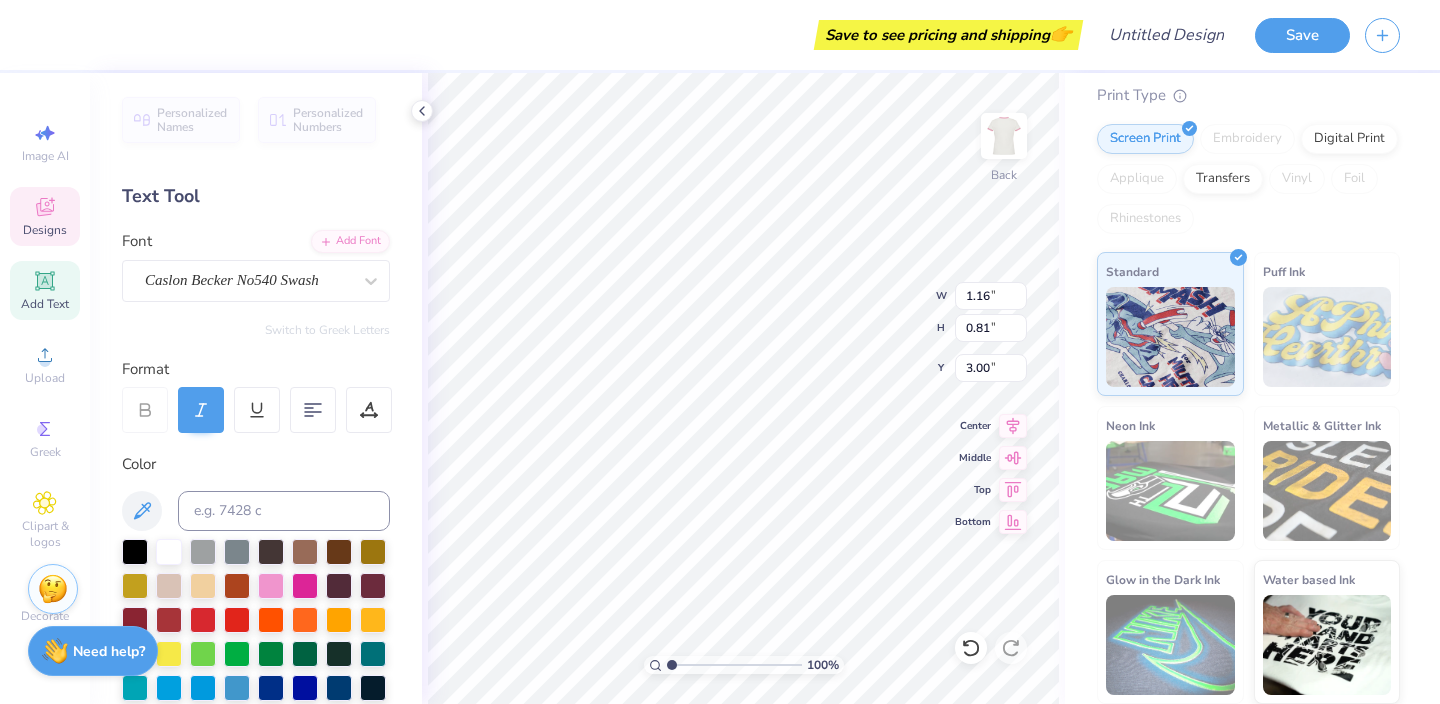 type on "P" 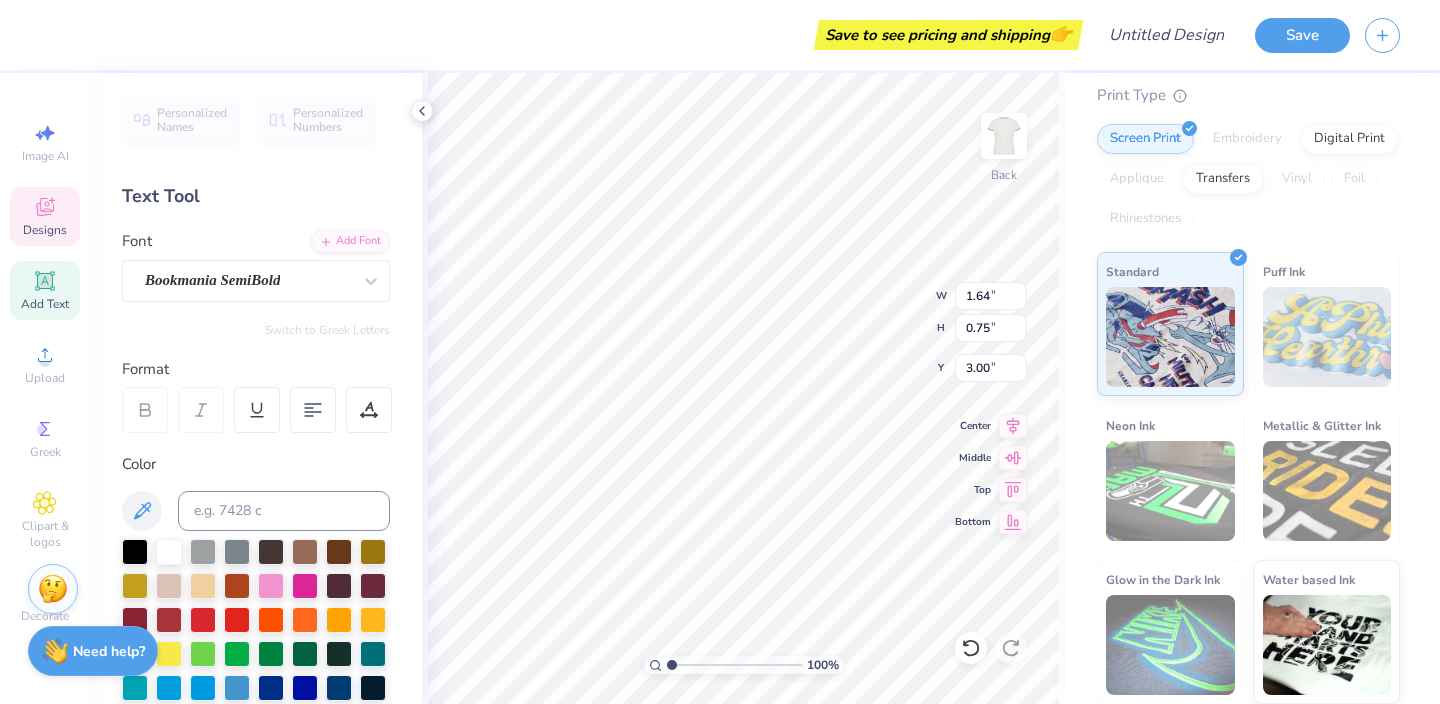 type on "ctivewear" 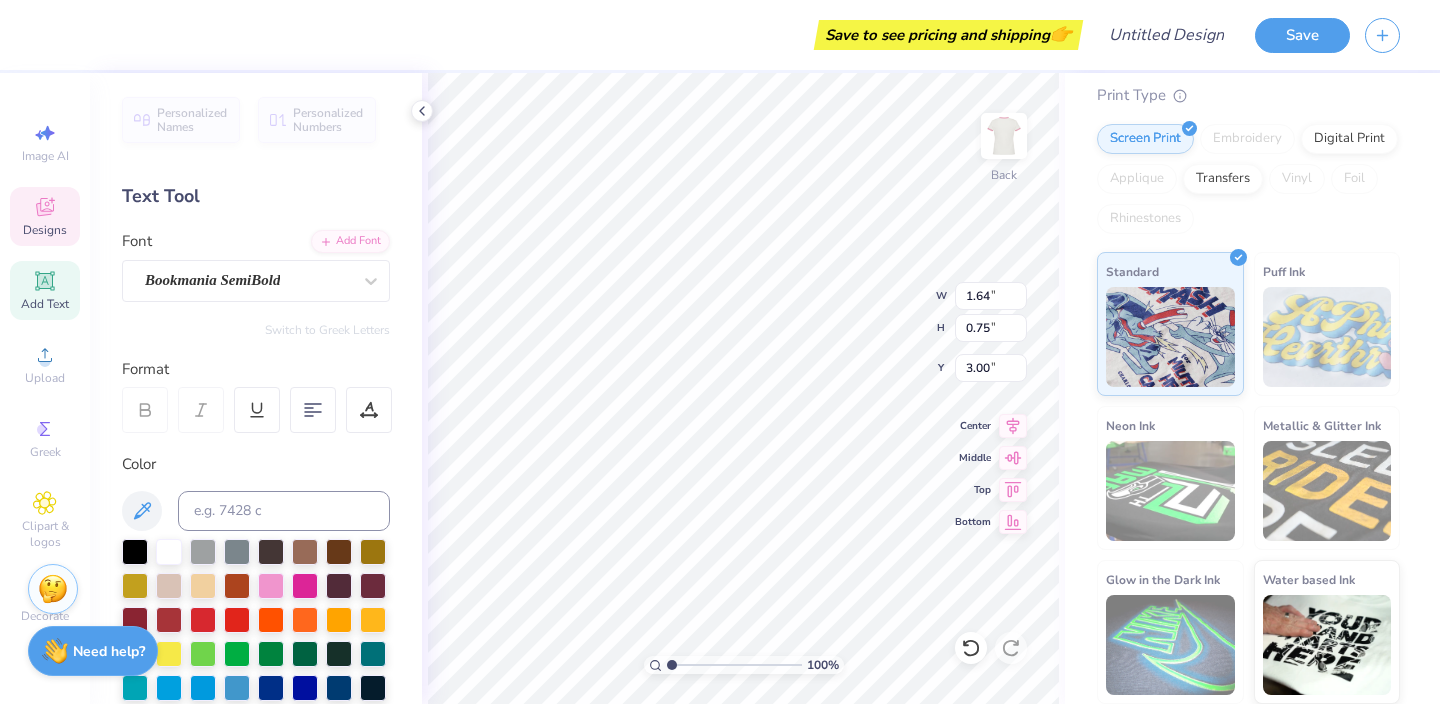 click on "100  % Back W 1.64 1.64 " H 0.75 0.75 " Y 3.00 3.00 " Center Middle Top Bottom" at bounding box center (743, 388) 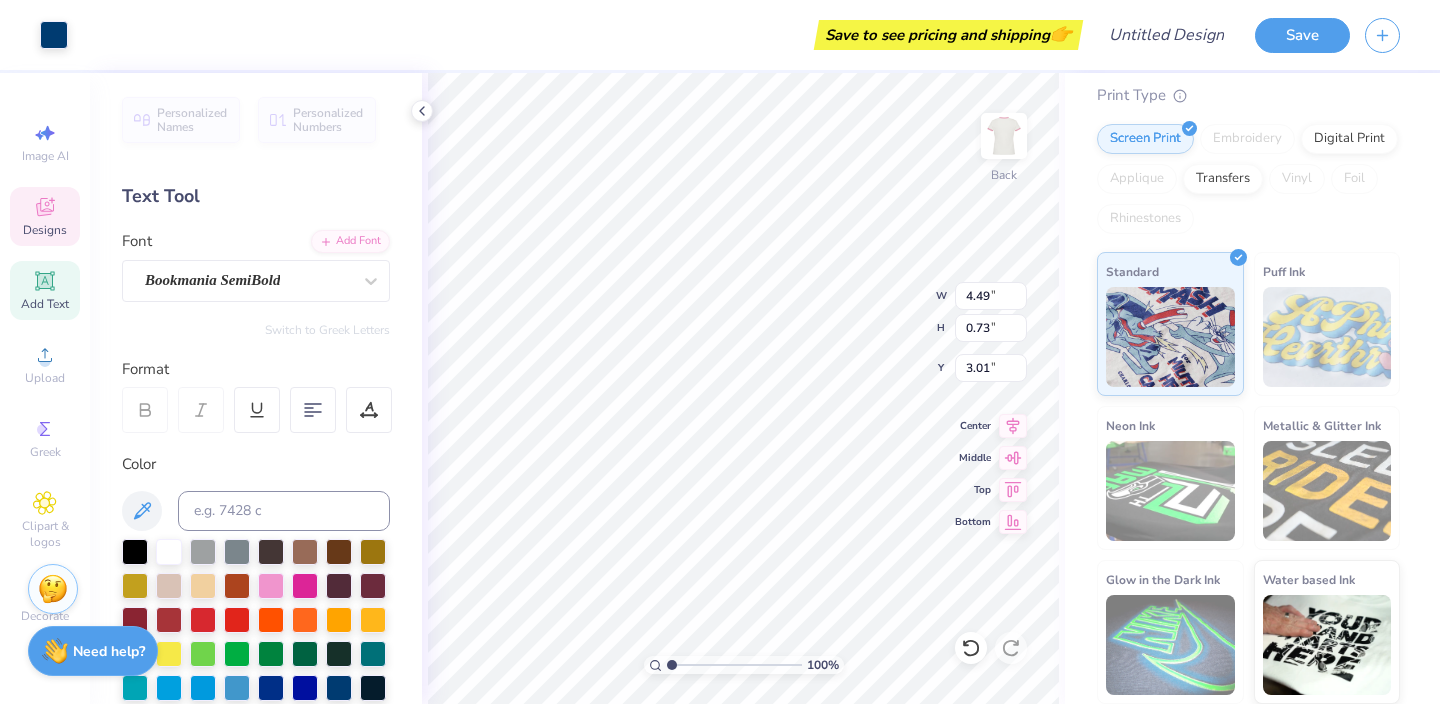 type on "4.49" 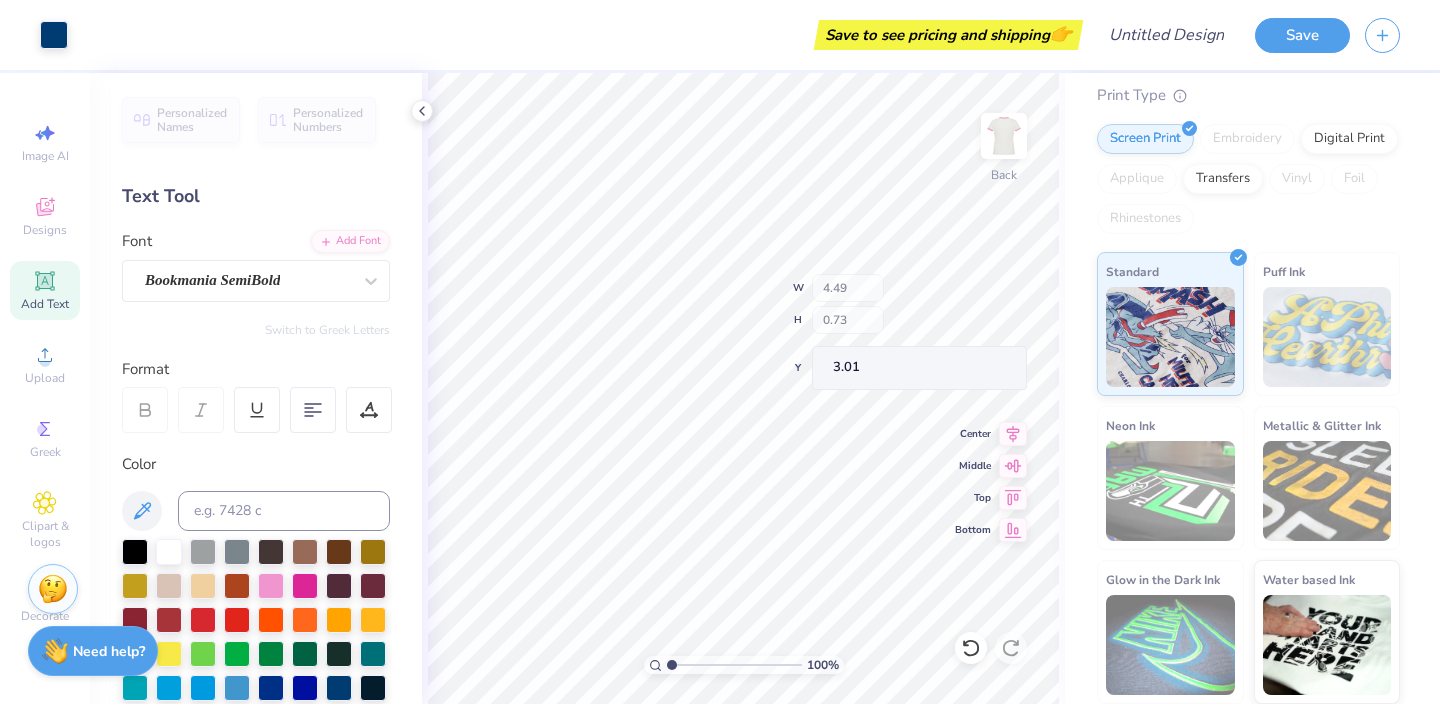type on "4.34" 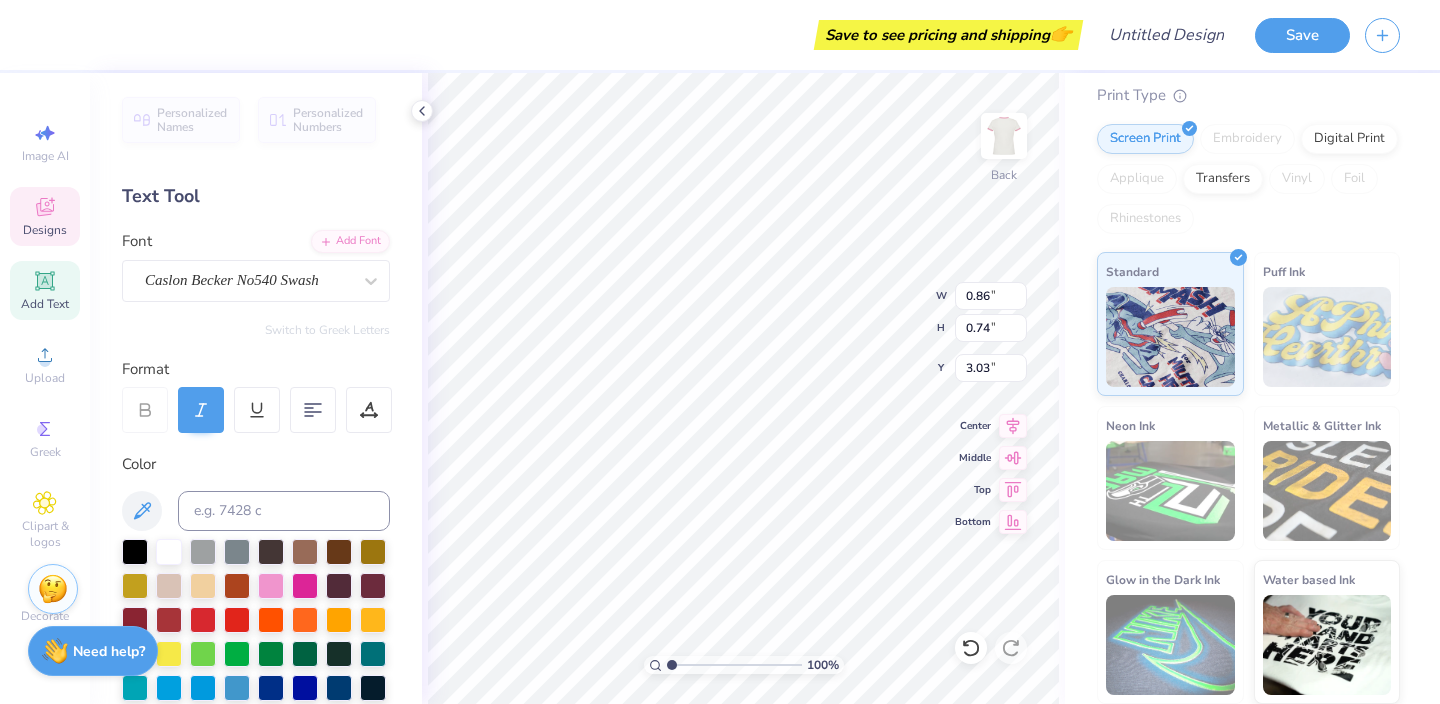 type on "A" 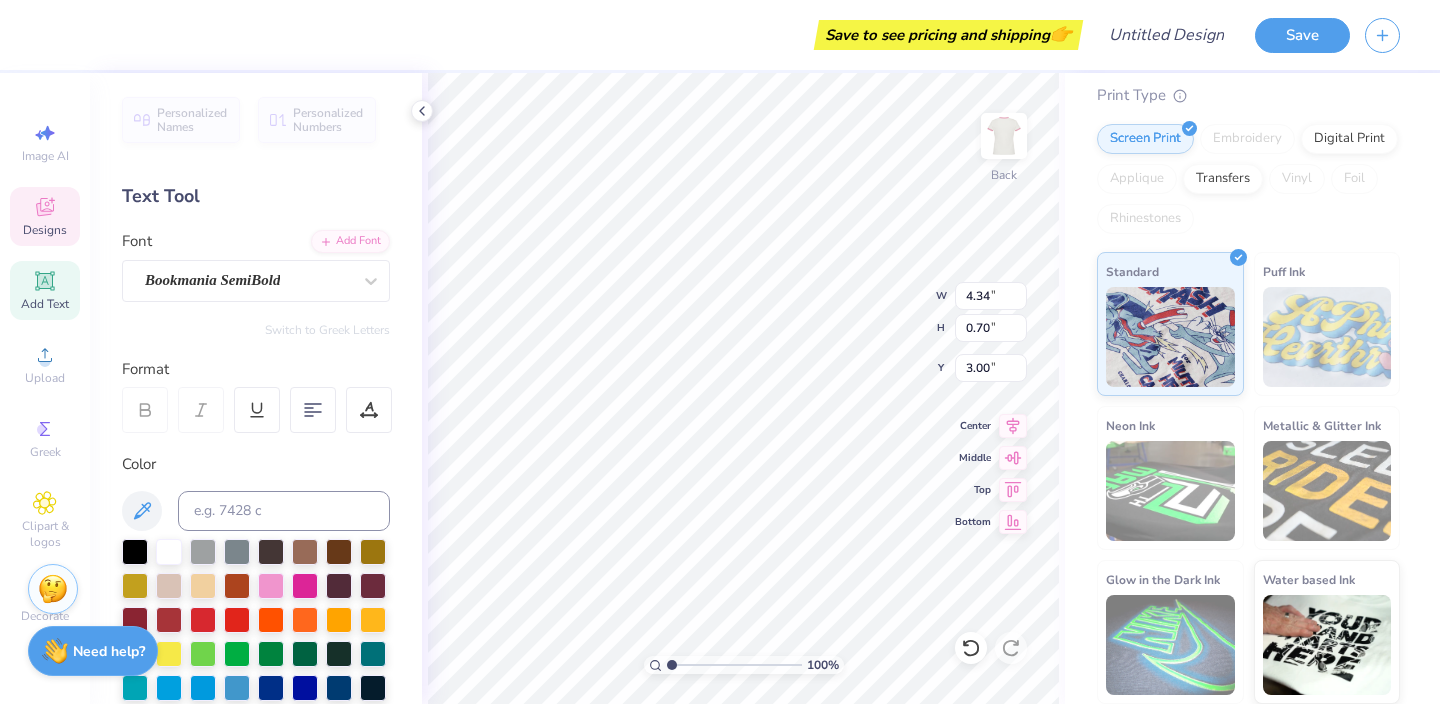 type on "4.34" 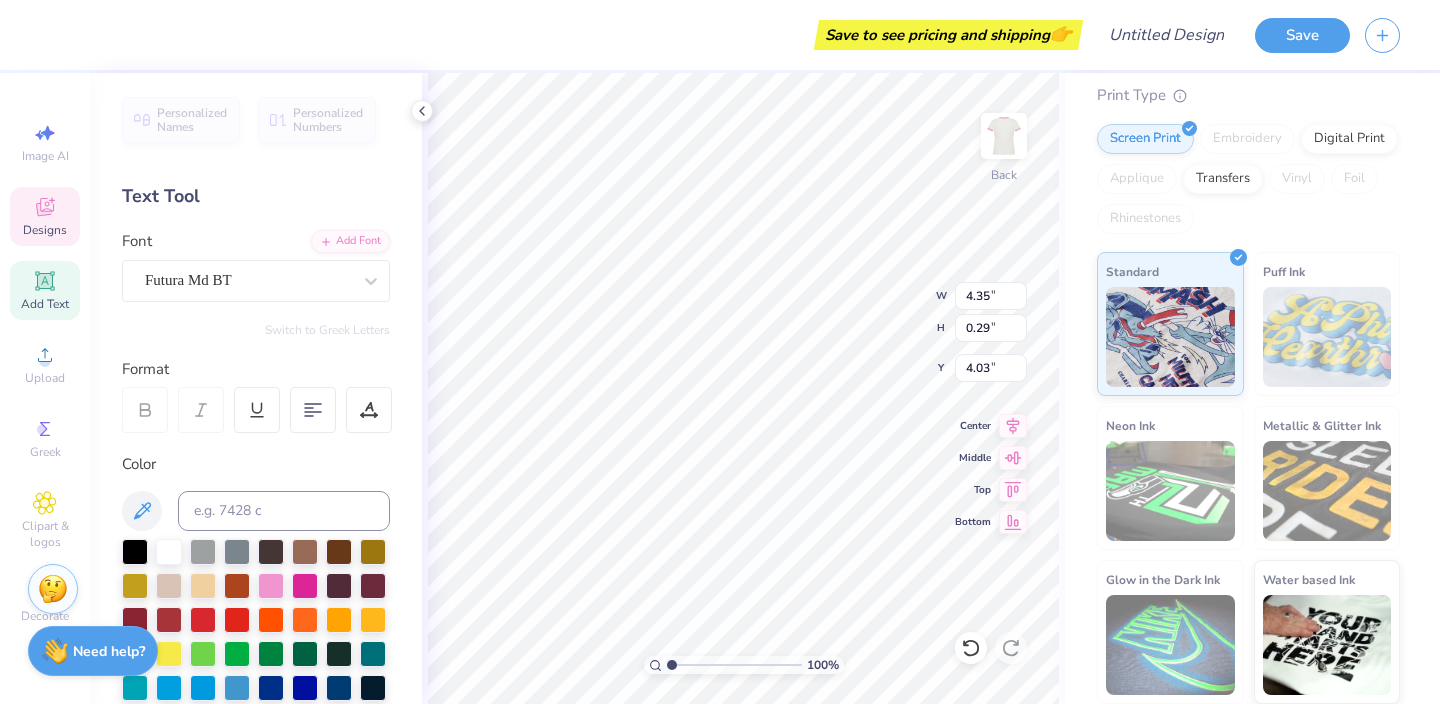 scroll, scrollTop: 0, scrollLeft: 2, axis: horizontal 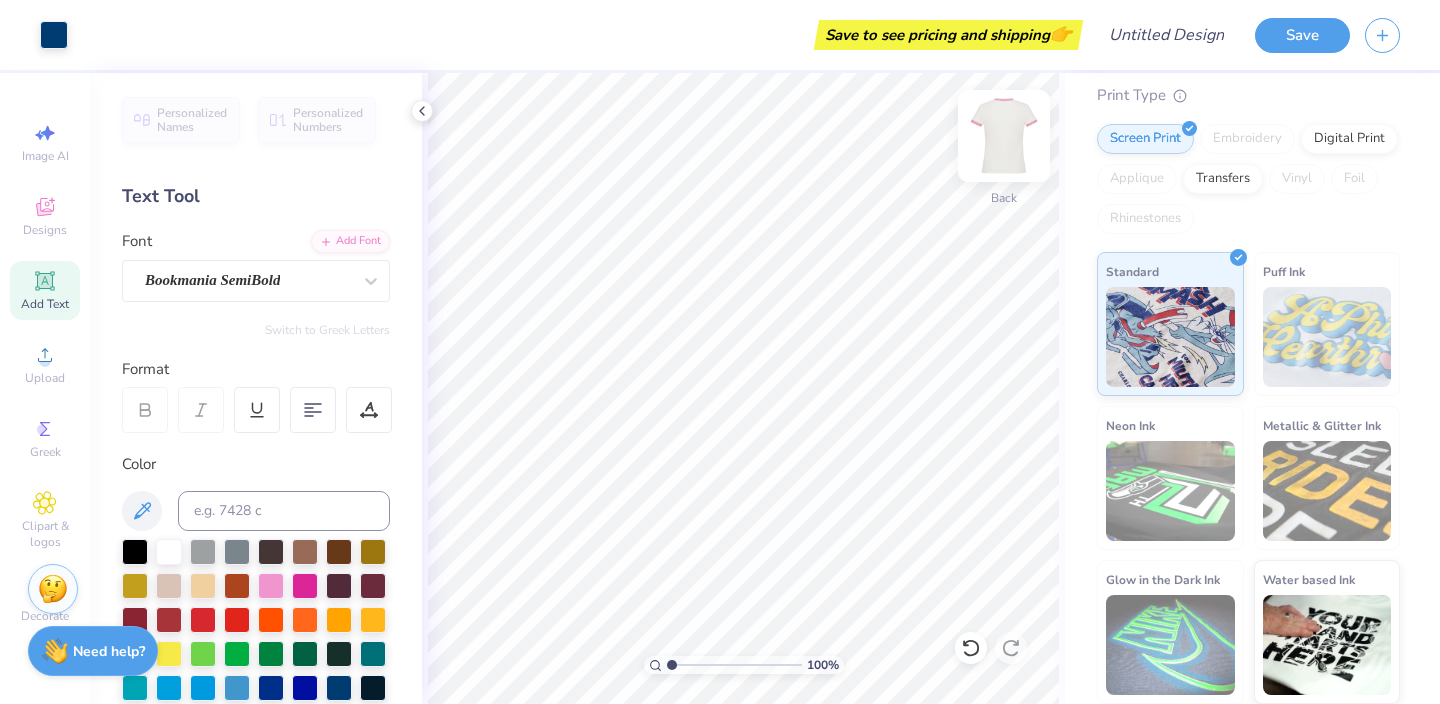click at bounding box center [1004, 136] 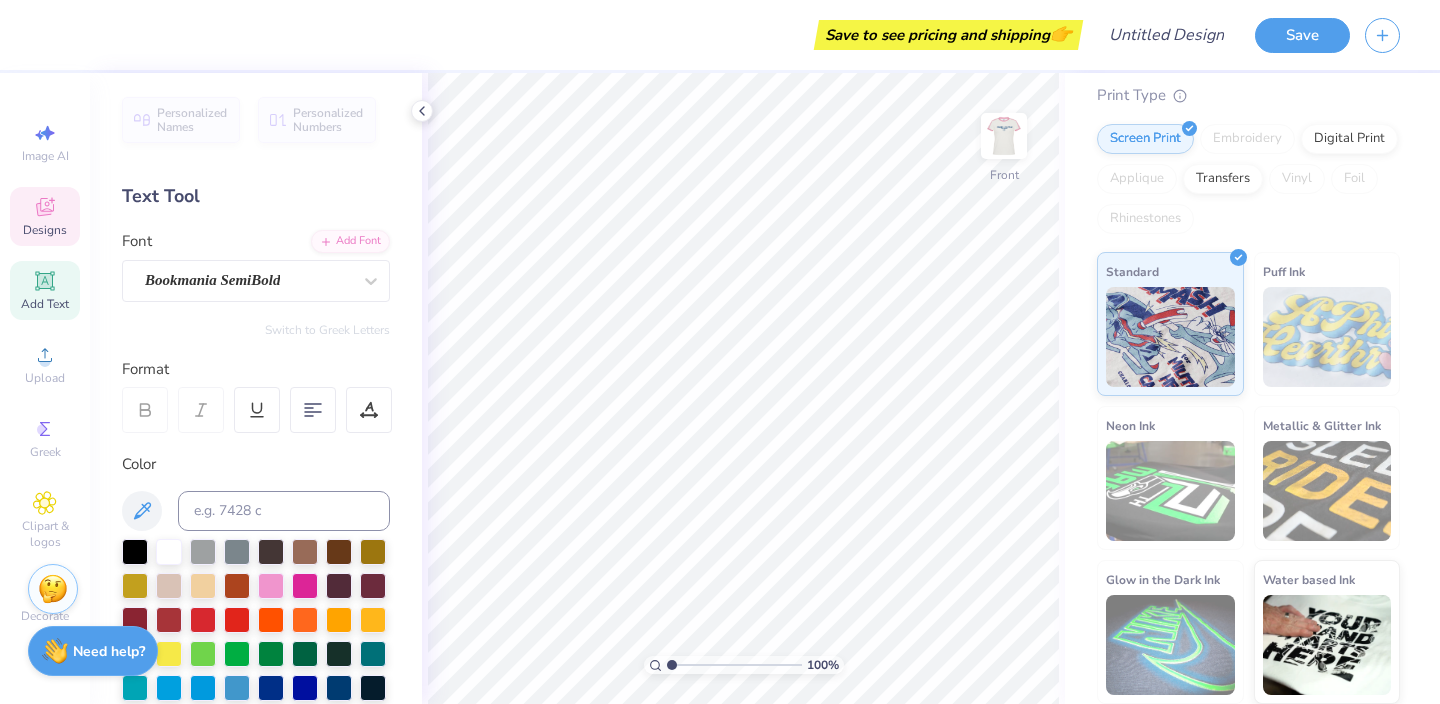 click 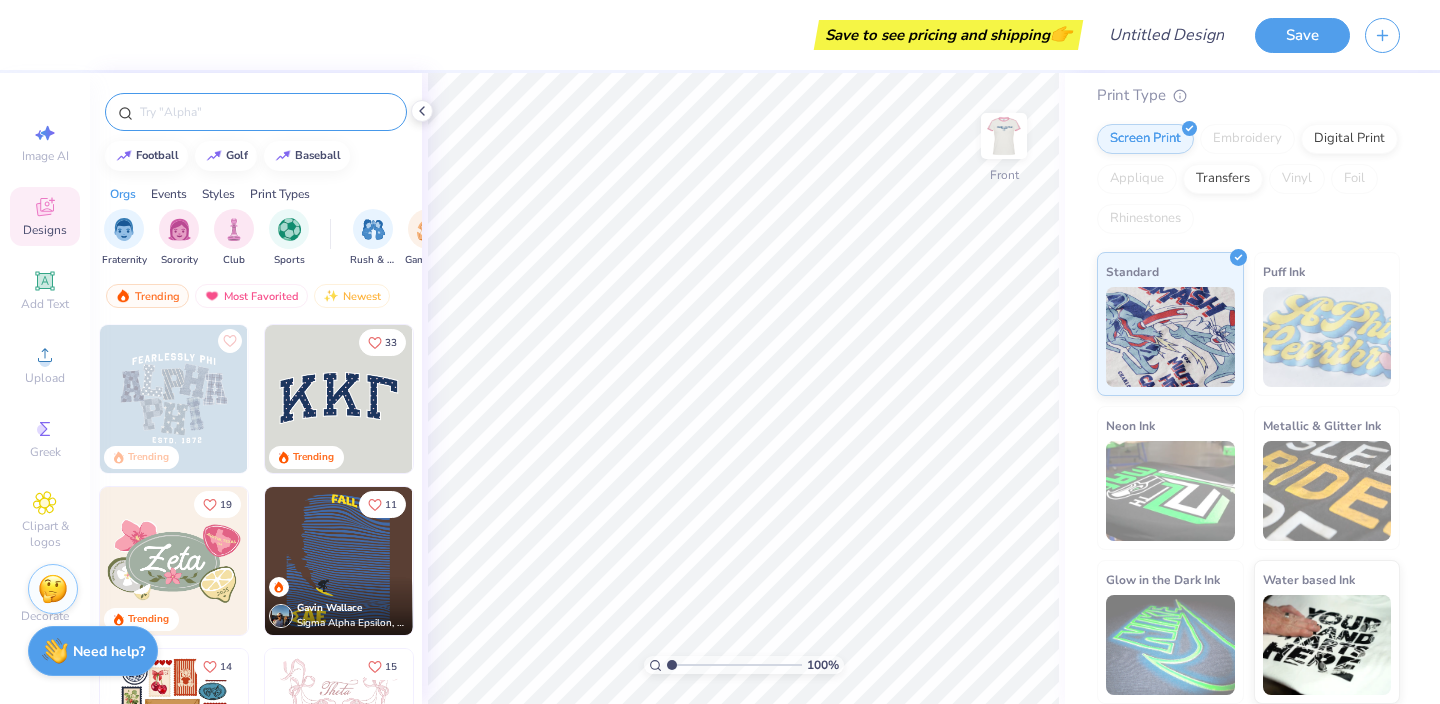 click at bounding box center [266, 112] 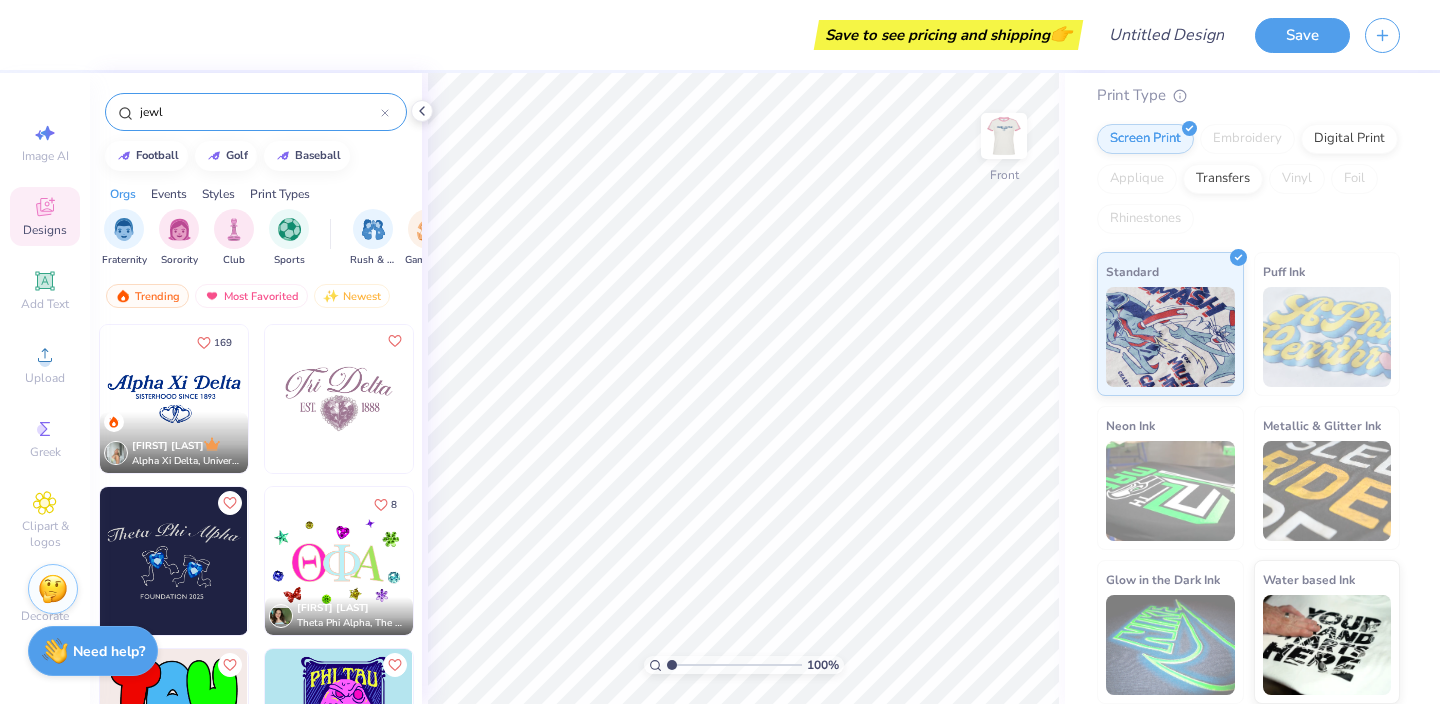 scroll, scrollTop: 31, scrollLeft: 0, axis: vertical 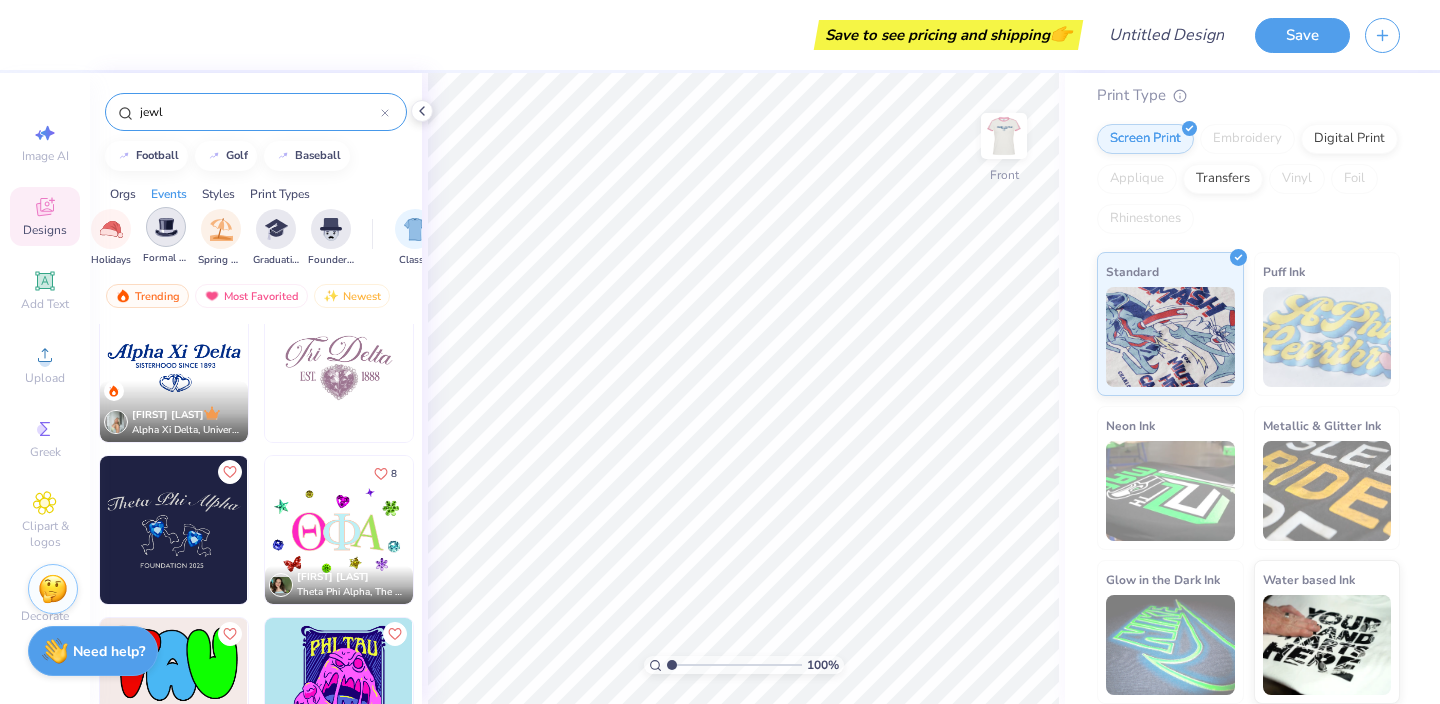 type on "jewl" 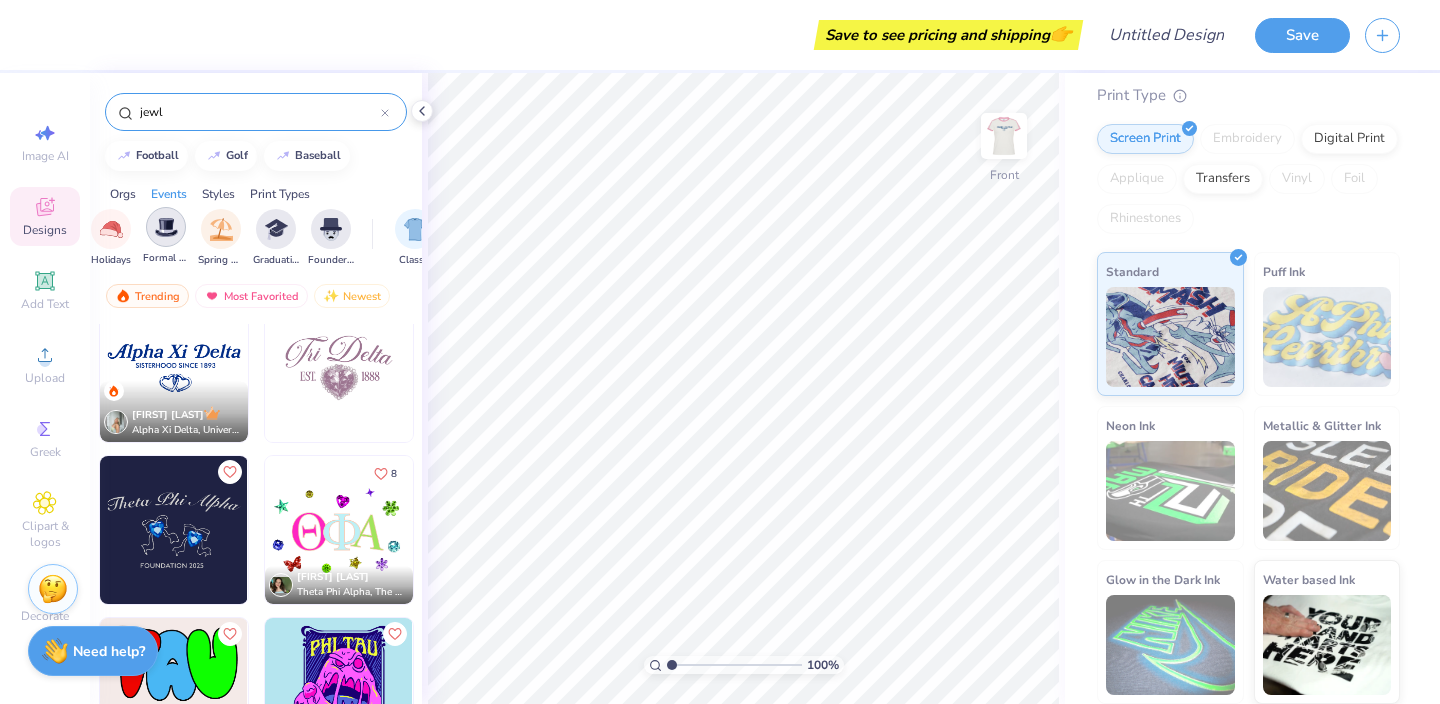 click at bounding box center [166, 227] 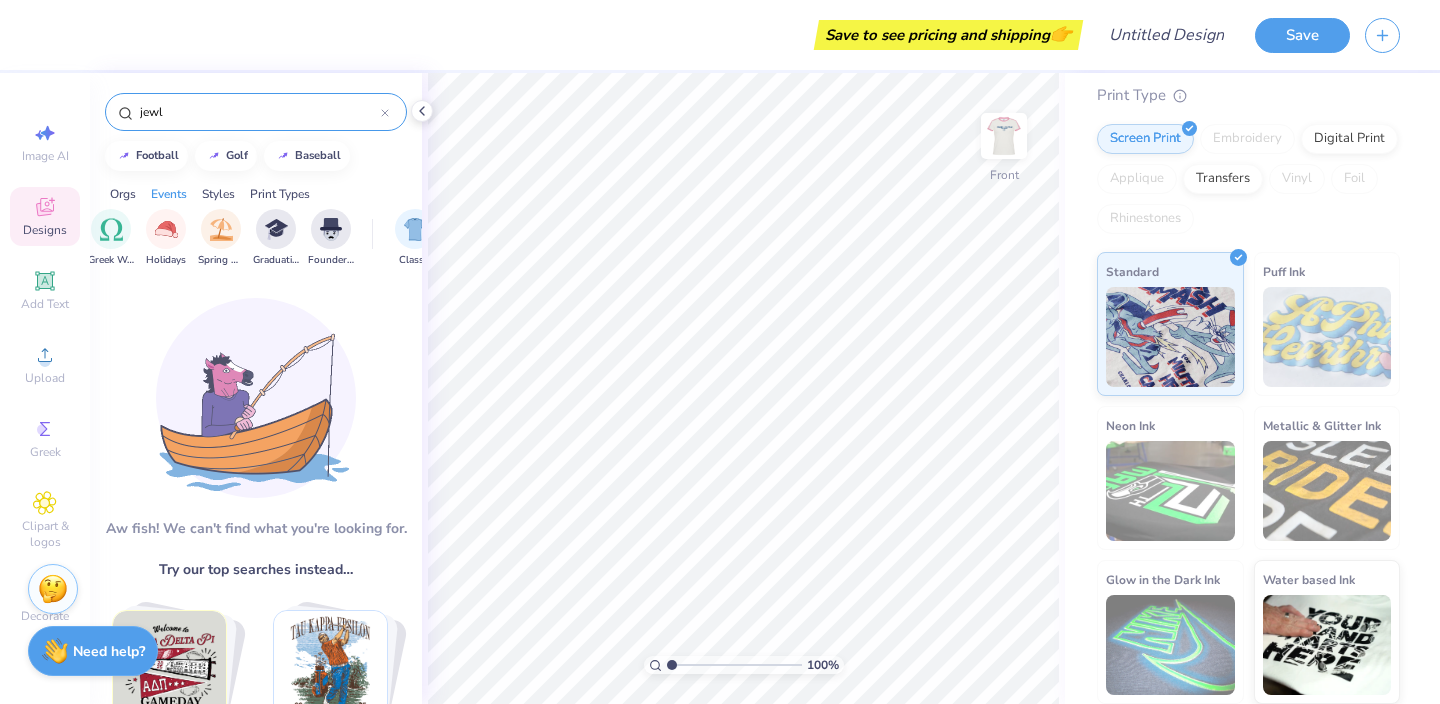 drag, startPoint x: 229, startPoint y: 115, endPoint x: 114, endPoint y: 115, distance: 115 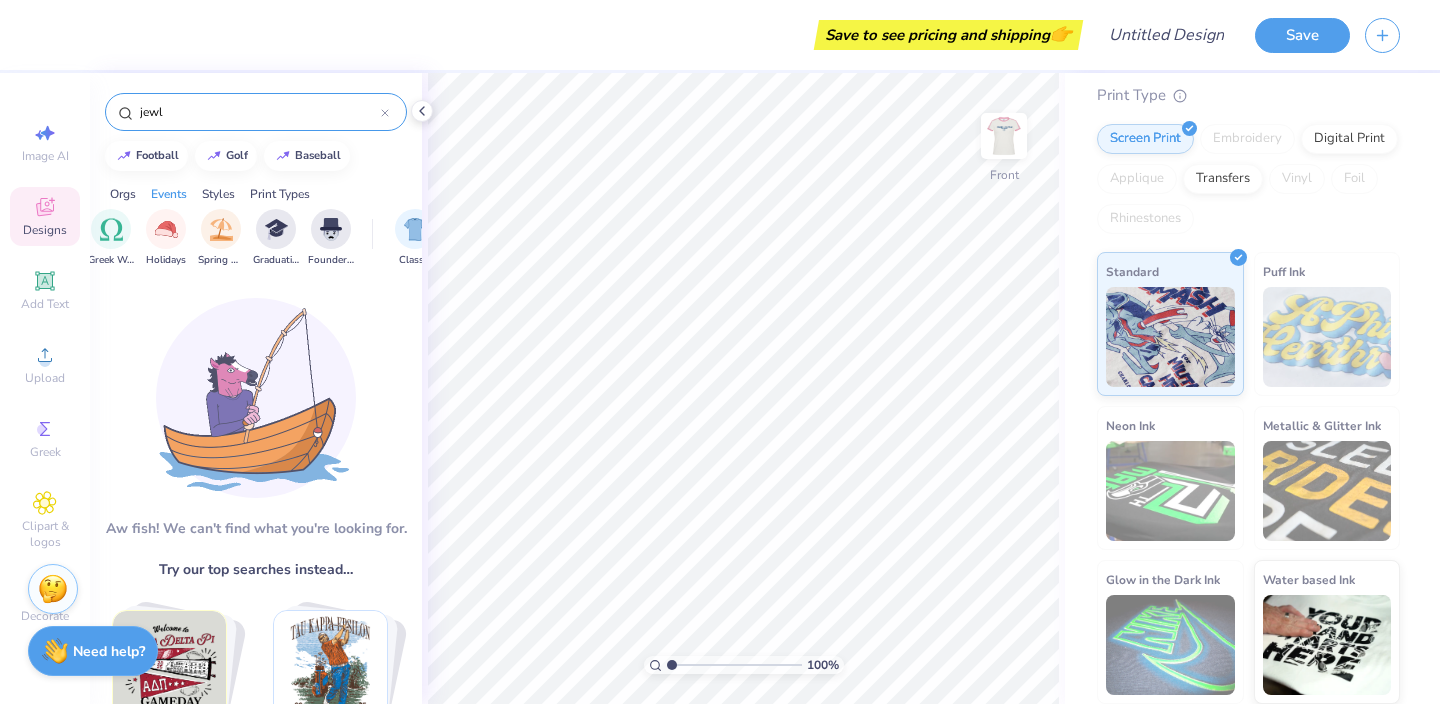 click on "jewl" at bounding box center [256, 112] 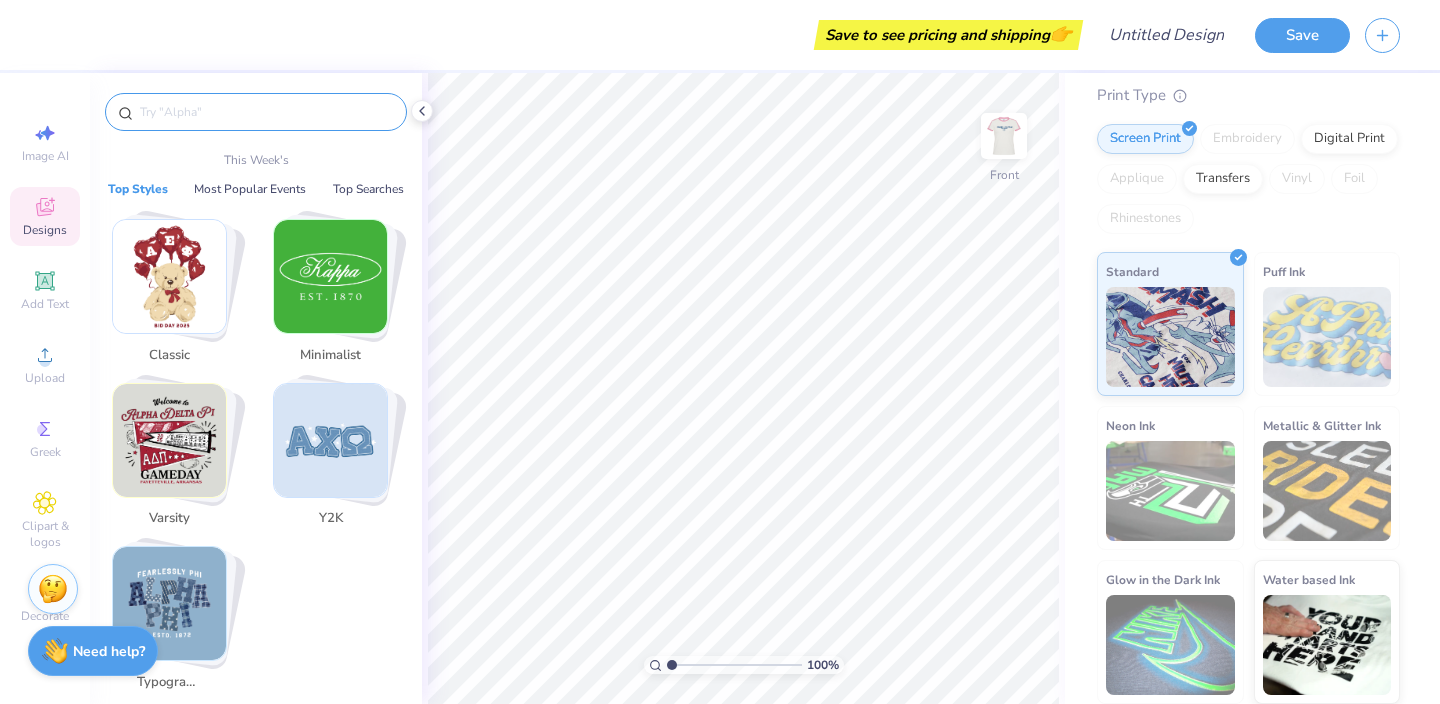 type 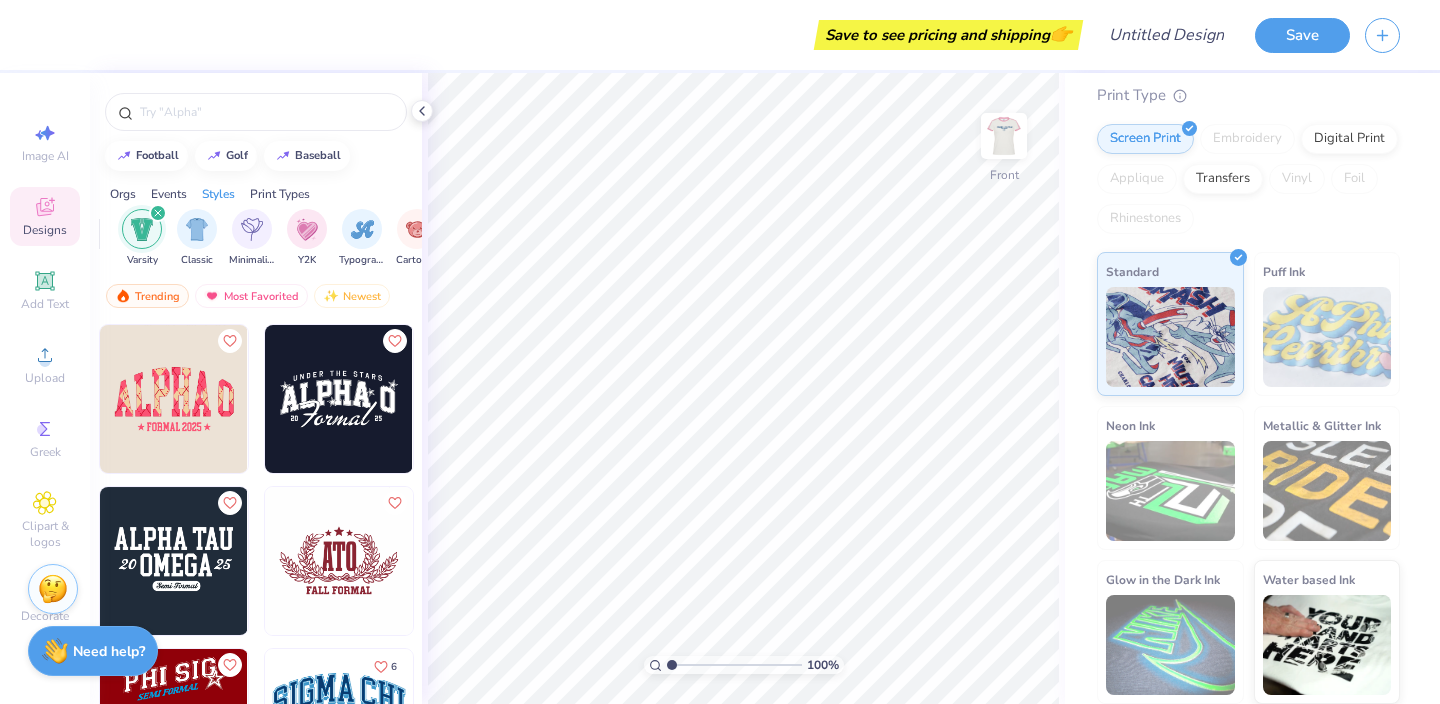 scroll, scrollTop: 0, scrollLeft: 1048, axis: horizontal 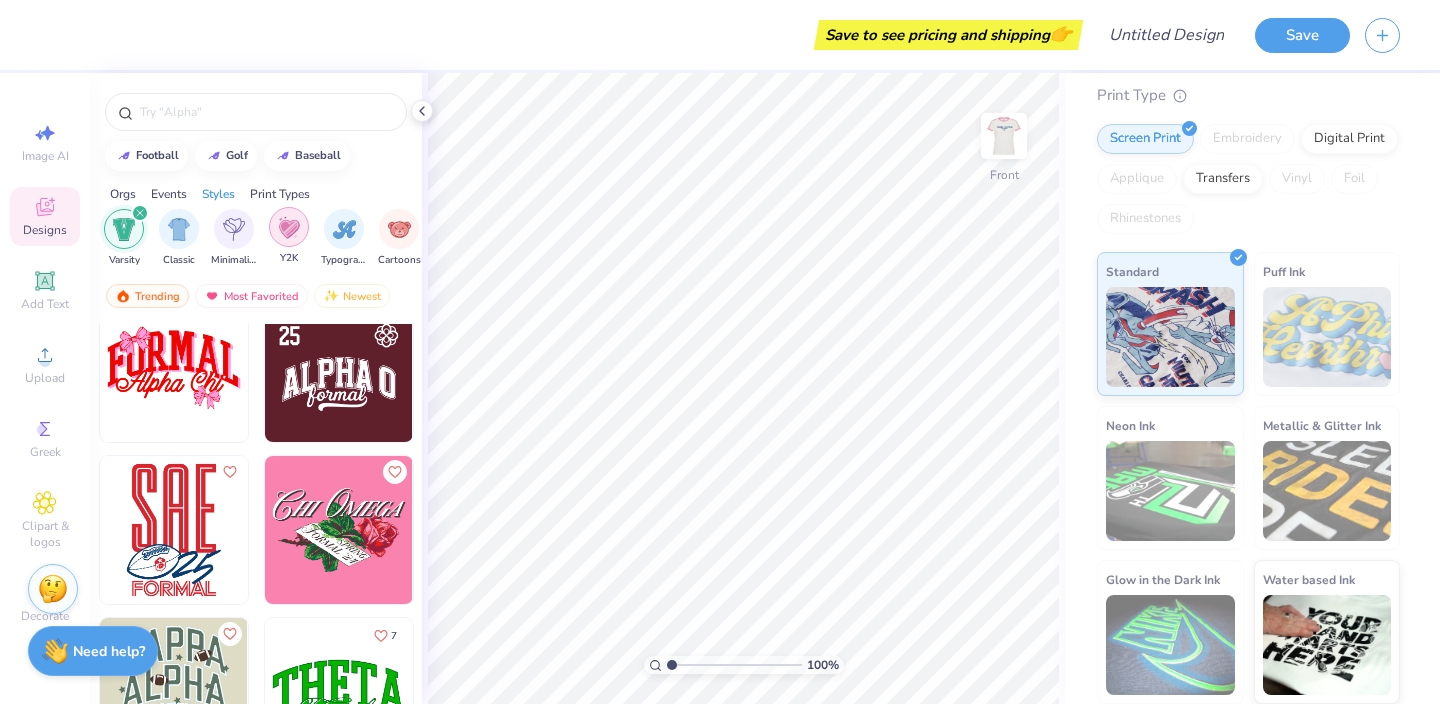click at bounding box center (289, 227) 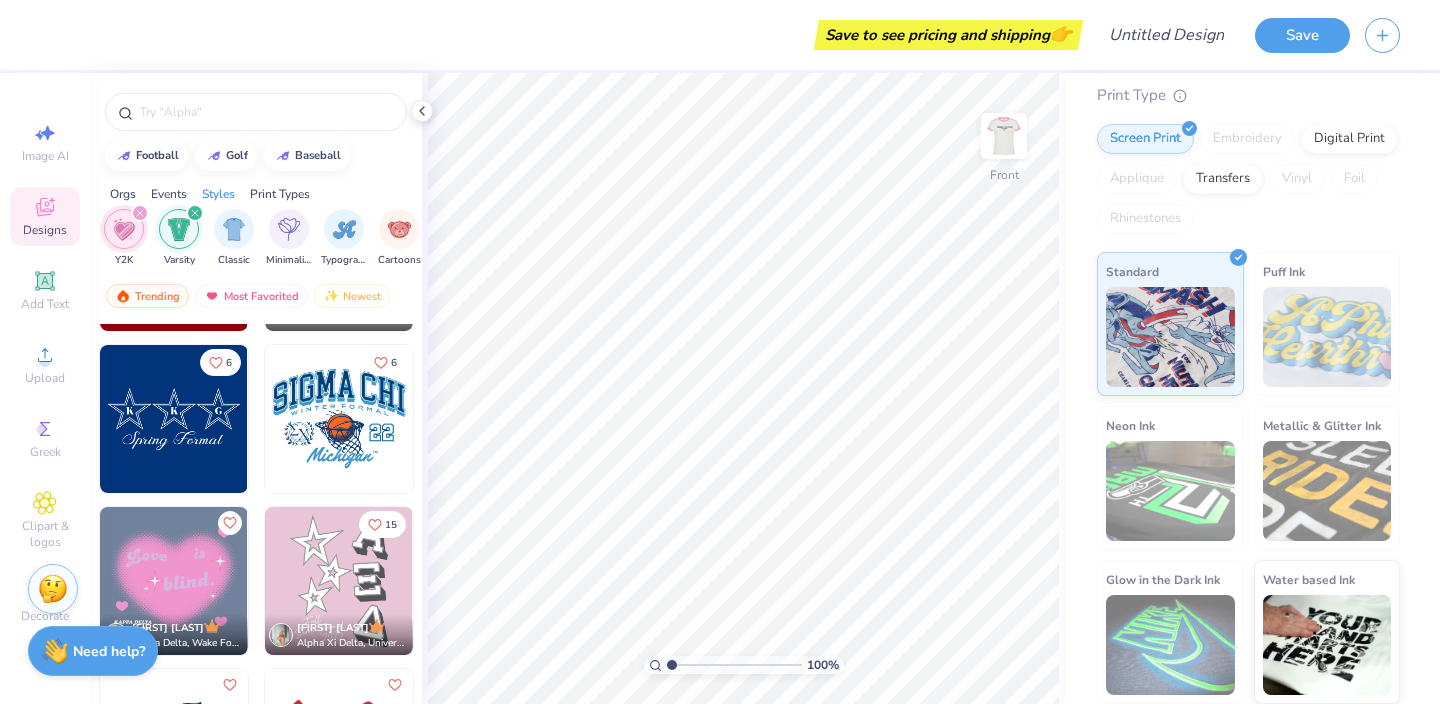 scroll, scrollTop: 792, scrollLeft: 0, axis: vertical 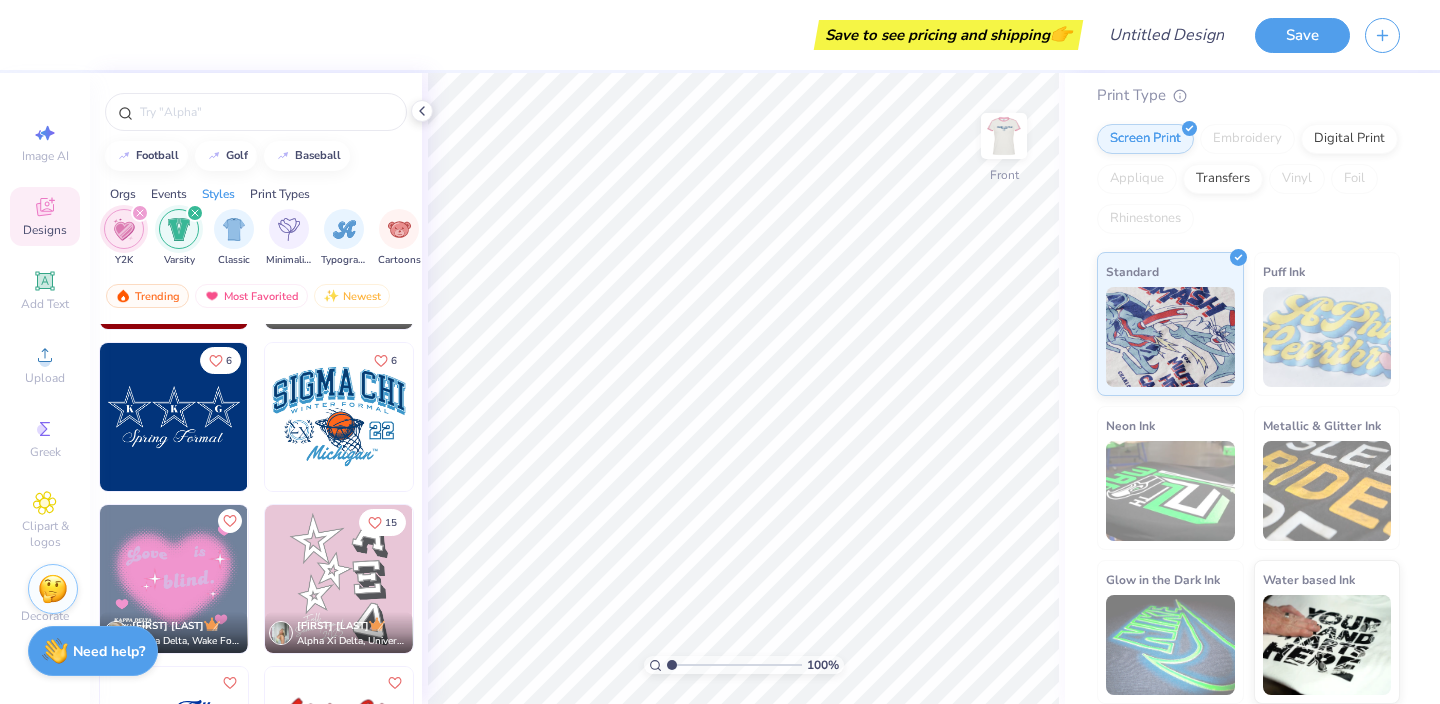 click on "Orgs" at bounding box center (123, 194) 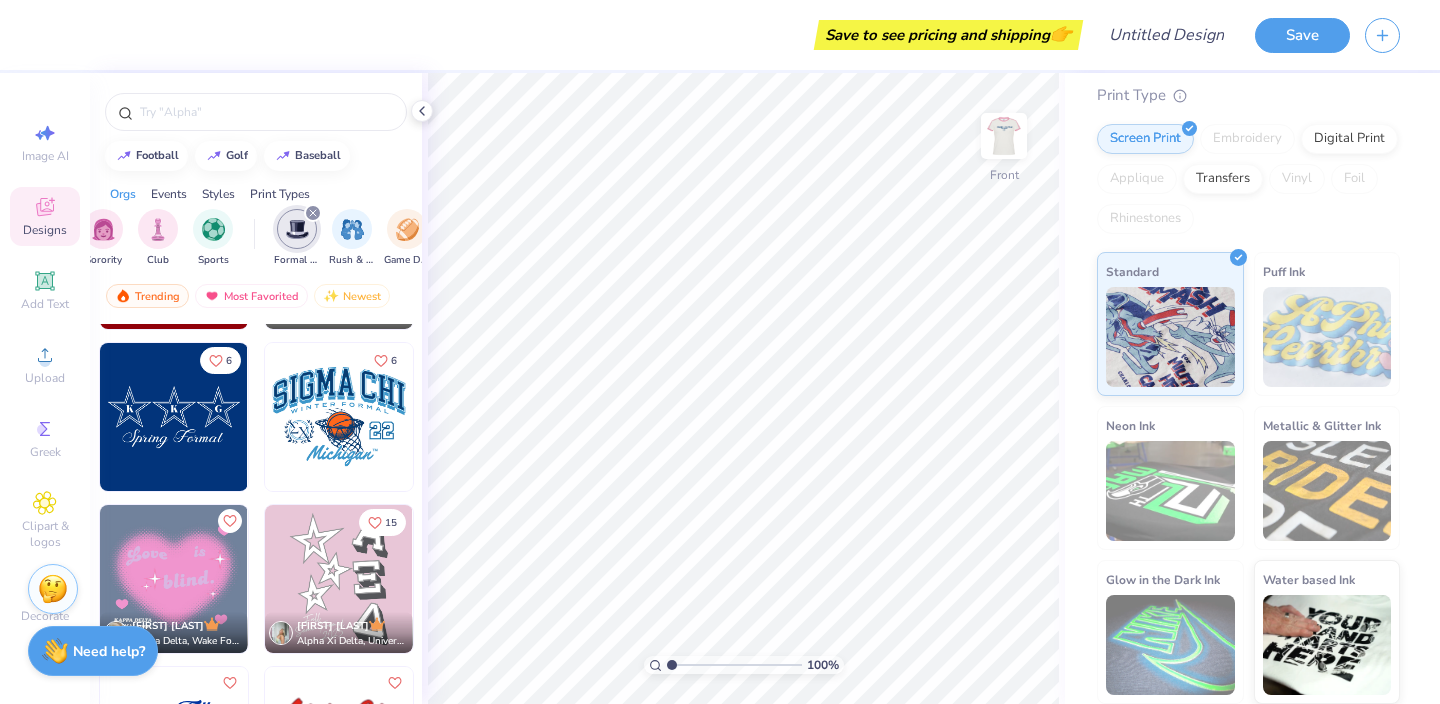 scroll, scrollTop: 0, scrollLeft: 0, axis: both 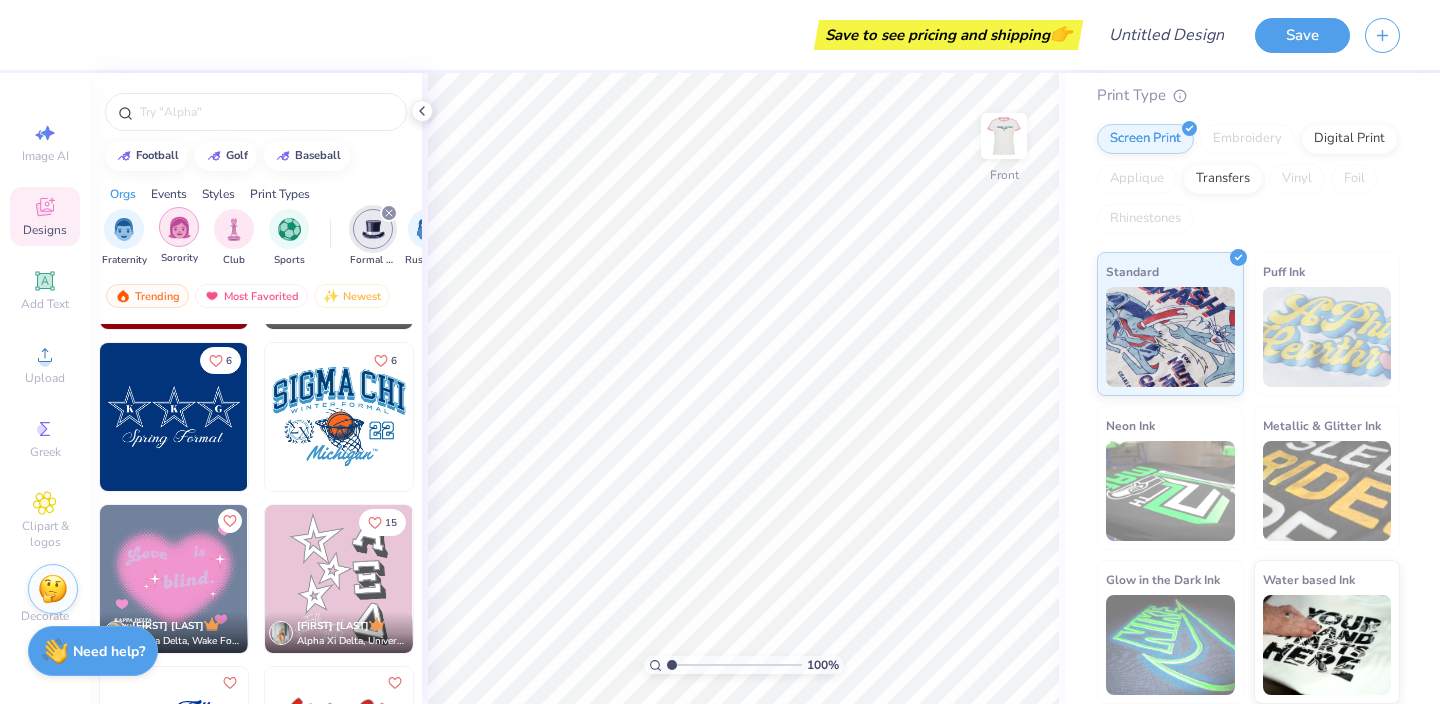 click at bounding box center (179, 227) 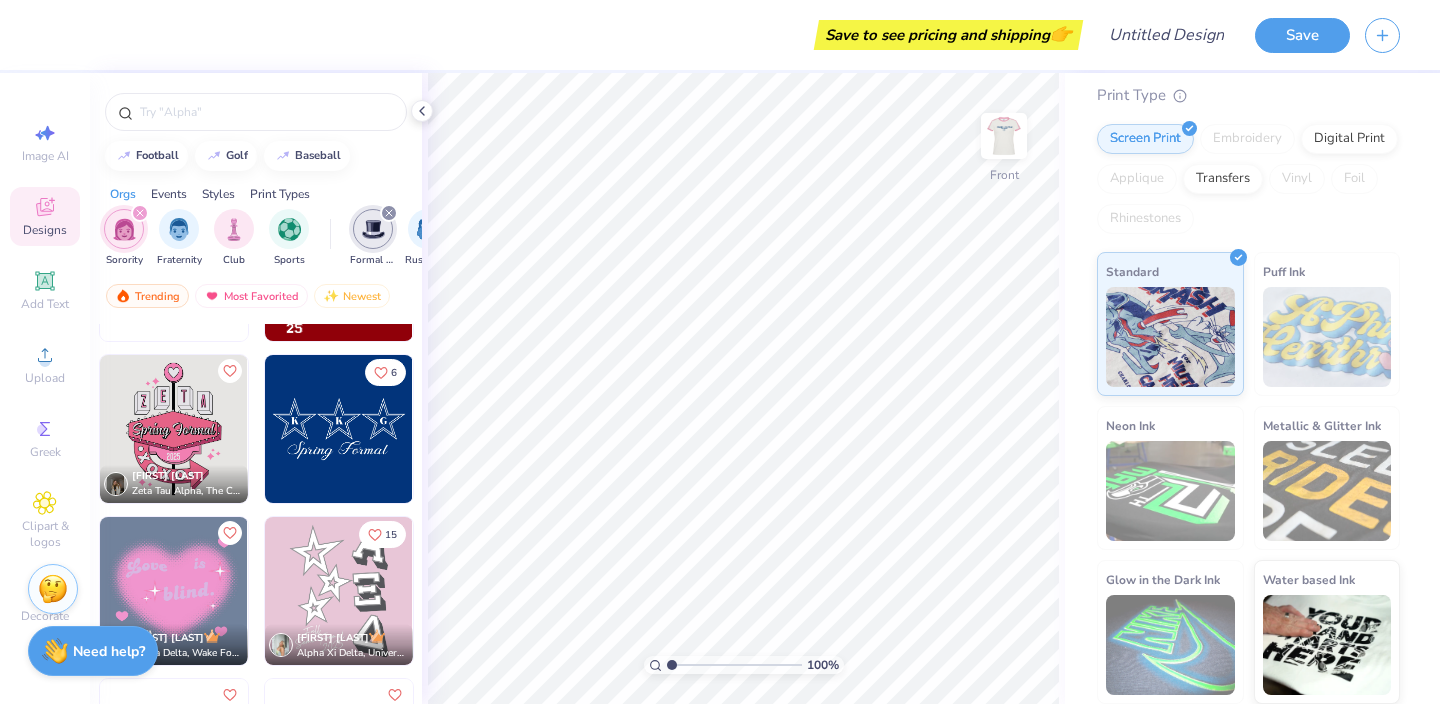 scroll, scrollTop: 486, scrollLeft: 0, axis: vertical 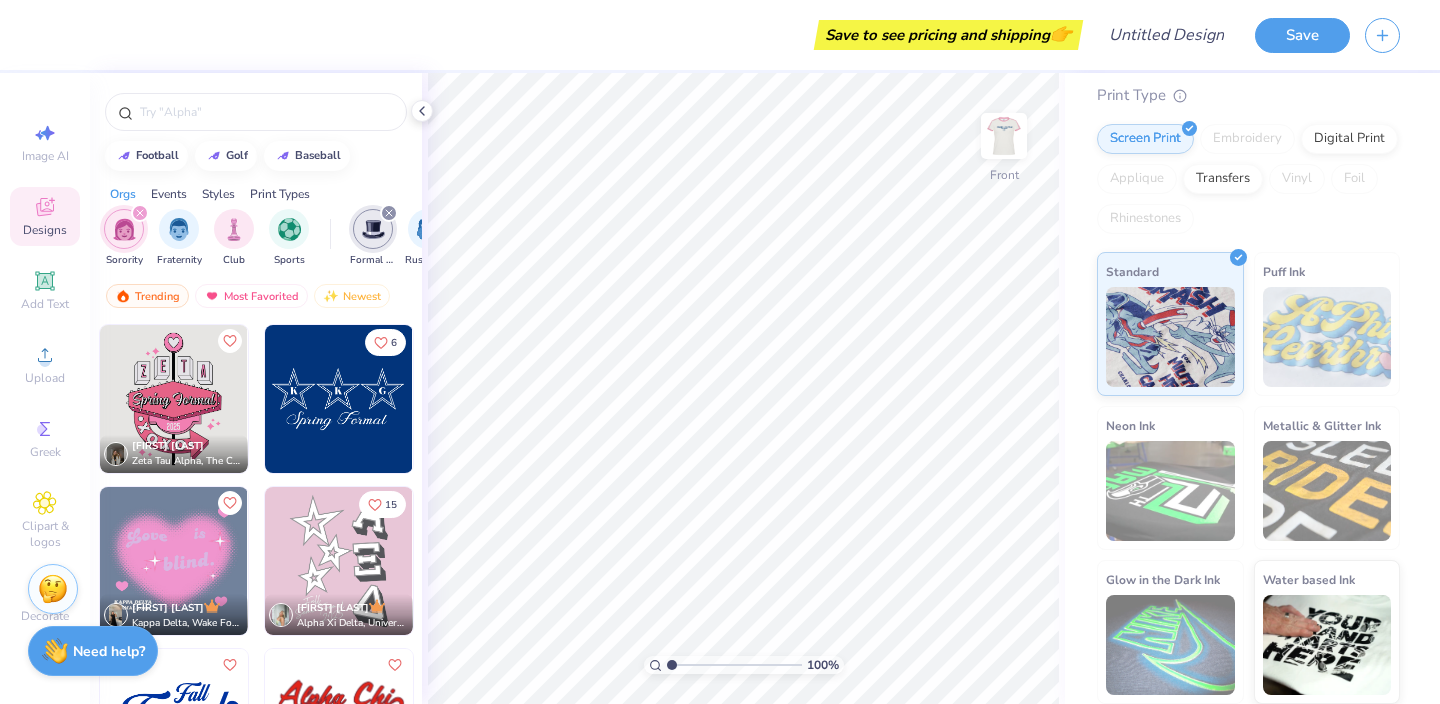 click at bounding box center (190, 399) 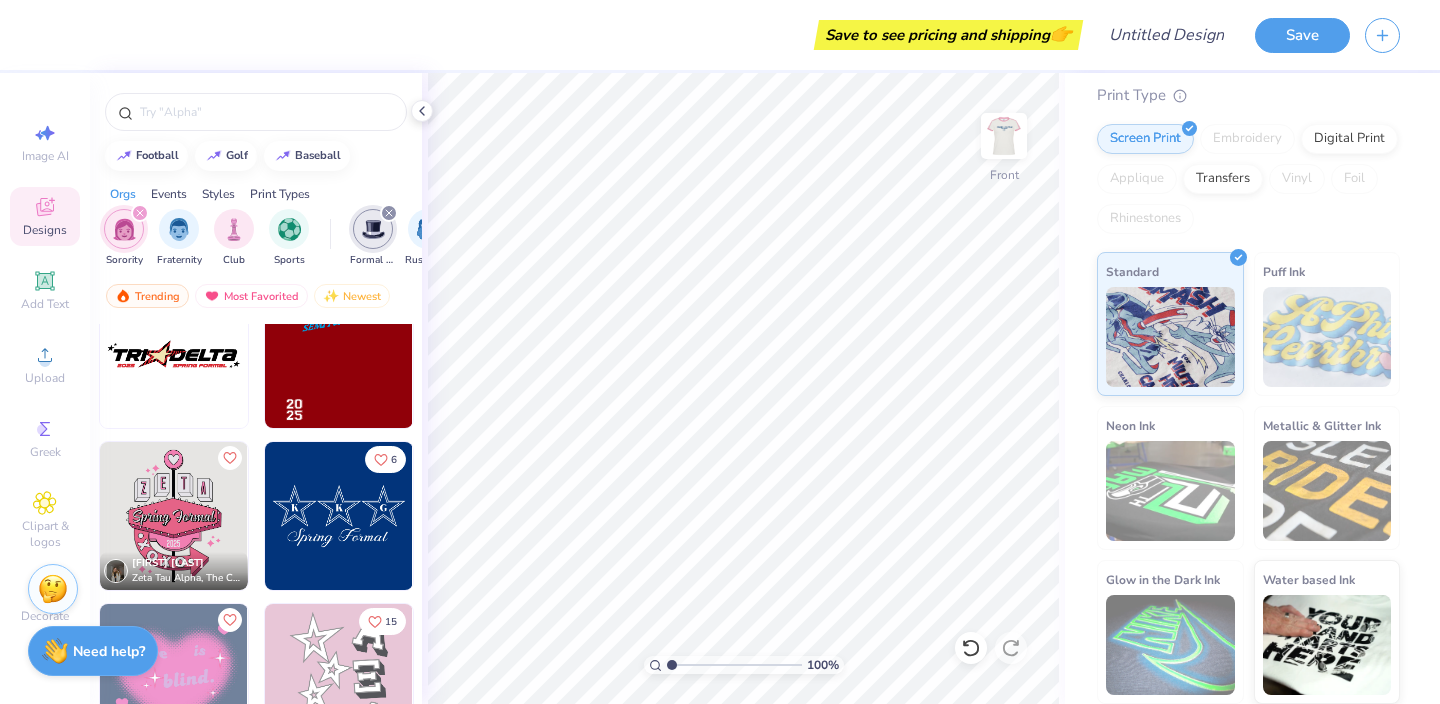 scroll, scrollTop: 0, scrollLeft: 0, axis: both 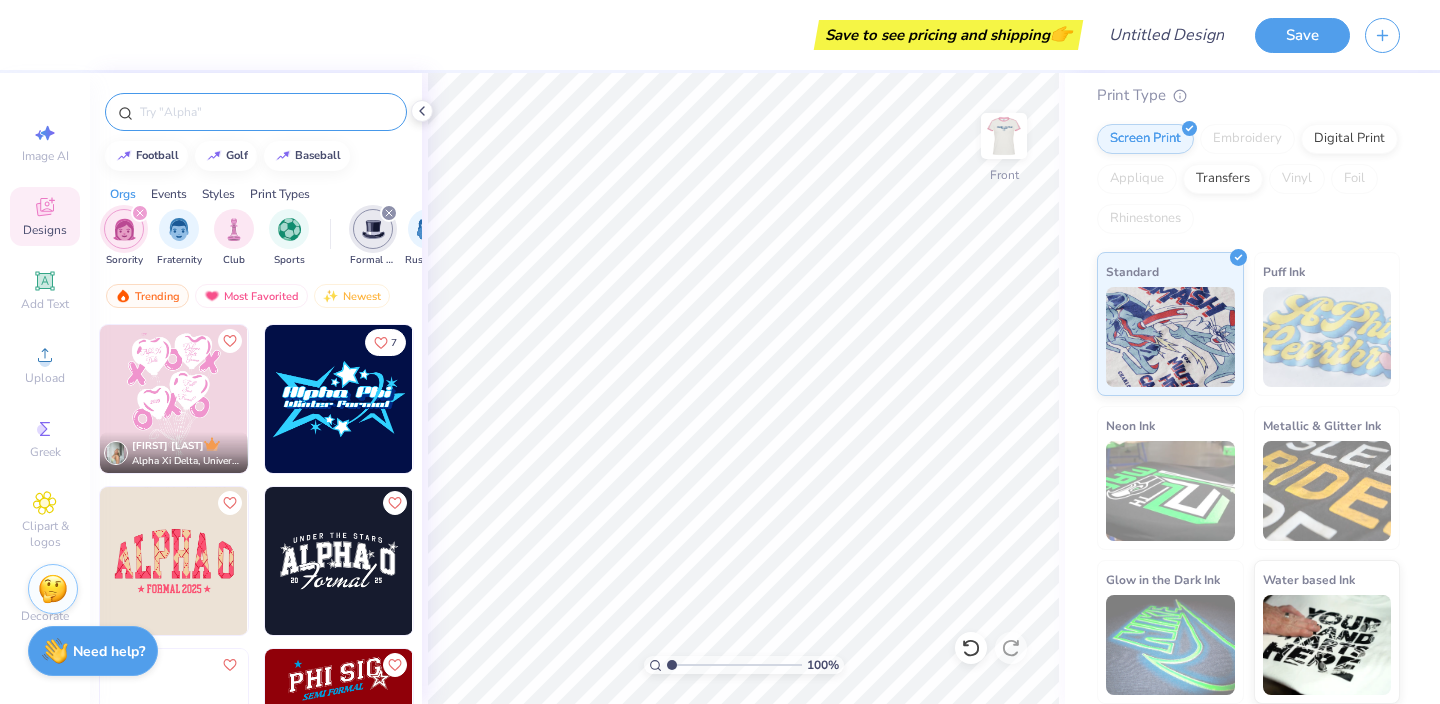 click at bounding box center (266, 112) 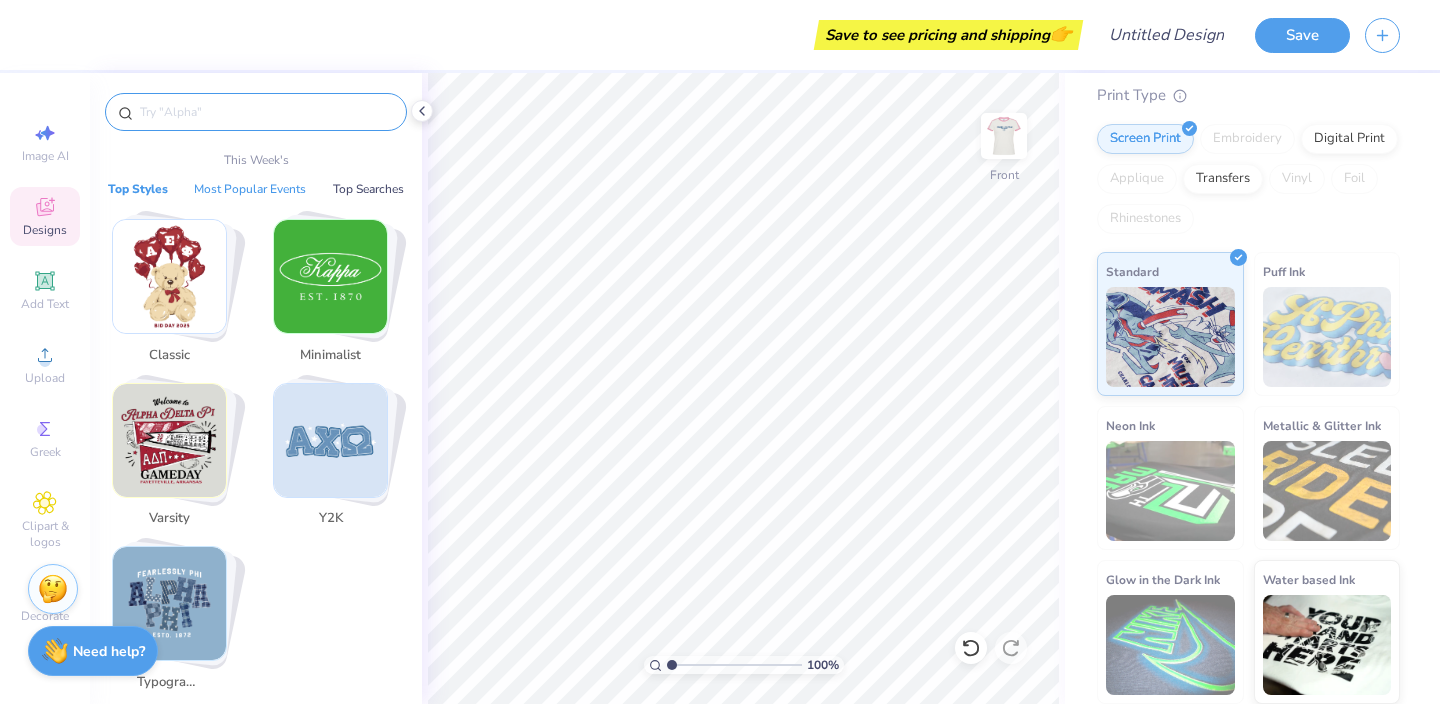 click on "Most Popular Events" at bounding box center (250, 189) 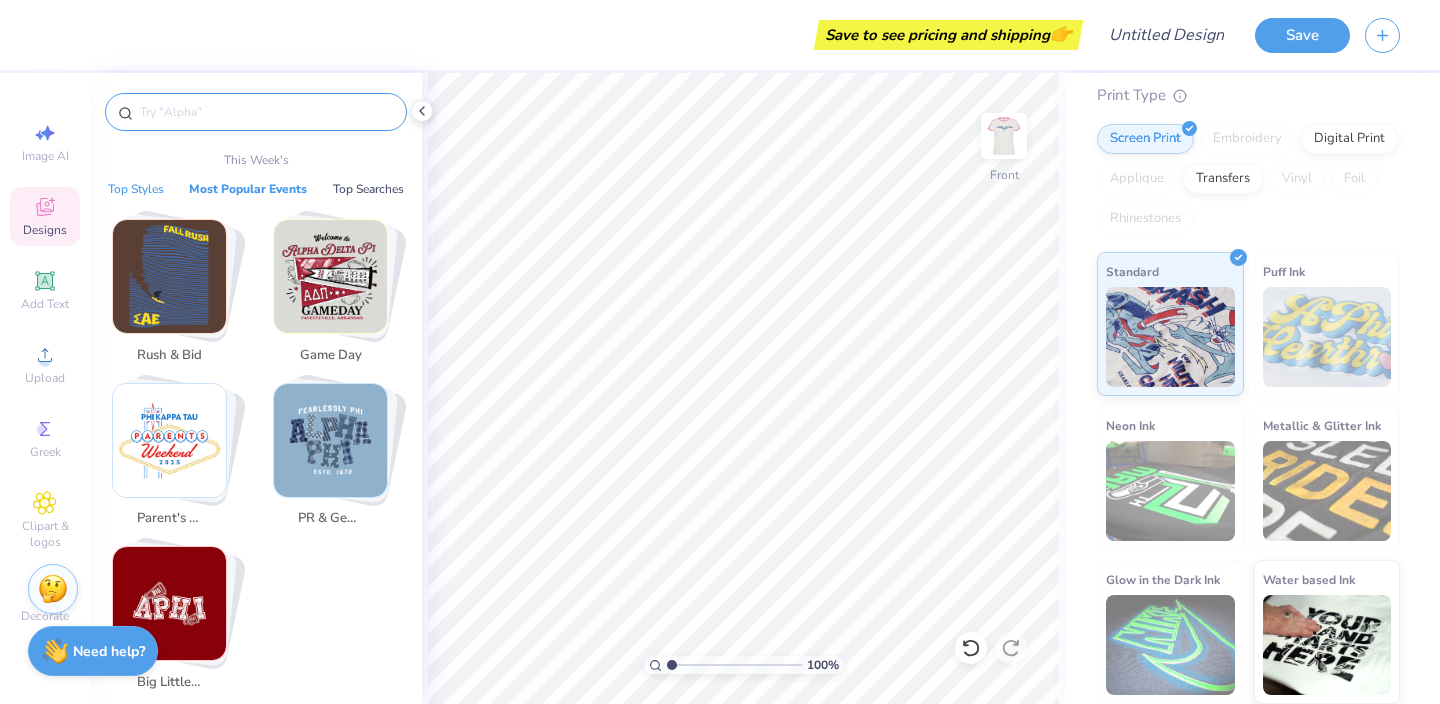 click on "Top Styles" at bounding box center (136, 189) 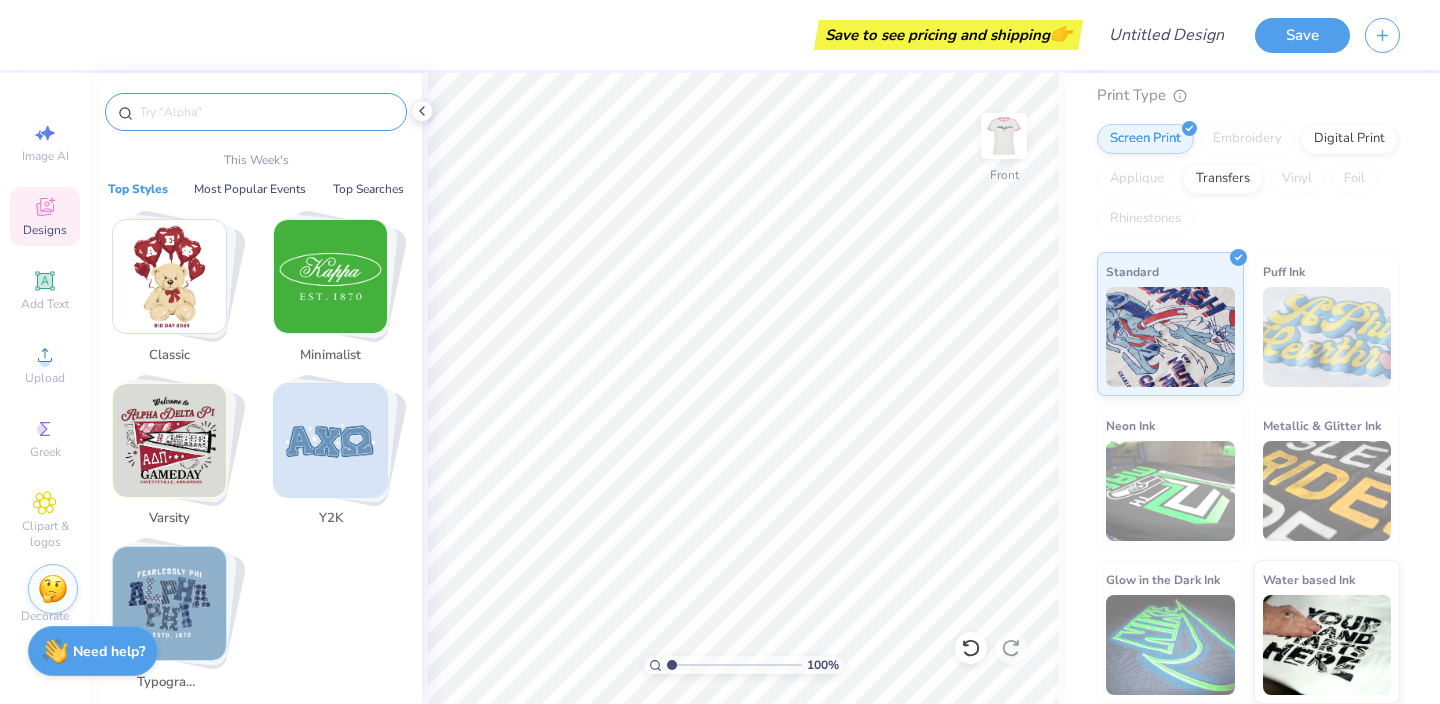 click at bounding box center [169, 276] 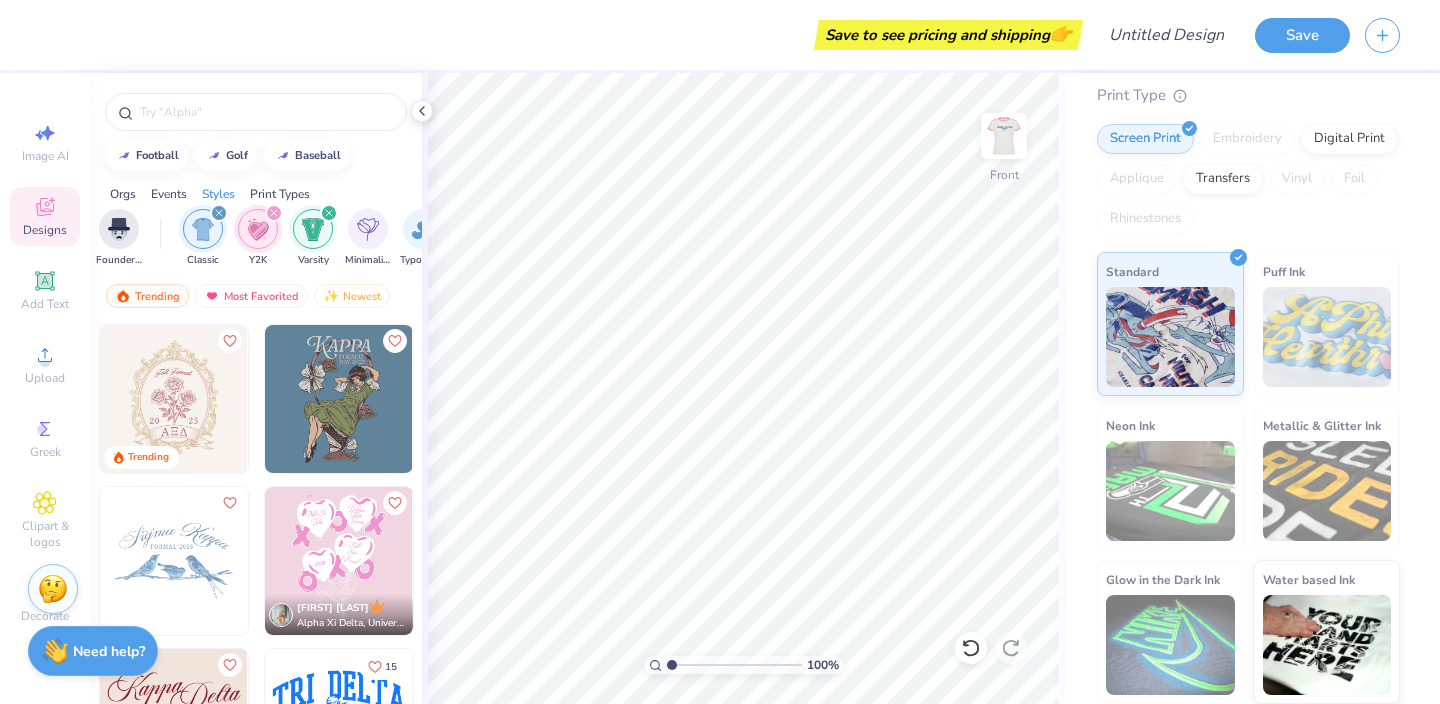 scroll, scrollTop: 0, scrollLeft: 1048, axis: horizontal 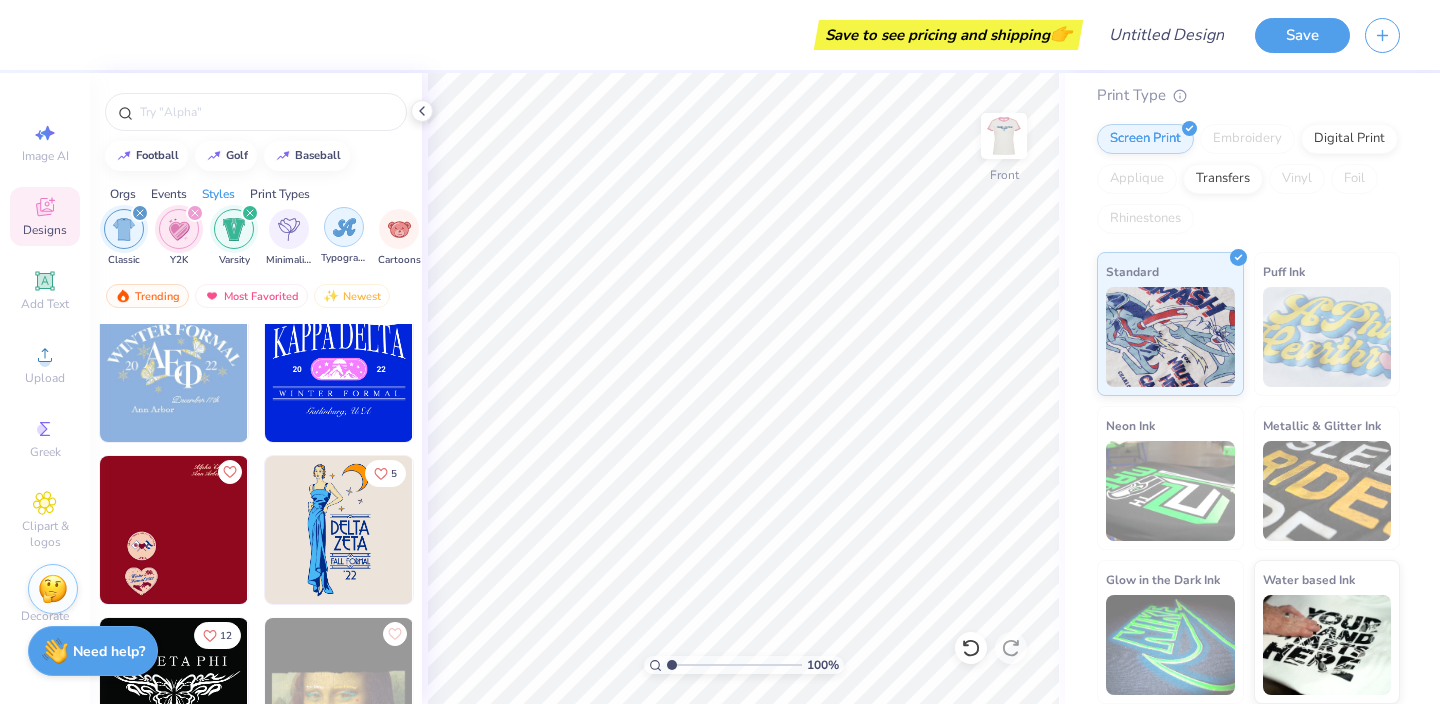 click at bounding box center [344, 227] 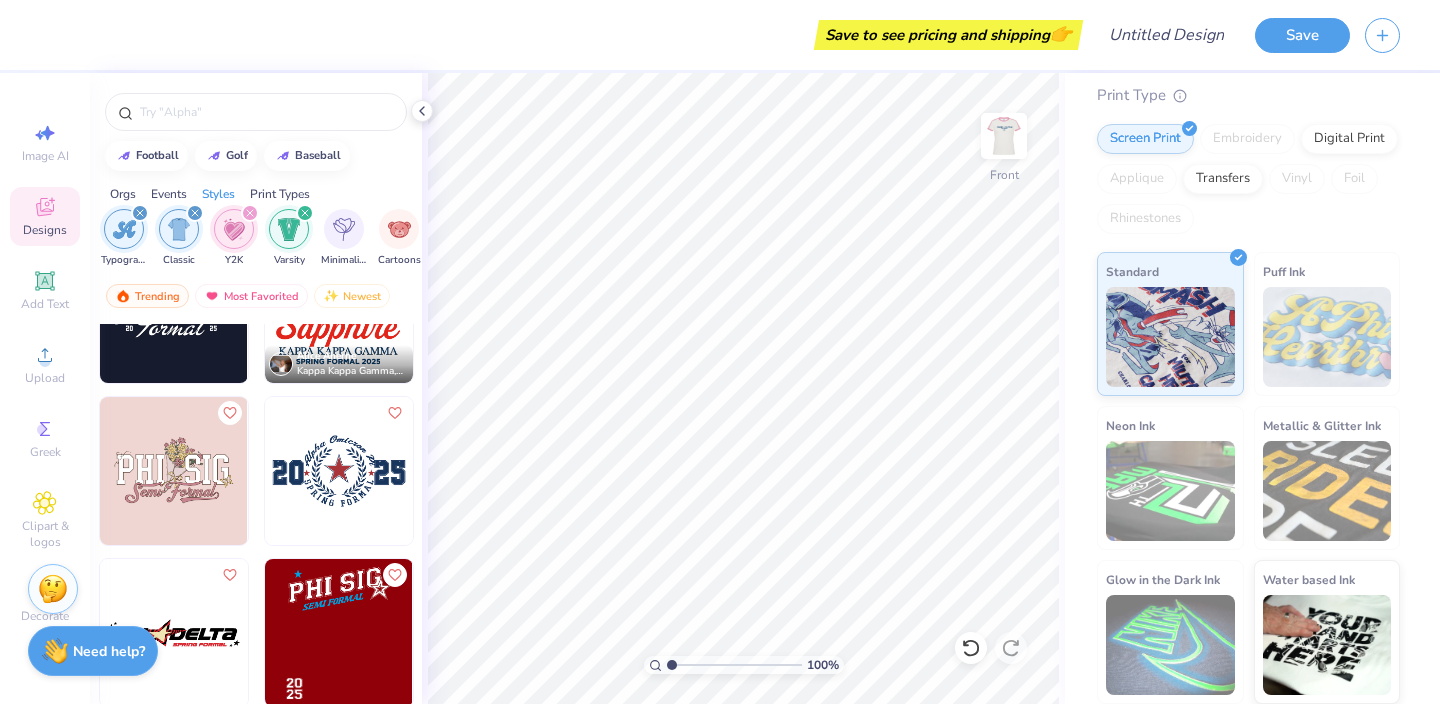 scroll, scrollTop: 1396, scrollLeft: 0, axis: vertical 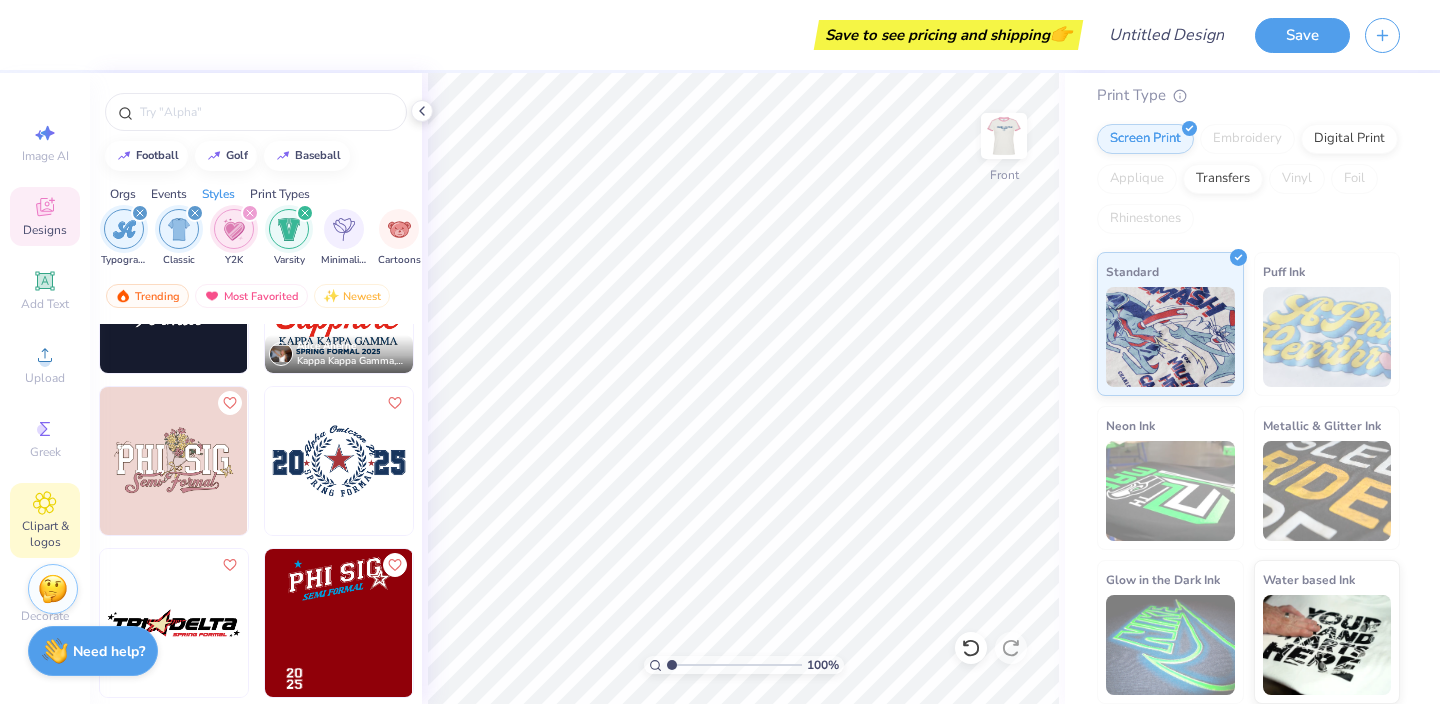 click 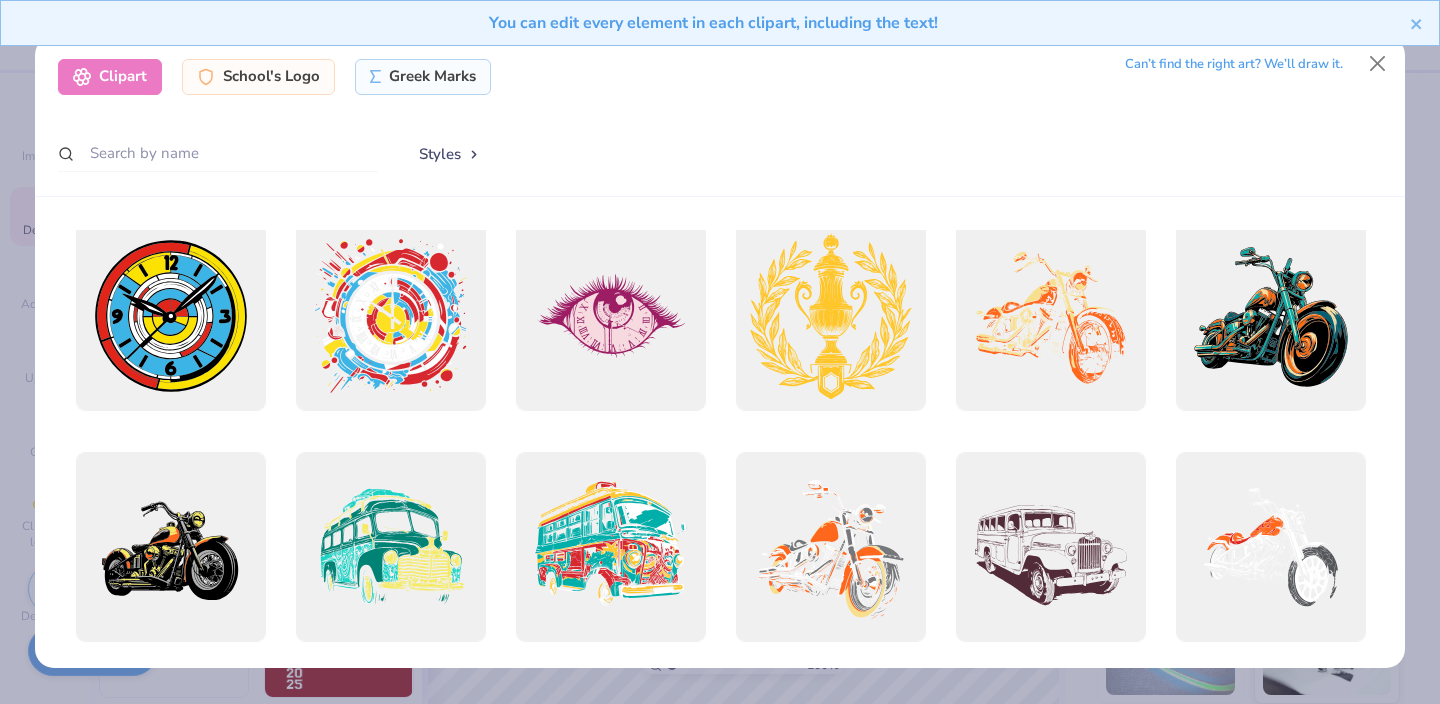 scroll, scrollTop: 739, scrollLeft: 0, axis: vertical 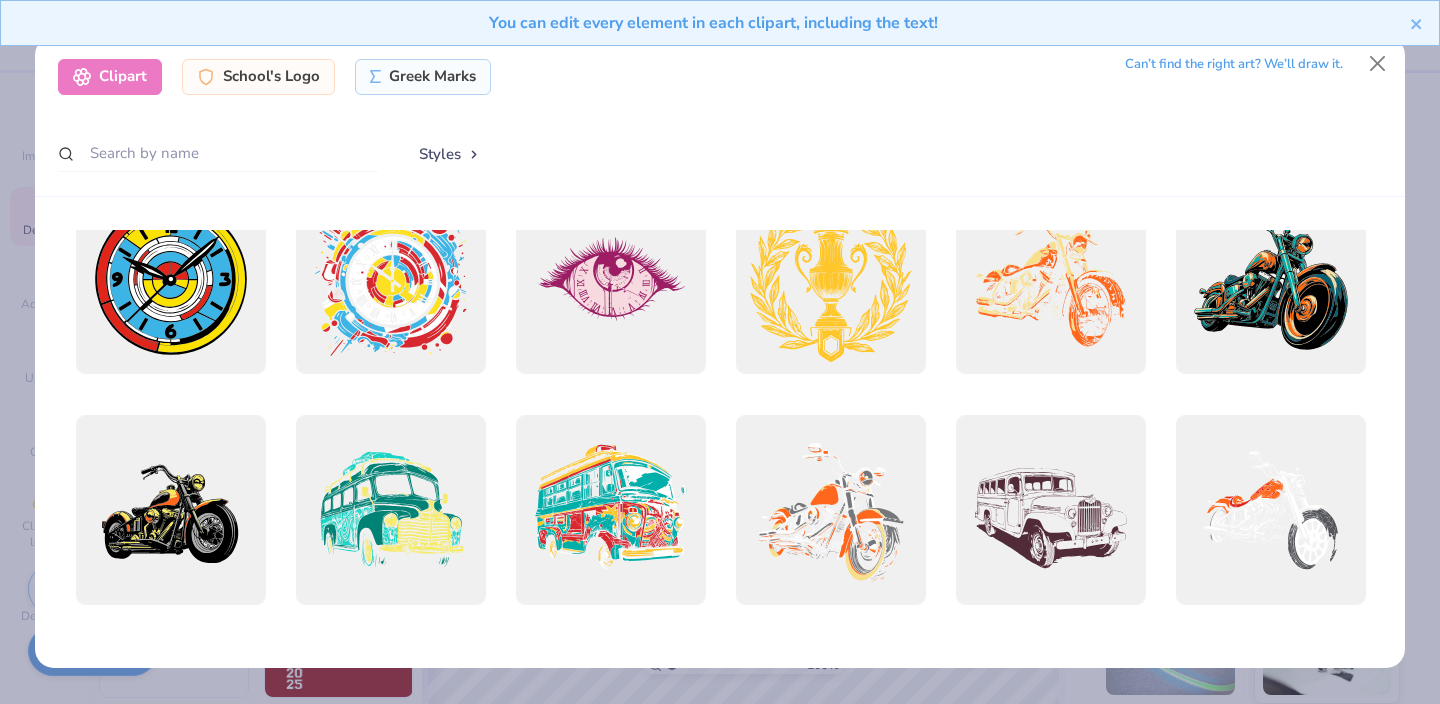 click on "Clipart School's Logo Greek Marks Can’t find the right art? We’ll draw it. Styles" at bounding box center [720, 352] 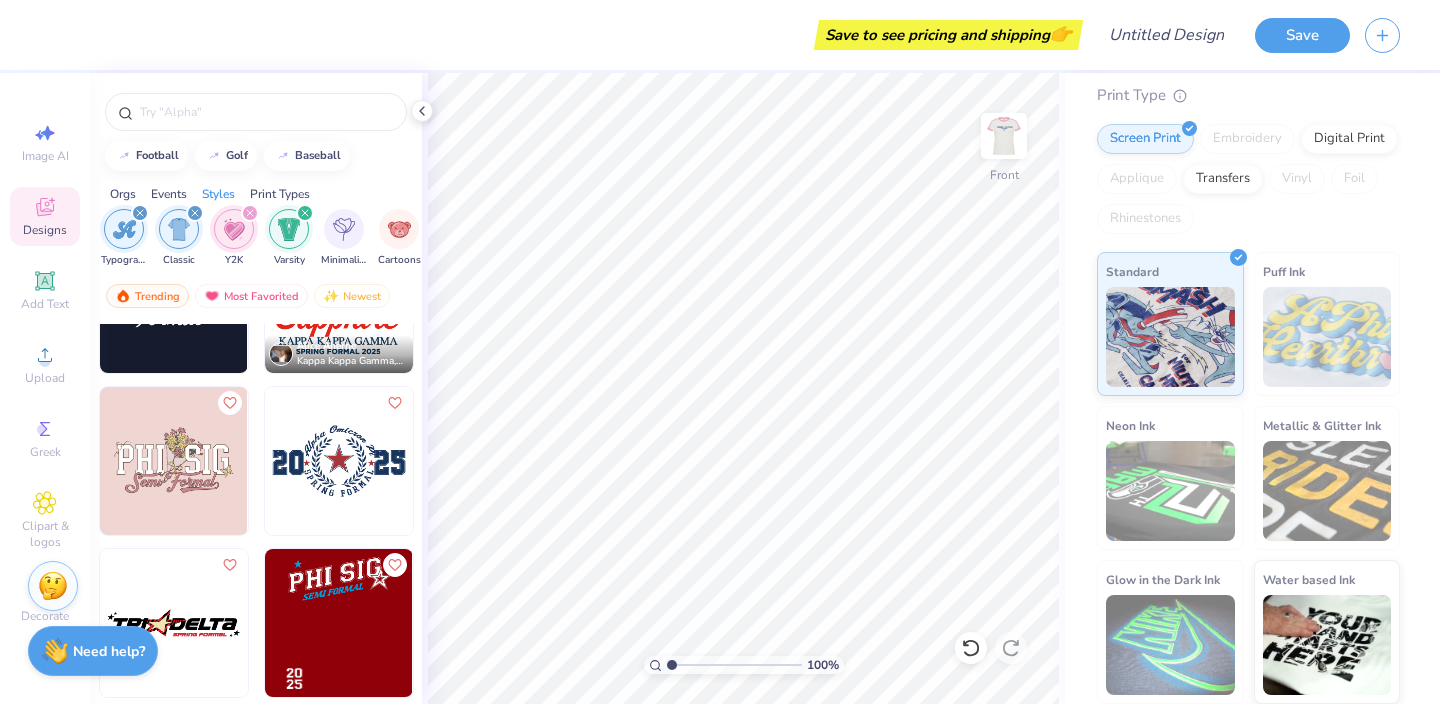 click at bounding box center [53, 586] 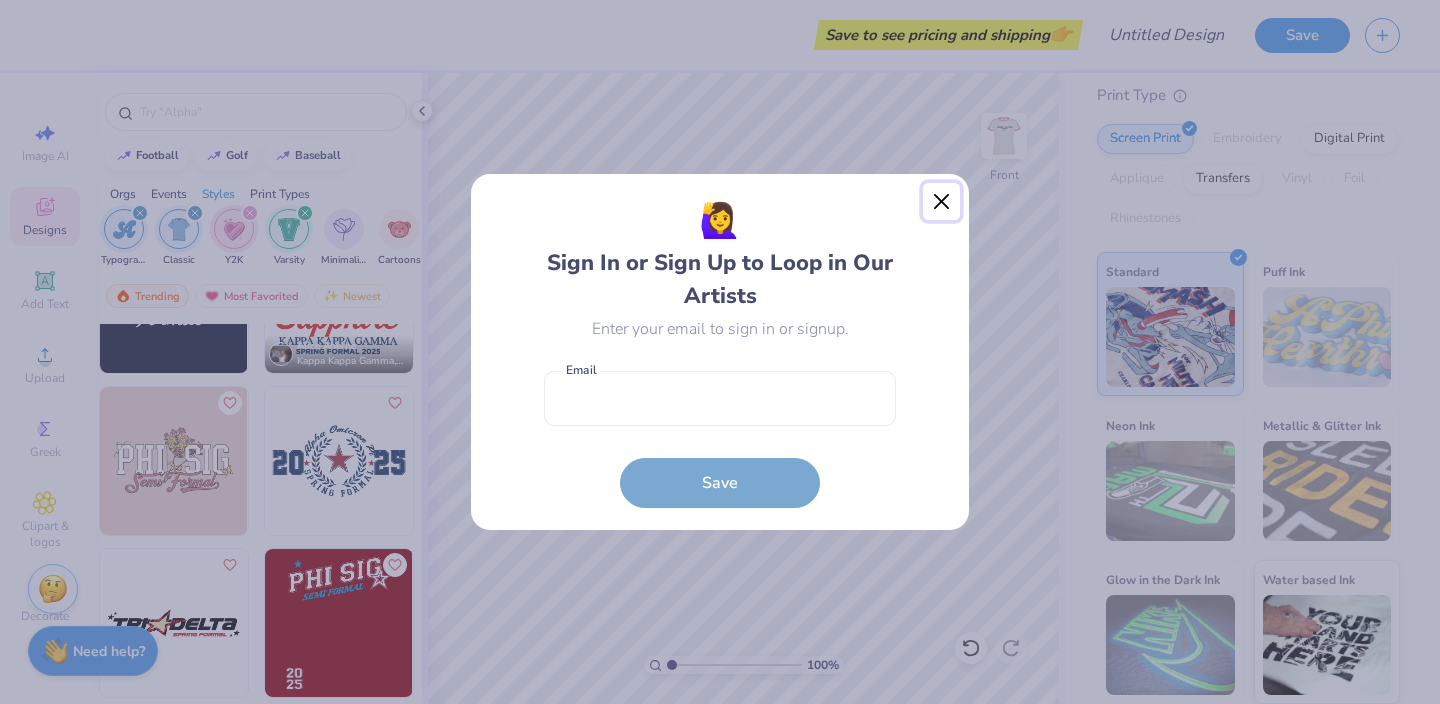 click at bounding box center [942, 202] 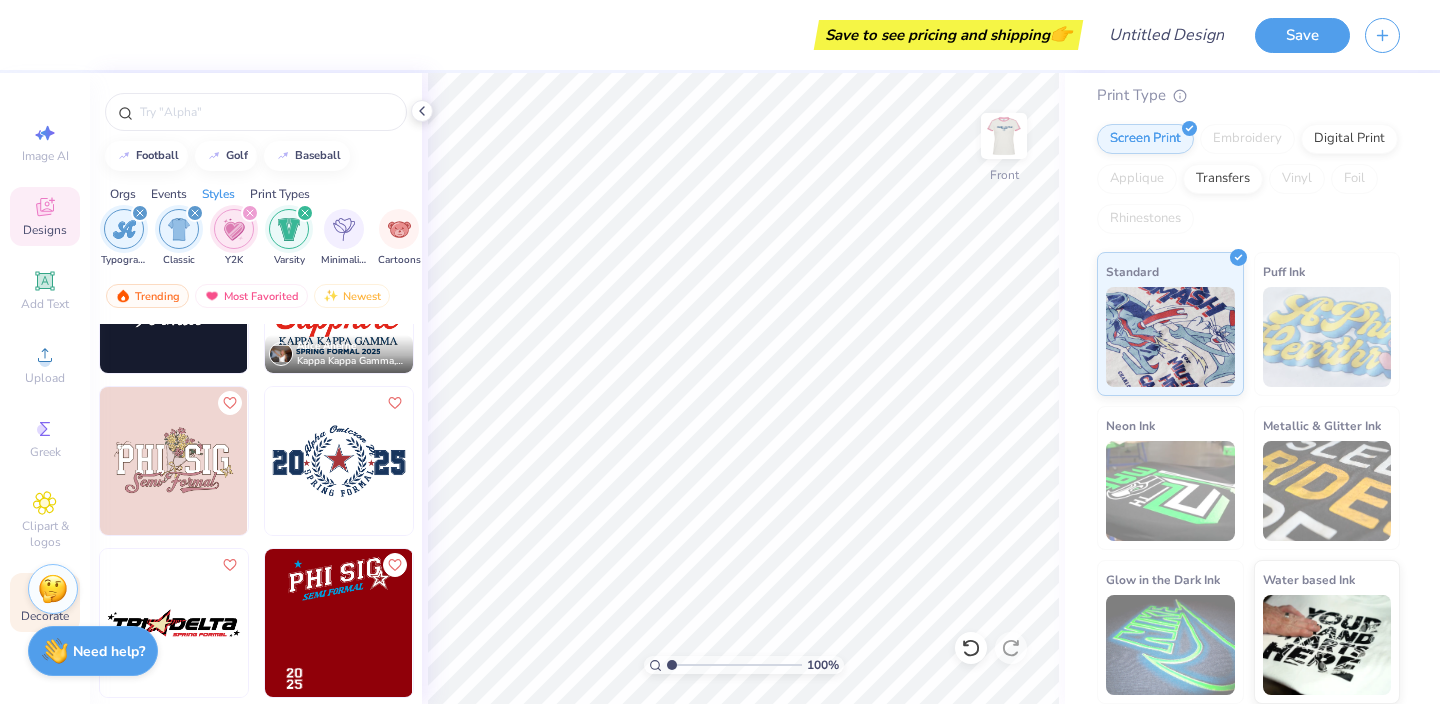 click on "Decorate" at bounding box center [45, 602] 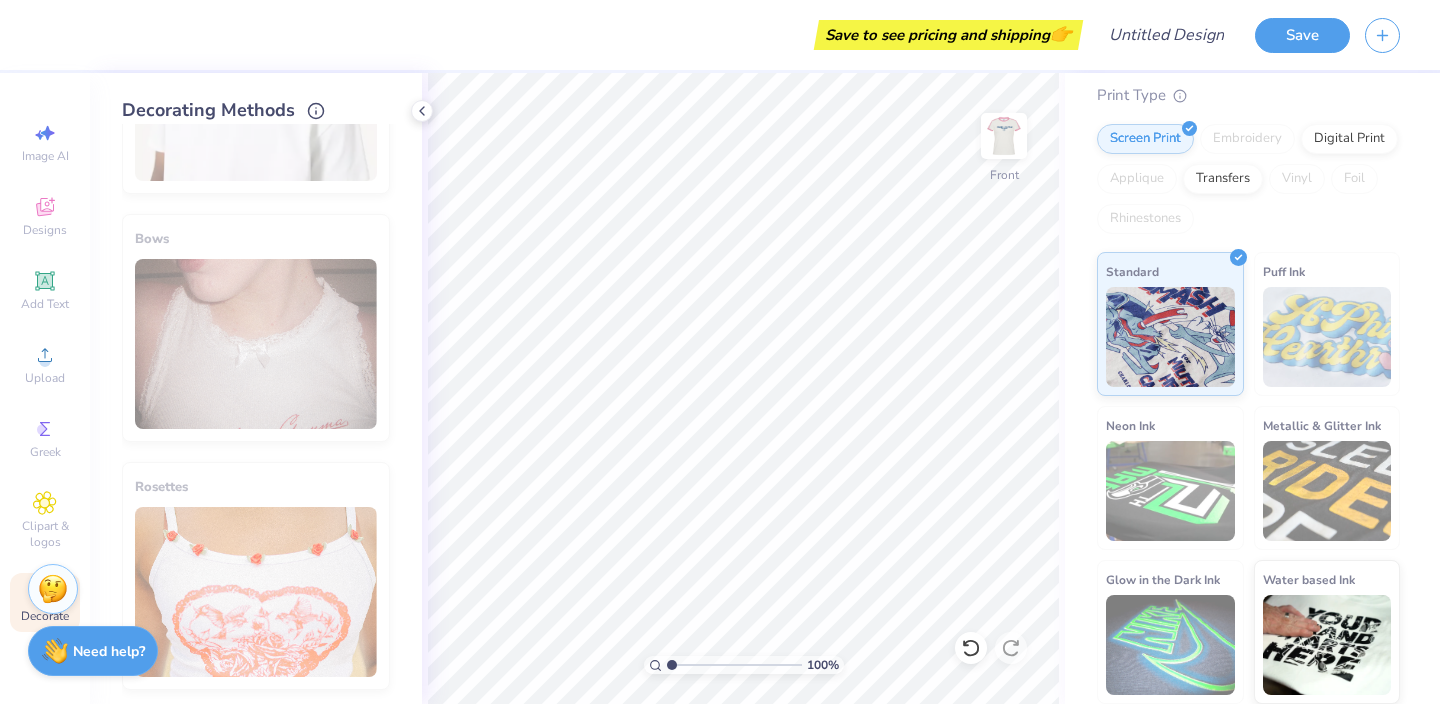 scroll, scrollTop: 1172, scrollLeft: 0, axis: vertical 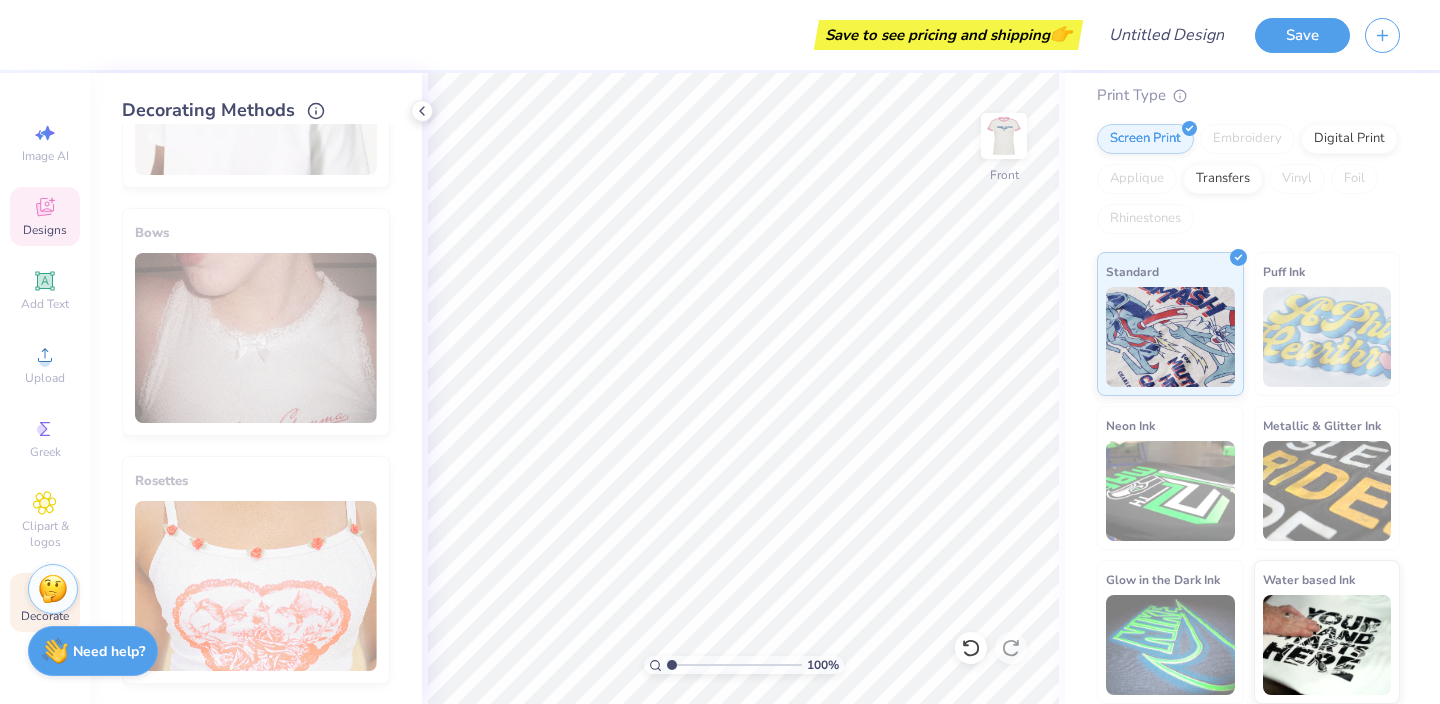 click 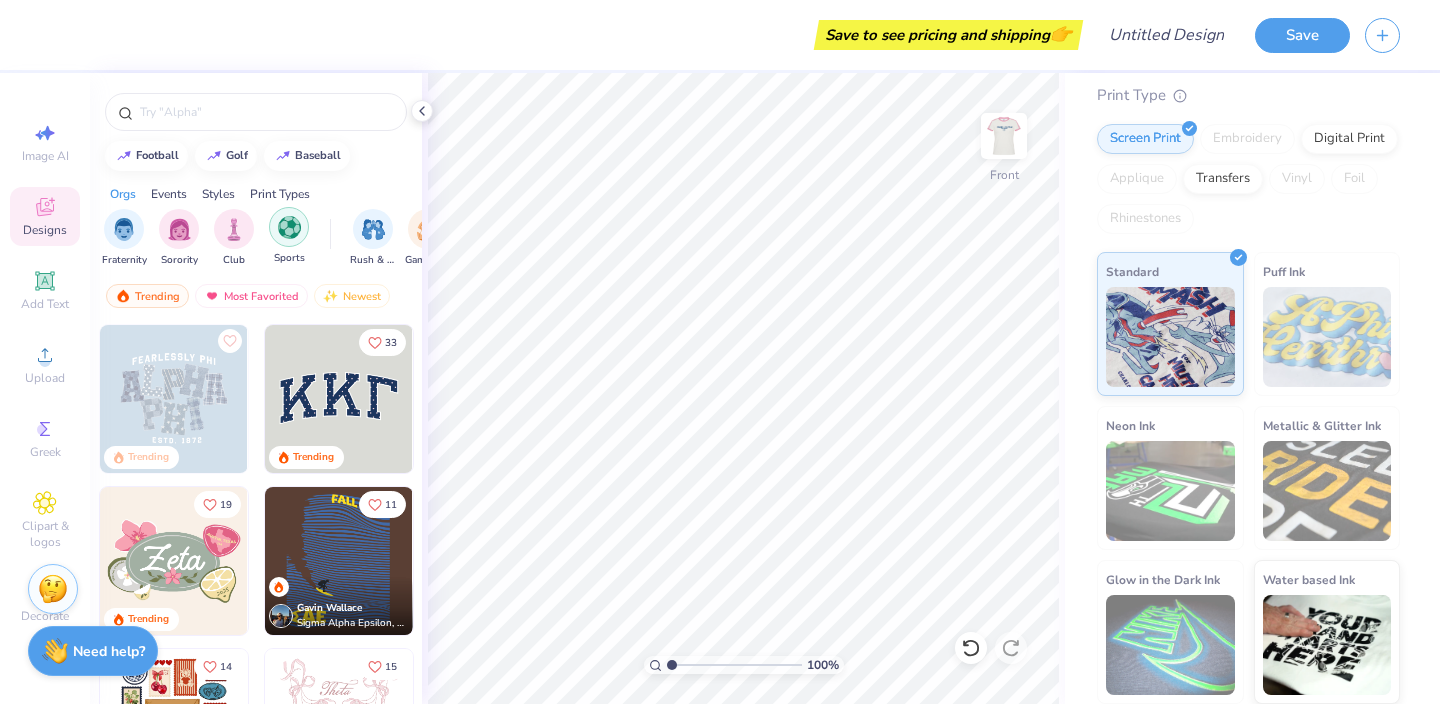 scroll, scrollTop: 0, scrollLeft: 135, axis: horizontal 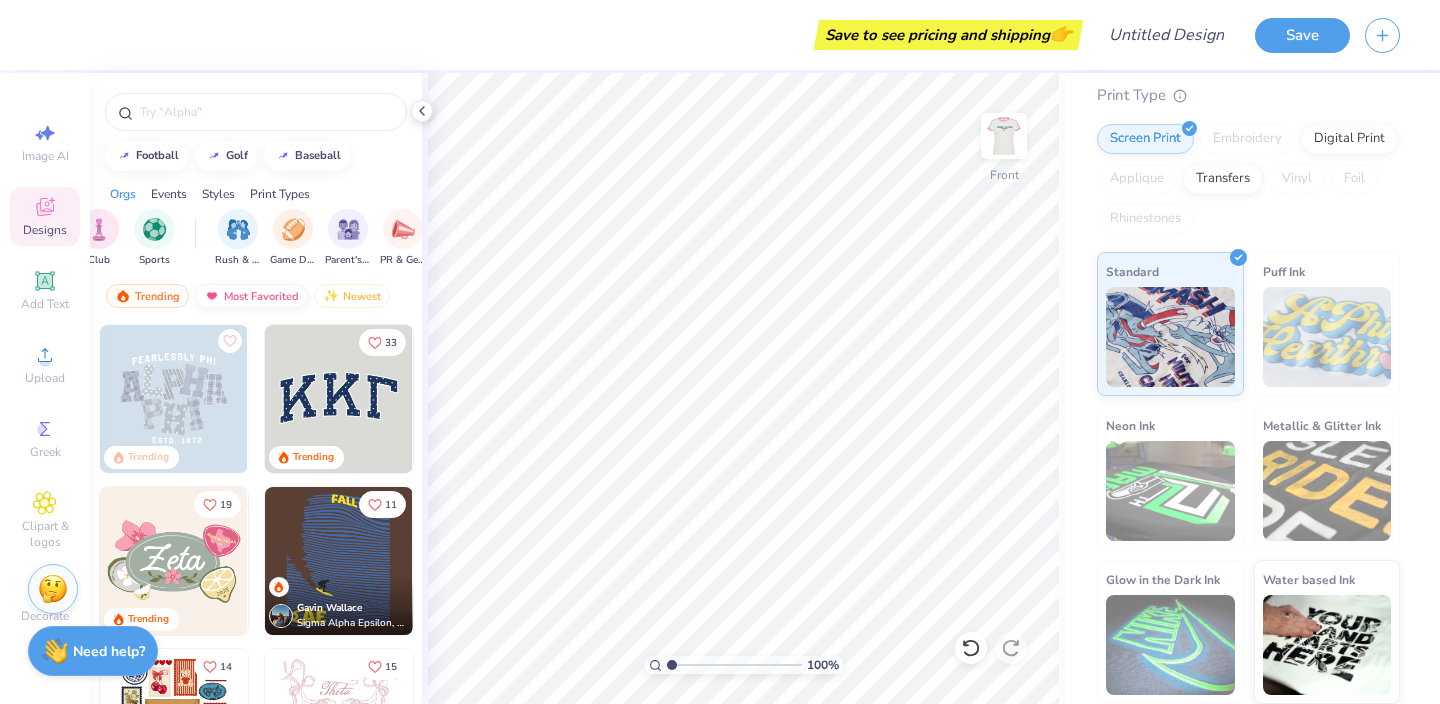 click on "Most Favorited" at bounding box center (251, 296) 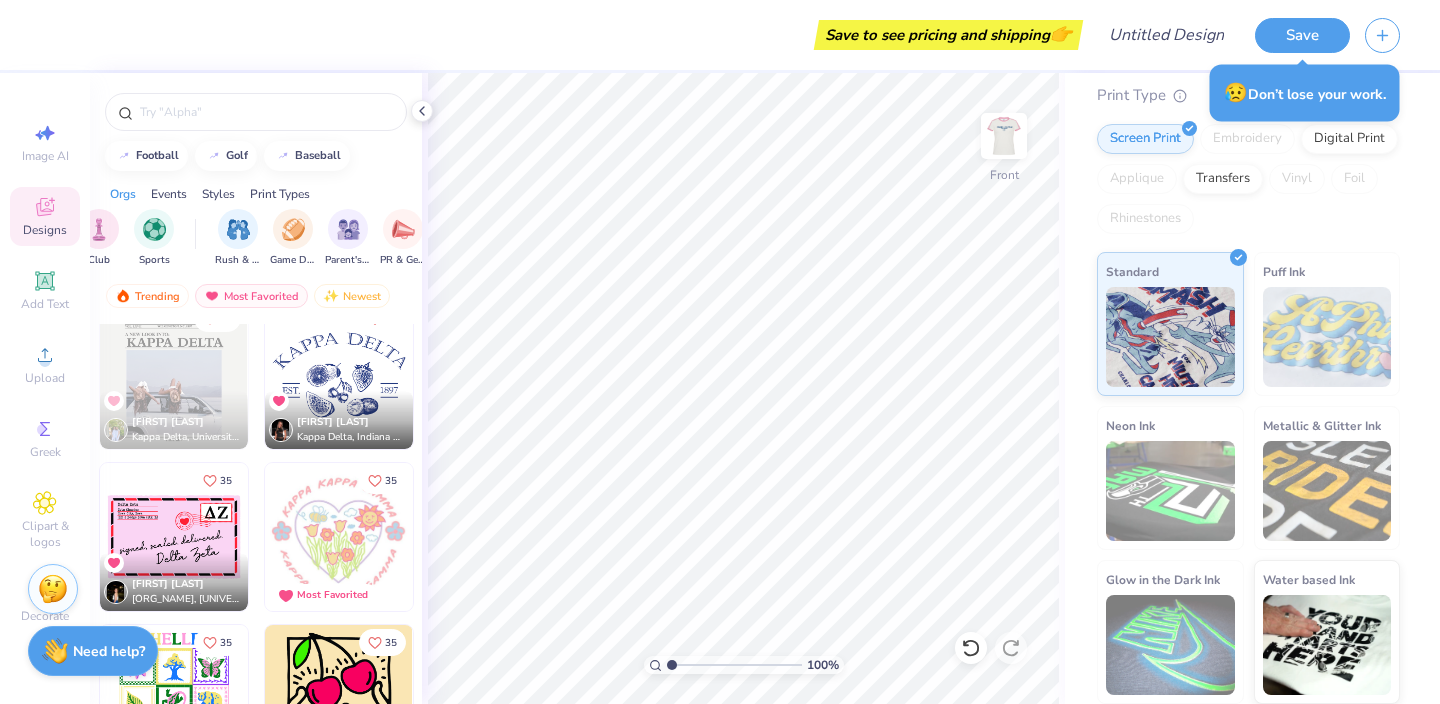 scroll, scrollTop: 13007, scrollLeft: 0, axis: vertical 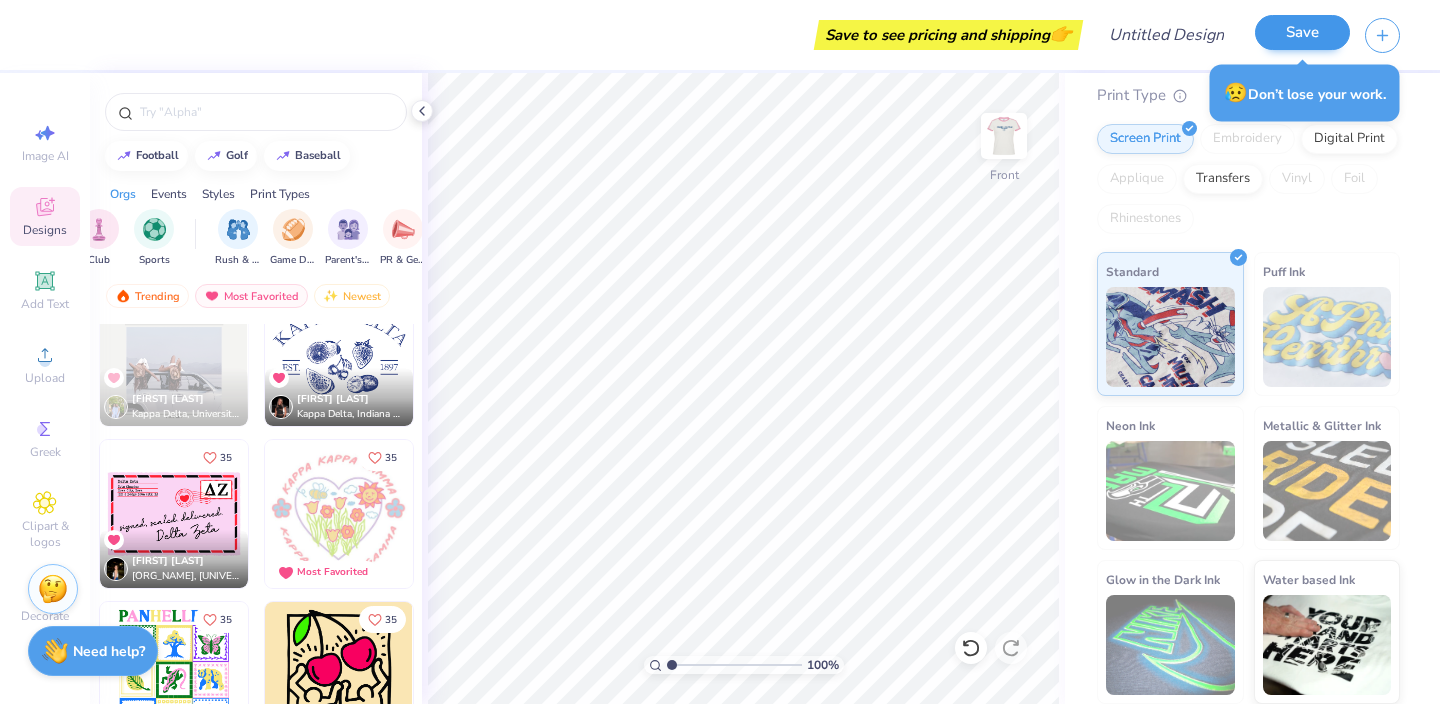 click at bounding box center [1004, 136] 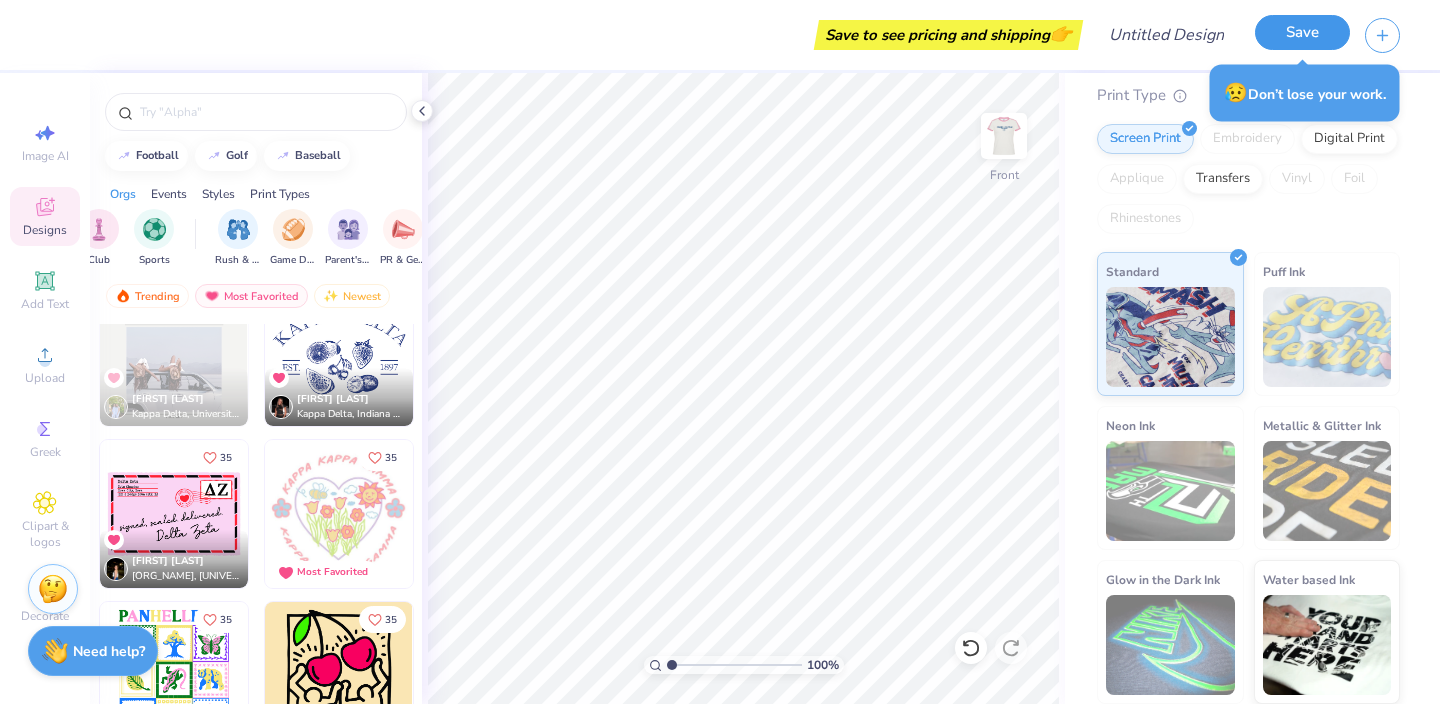 click on "Save" at bounding box center (1302, 32) 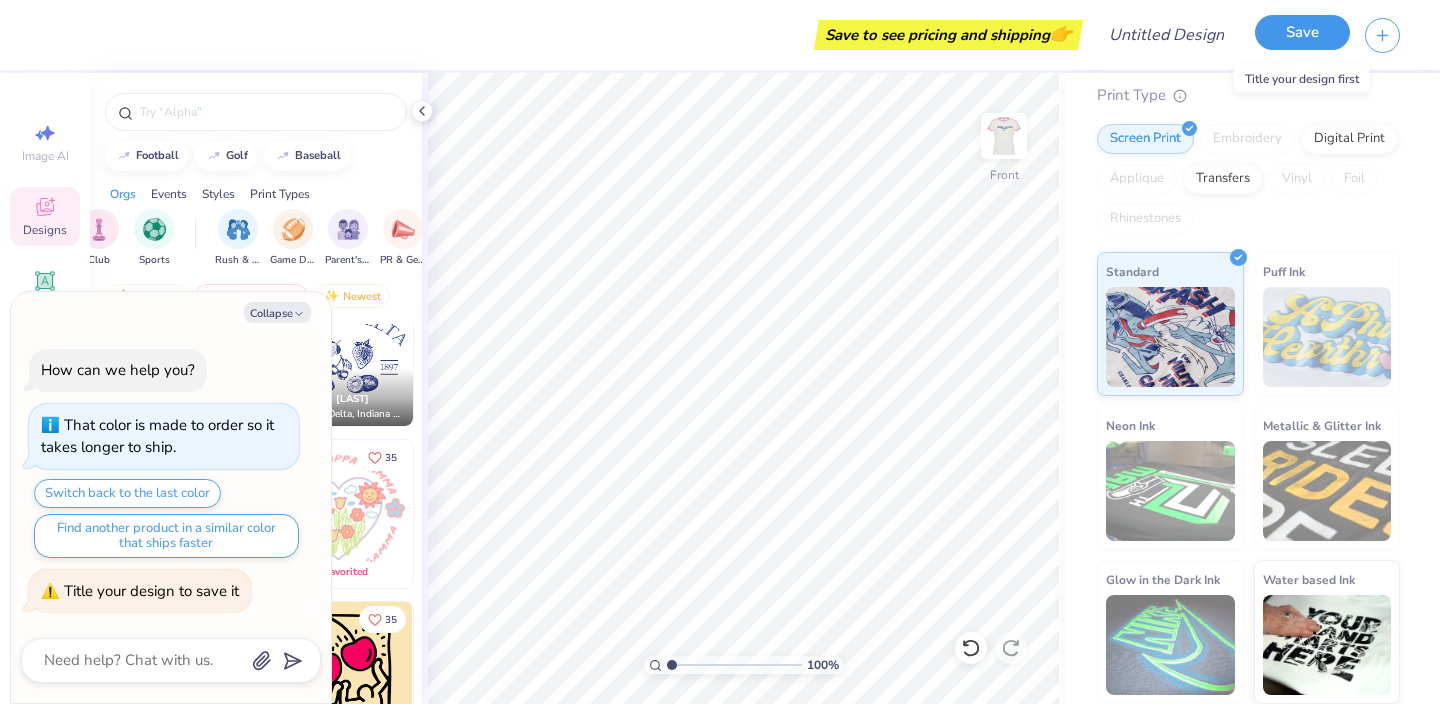 click on "Save" at bounding box center (1302, 32) 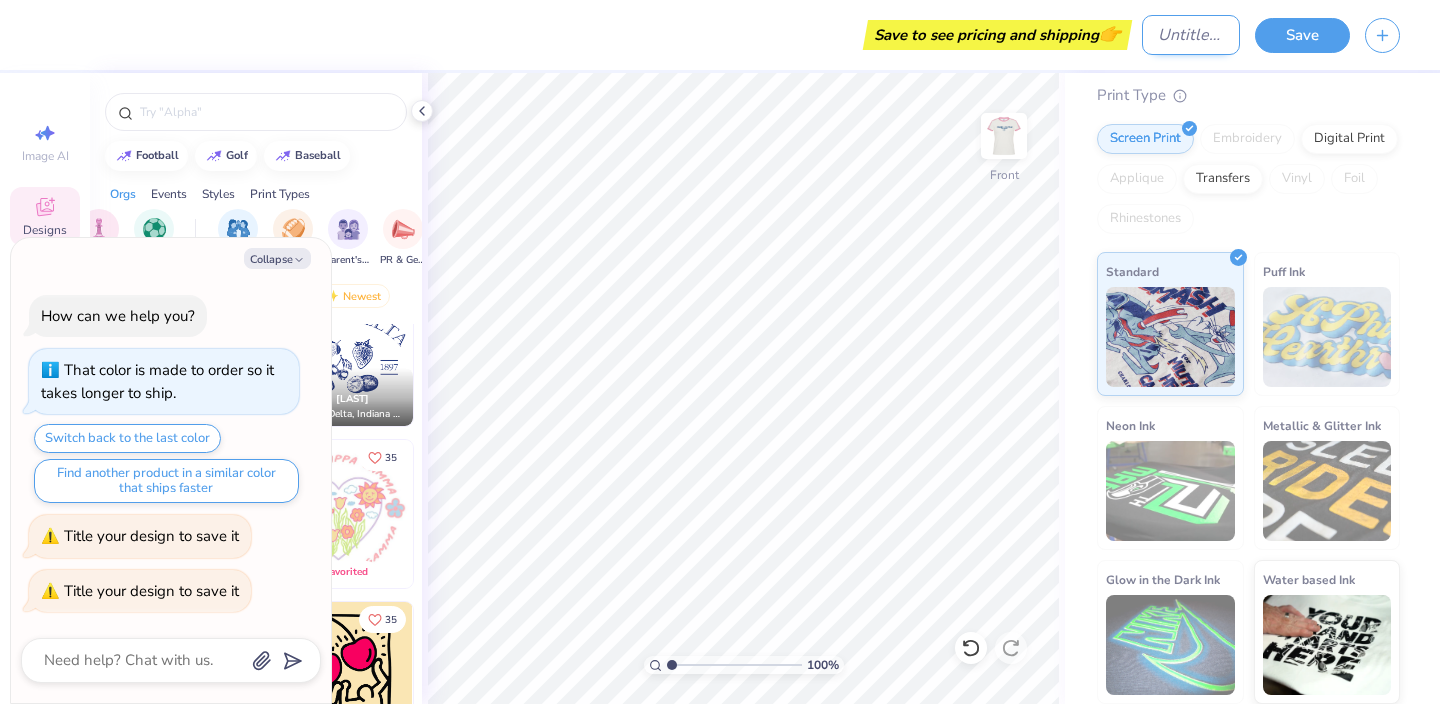 type on "x" 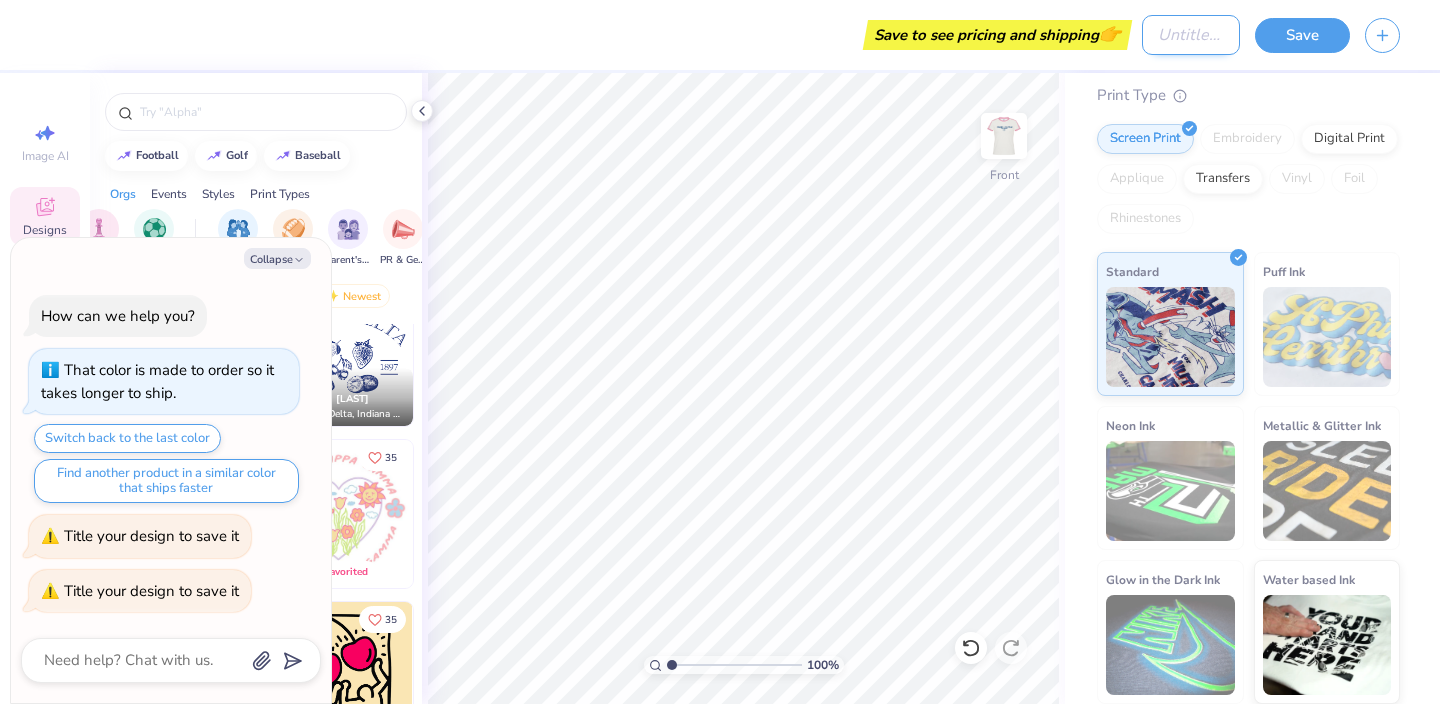 click on "Design Title" at bounding box center [1191, 35] 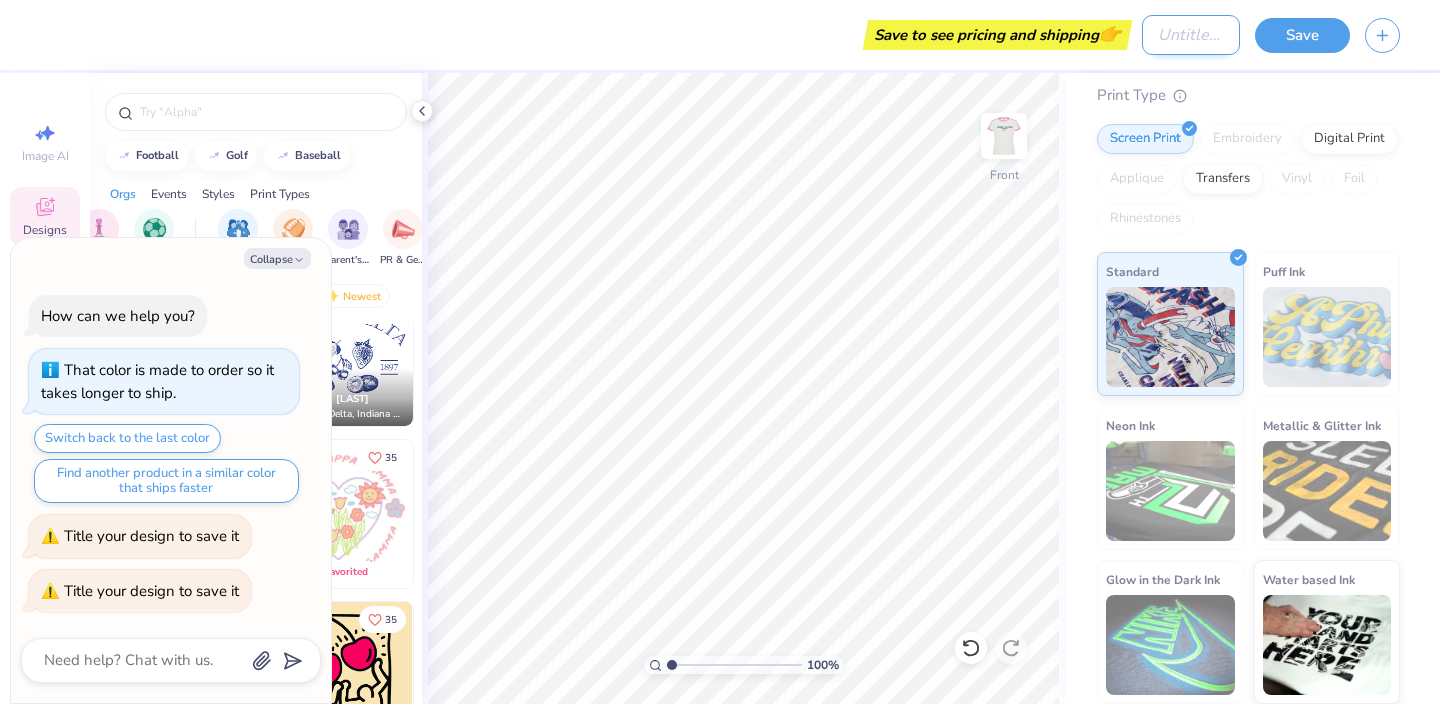 type on "P" 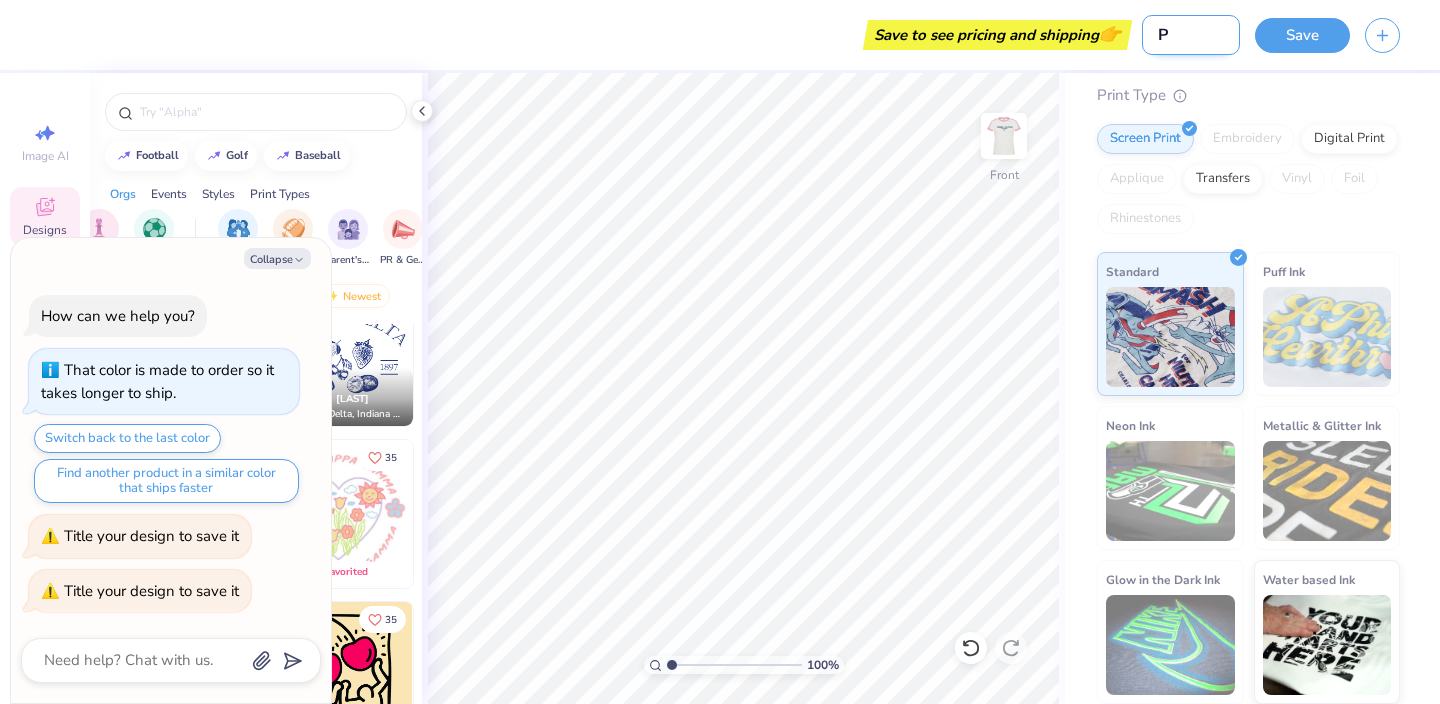 type on "x" 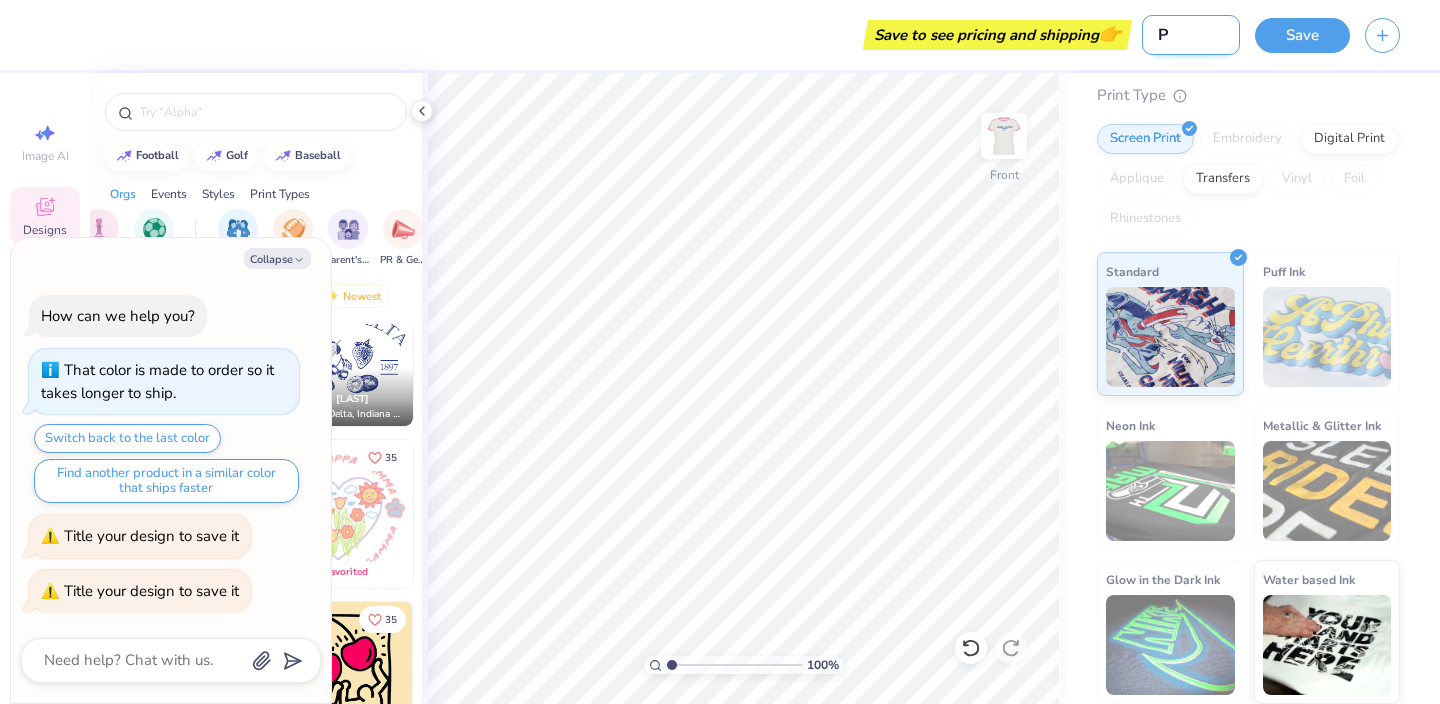 type on "Pl" 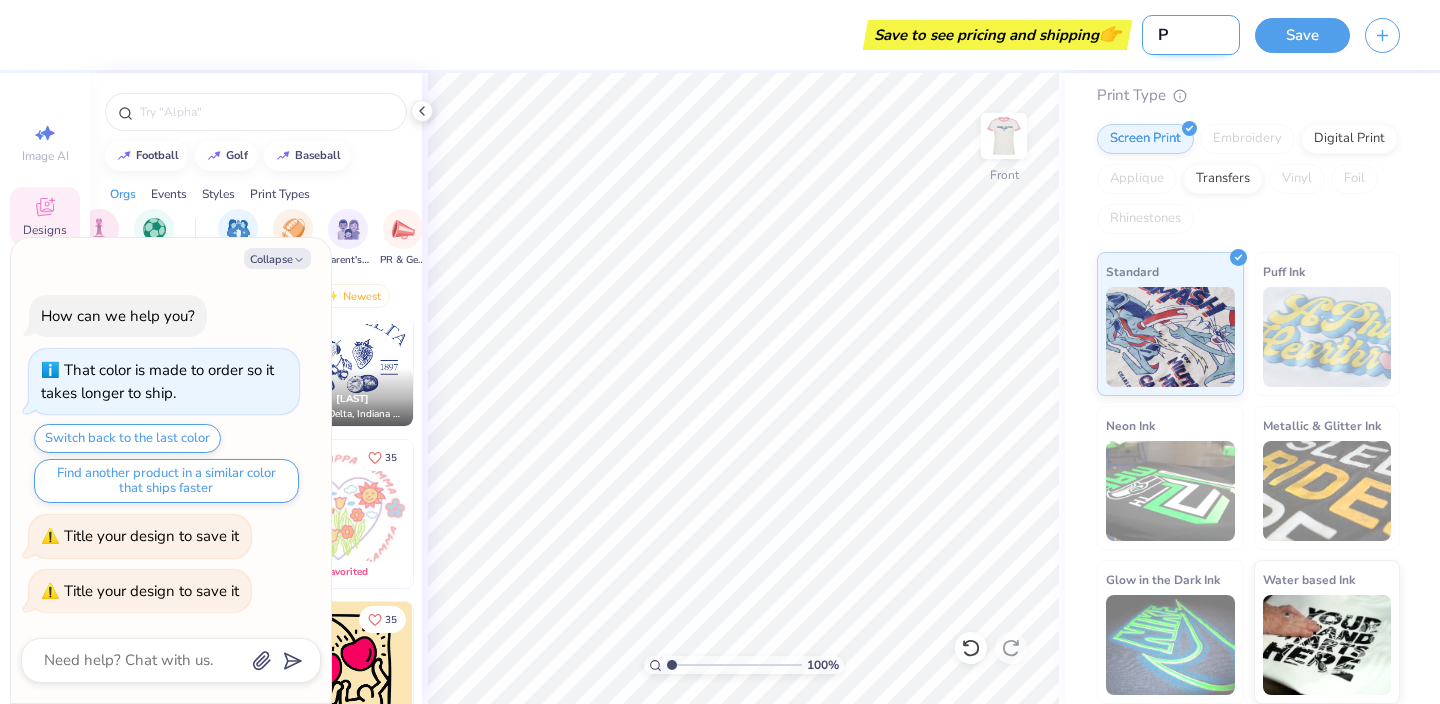 type on "x" 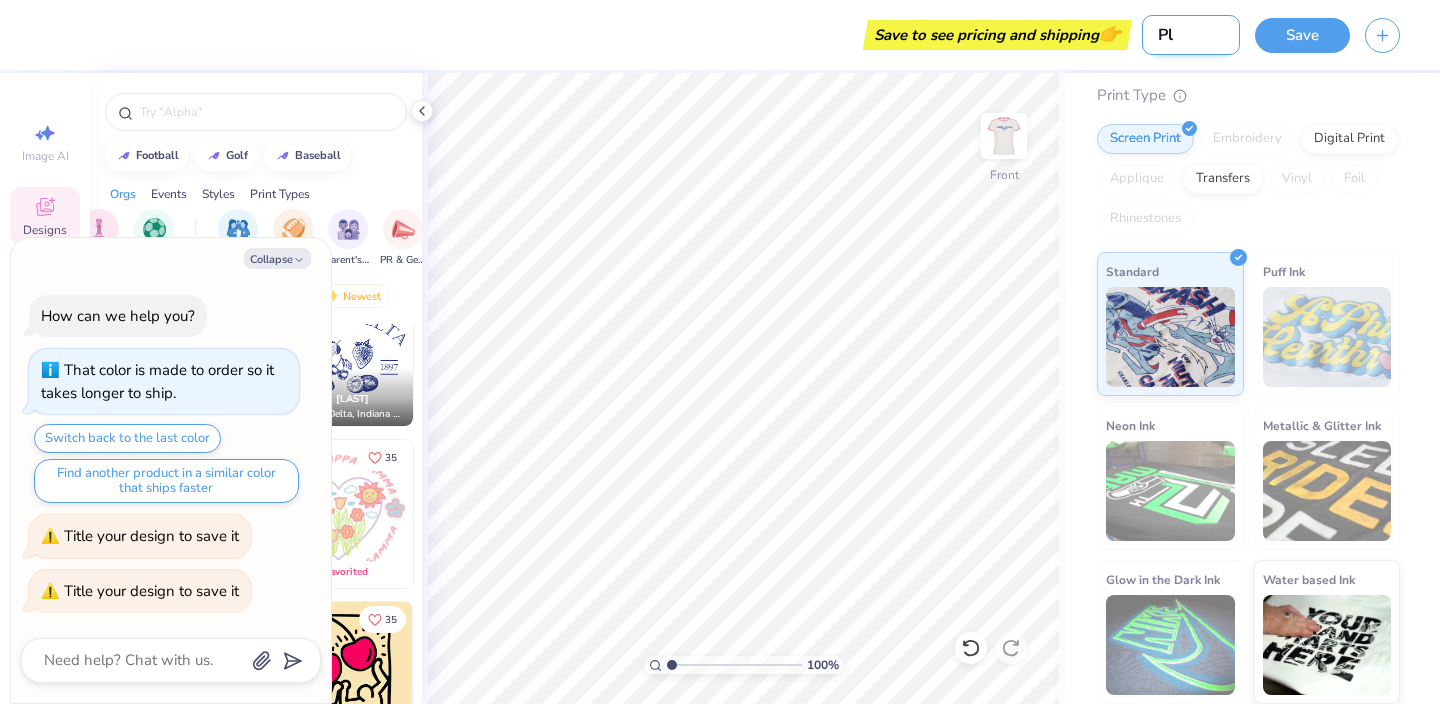 type on "Pla" 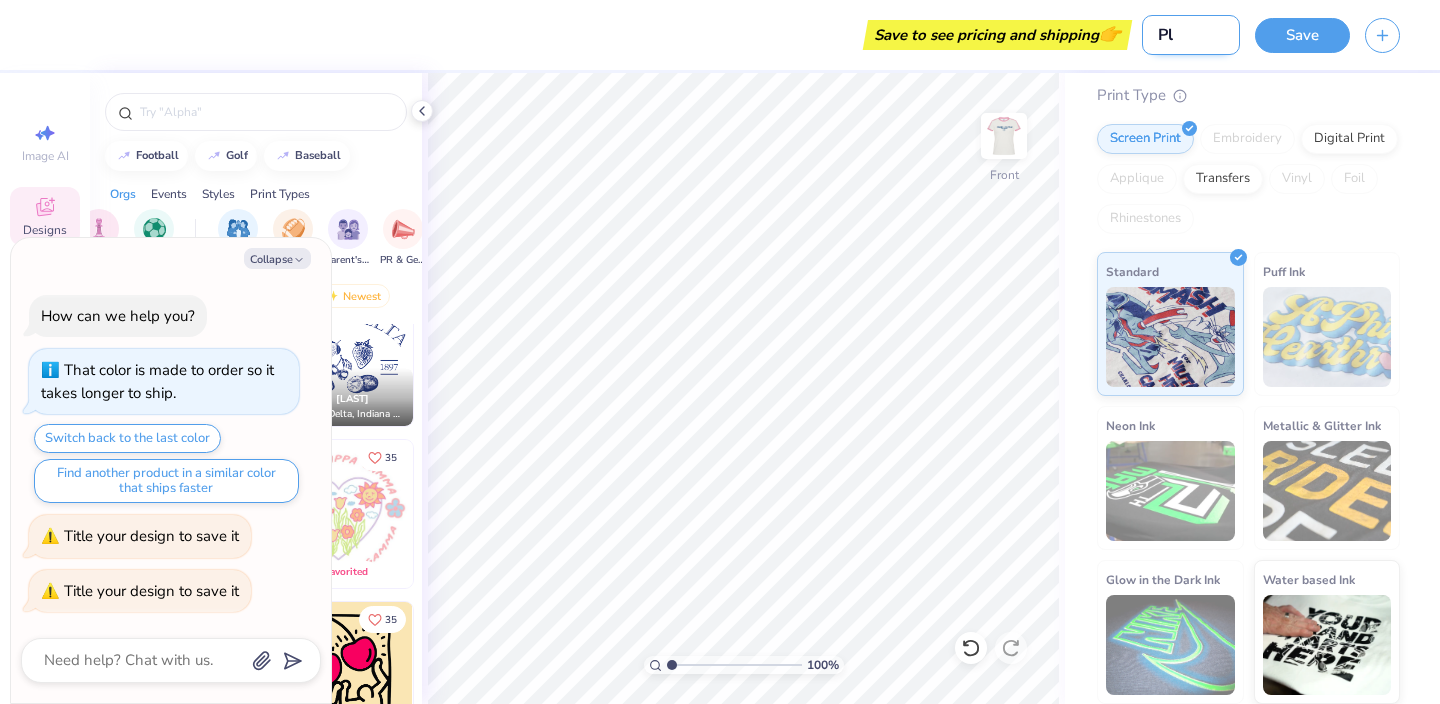 type on "x" 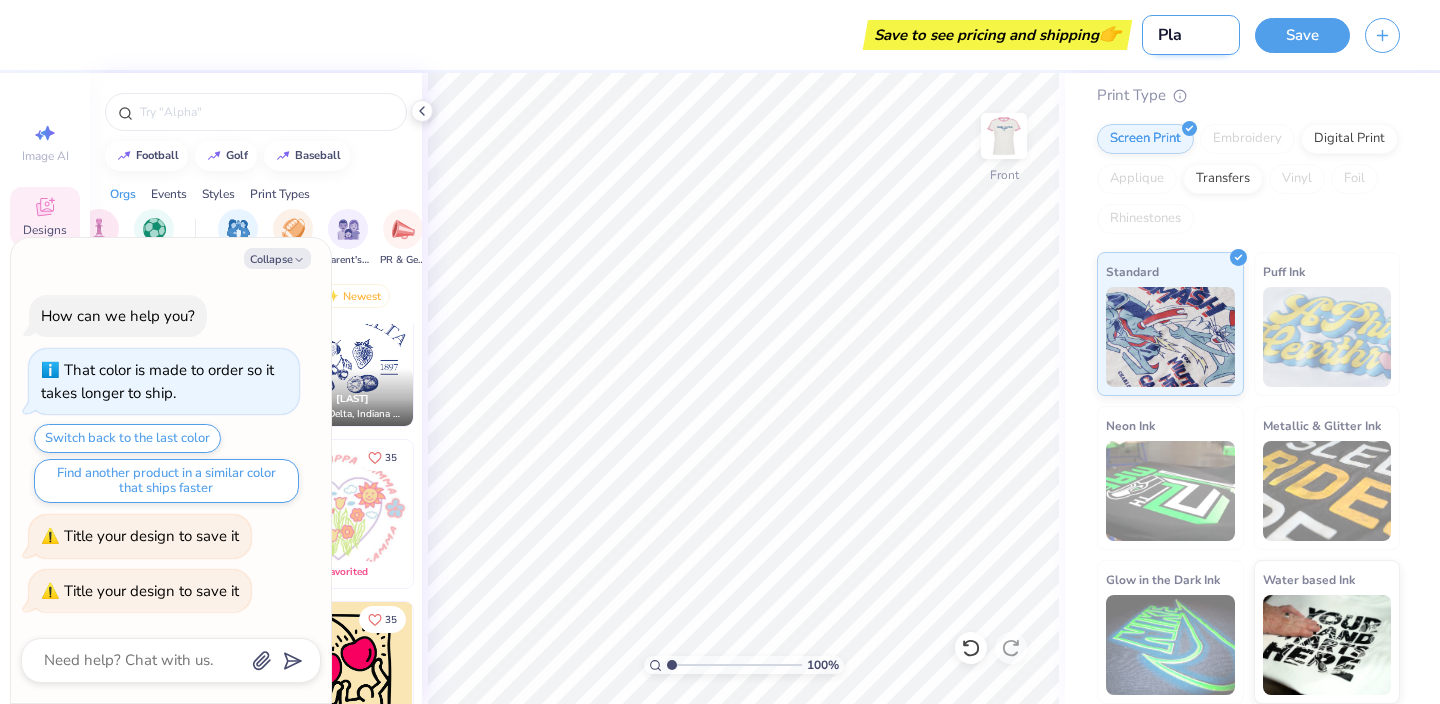 type on "Play" 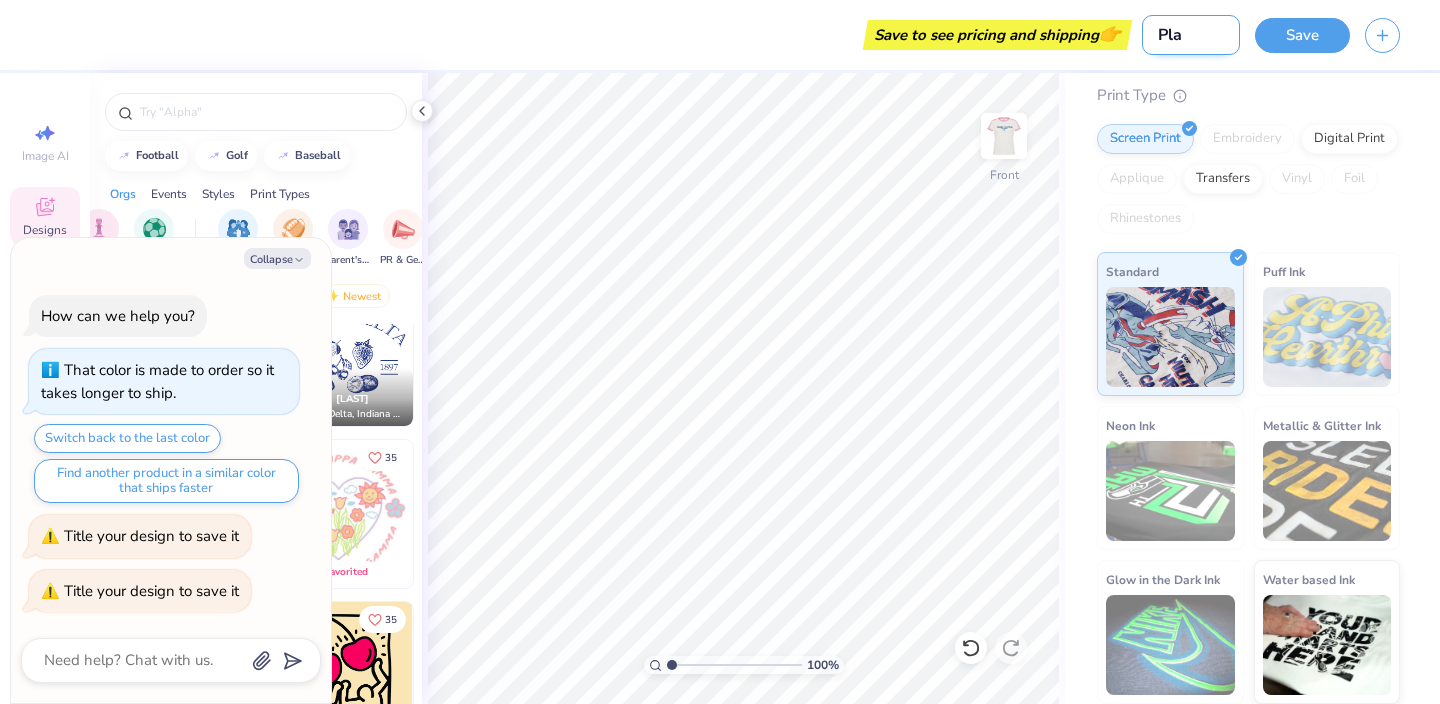type on "x" 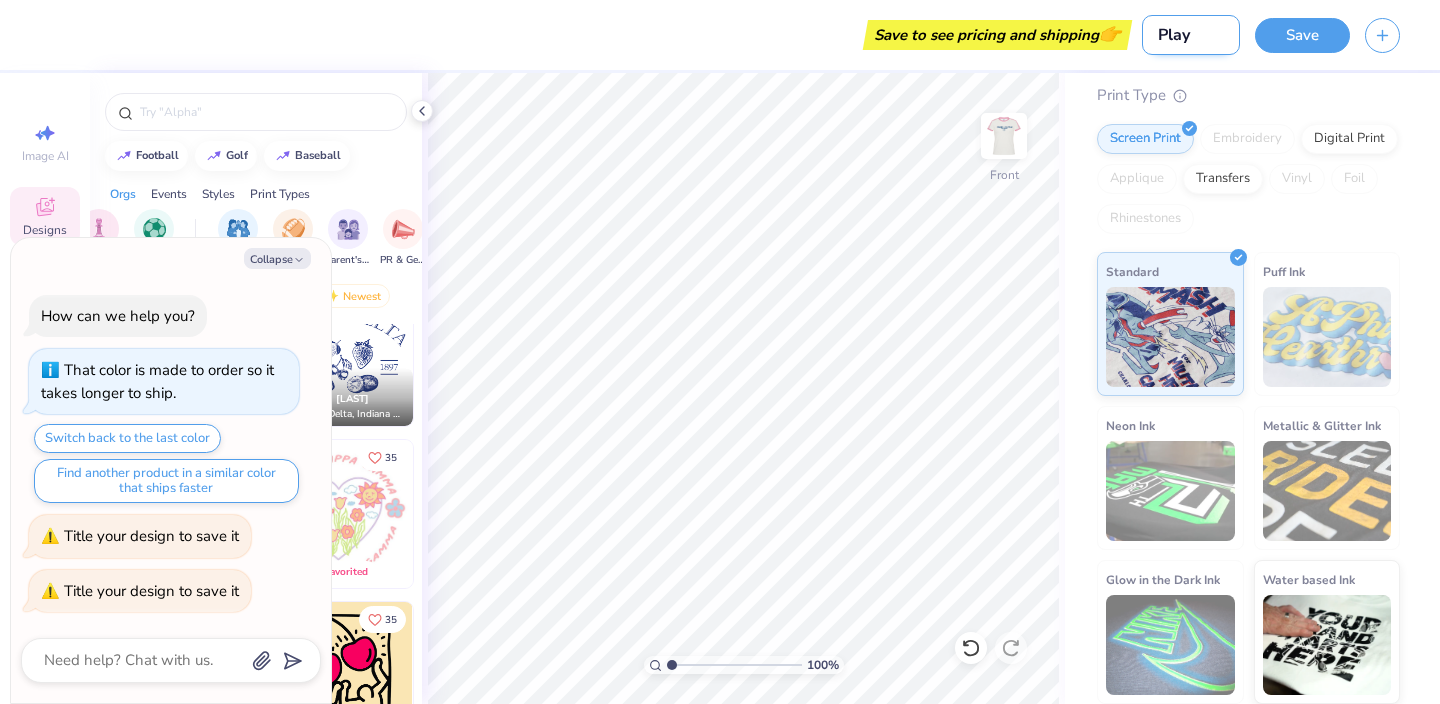 type on "Playf" 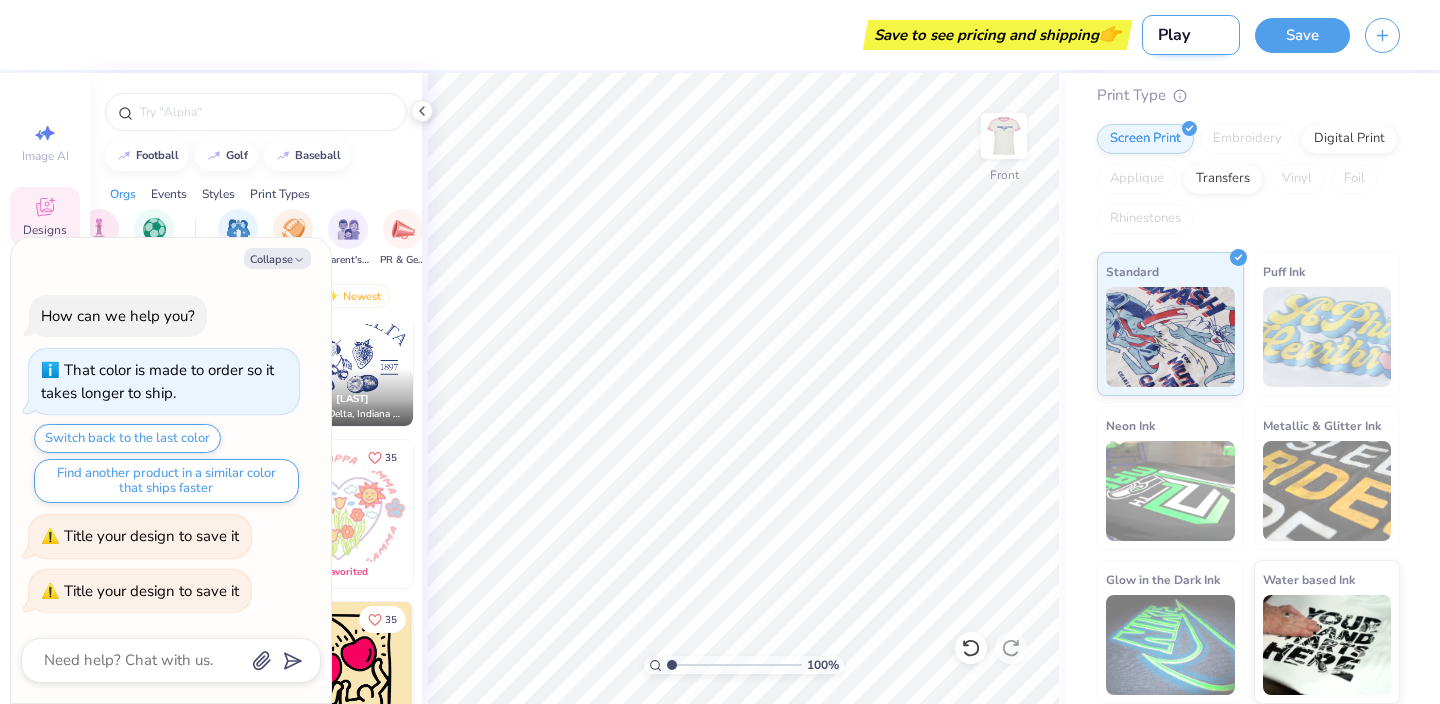 type on "x" 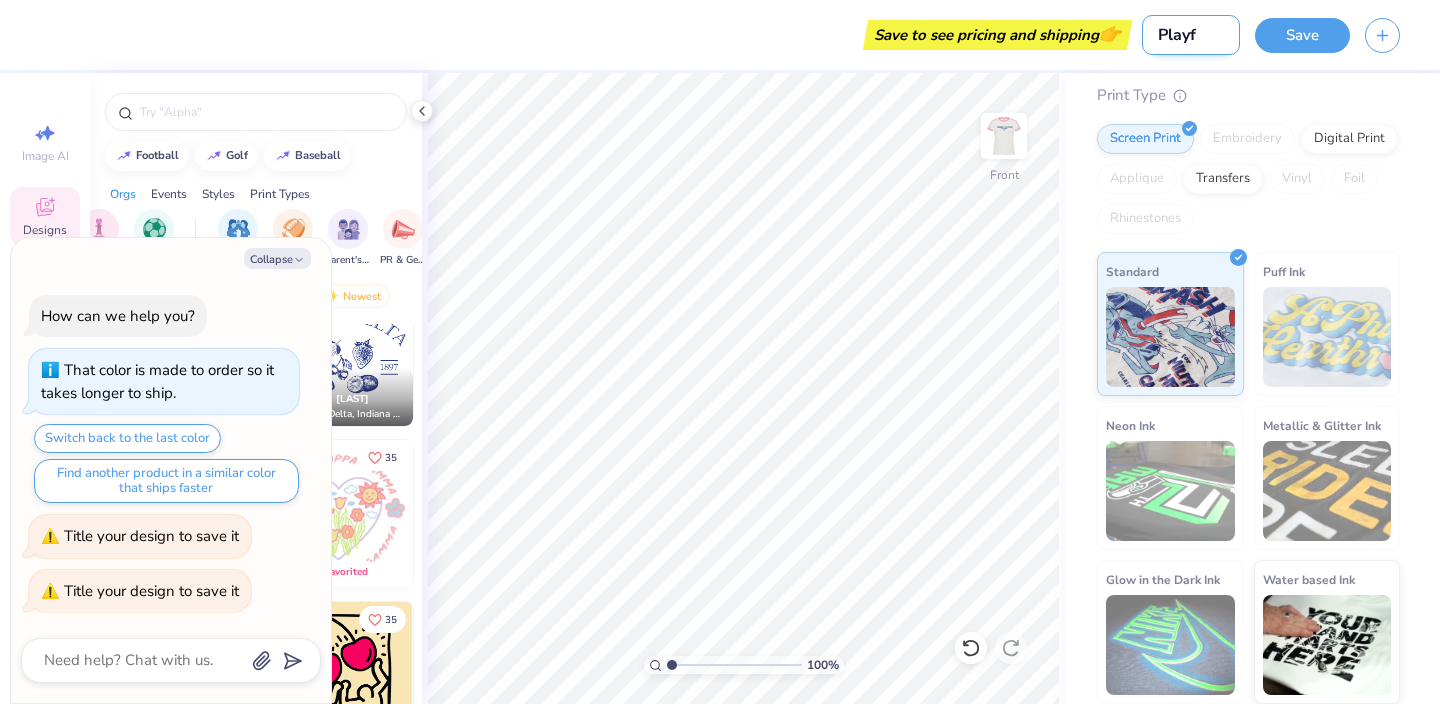 type on "Playfi" 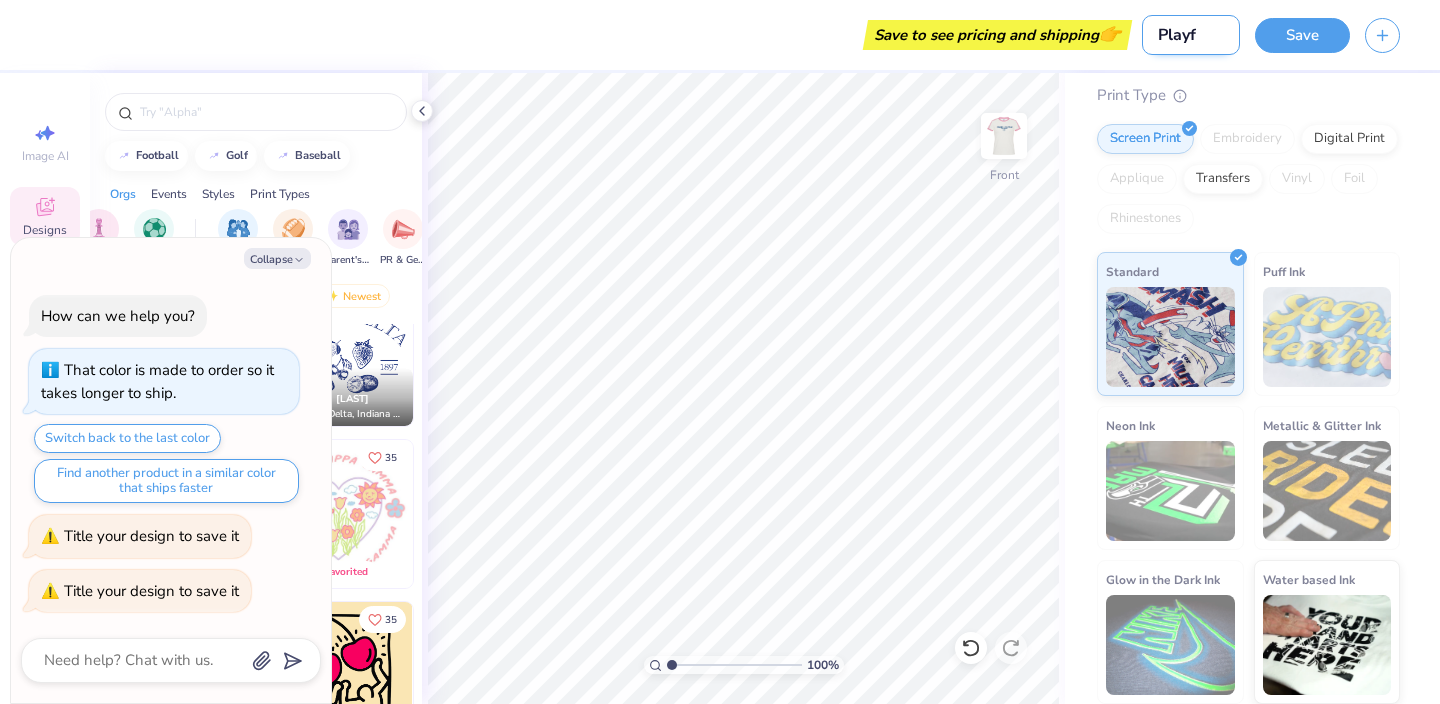 type on "x" 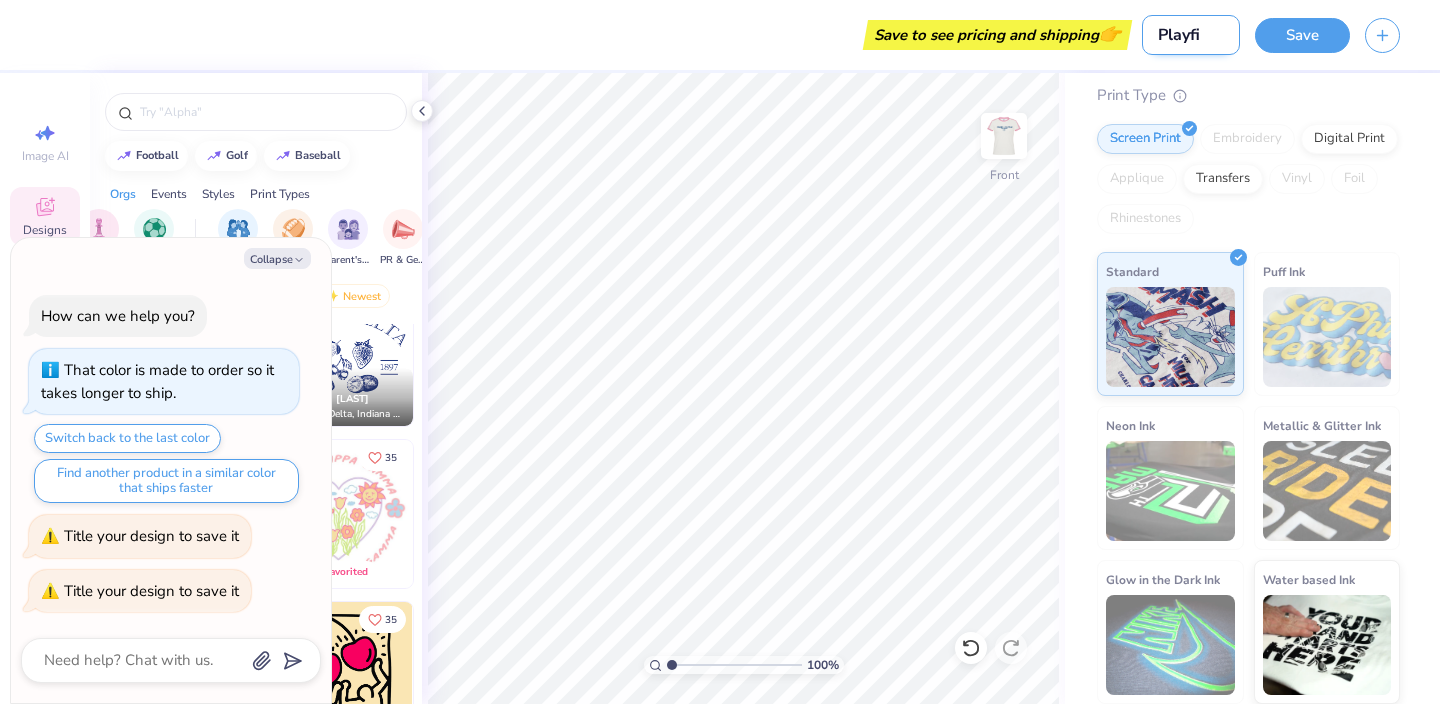 type on "Playfia" 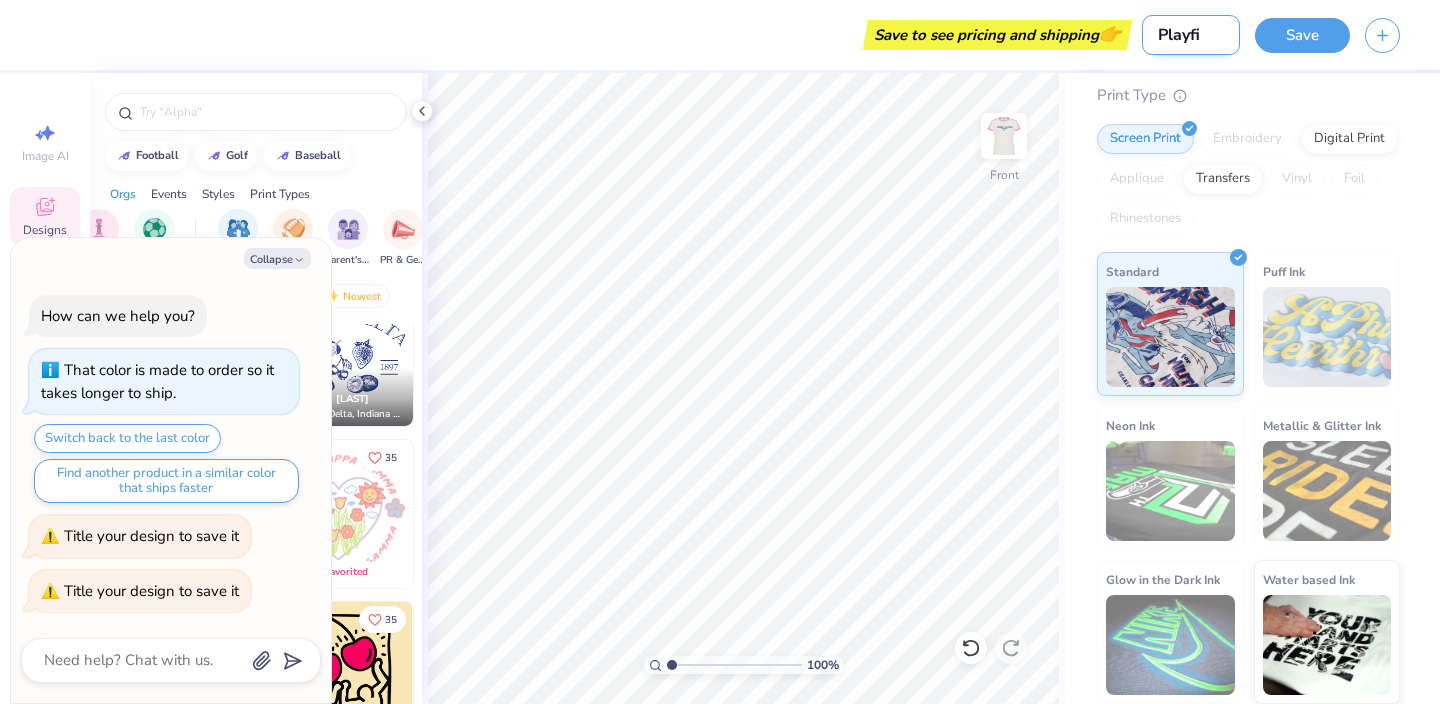 type on "x" 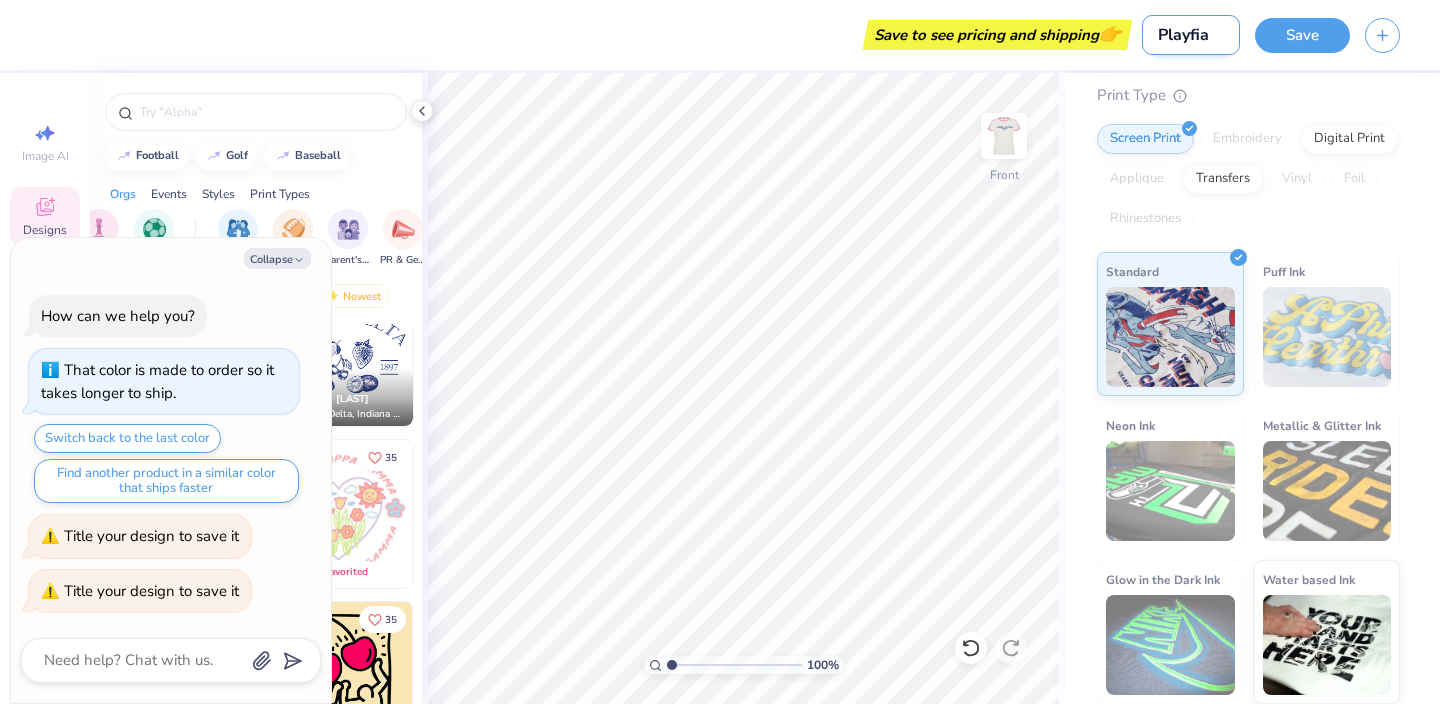 type on "Playfiar" 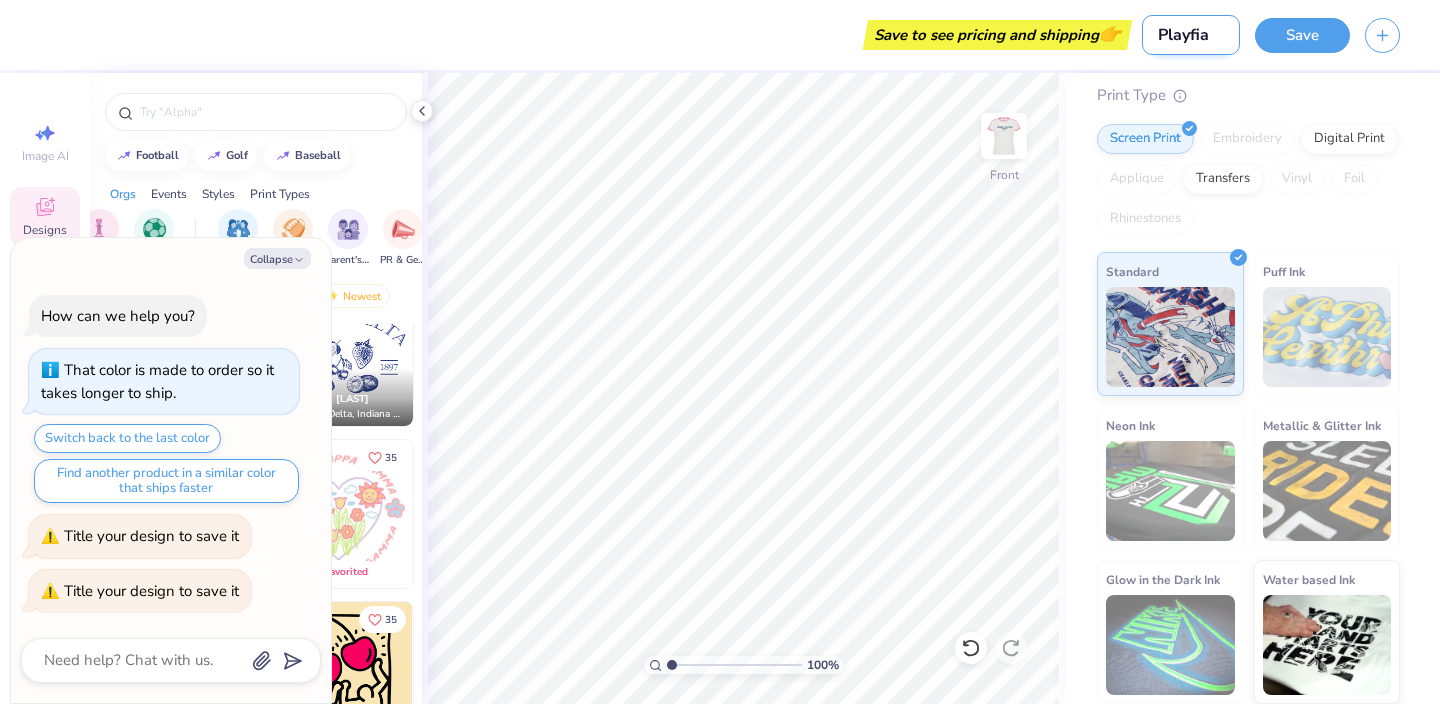 type on "x" 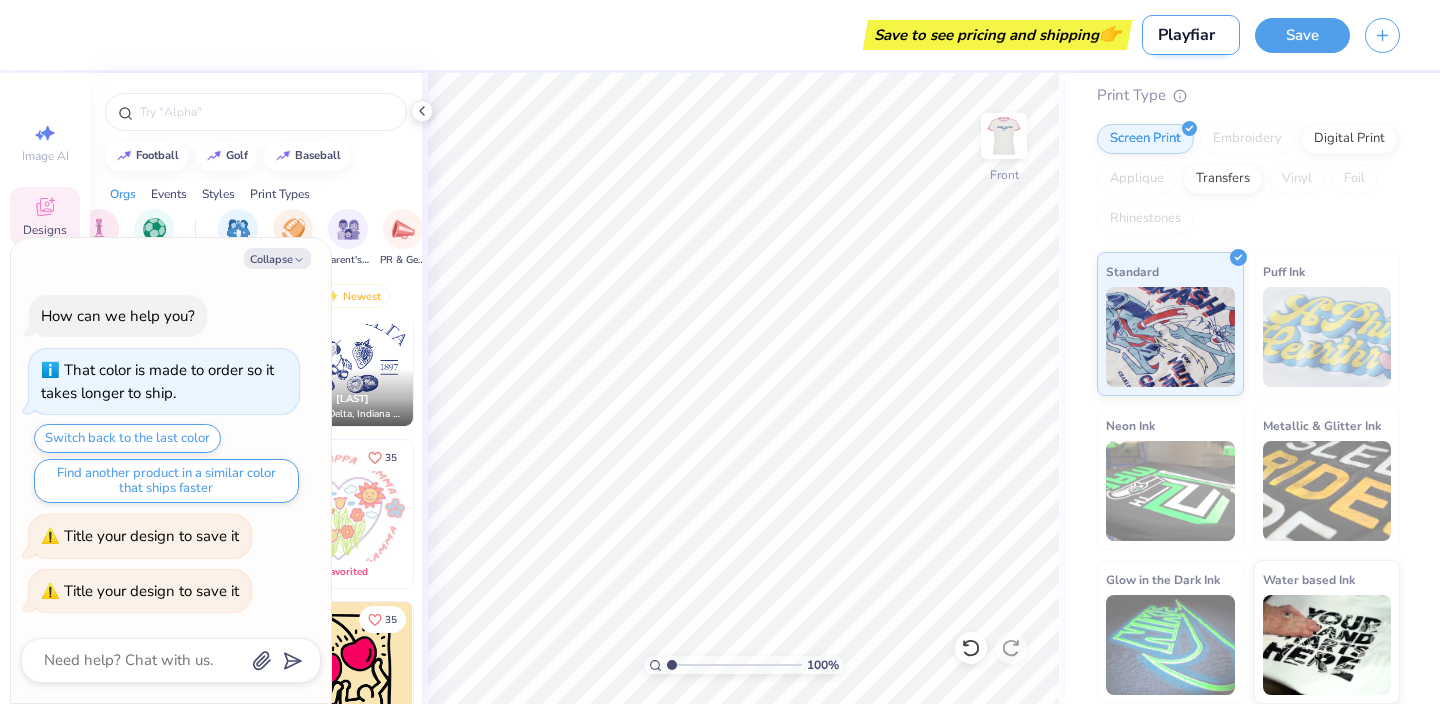 type on "Playfiar" 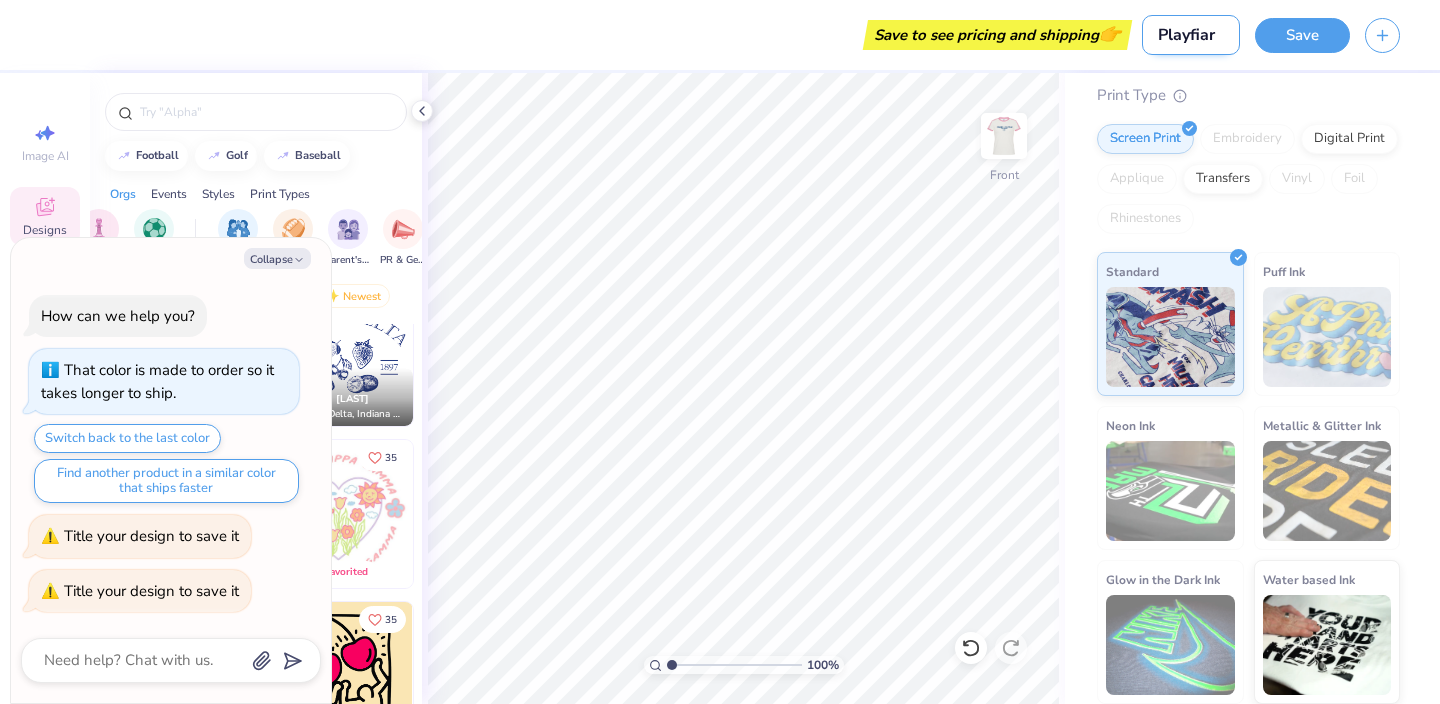 type on "x" 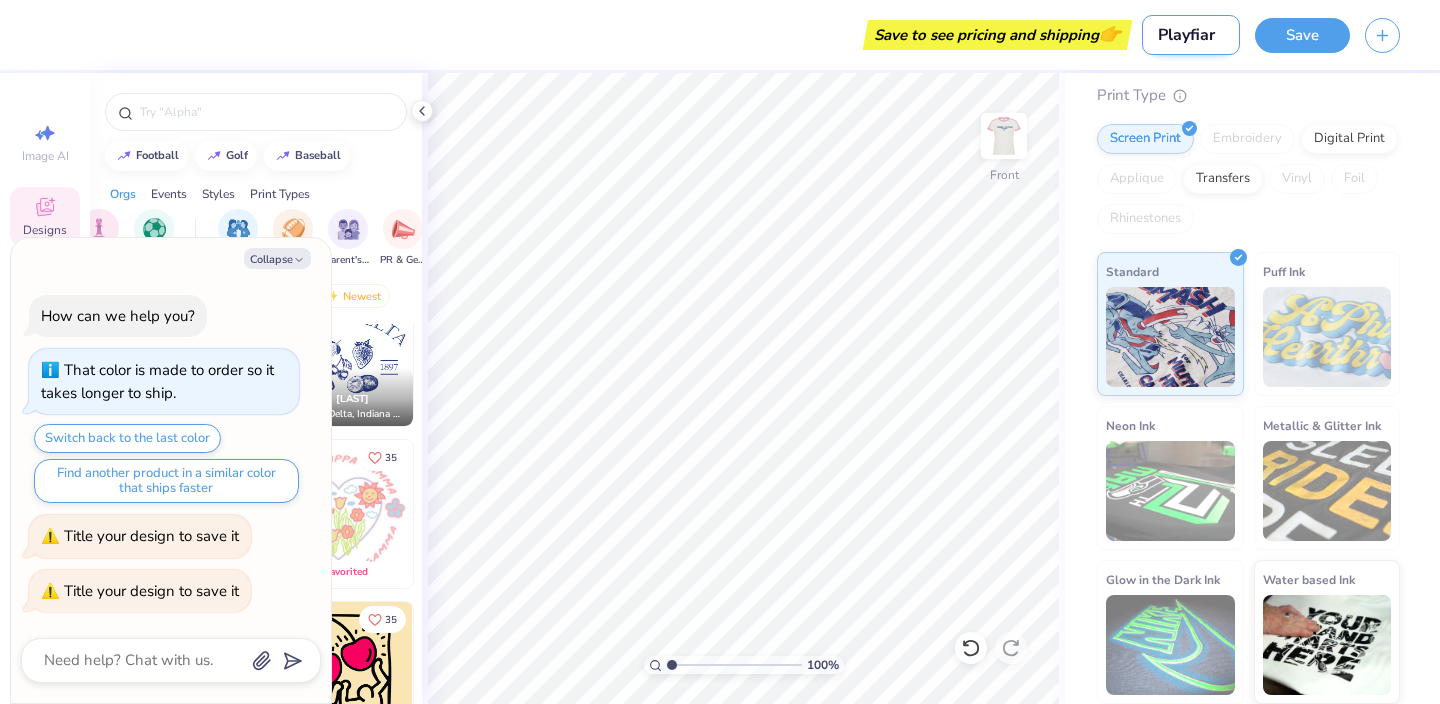 type on "Playfiar" 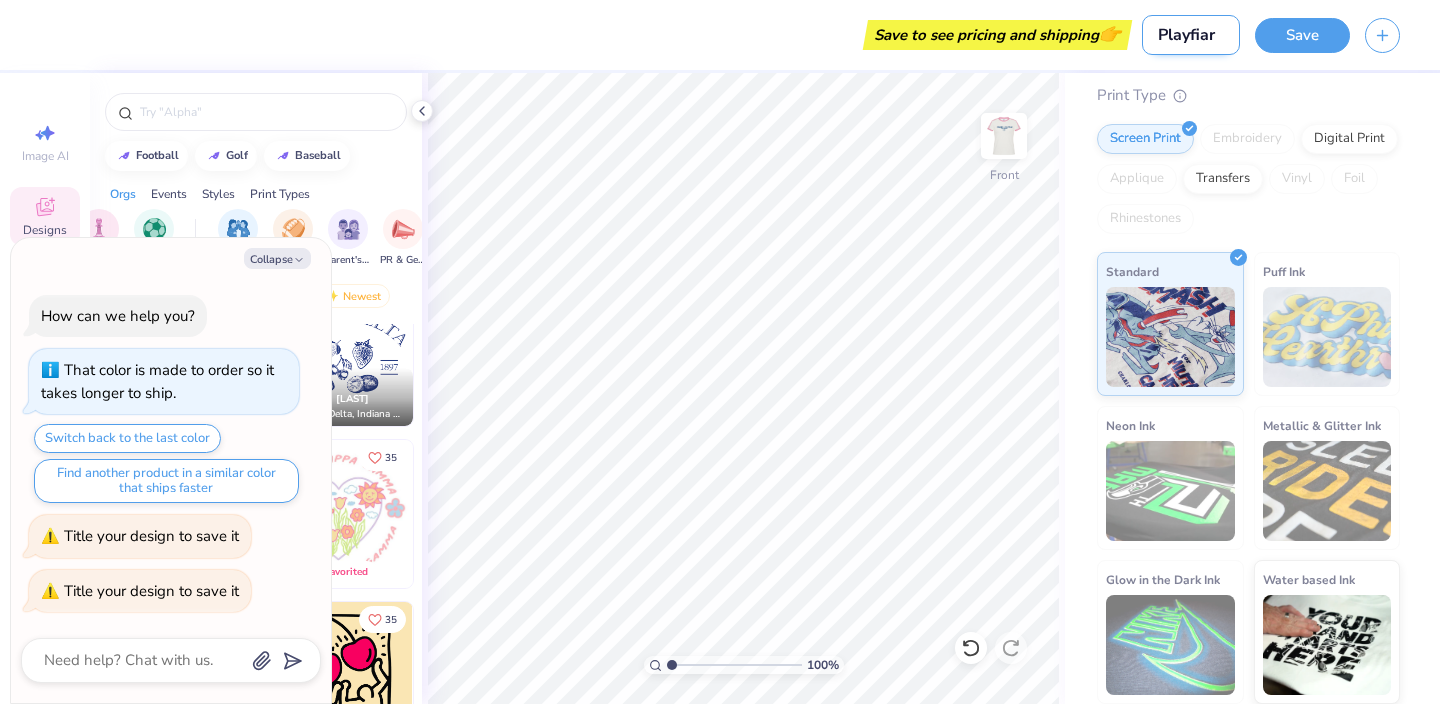 type on "x" 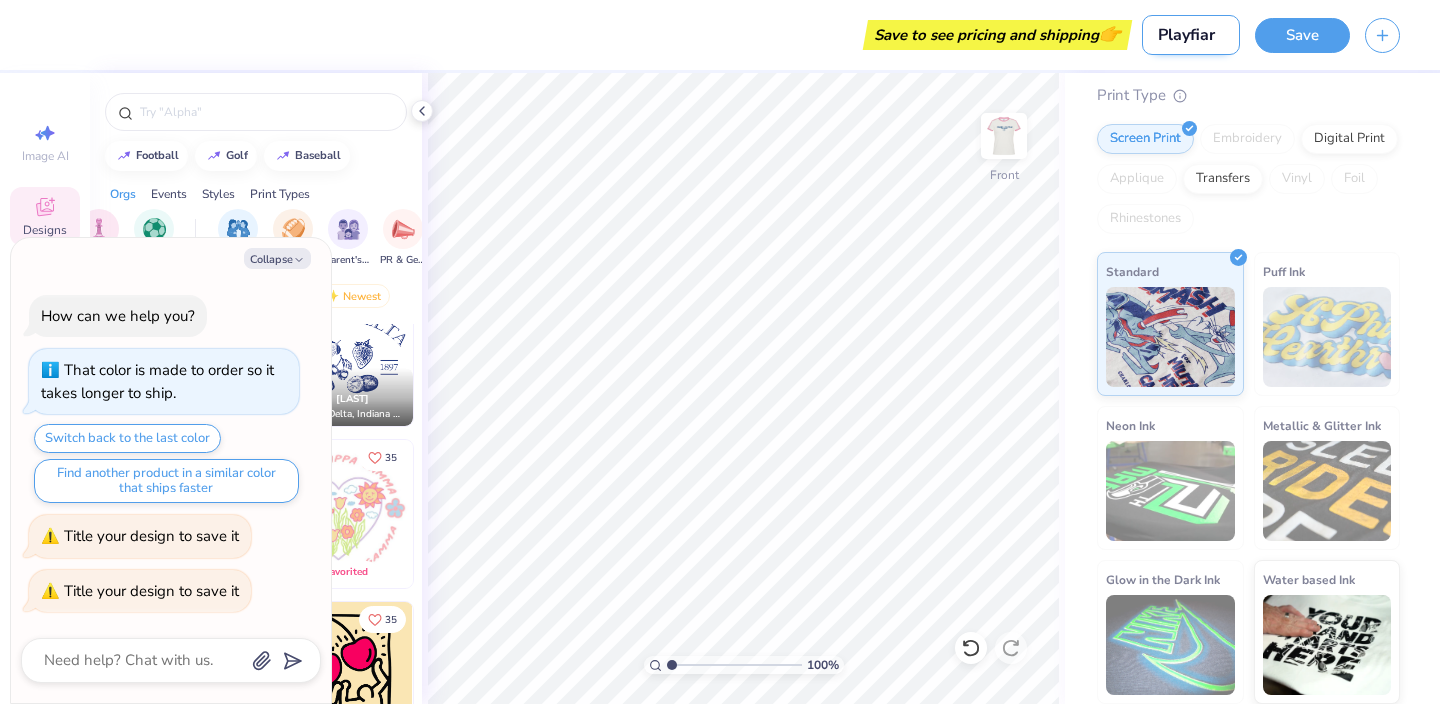 type on "Playfia" 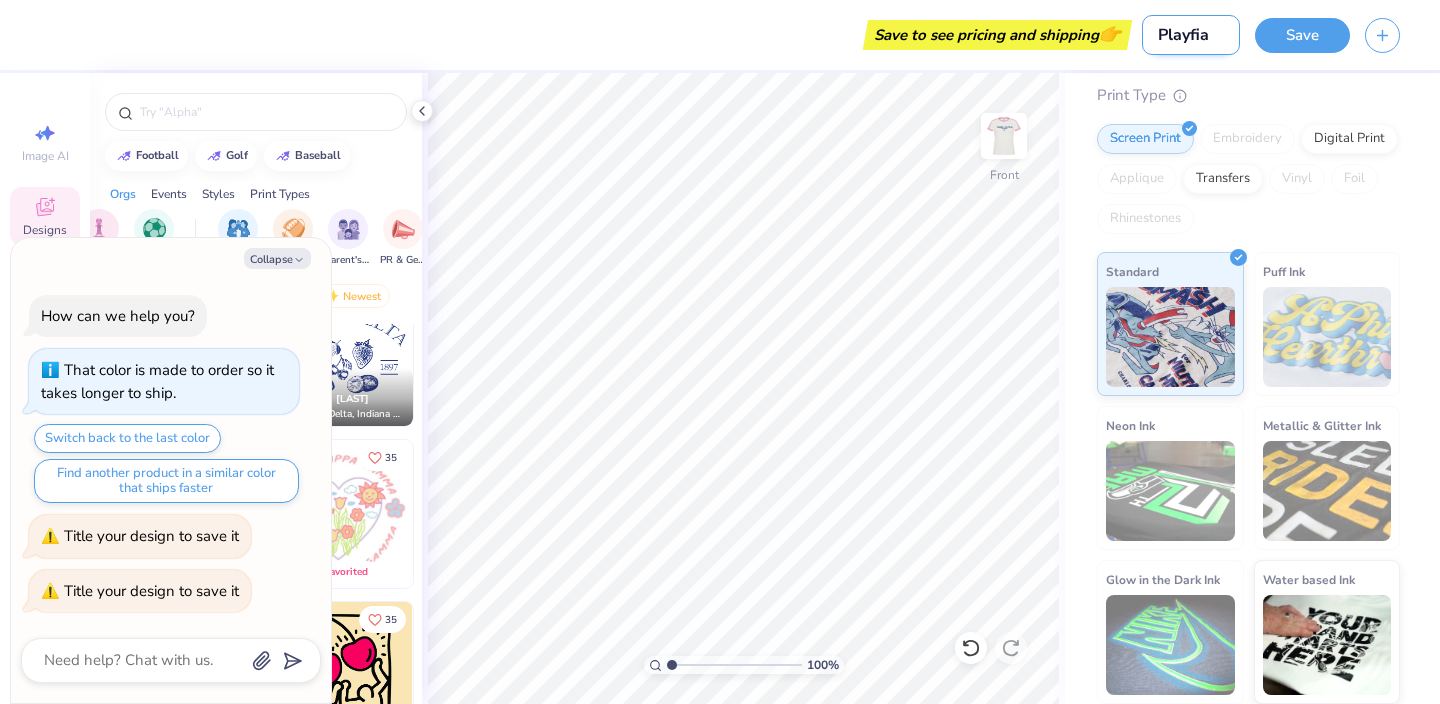 type on "x" 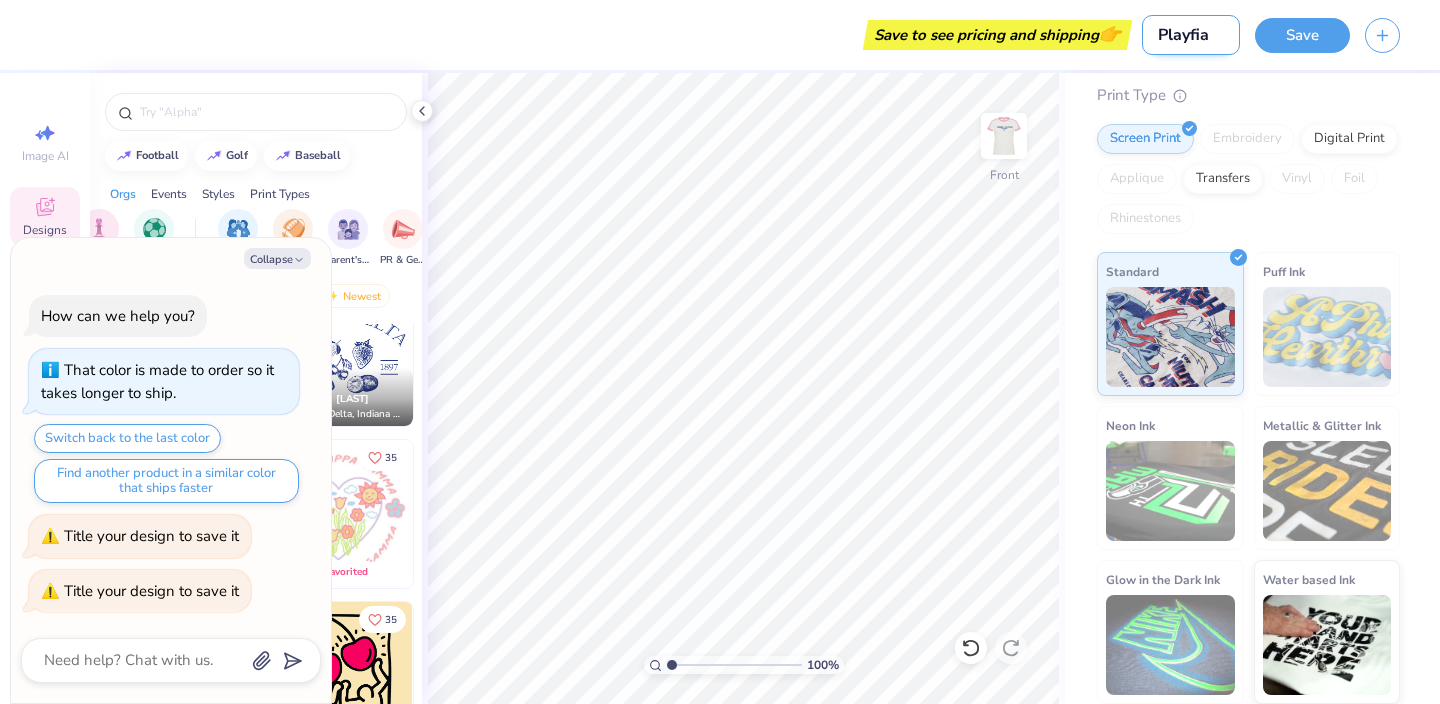 type on "Playfi" 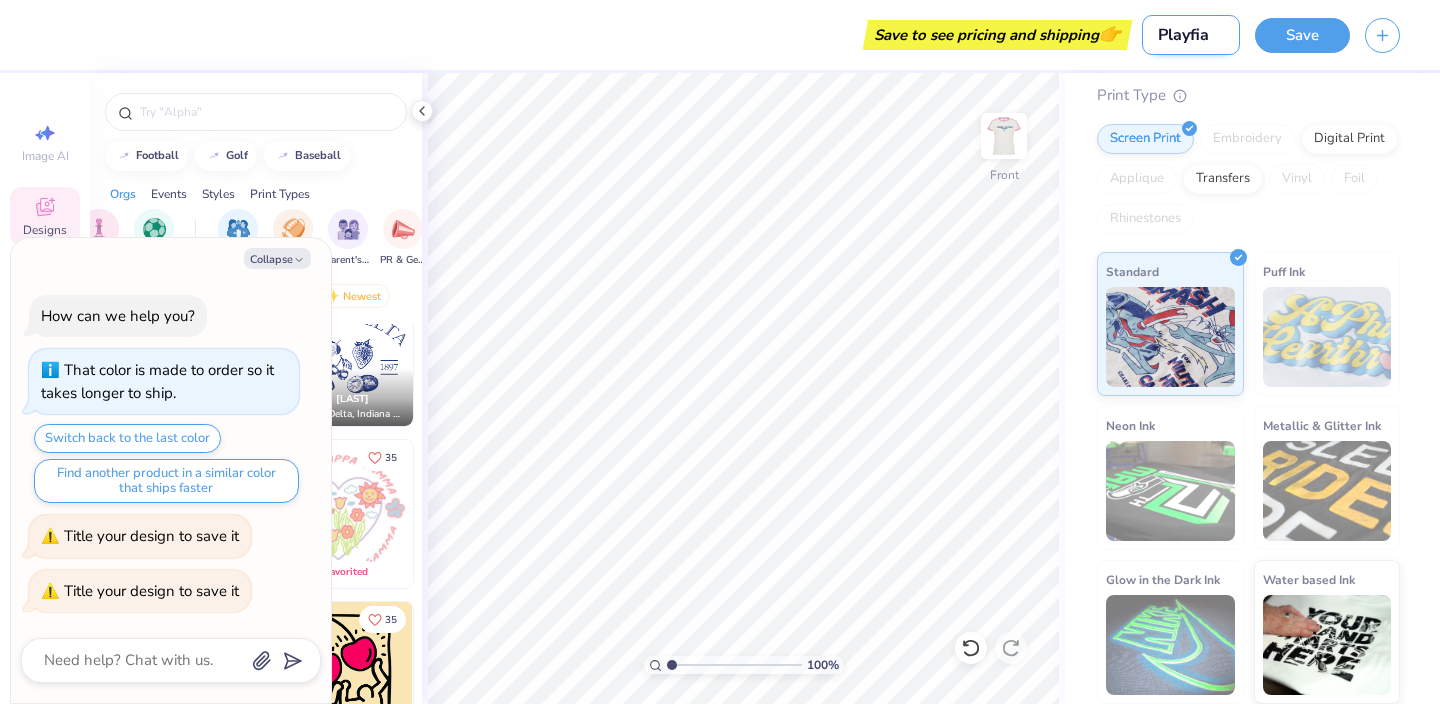type on "x" 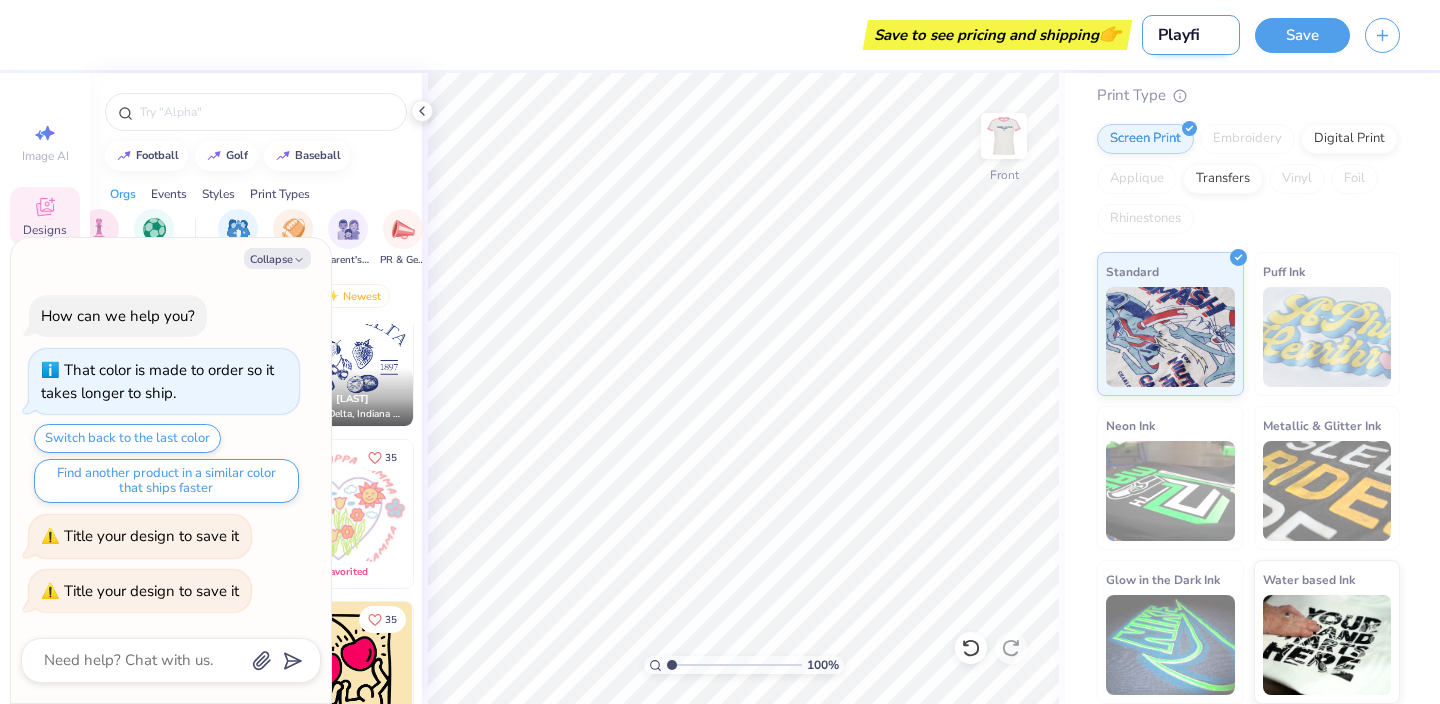type on "Playf" 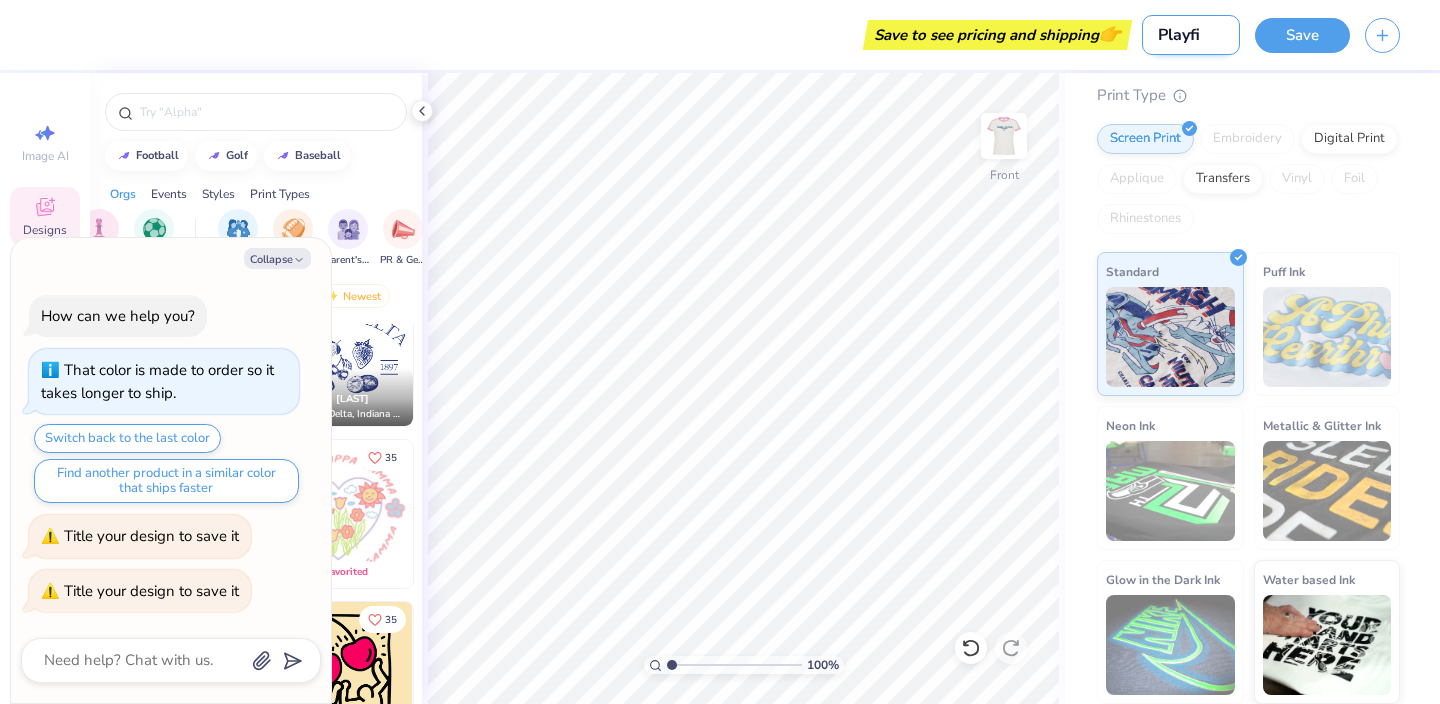 type on "x" 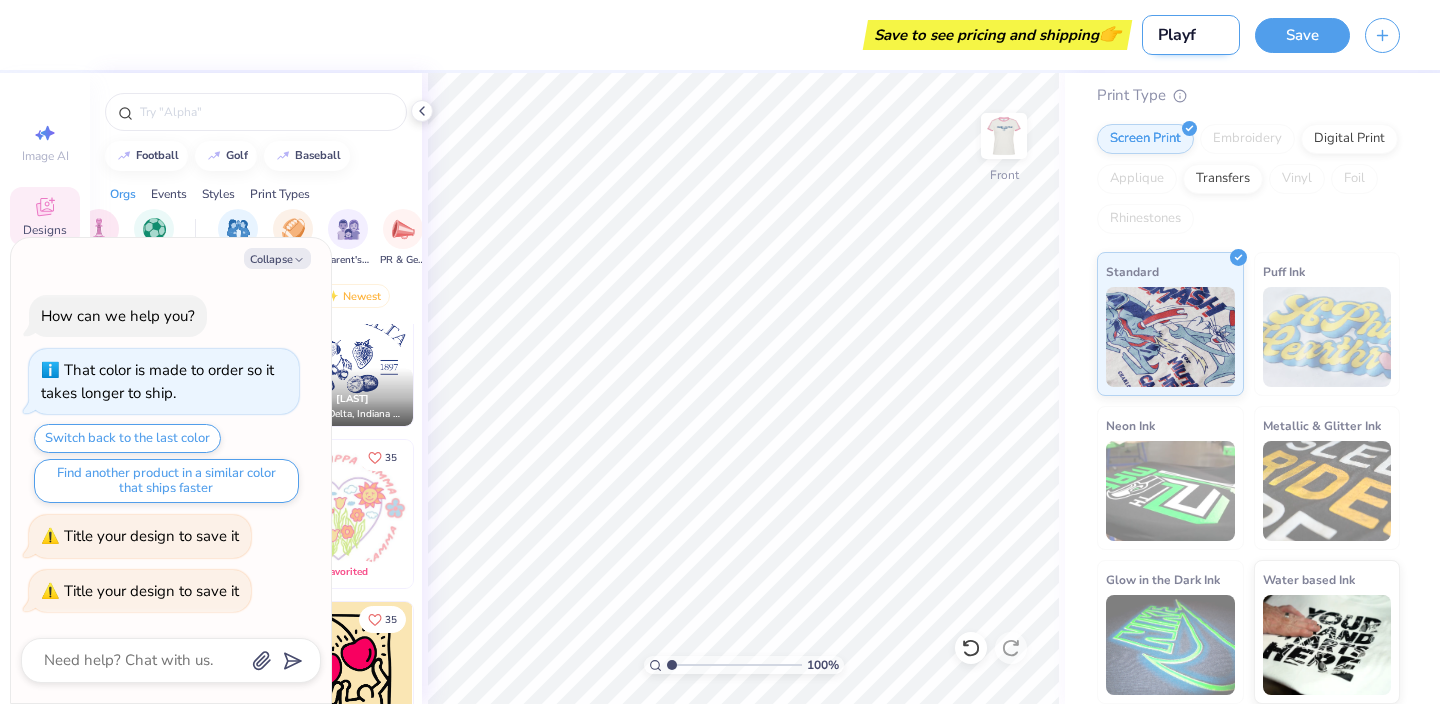 type on "Playfa" 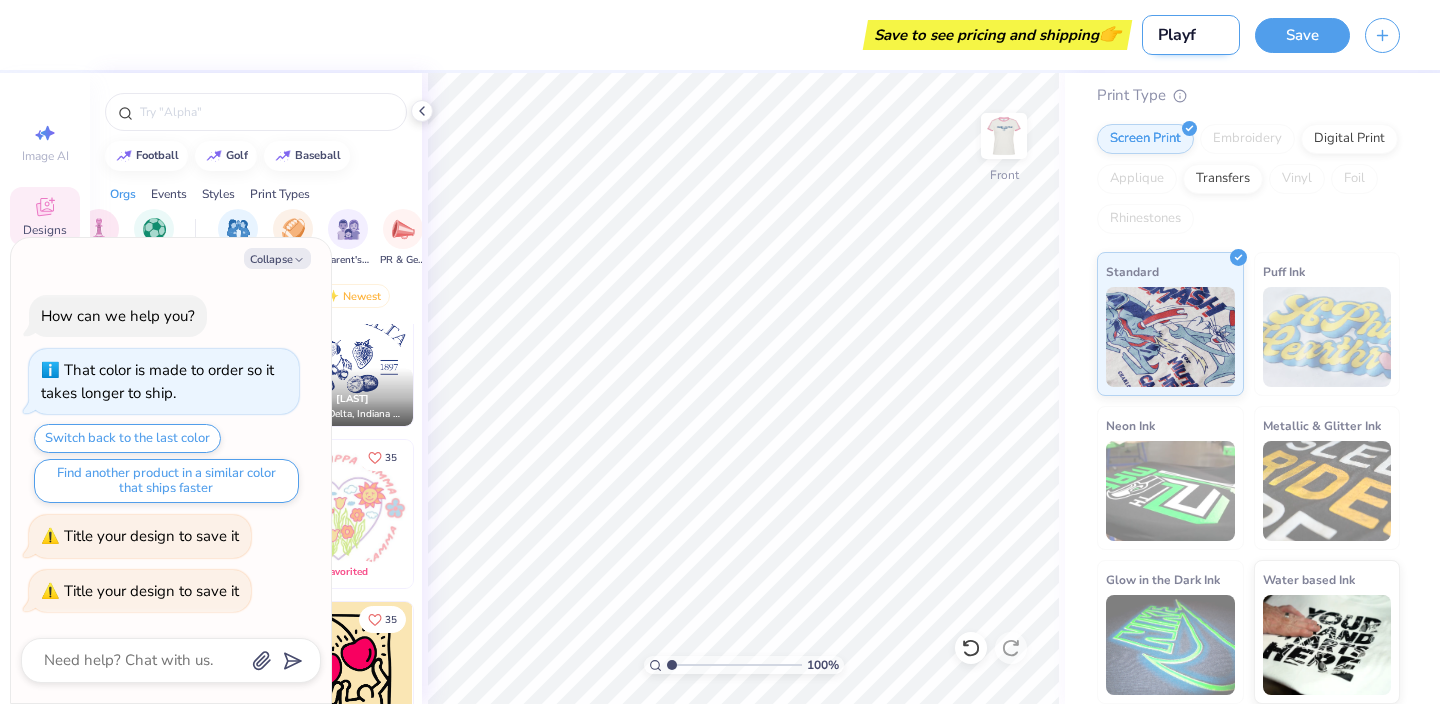 type on "x" 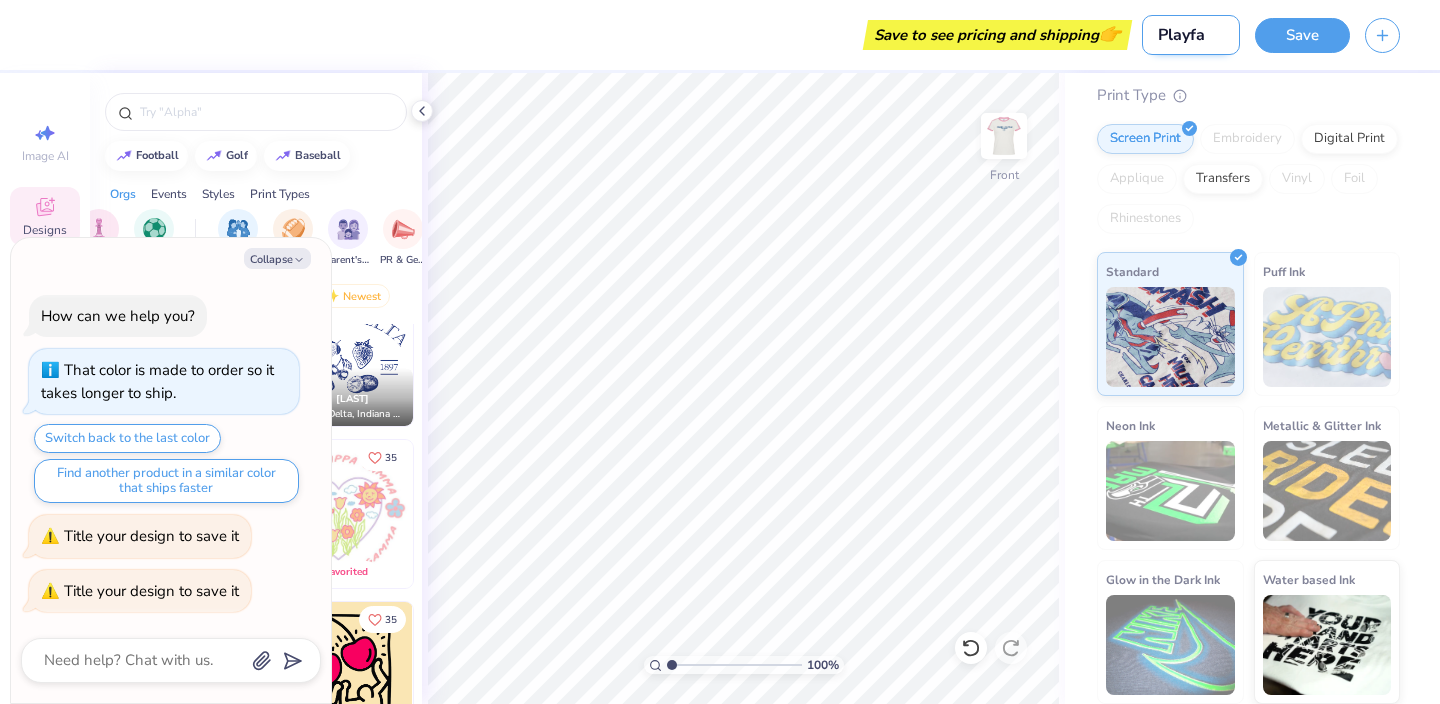 type on "Playfai" 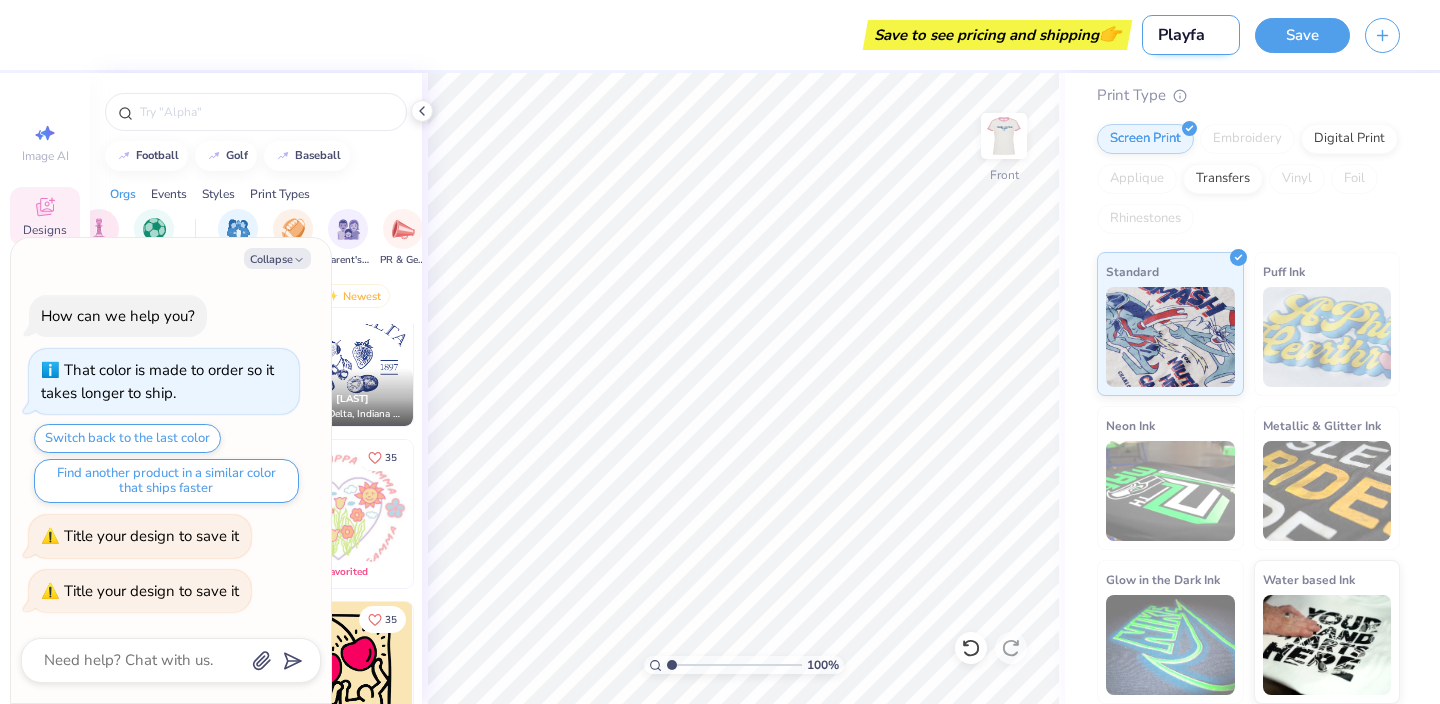 type on "x" 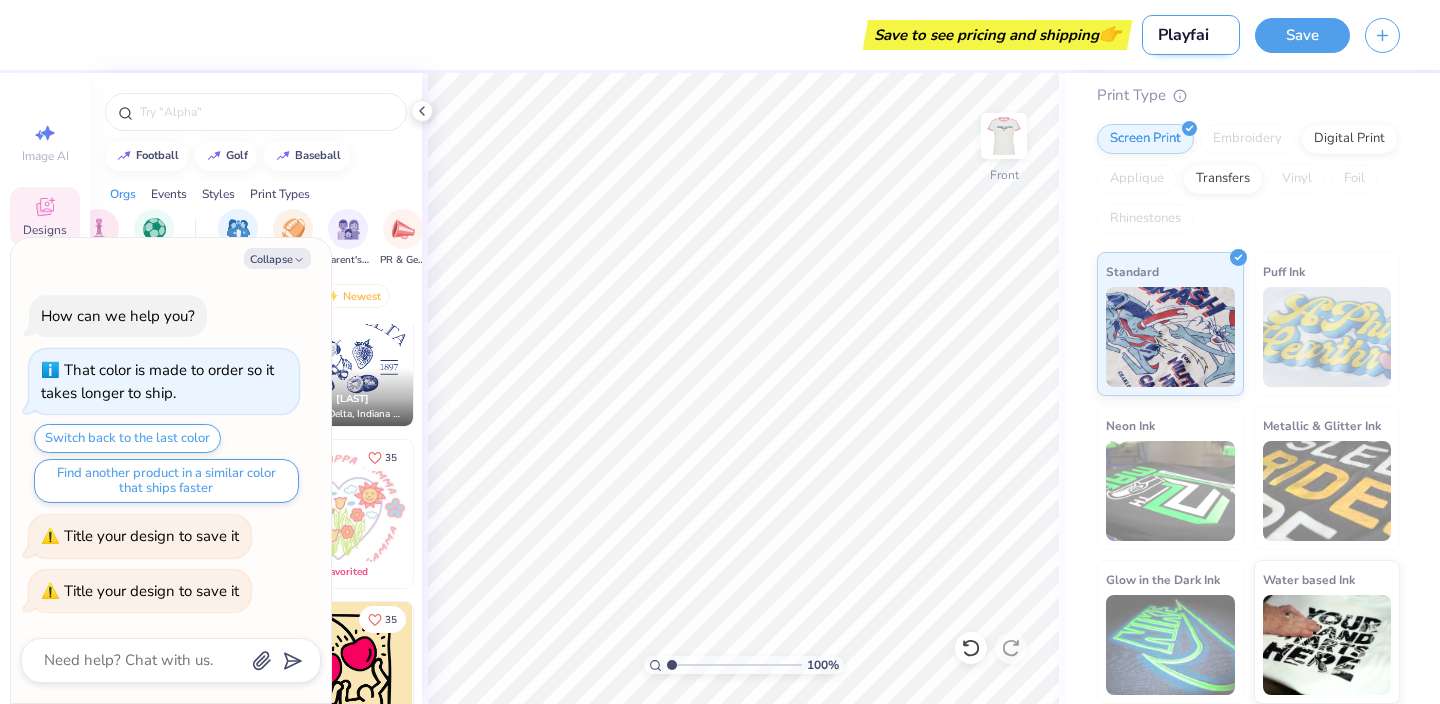 type on "Playfair" 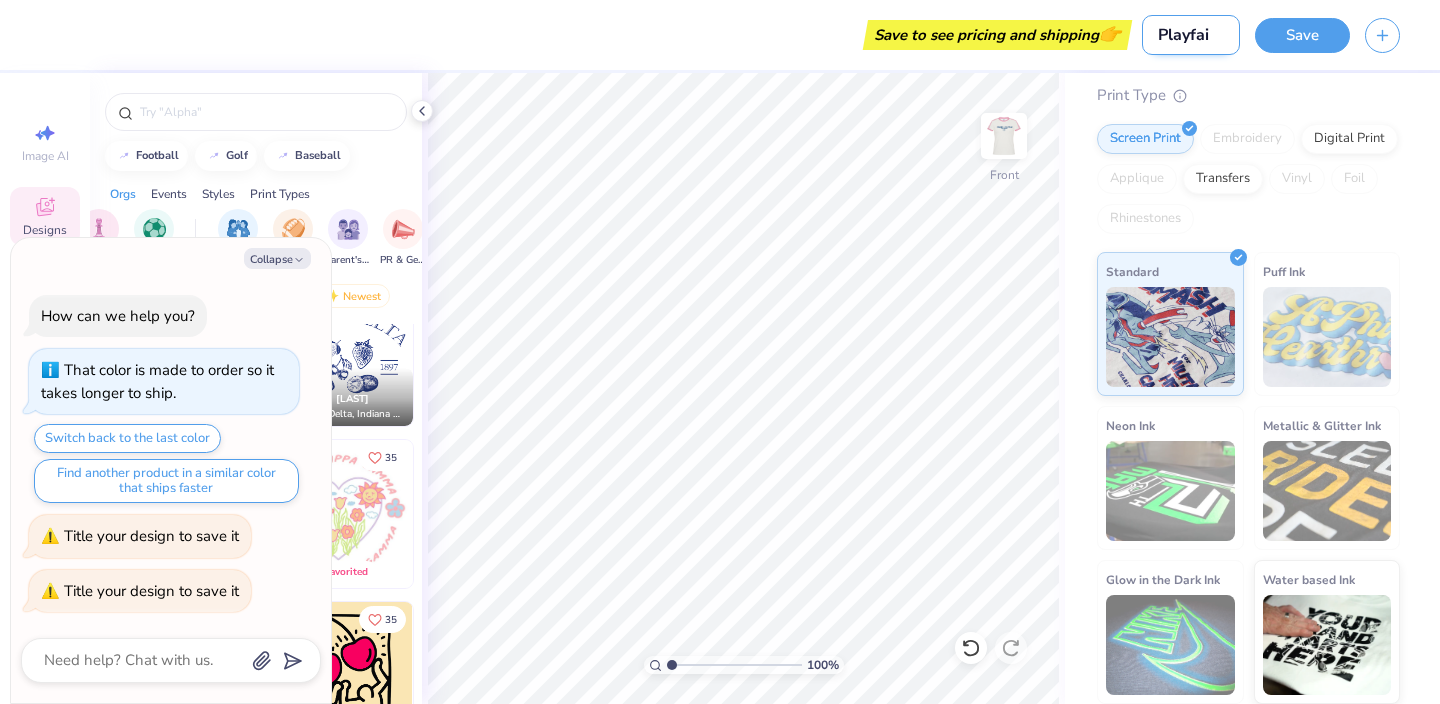 type on "x" 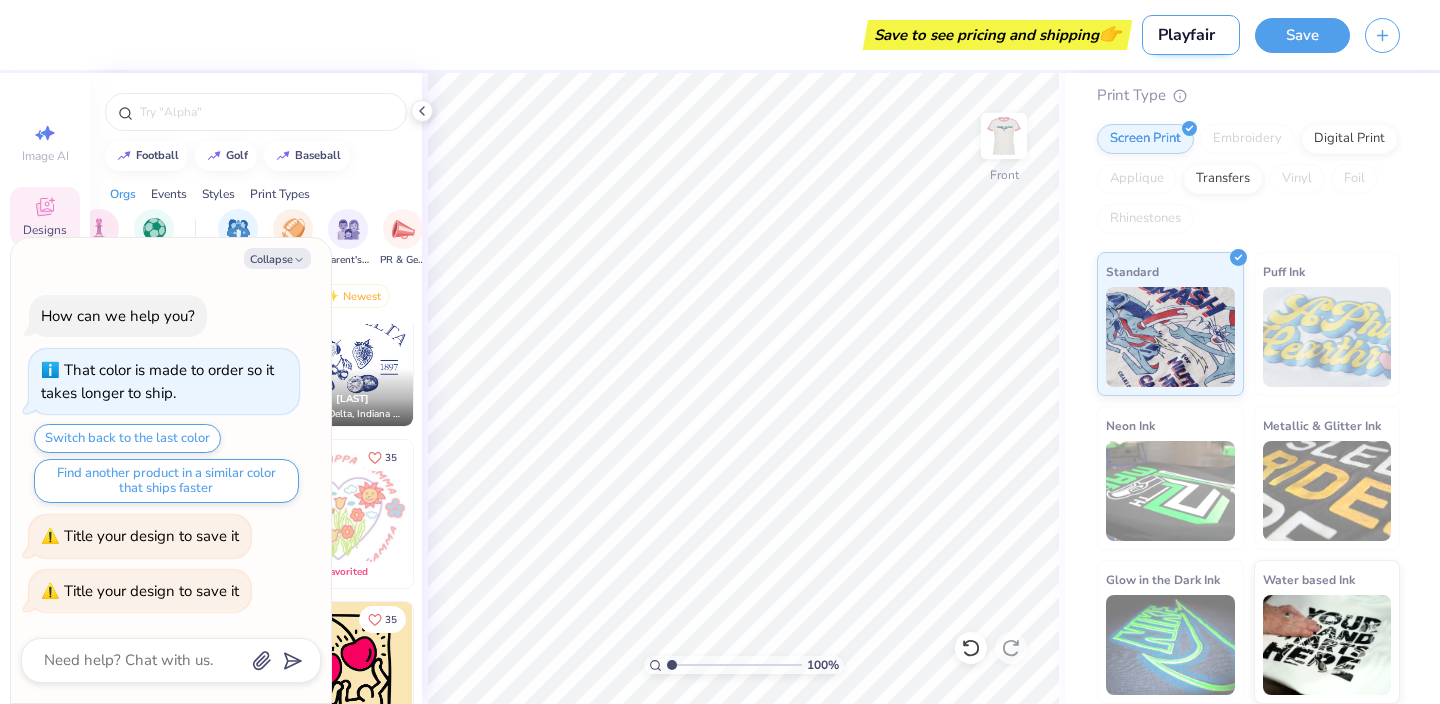 type on "Playfair" 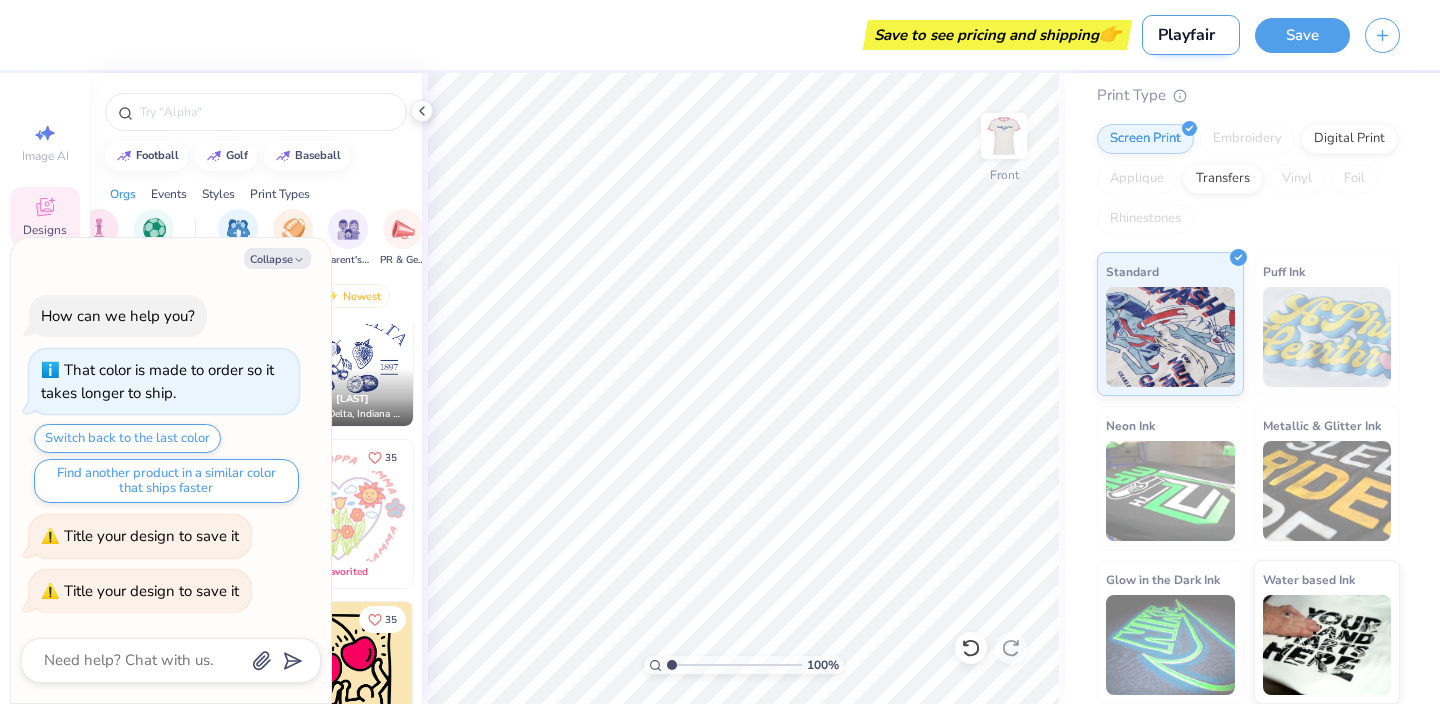 type on "x" 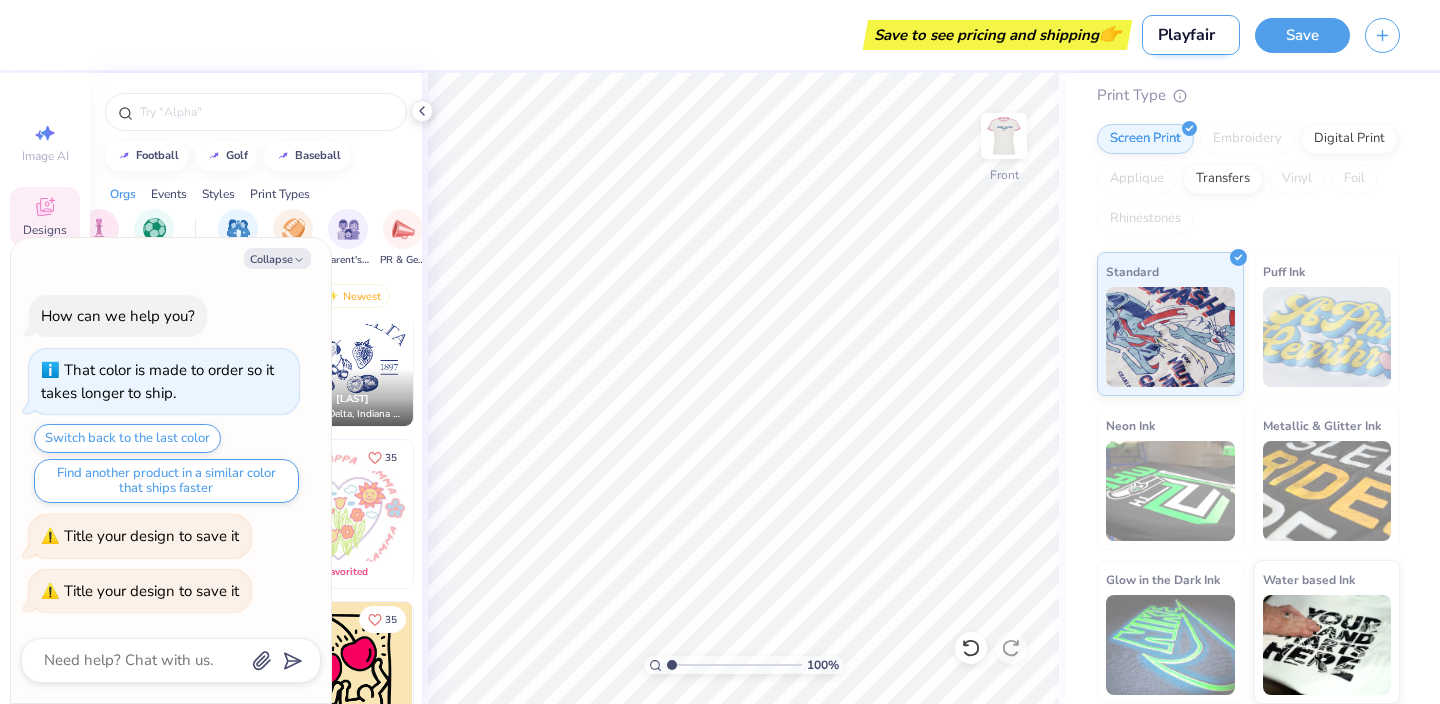 type on "Playfair K" 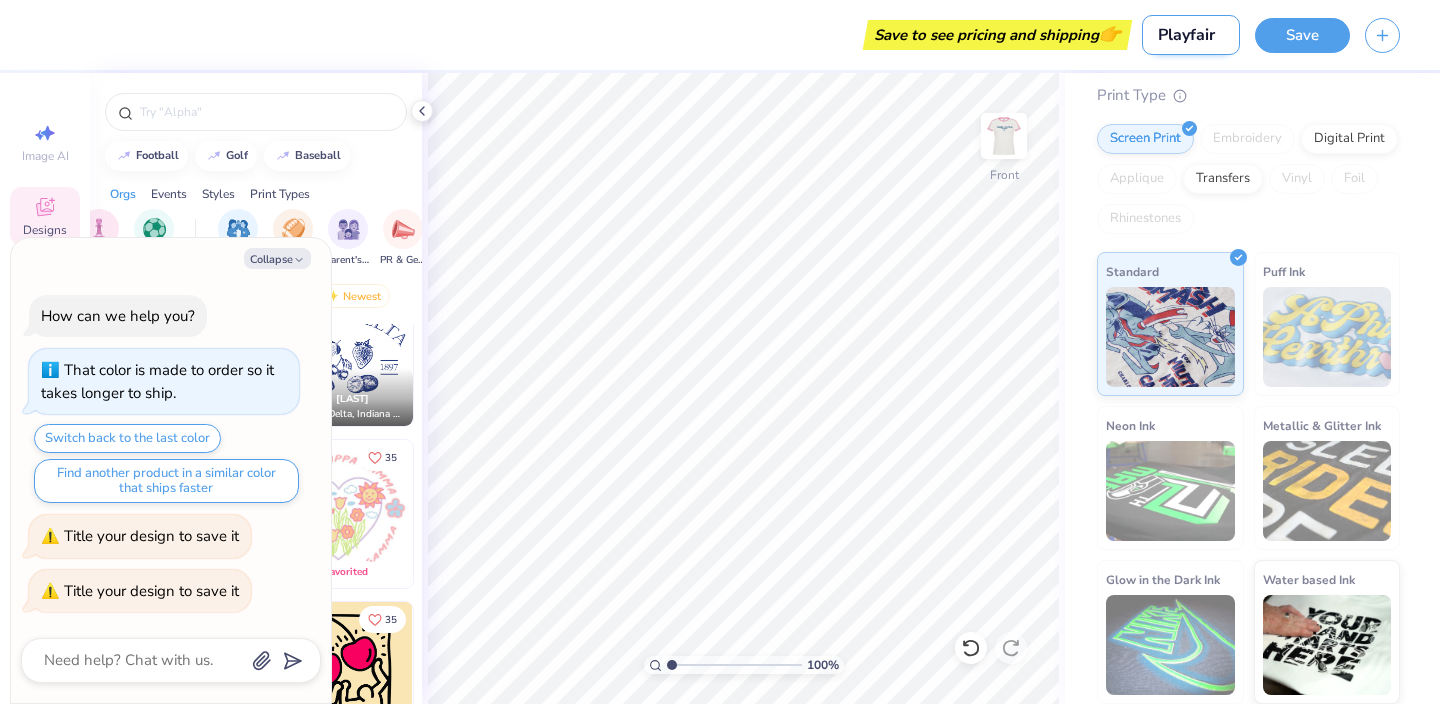 type on "x" 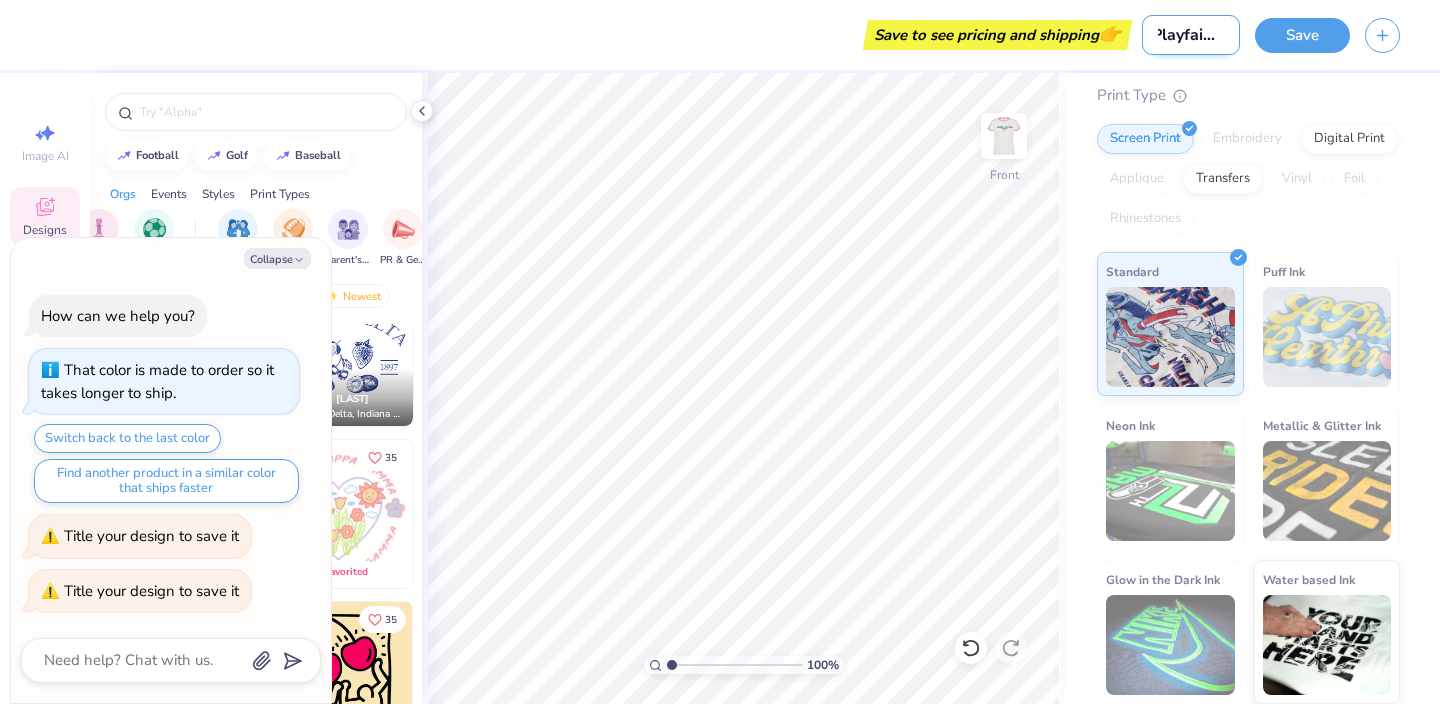 type on "Playfair Ke" 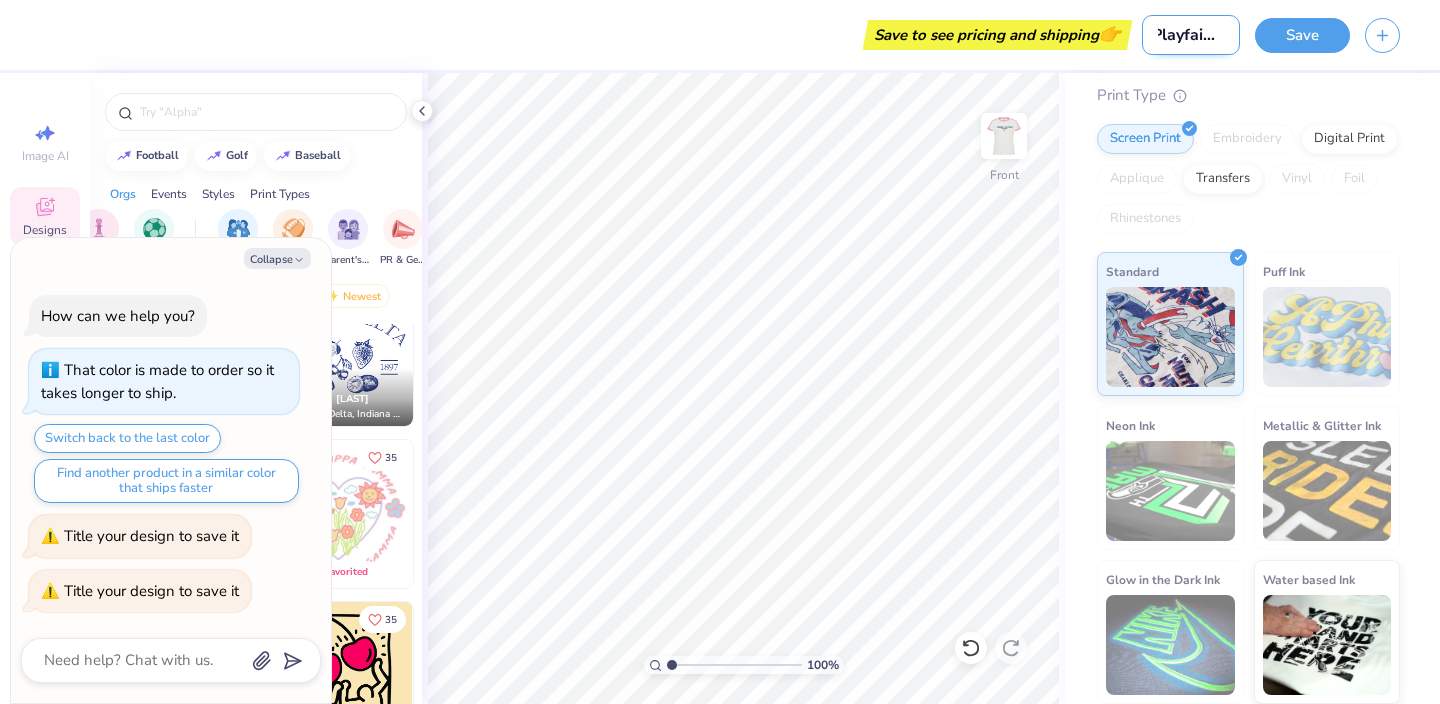 type on "x" 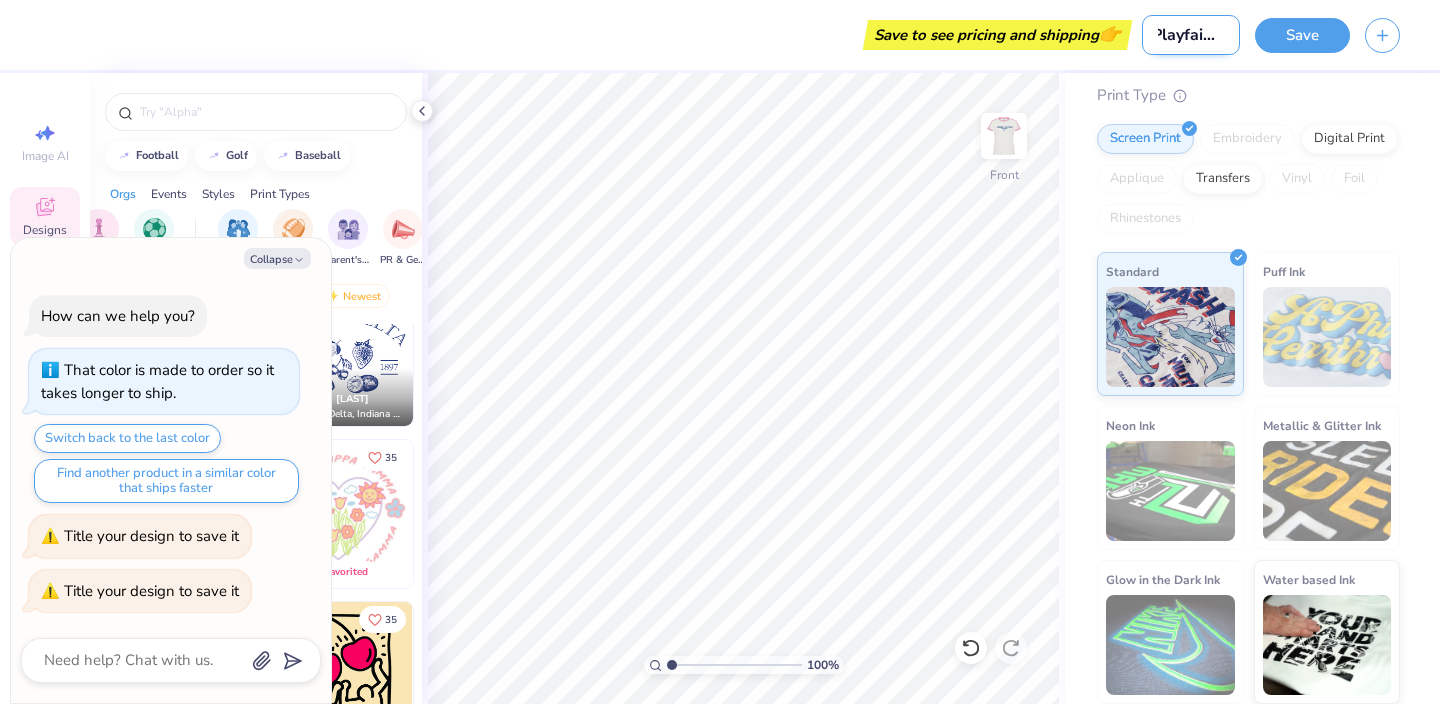 type on "Playfair Kend" 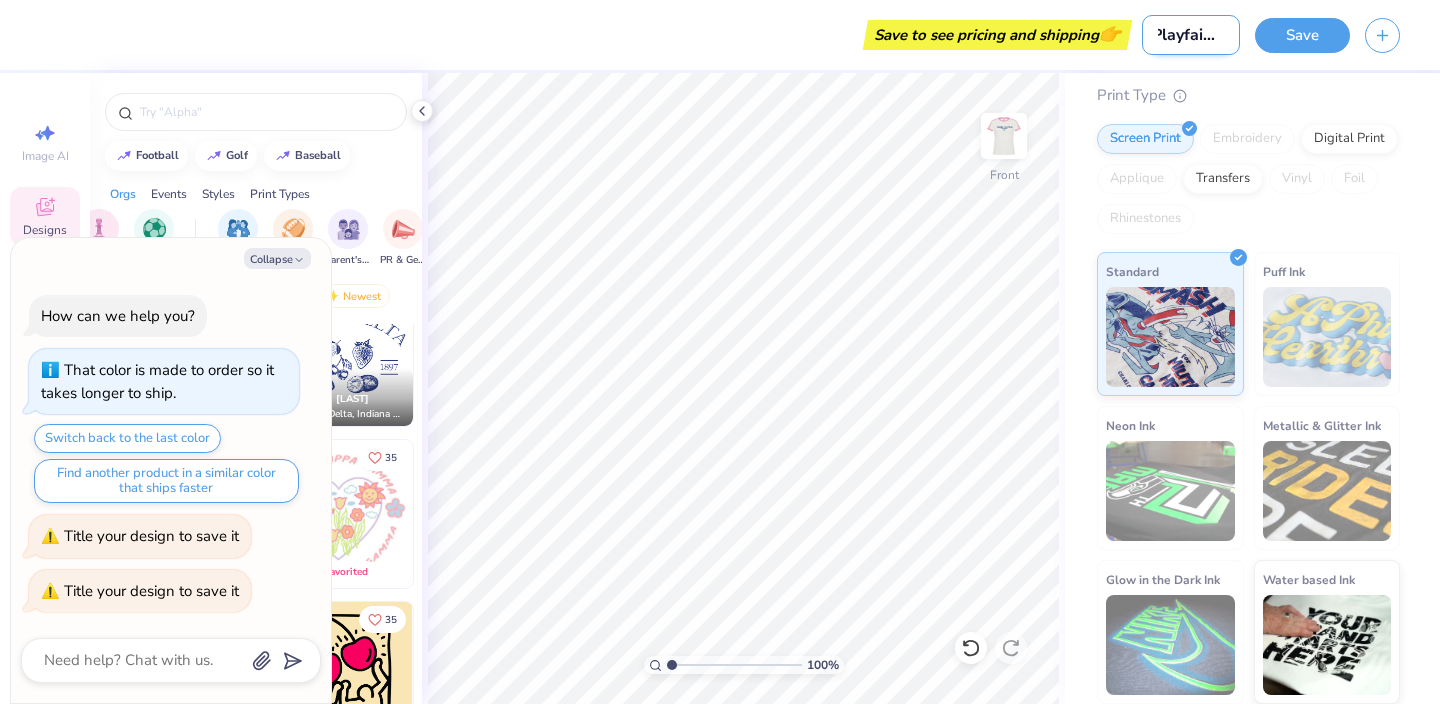 type on "x" 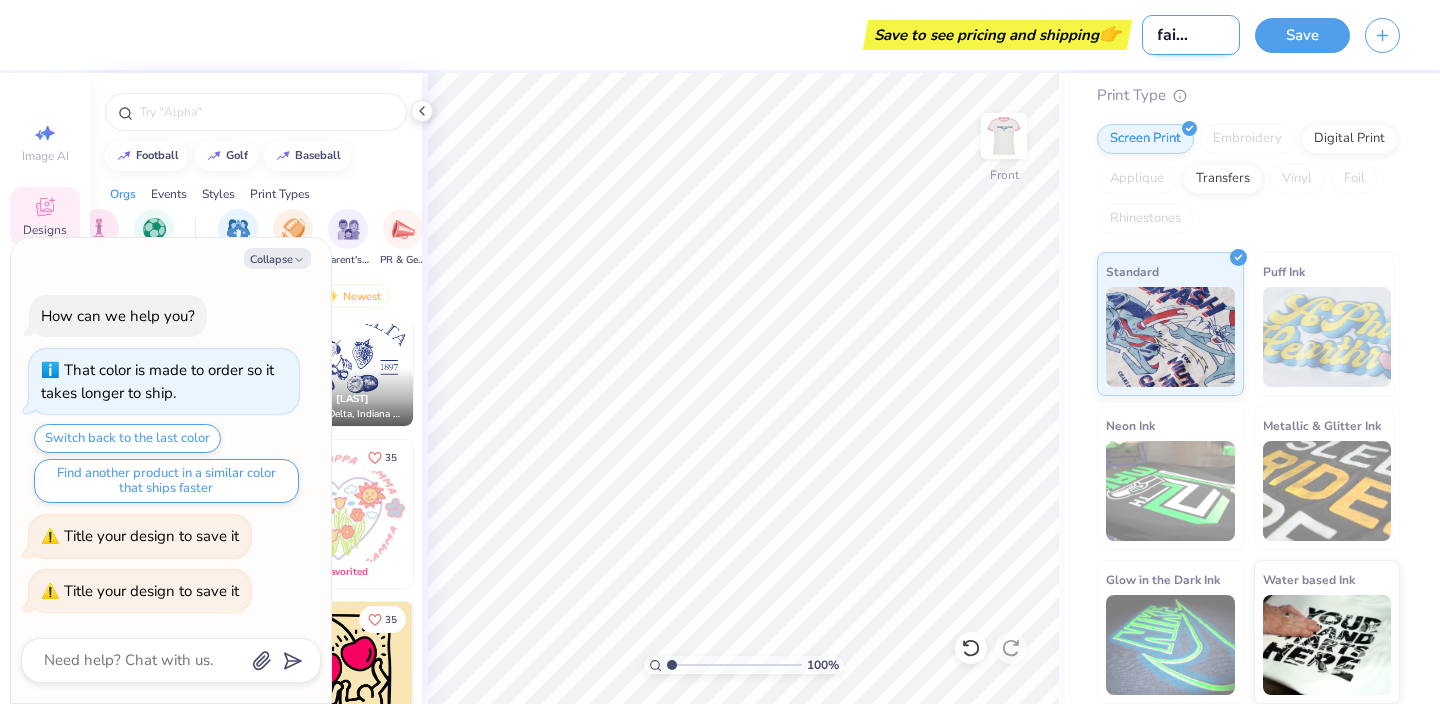 type on "Playfair Ken" 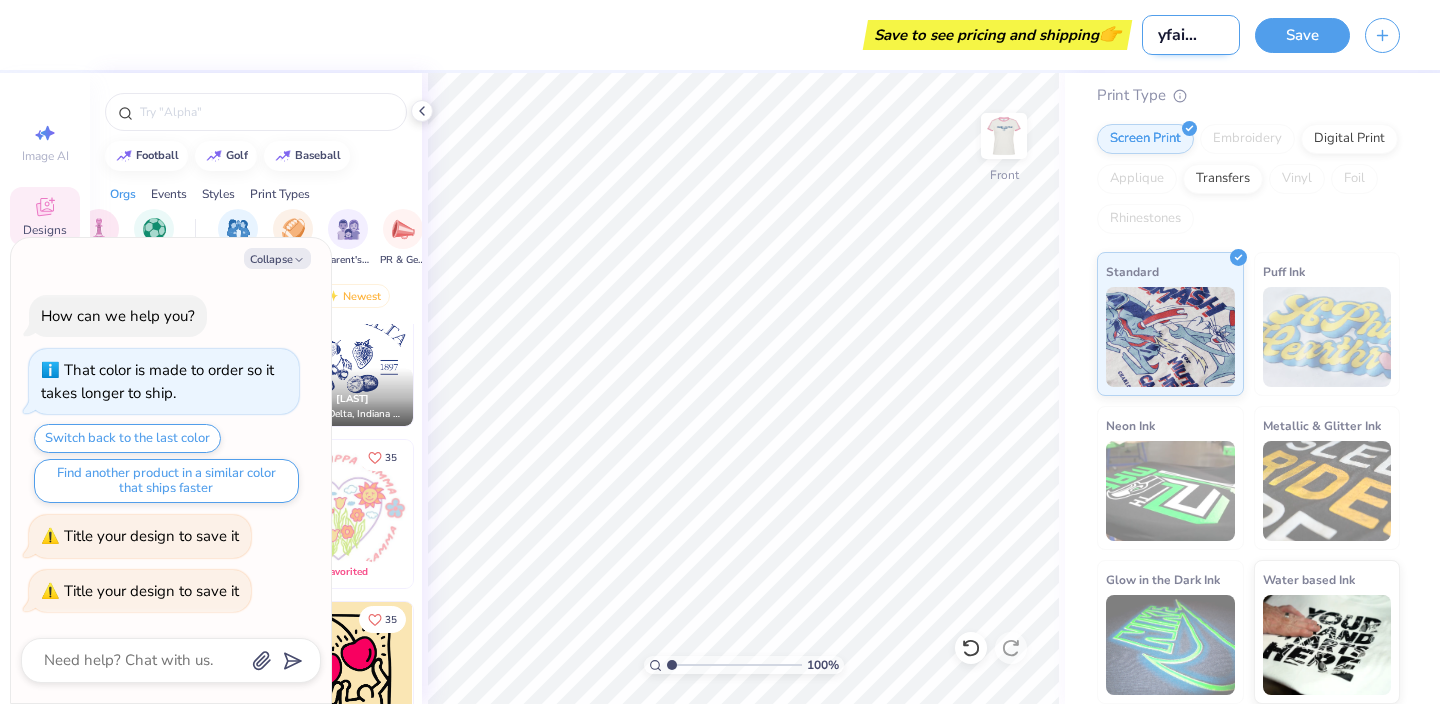 type on "x" 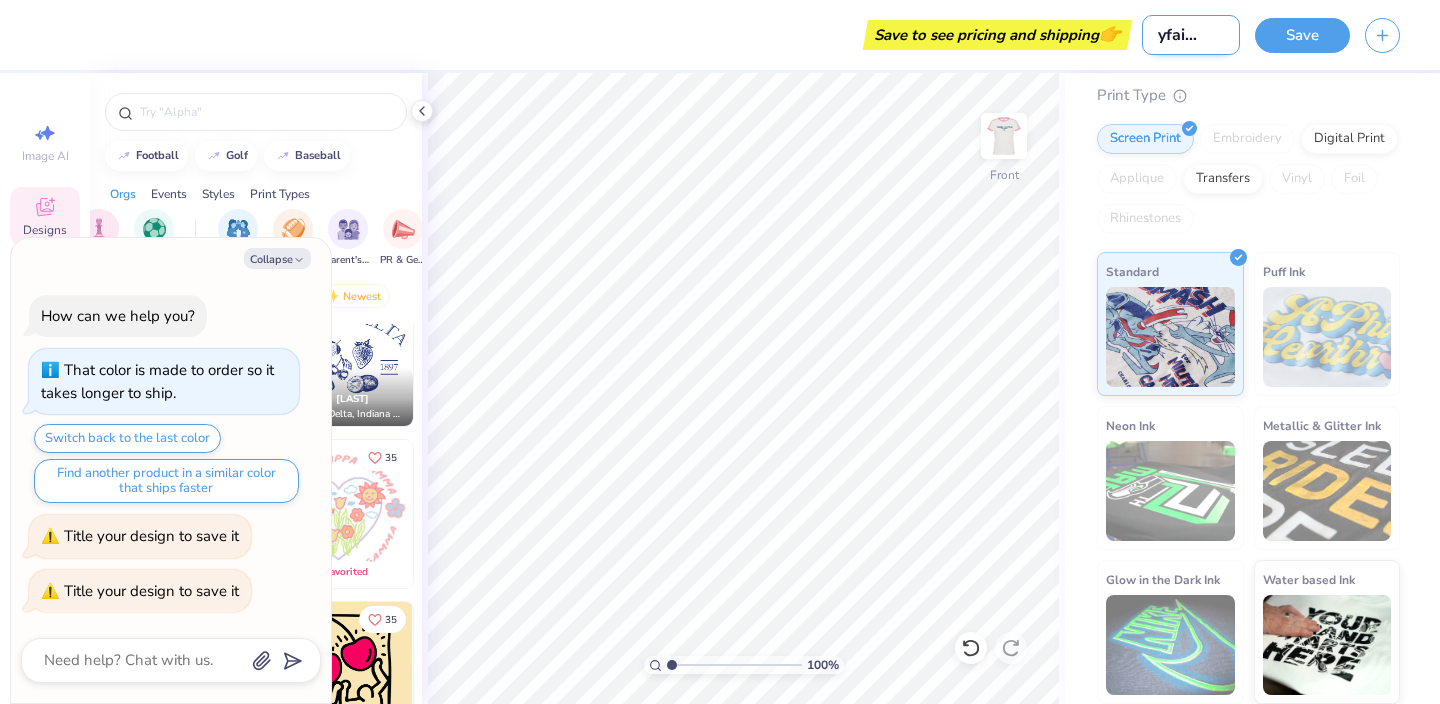 scroll, scrollTop: 0, scrollLeft: 15, axis: horizontal 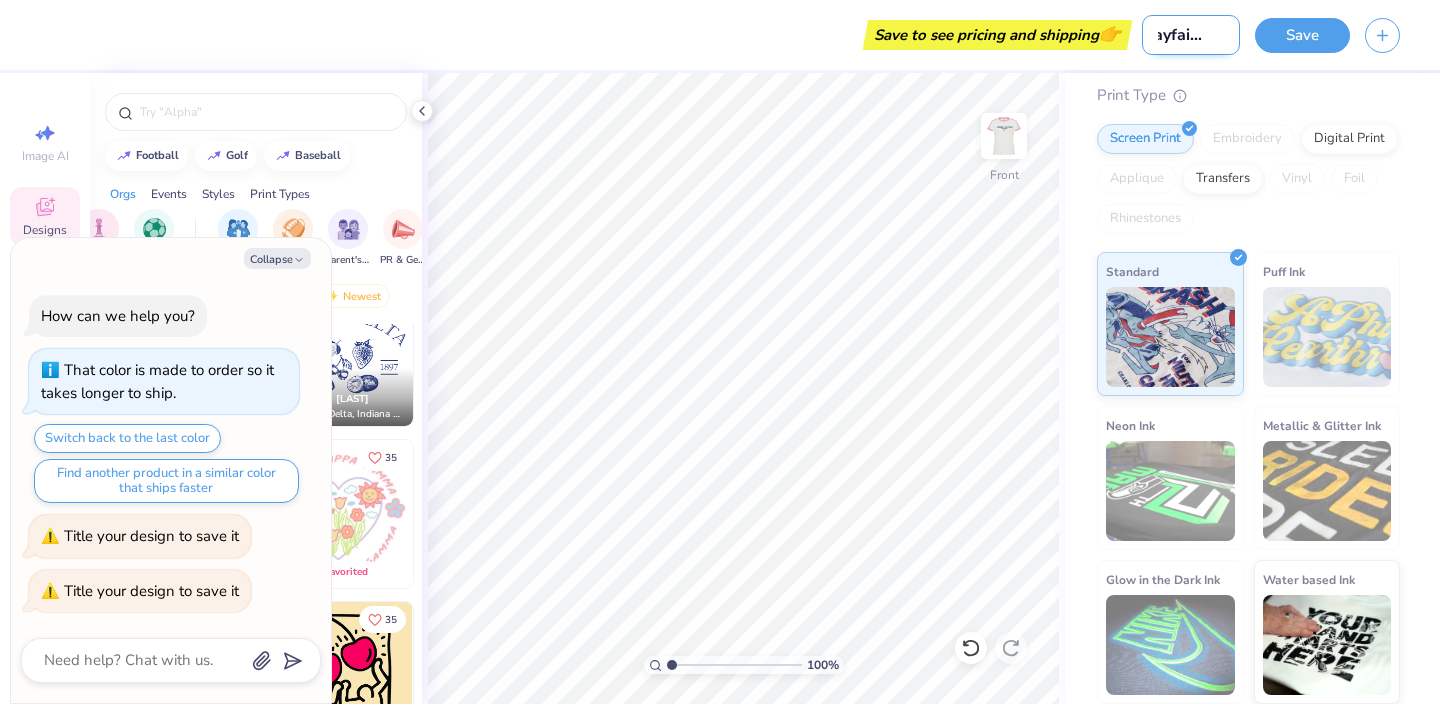 type on "Playfair Ke" 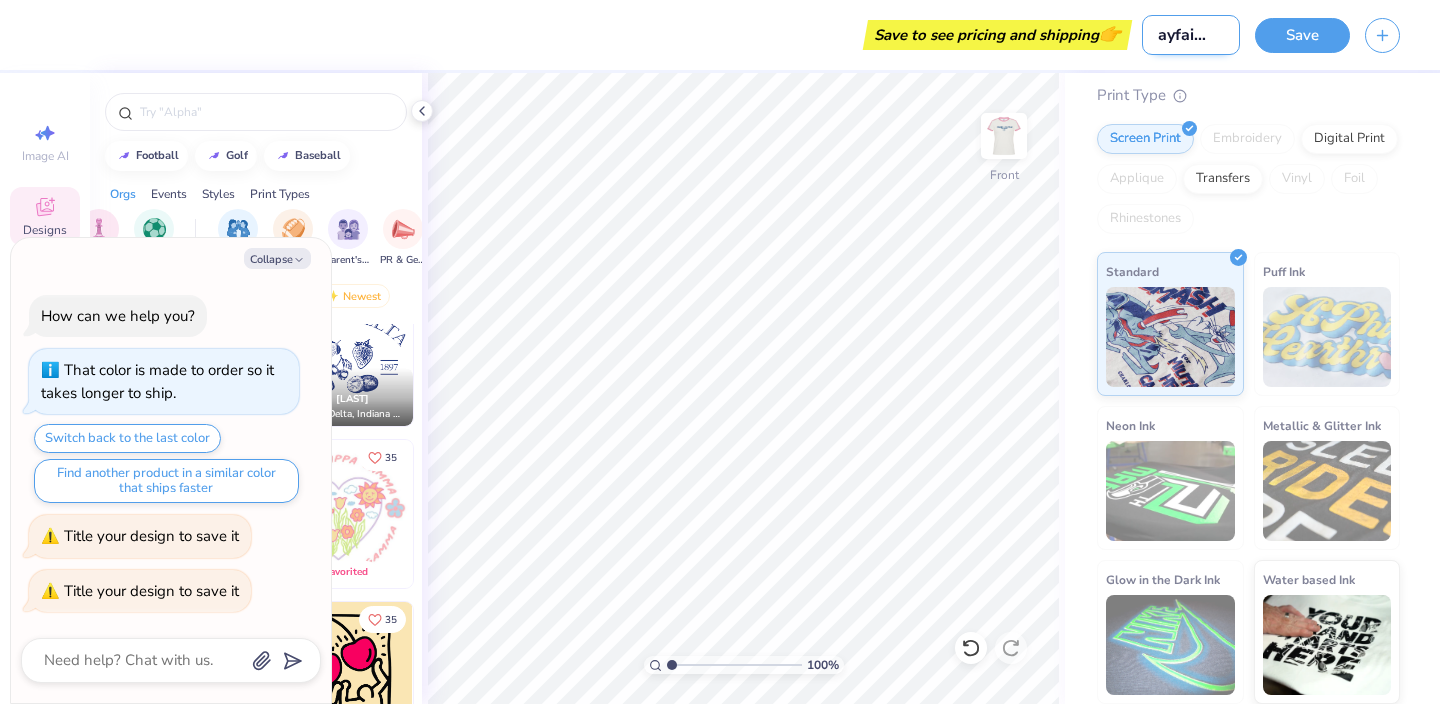 type on "x" 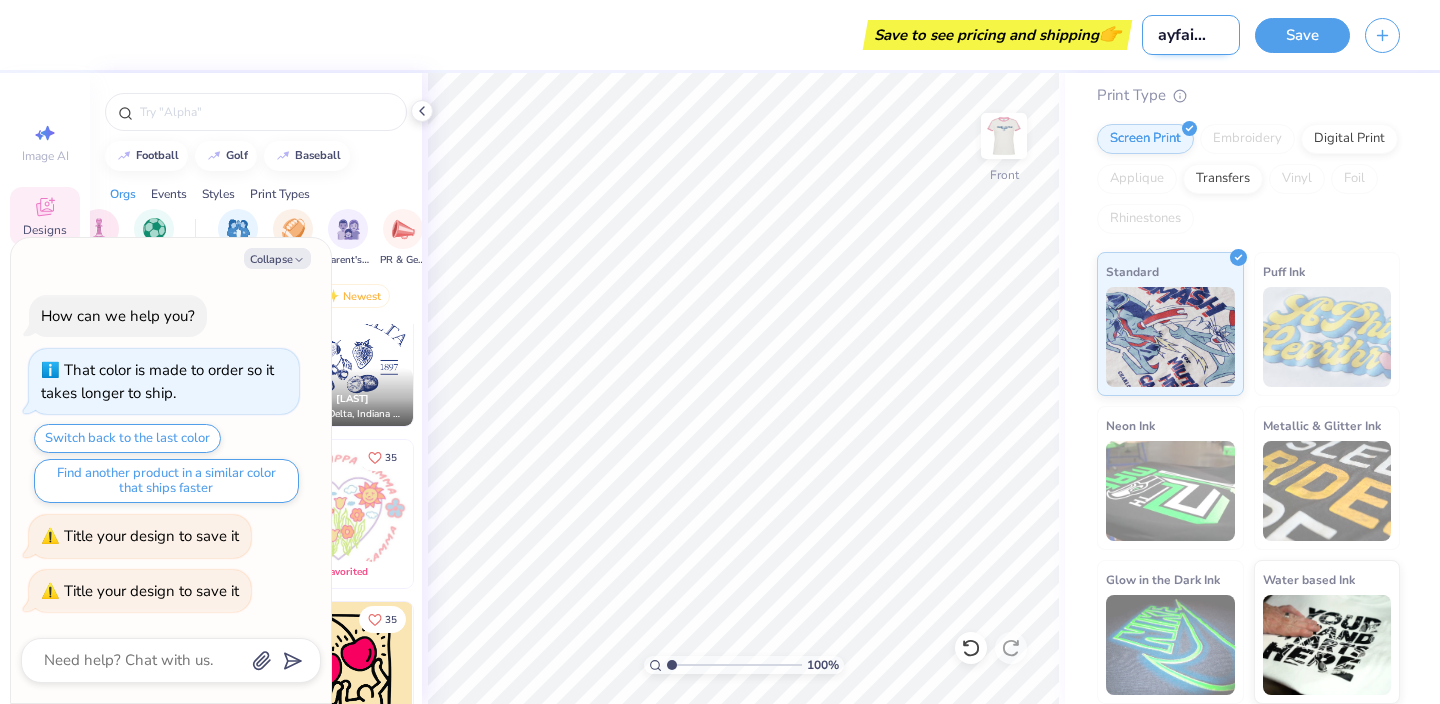 type on "Playfair K" 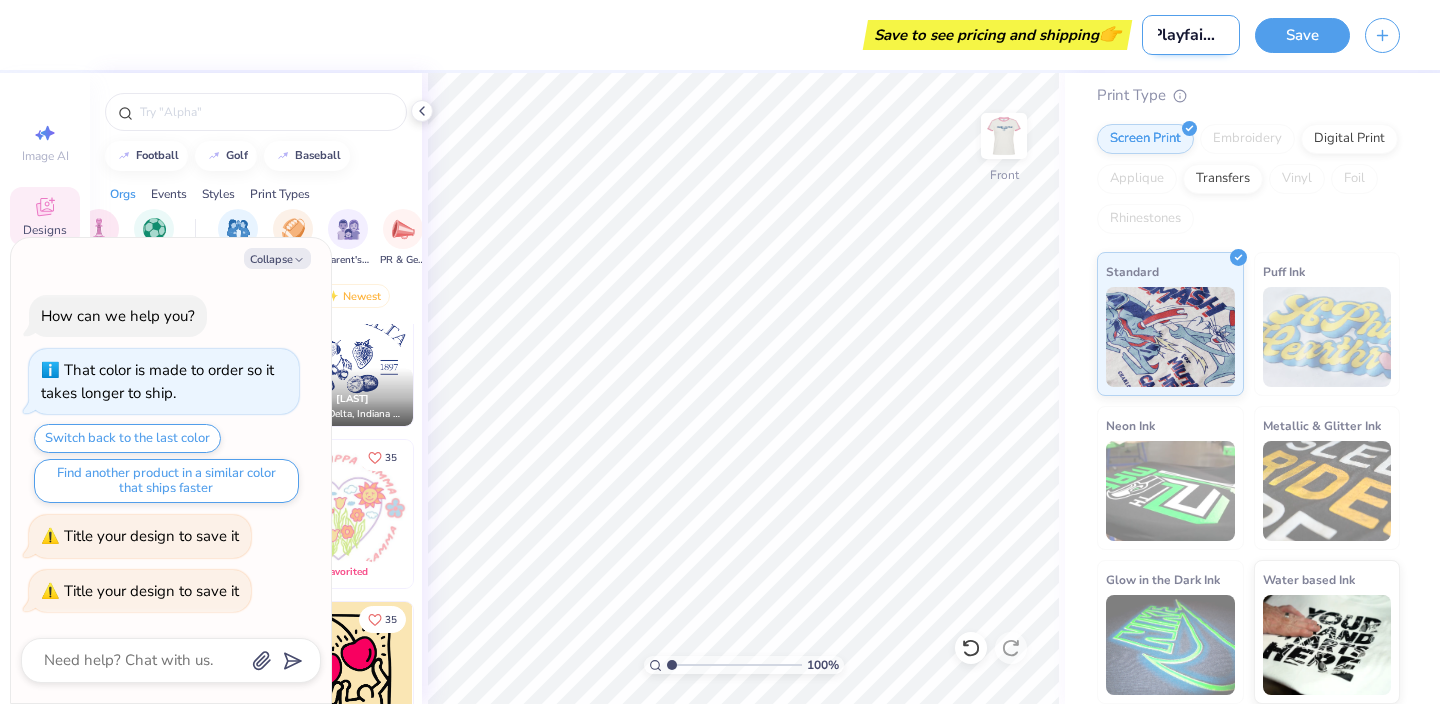 type on "x" 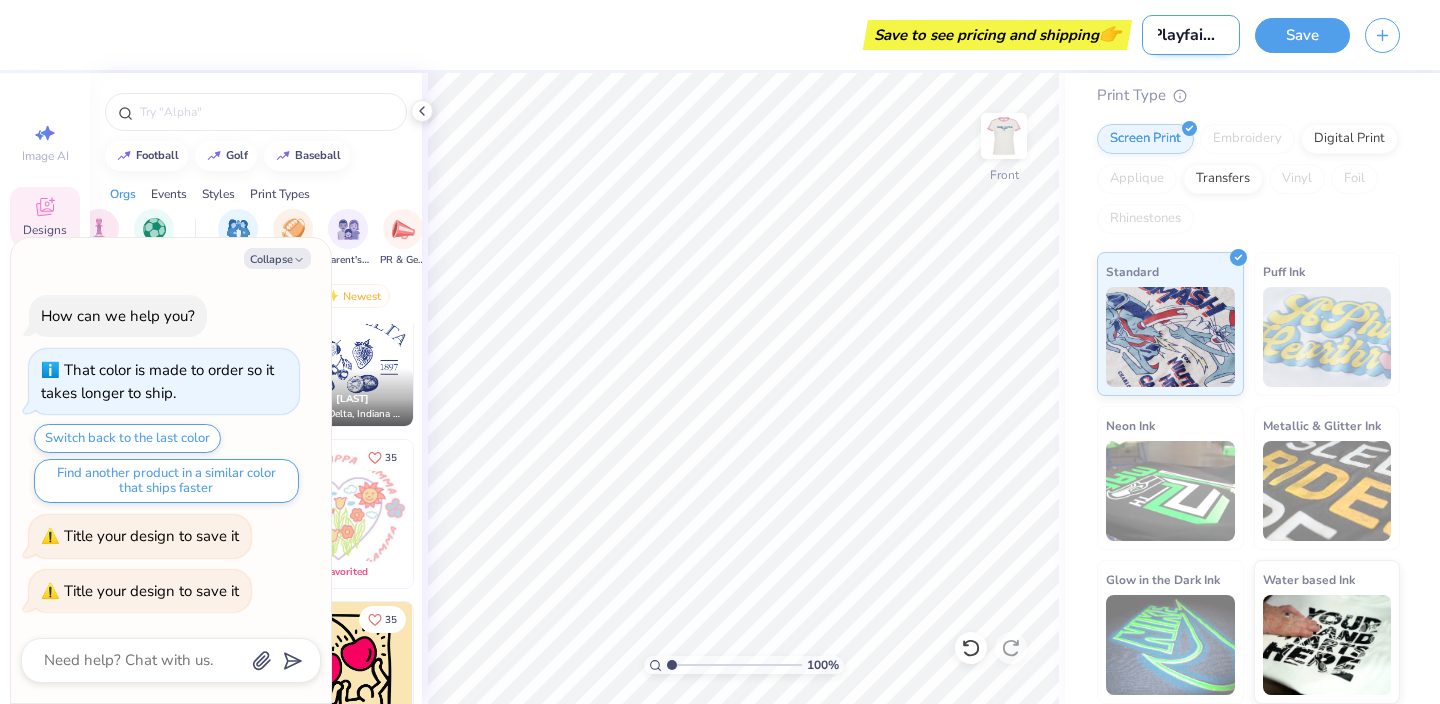 scroll, scrollTop: 0, scrollLeft: 0, axis: both 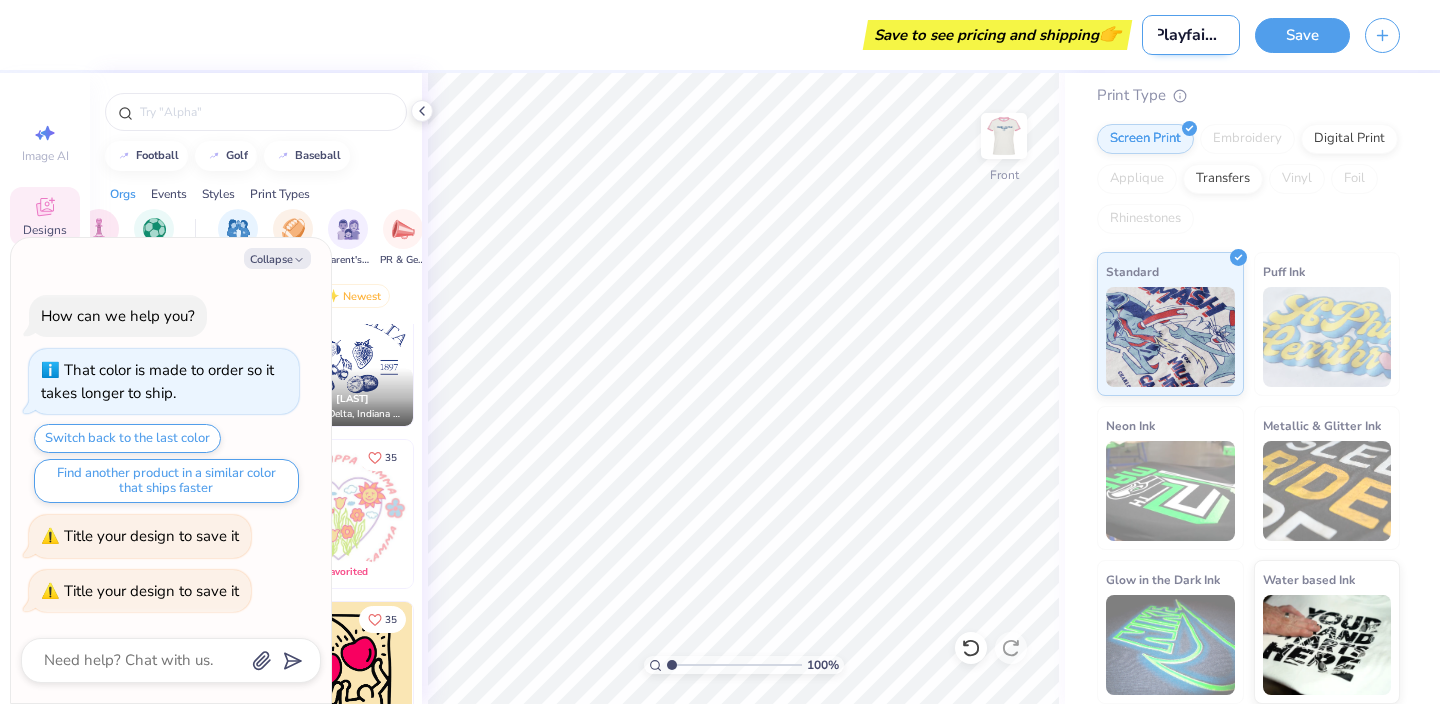 type on "Playfair" 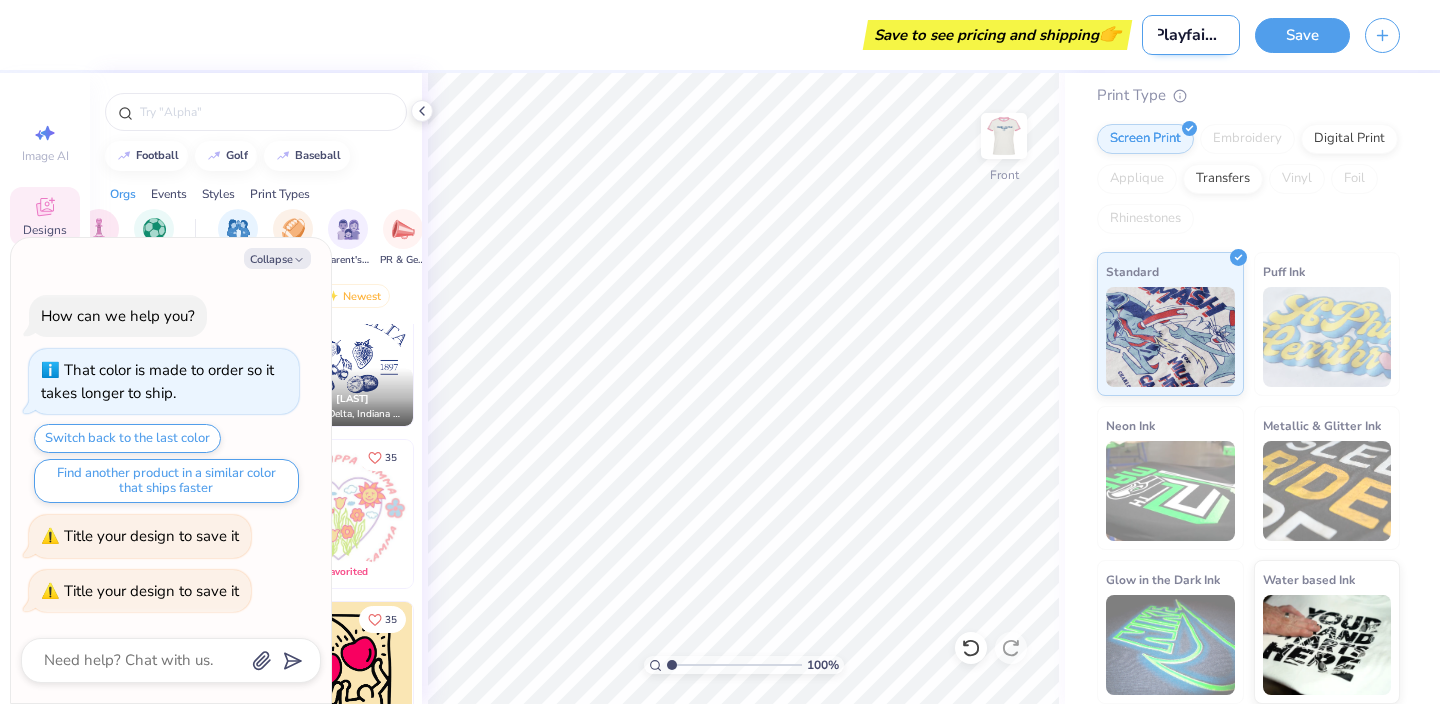 type on "x" 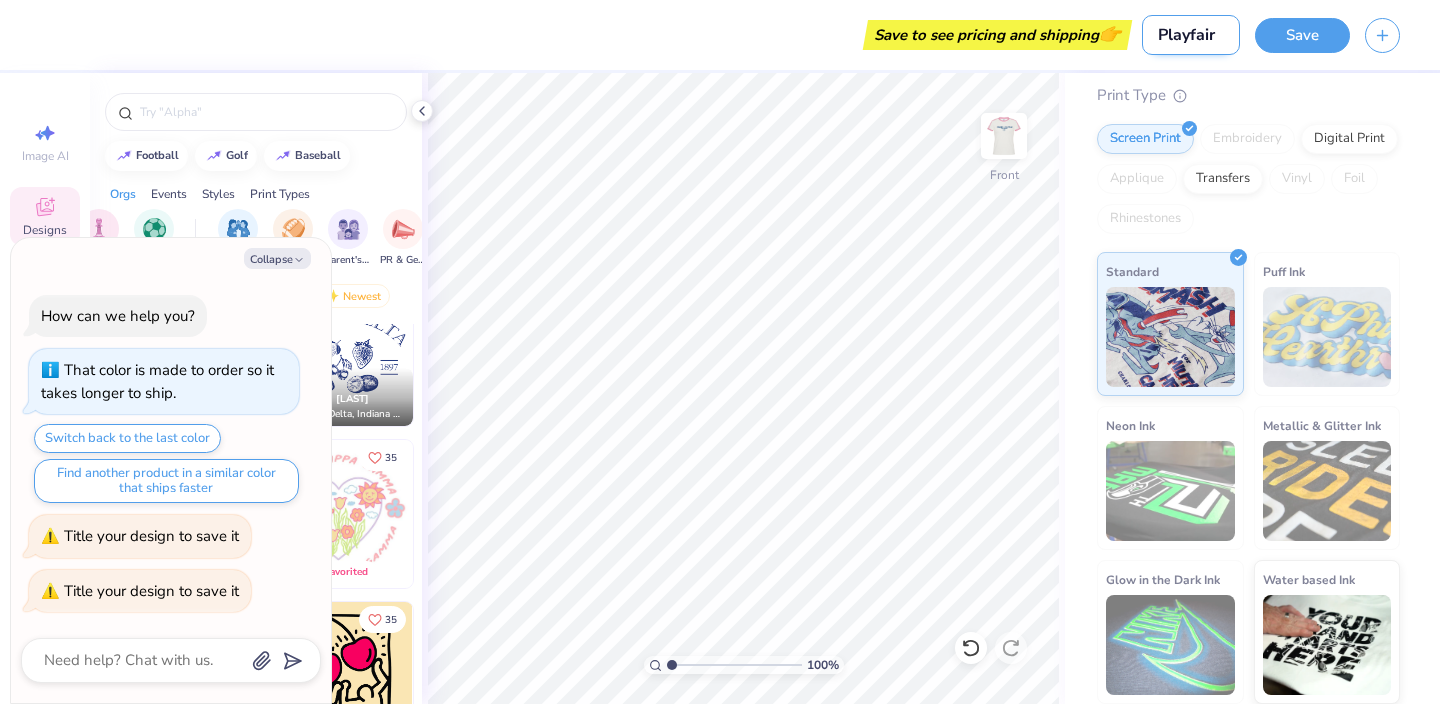 type on "Playfair F" 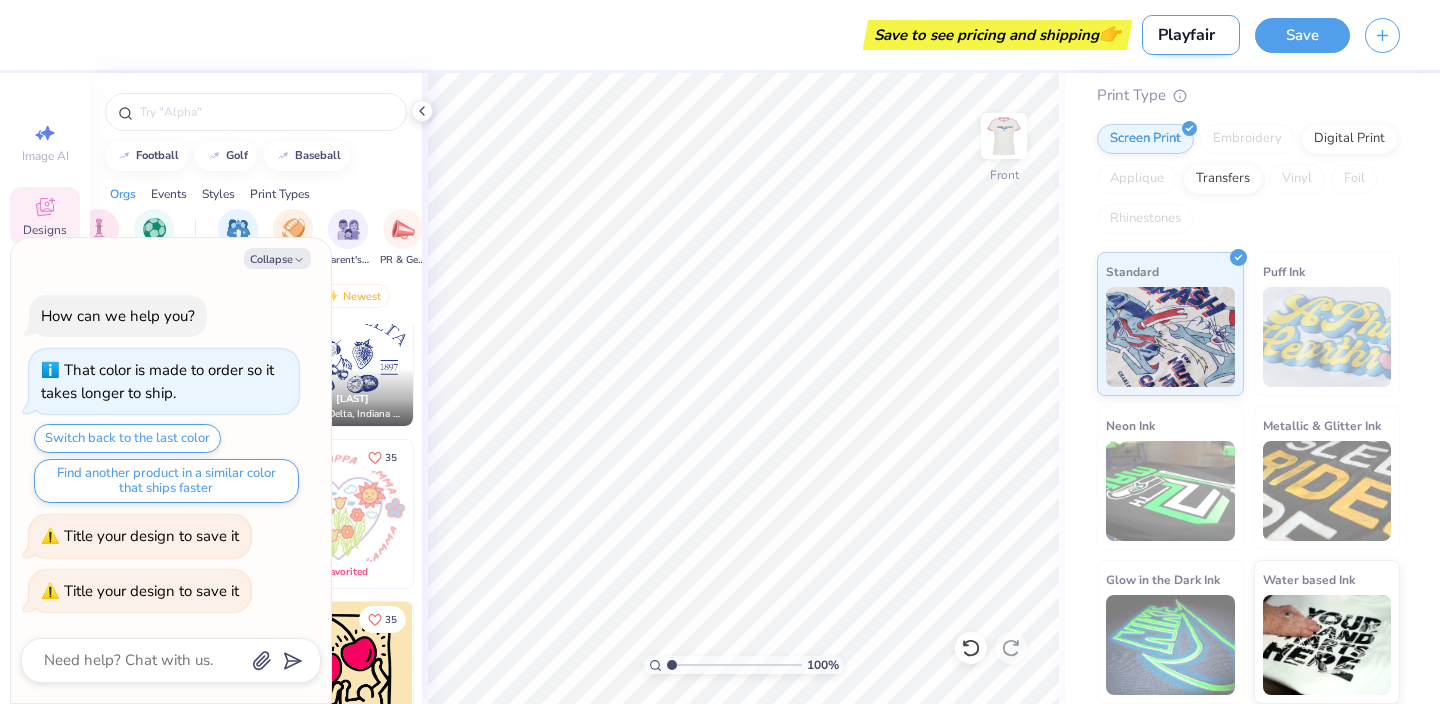 type on "x" 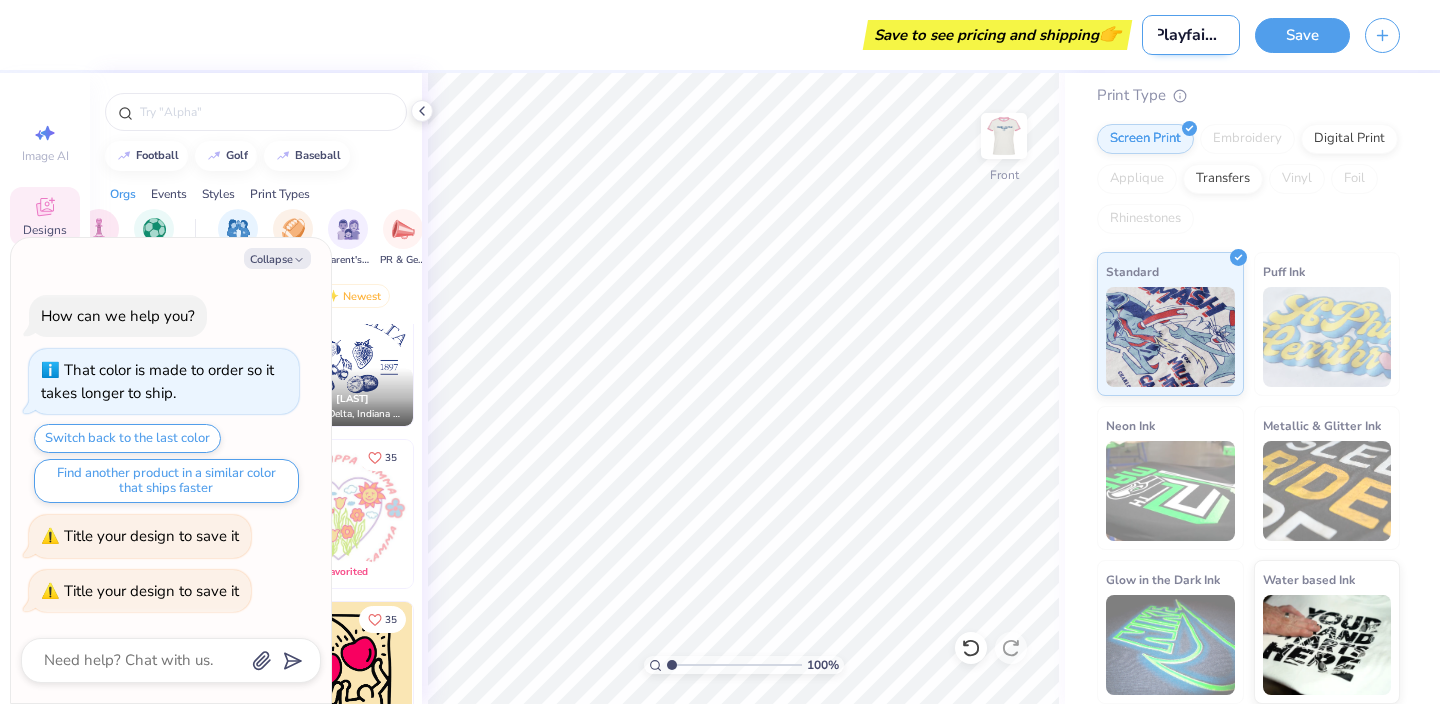 type on "Playfair Fa" 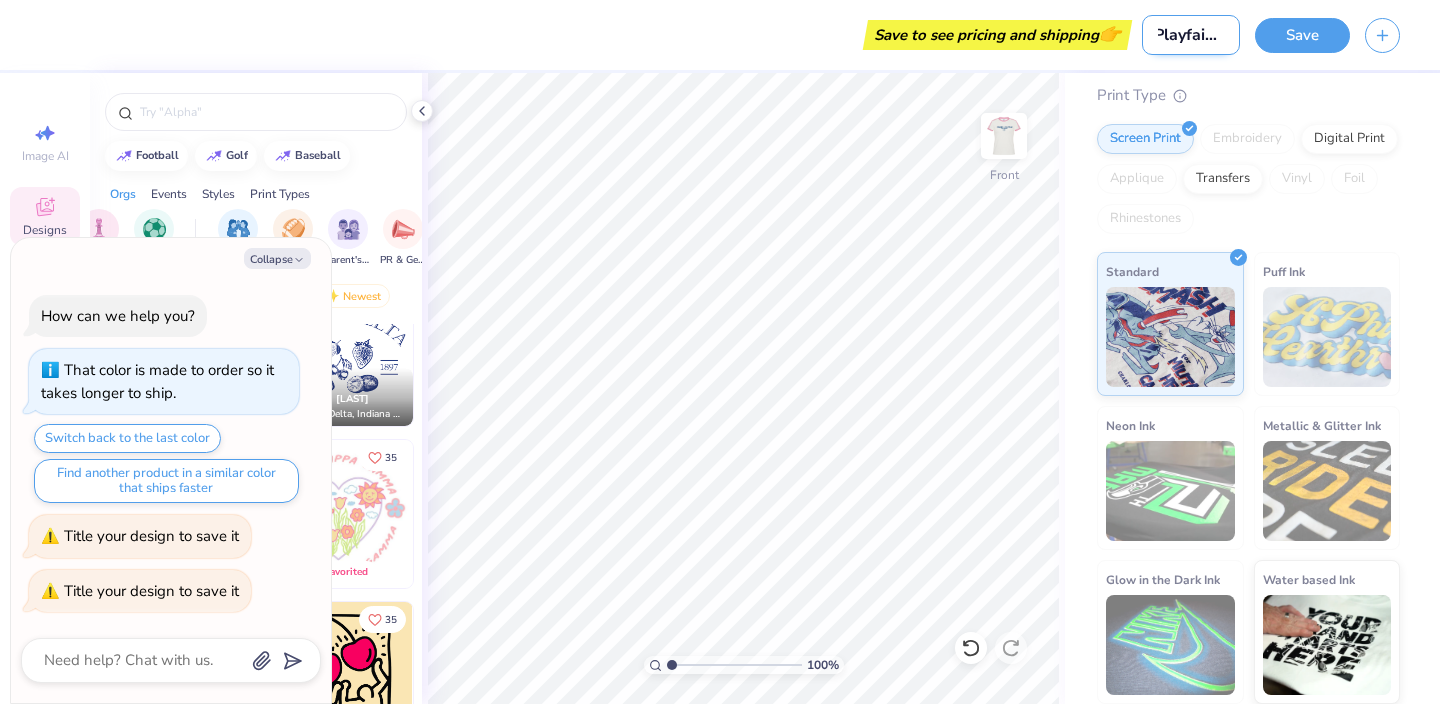 type on "x" 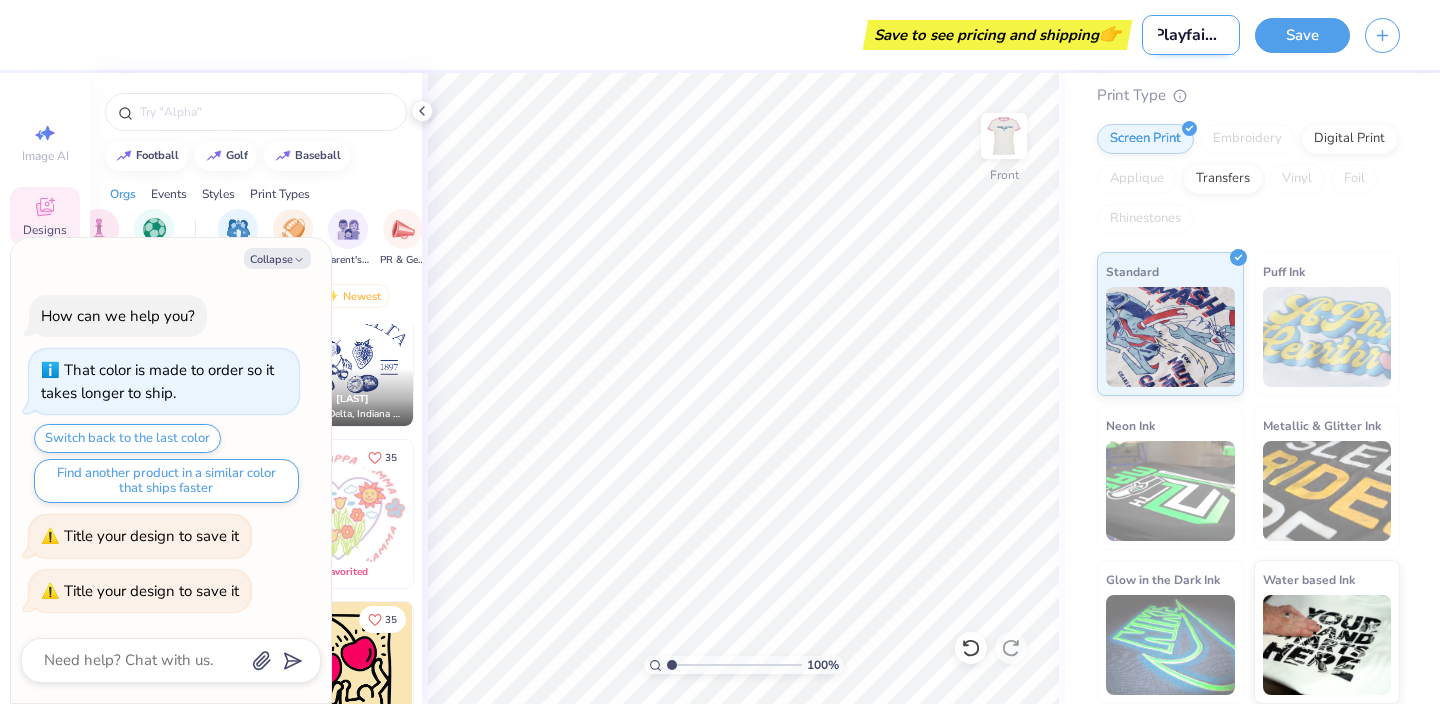 type on "Playfair Fal" 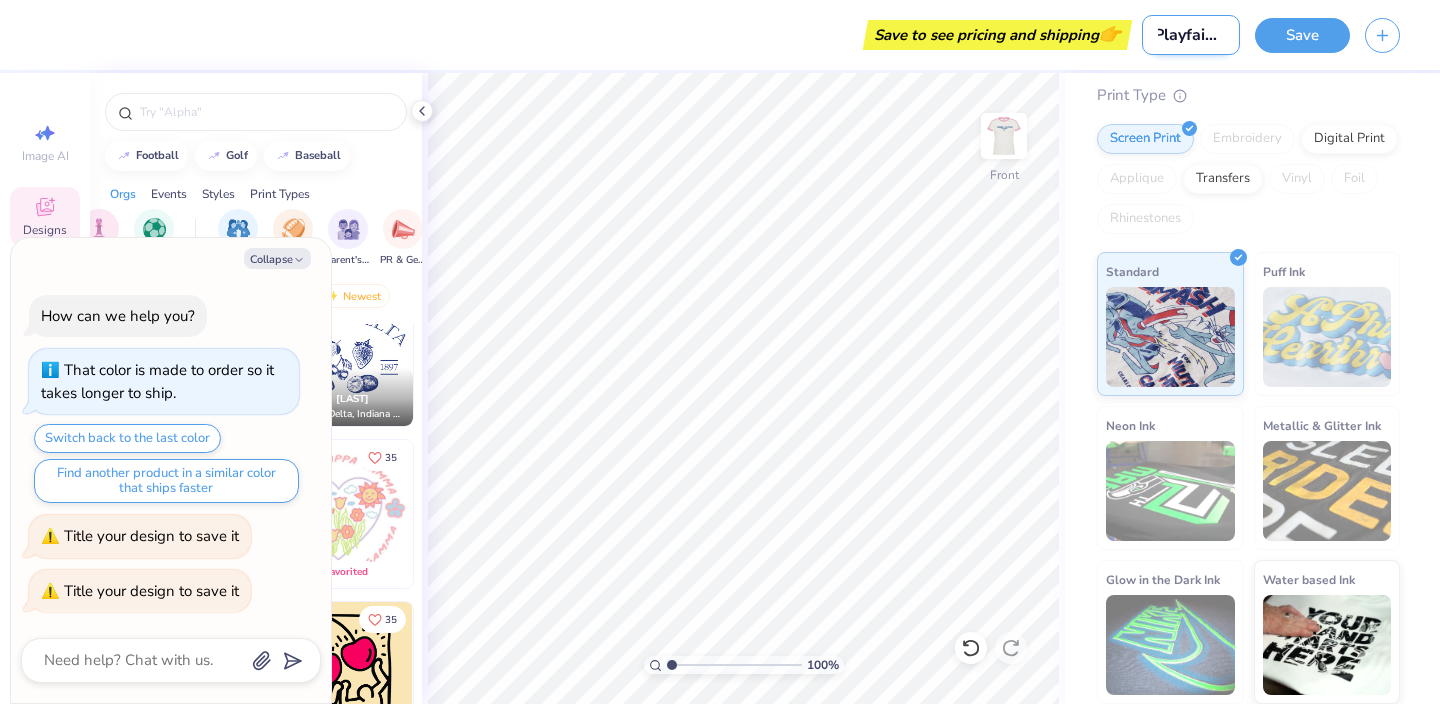 type on "x" 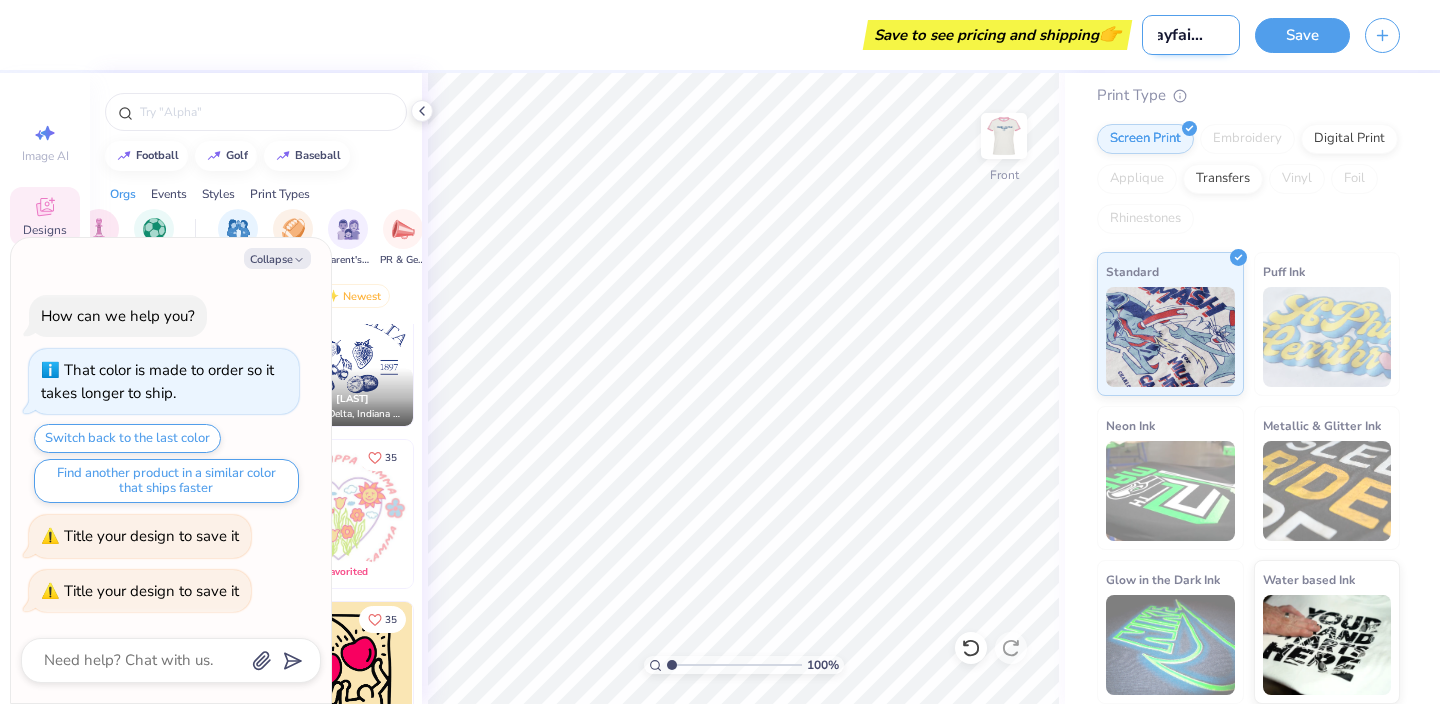 type on "Playfair Fall" 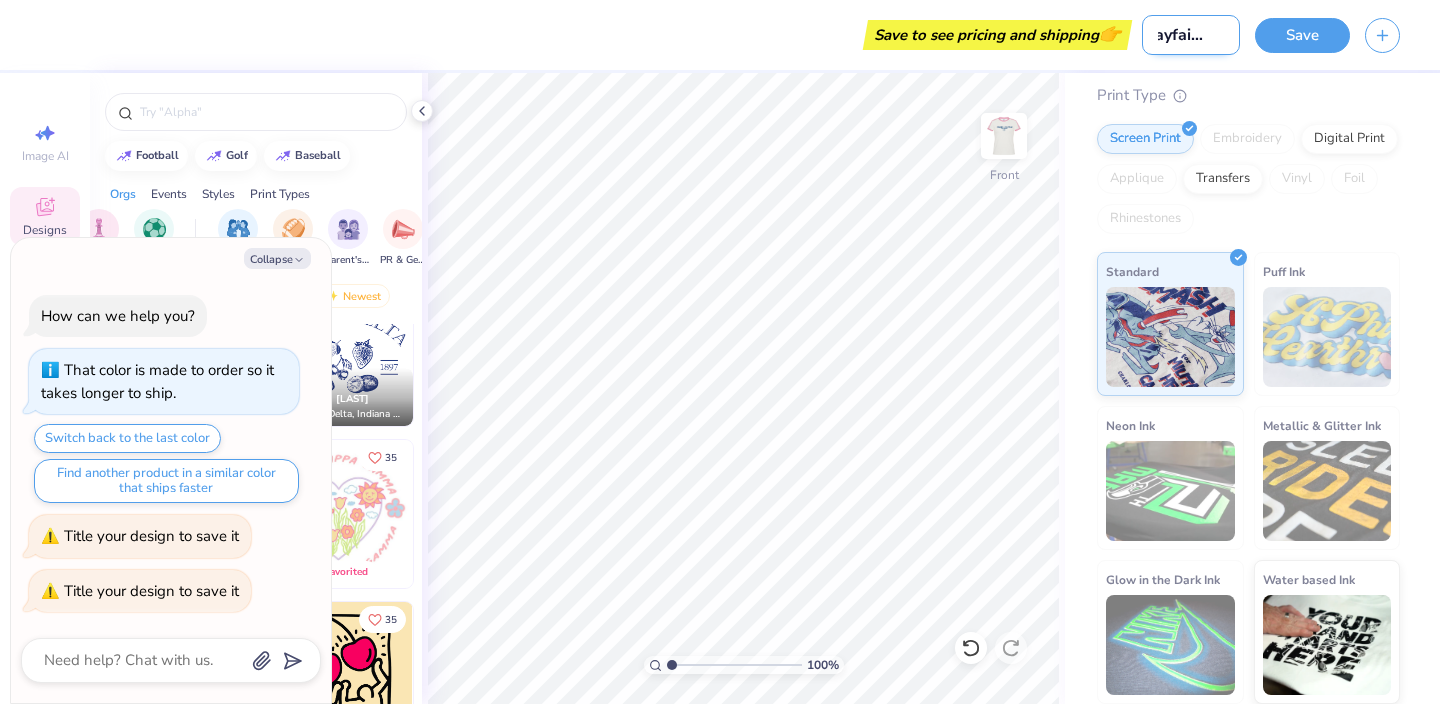 type on "x" 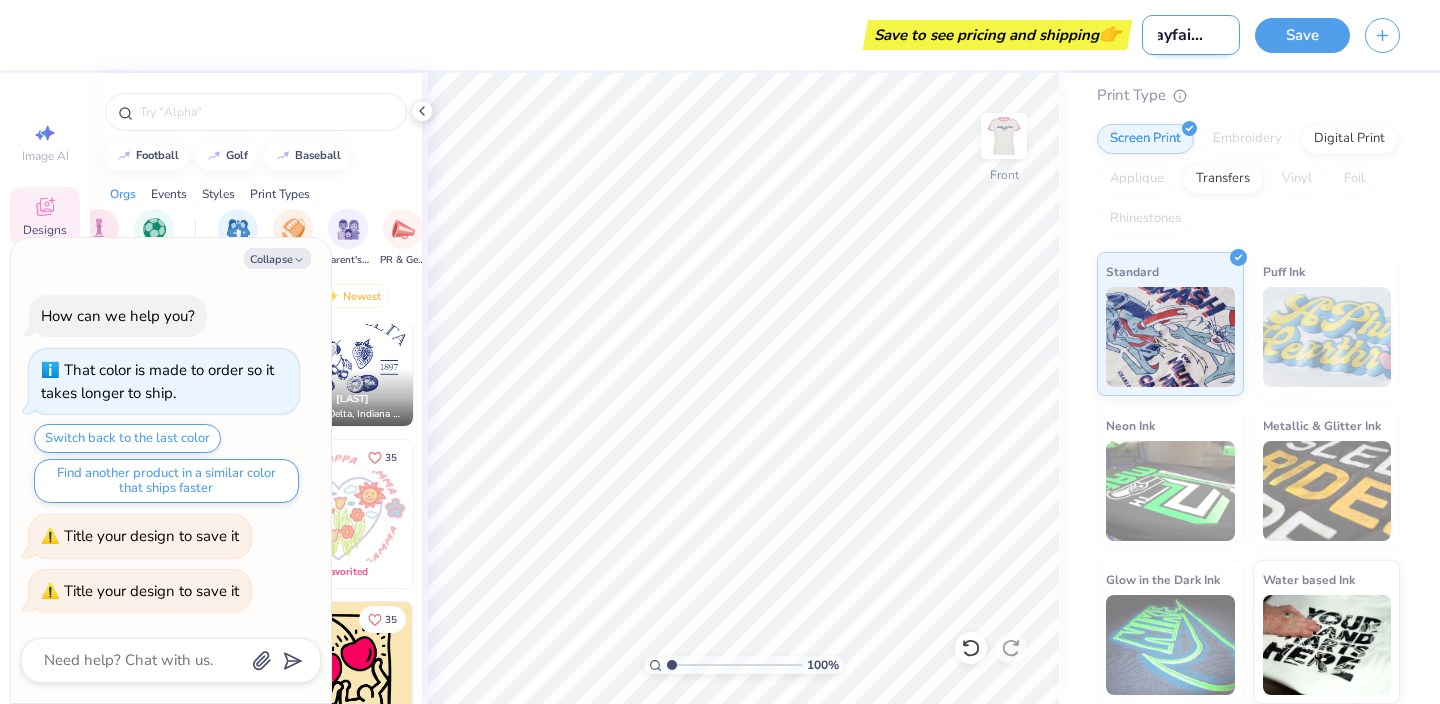 type on "Playfair Fall" 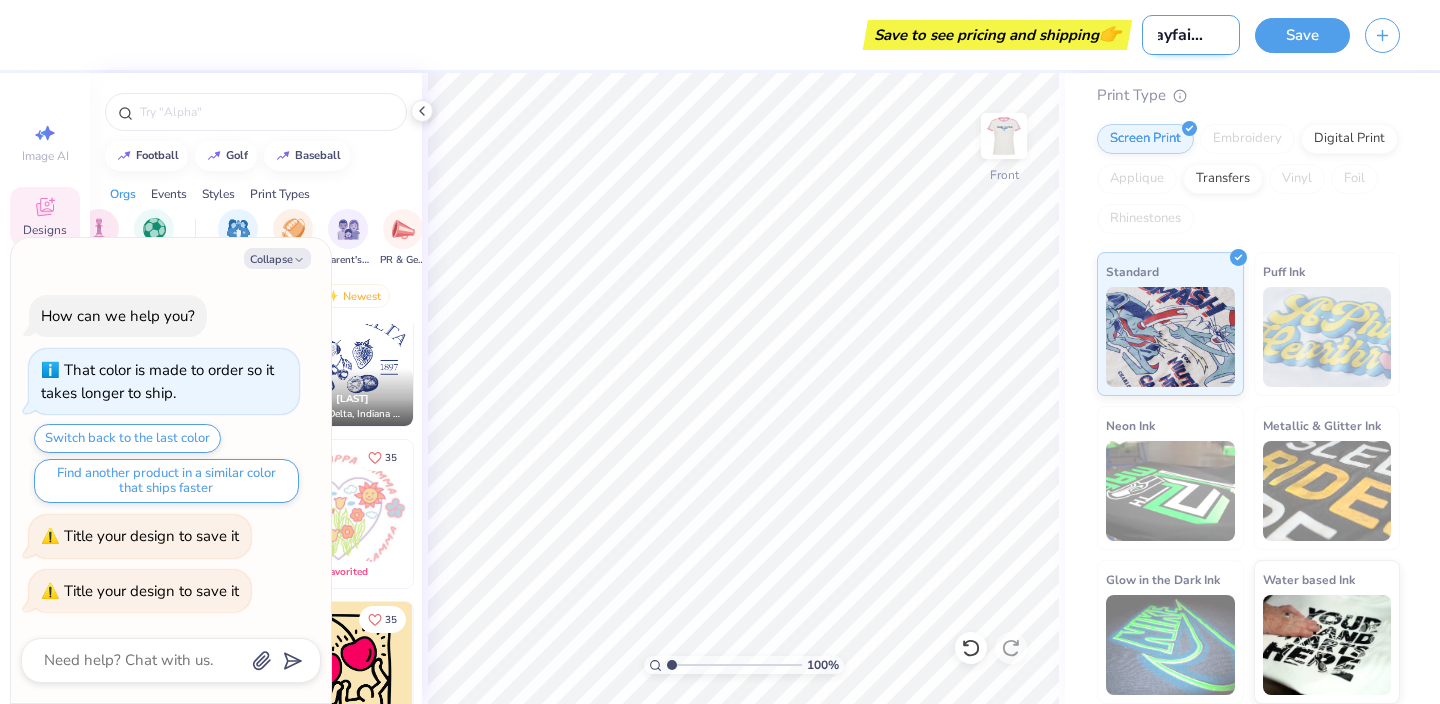 type on "x" 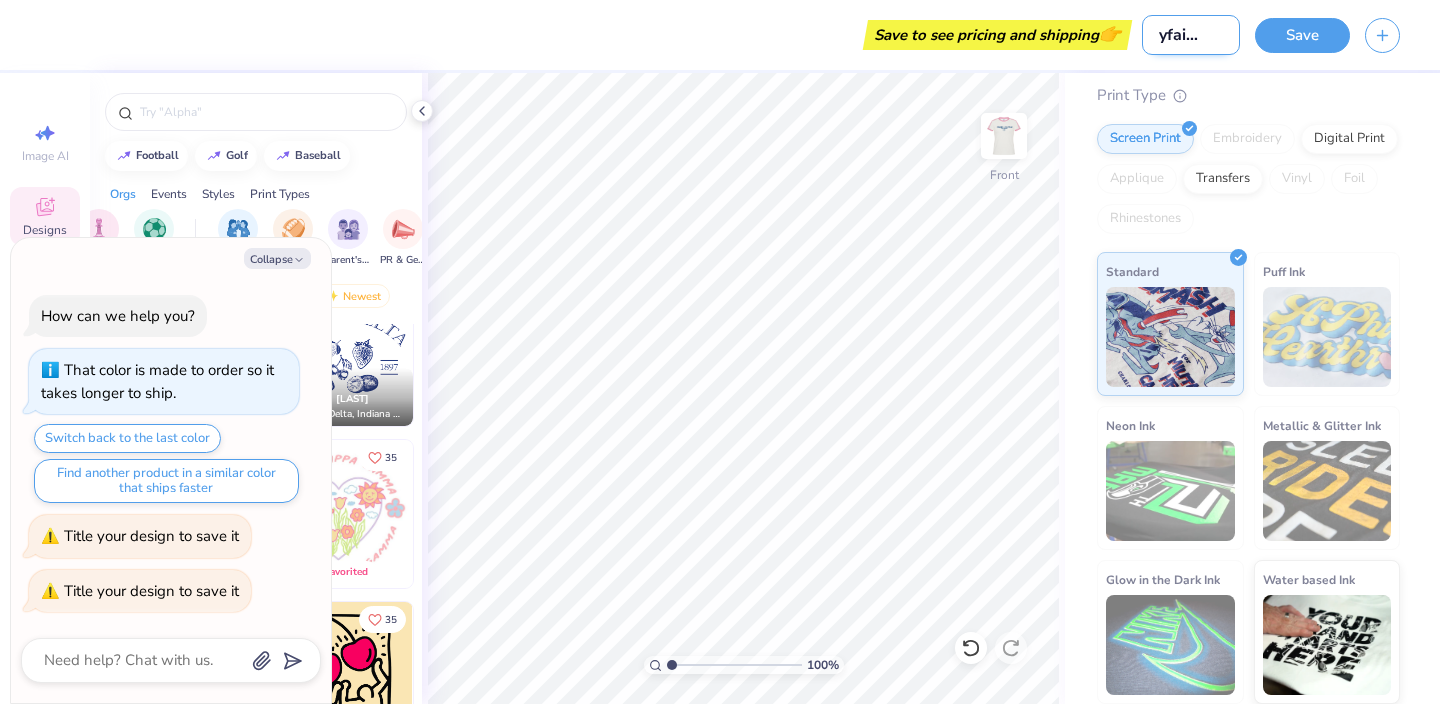 type on "Playfair Fall f" 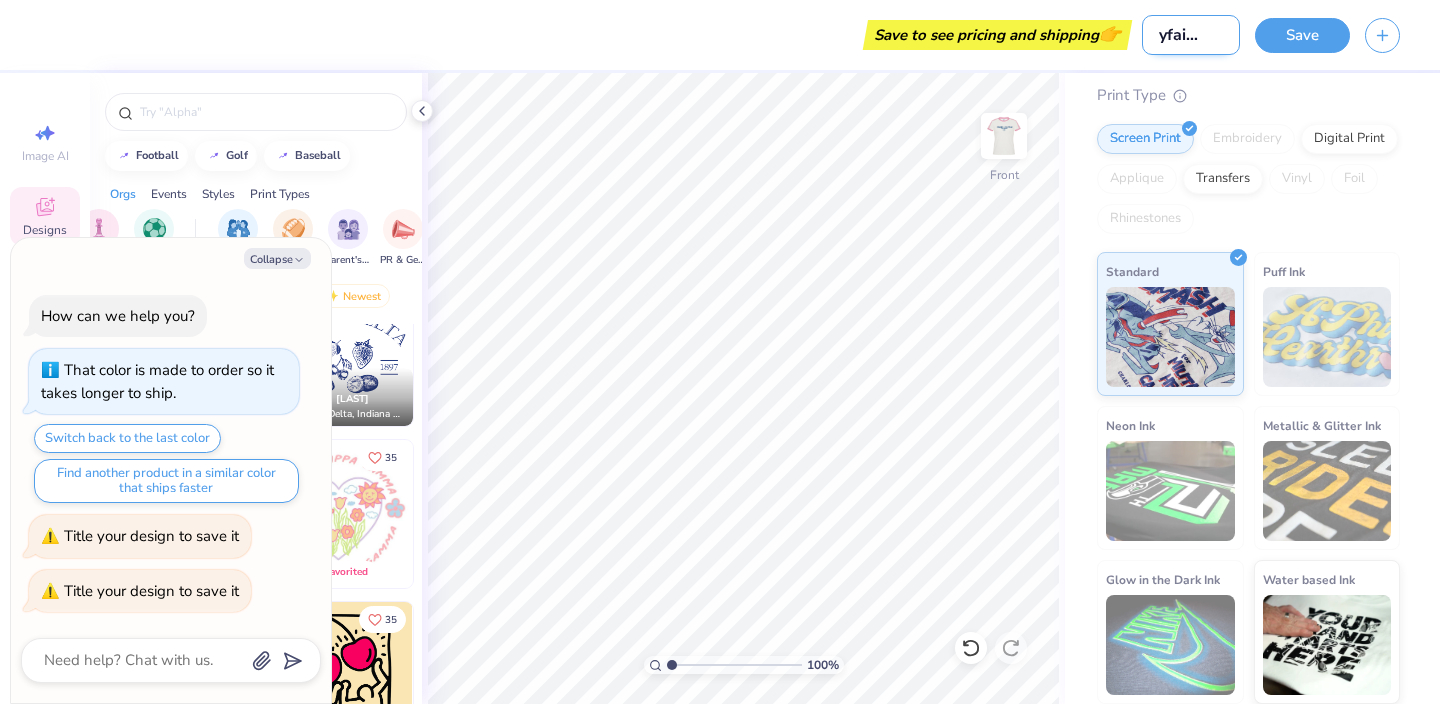 type on "x" 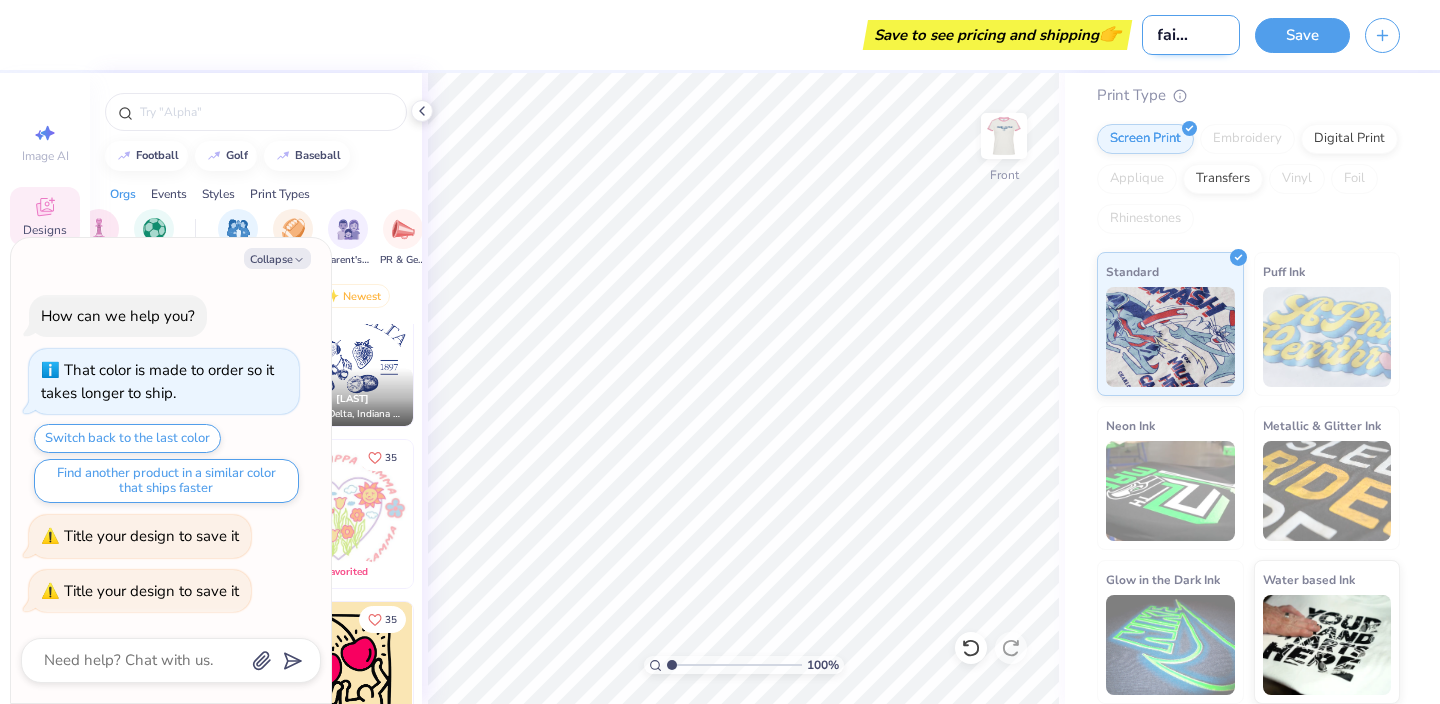 type on "Playfair Fall fe" 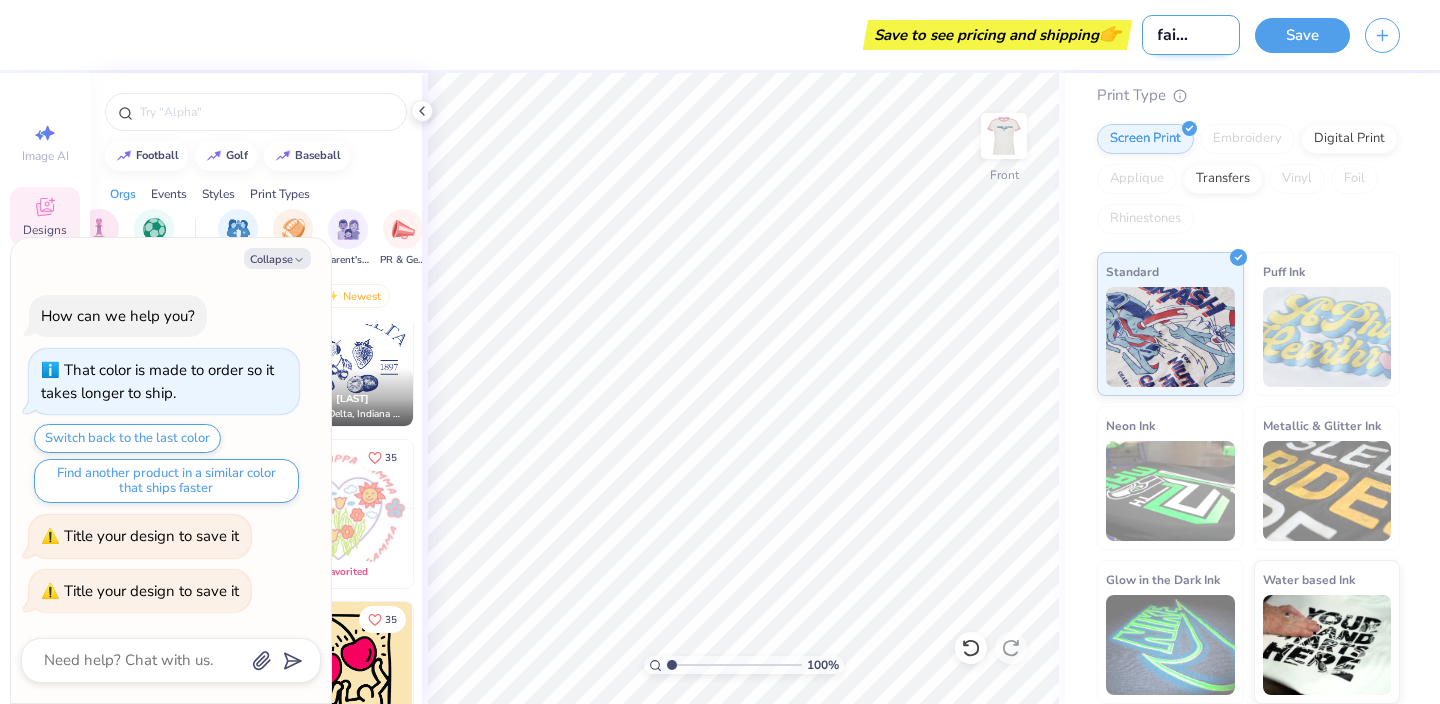 type on "x" 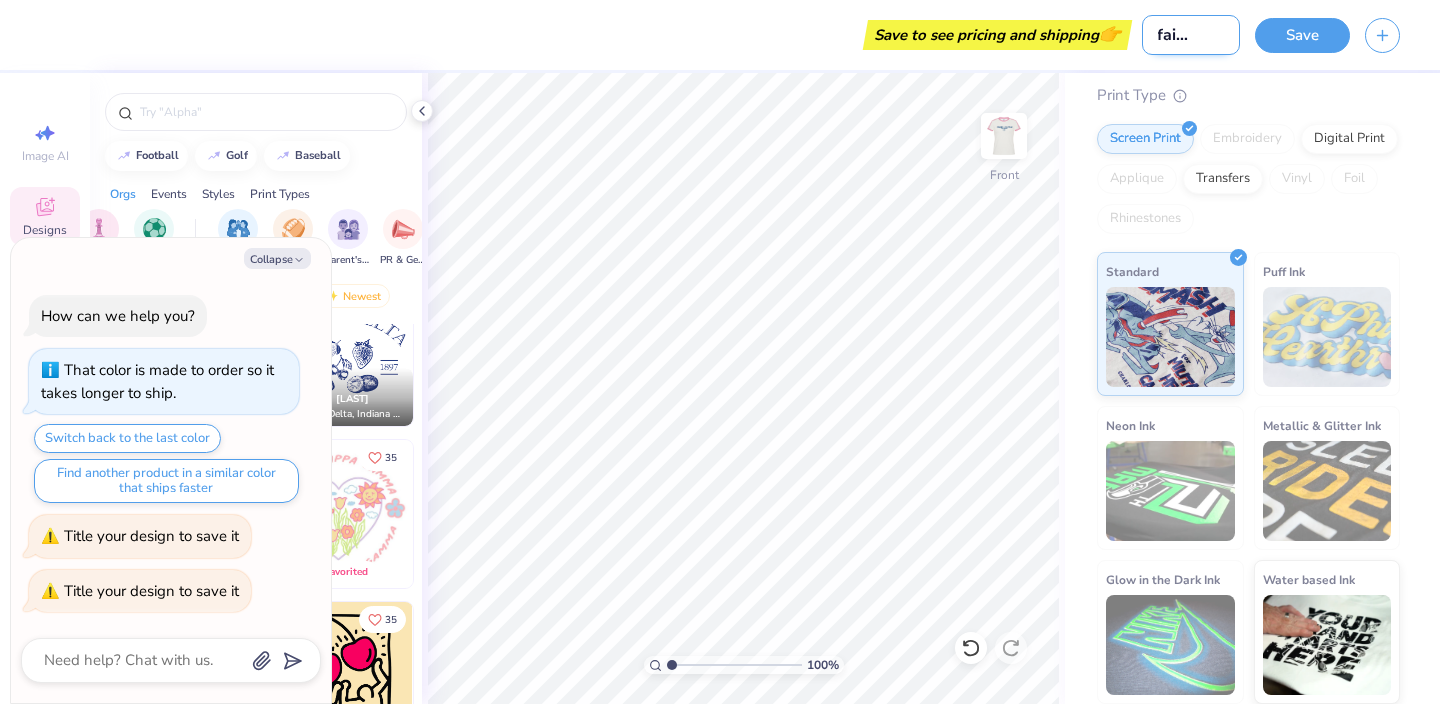 type on "Playfair Fall fes" 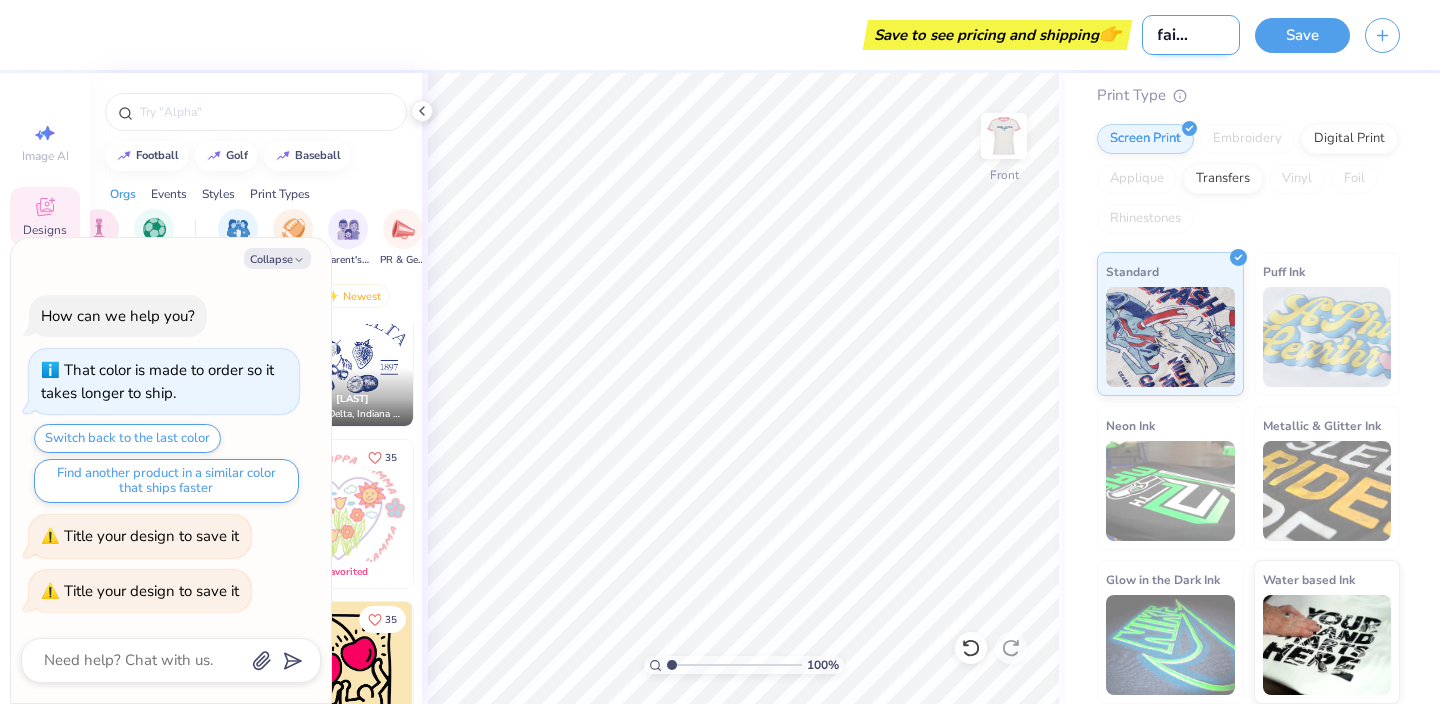 type on "x" 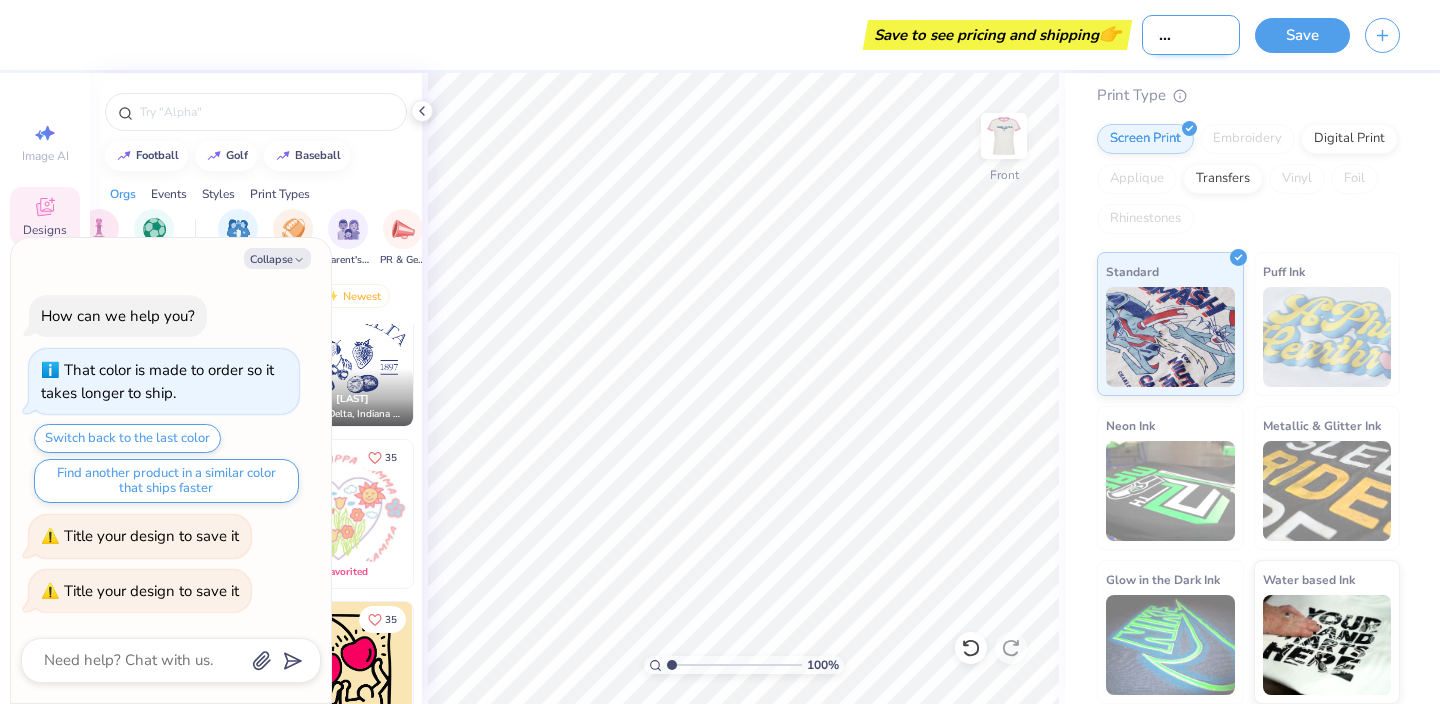 type on "Playfair Fall fest" 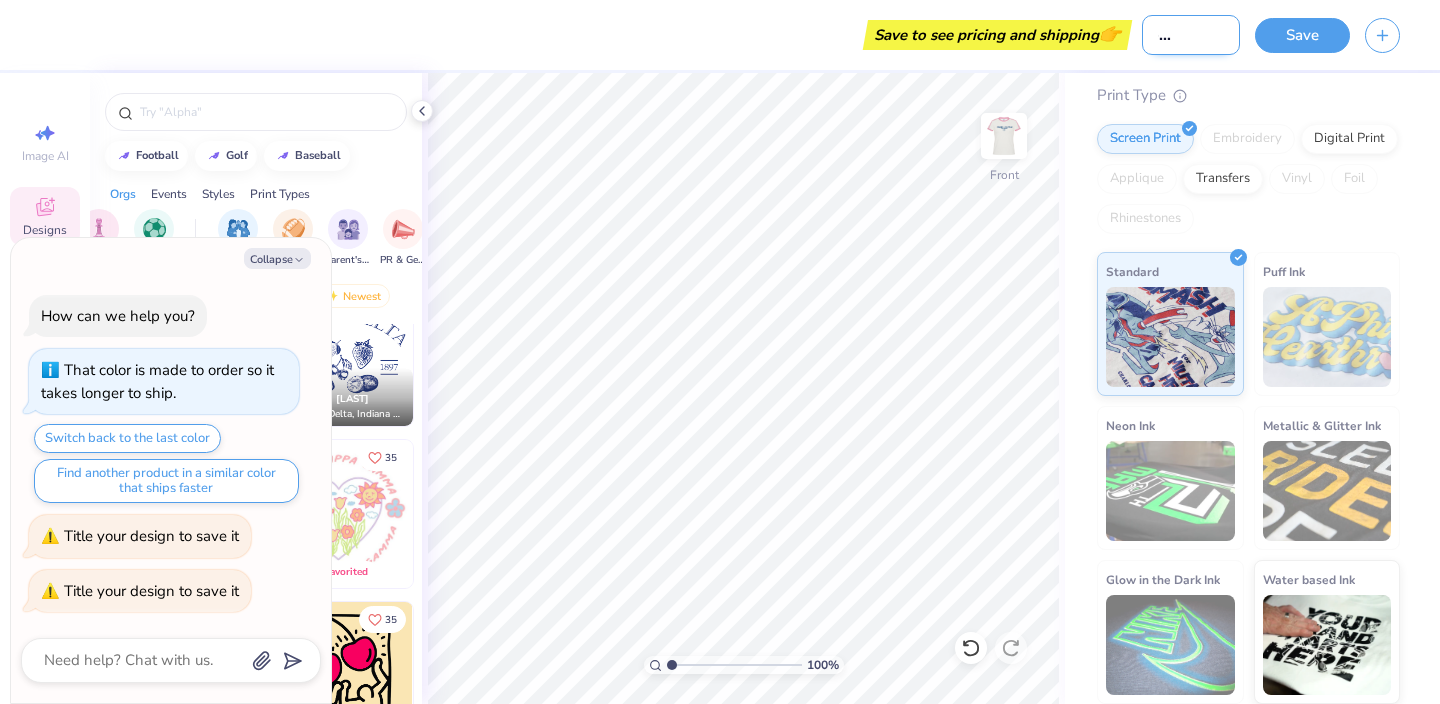 type on "x" 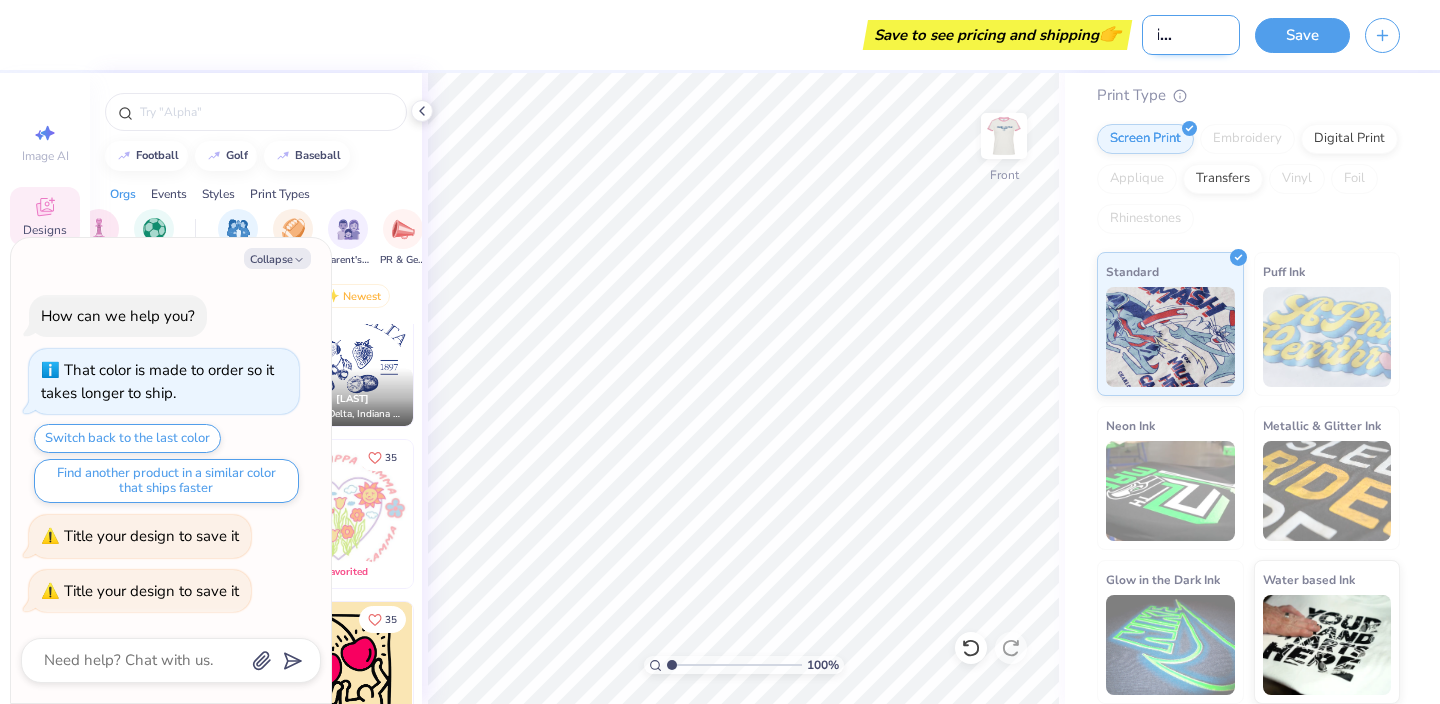 scroll, scrollTop: 0, scrollLeft: 56, axis: horizontal 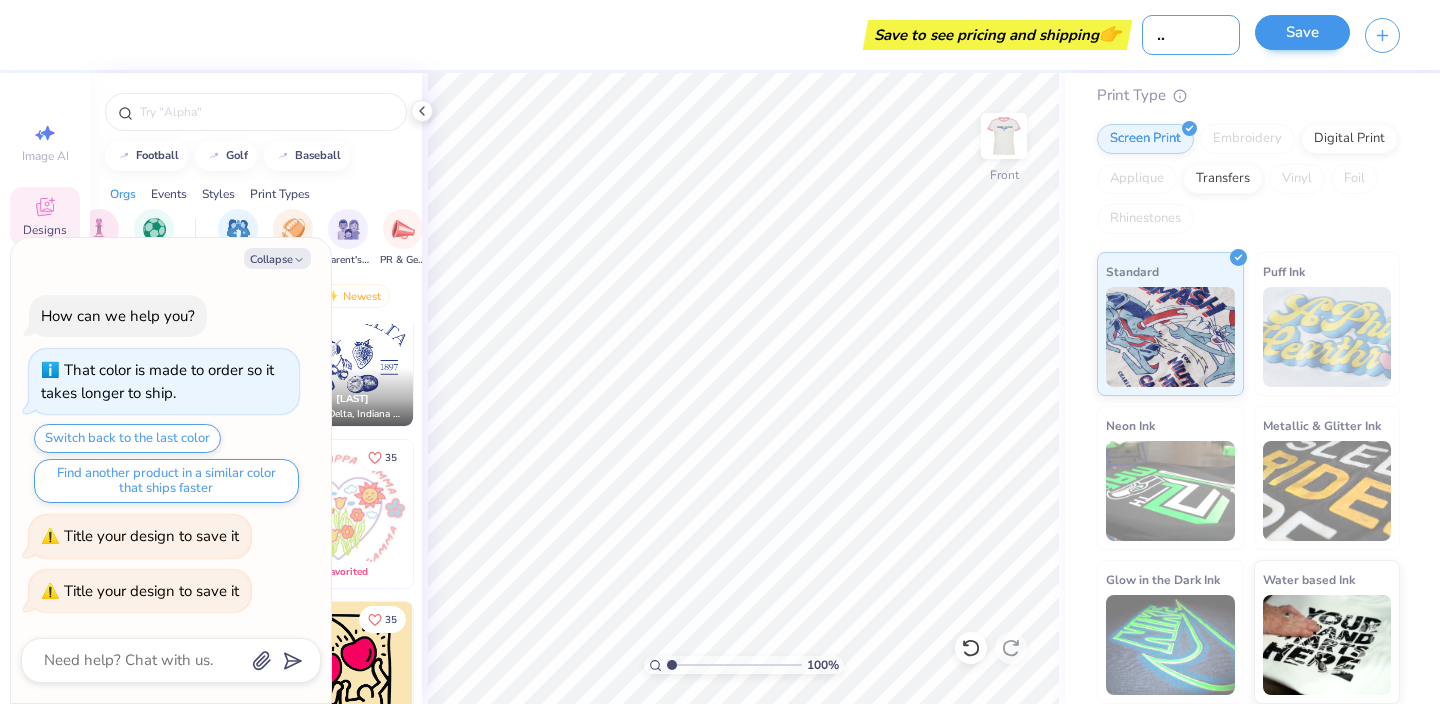 type on "Playfair Fall fest" 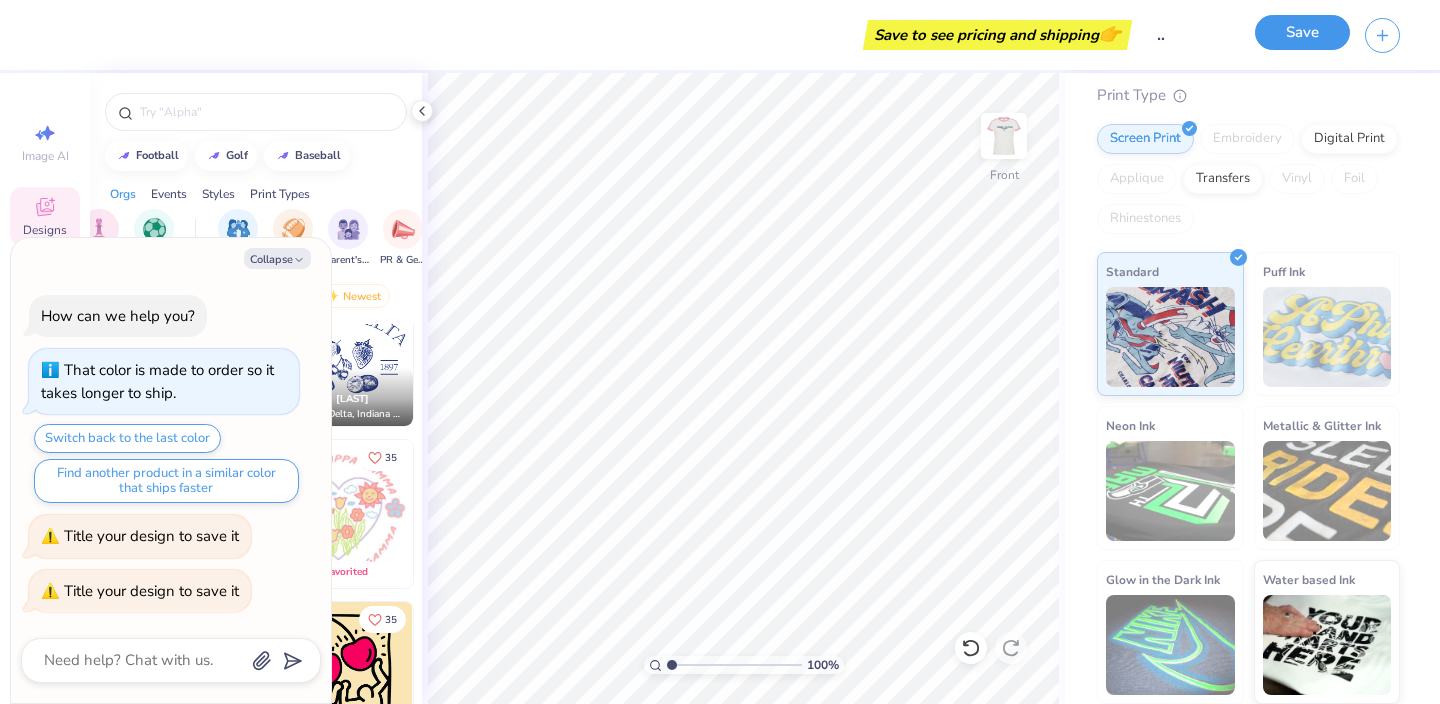 click on "Save" at bounding box center (1302, 32) 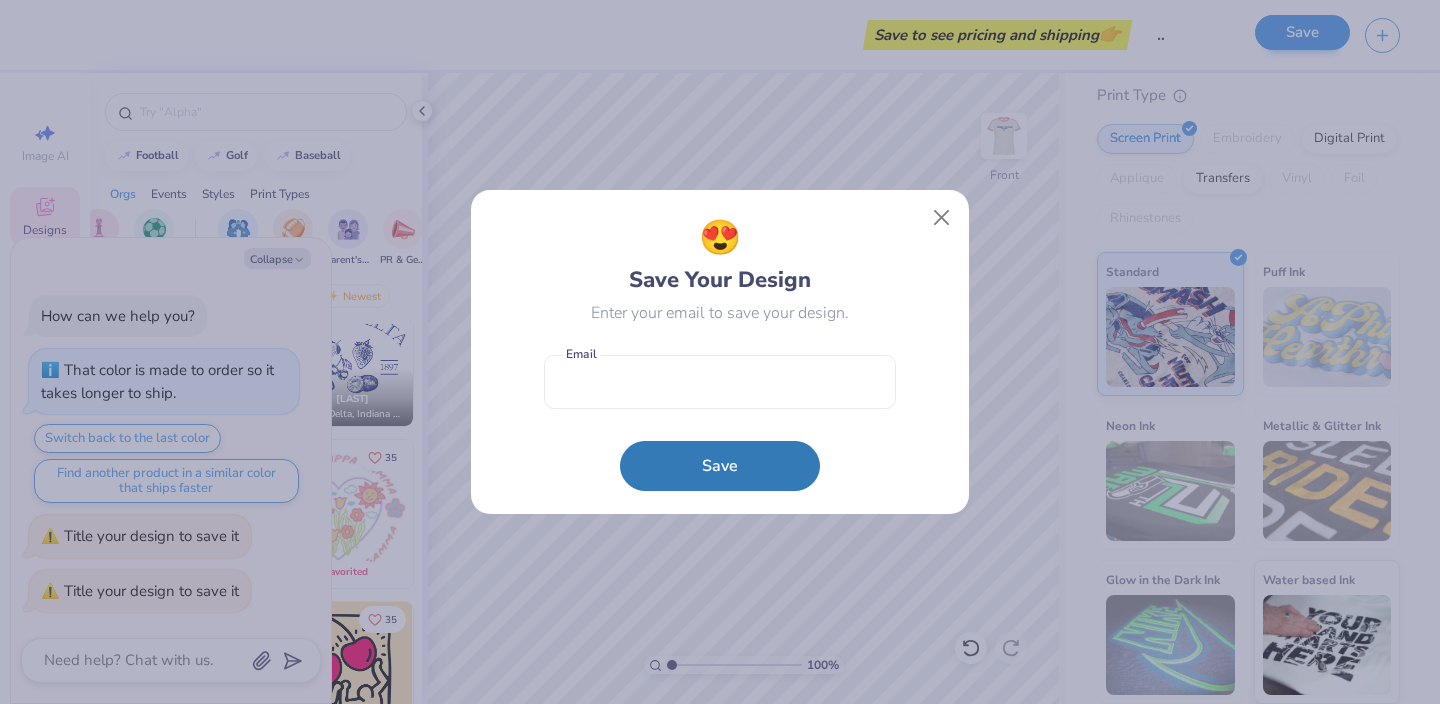 scroll, scrollTop: 0, scrollLeft: 0, axis: both 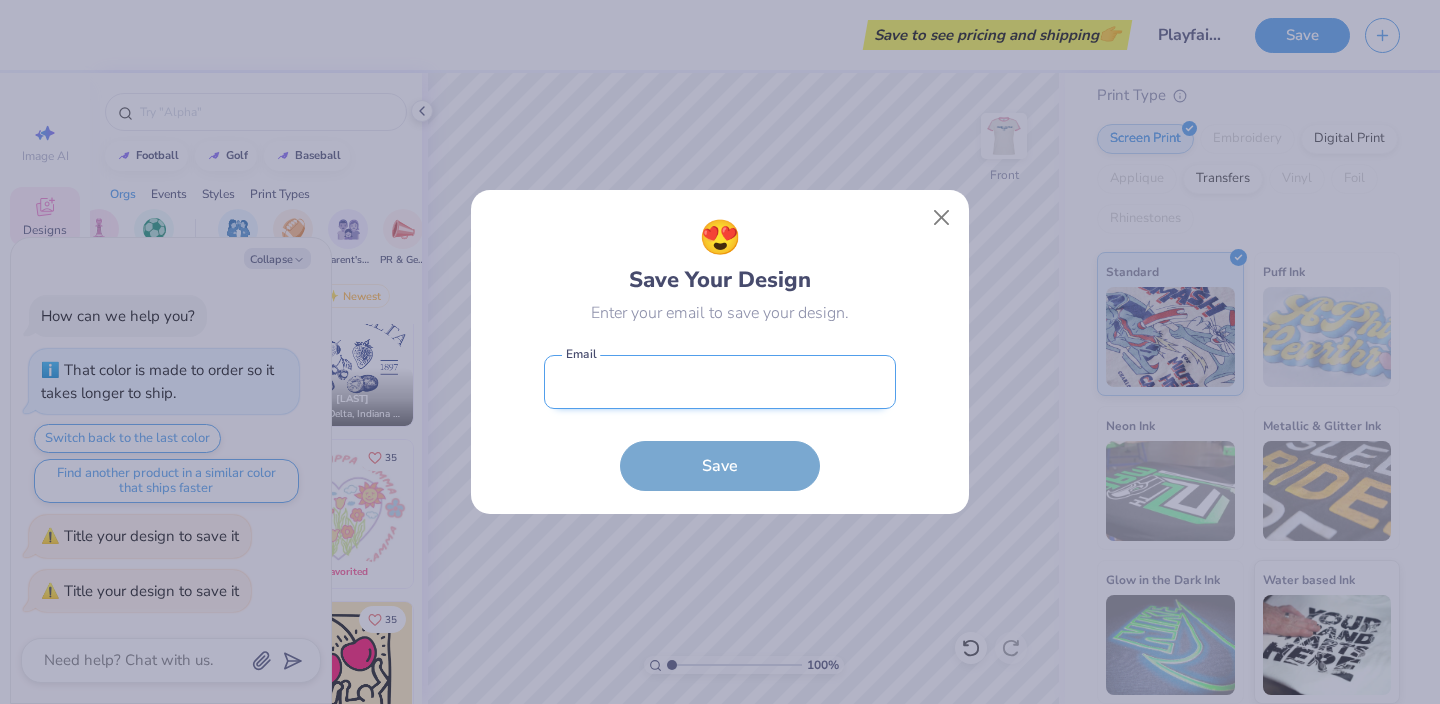 click at bounding box center (720, 382) 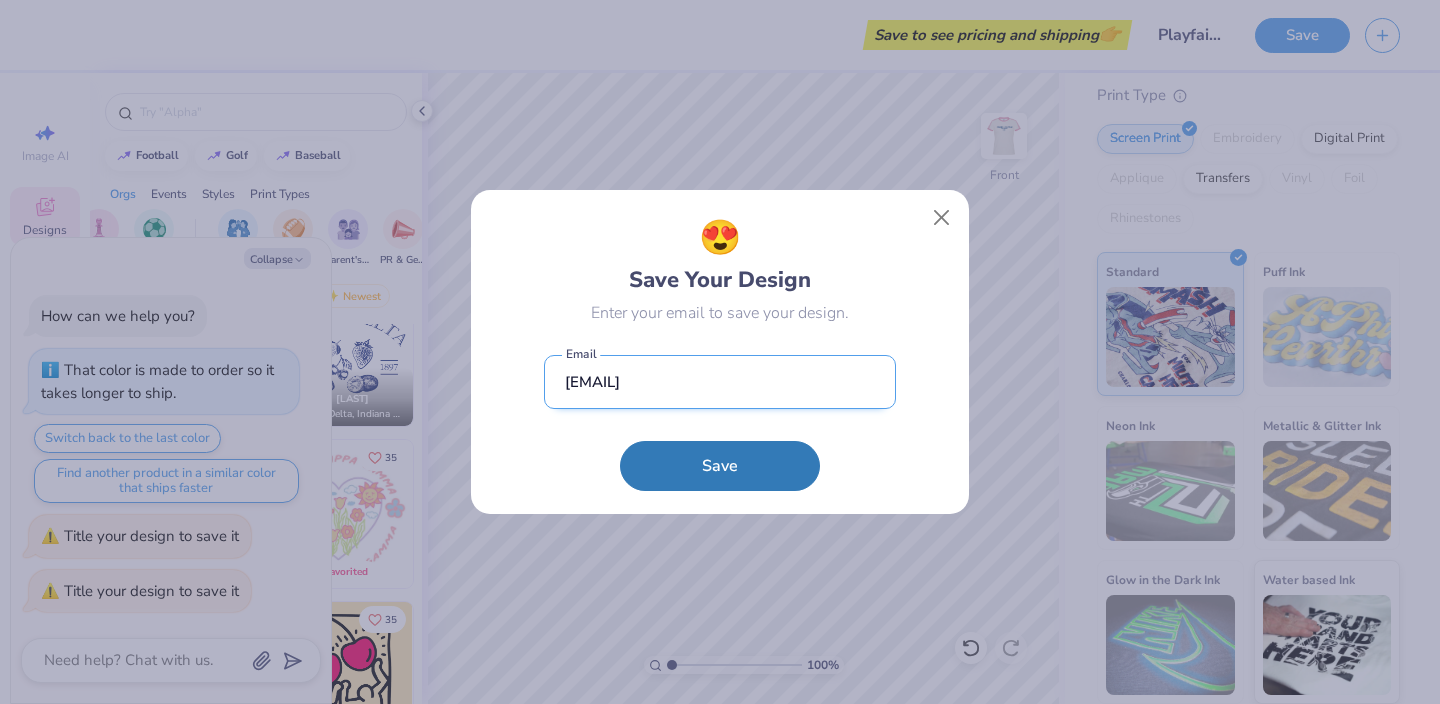 type on "kenziea08@icloud.com" 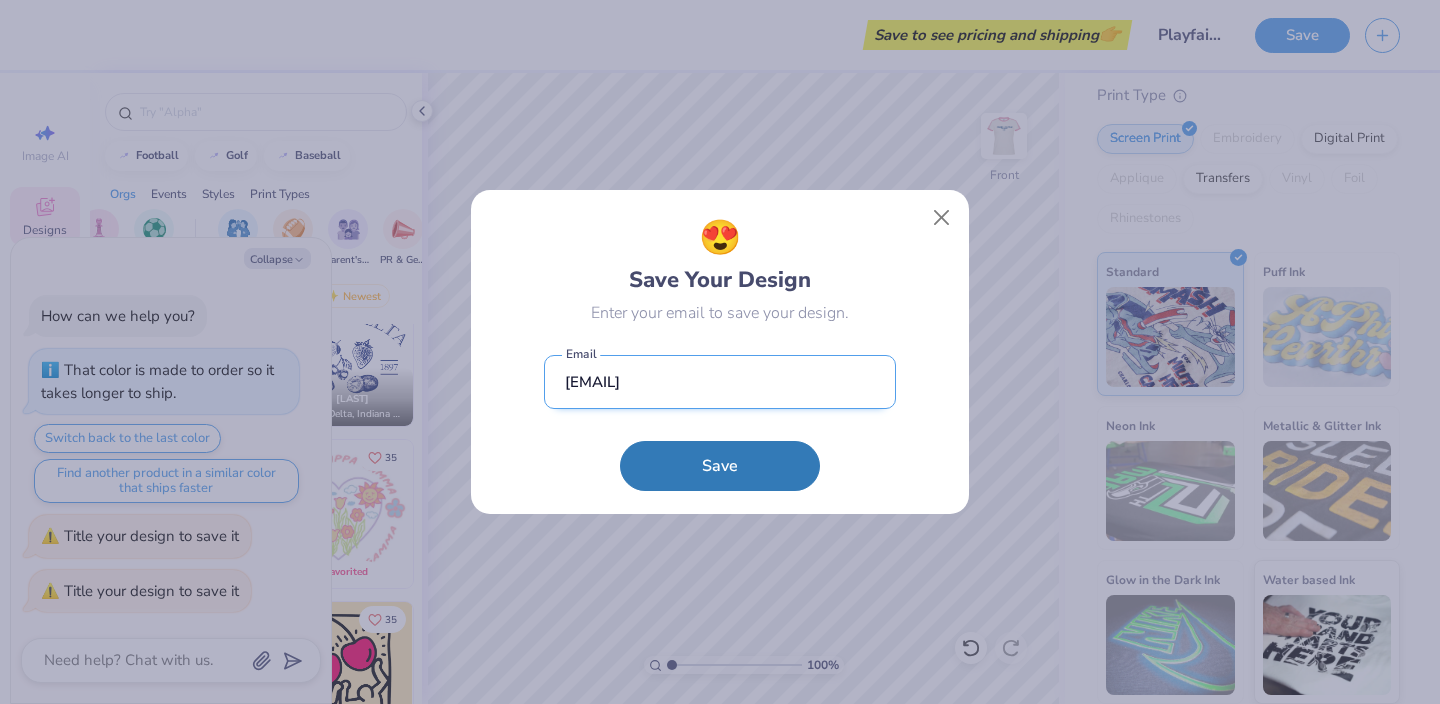 click on "Save" at bounding box center [720, 466] 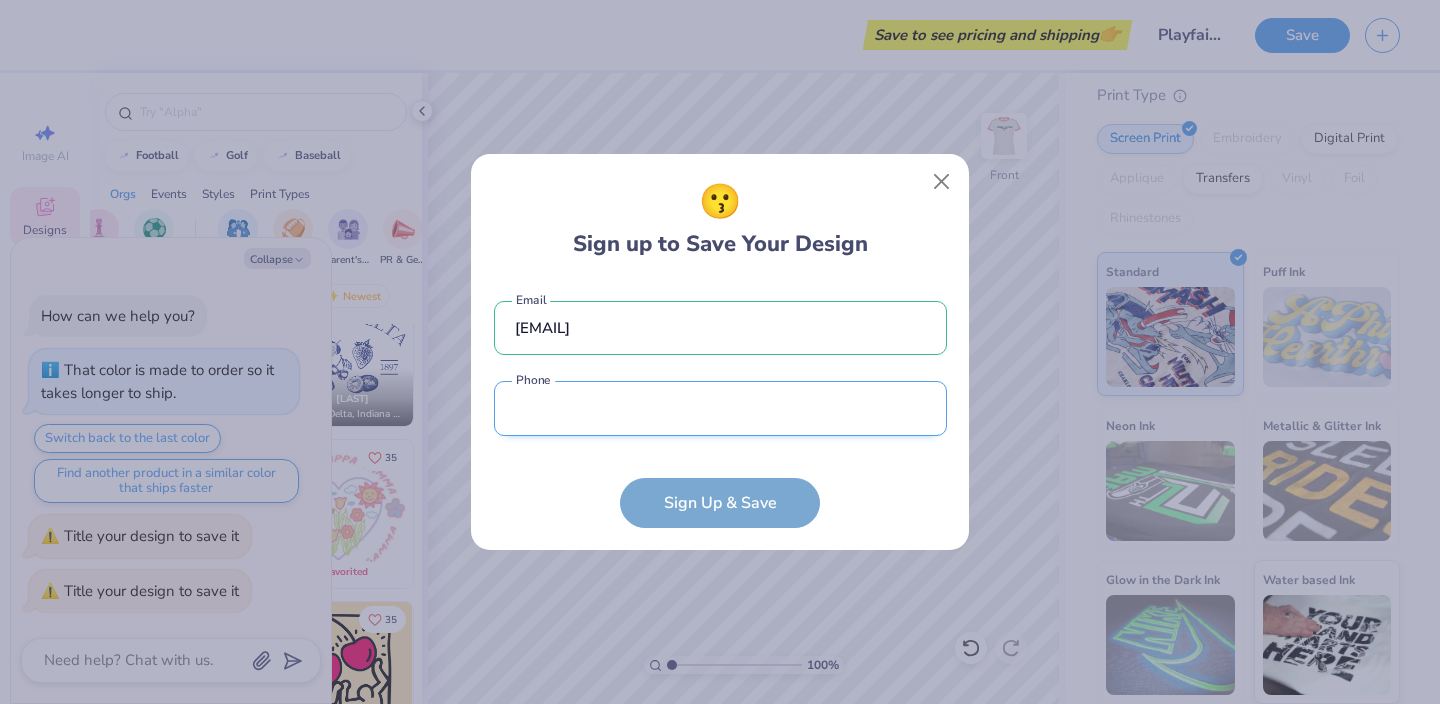 click at bounding box center (720, 408) 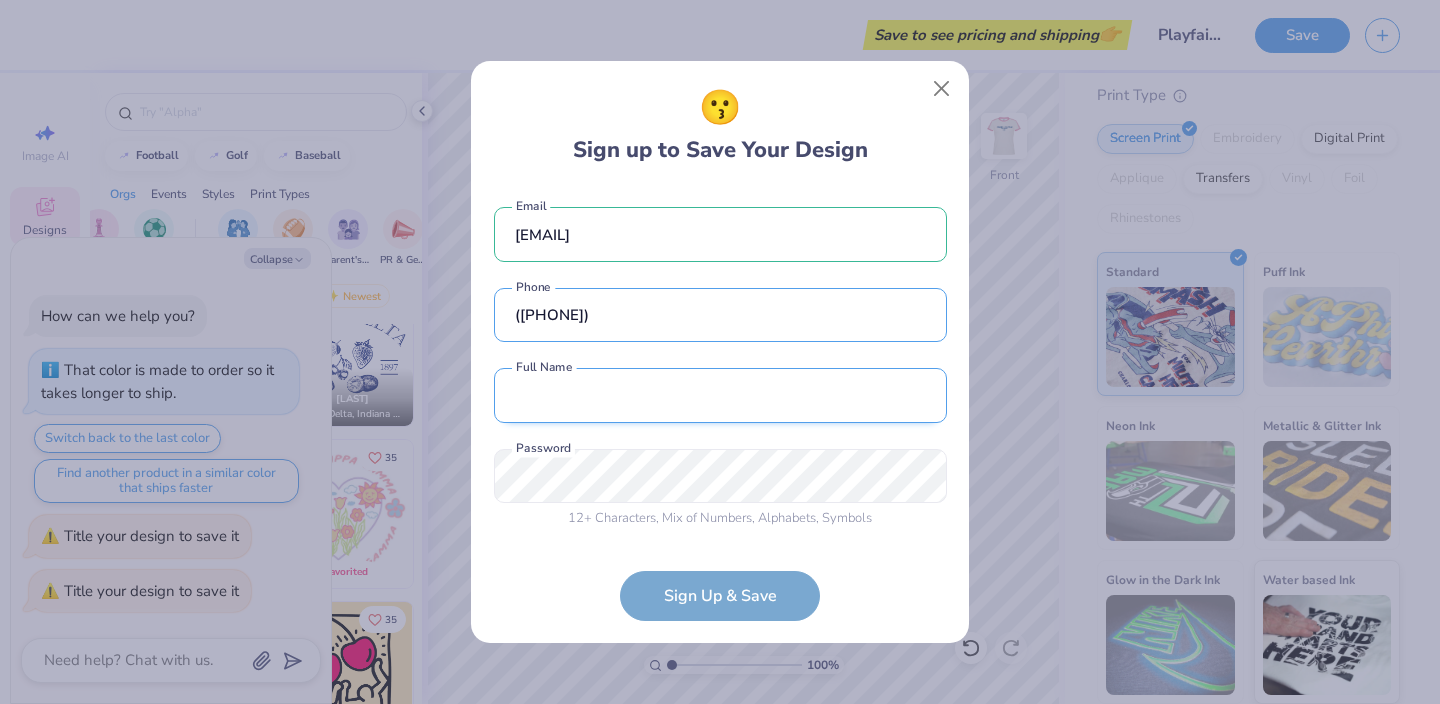 type on "(336) 979-9169" 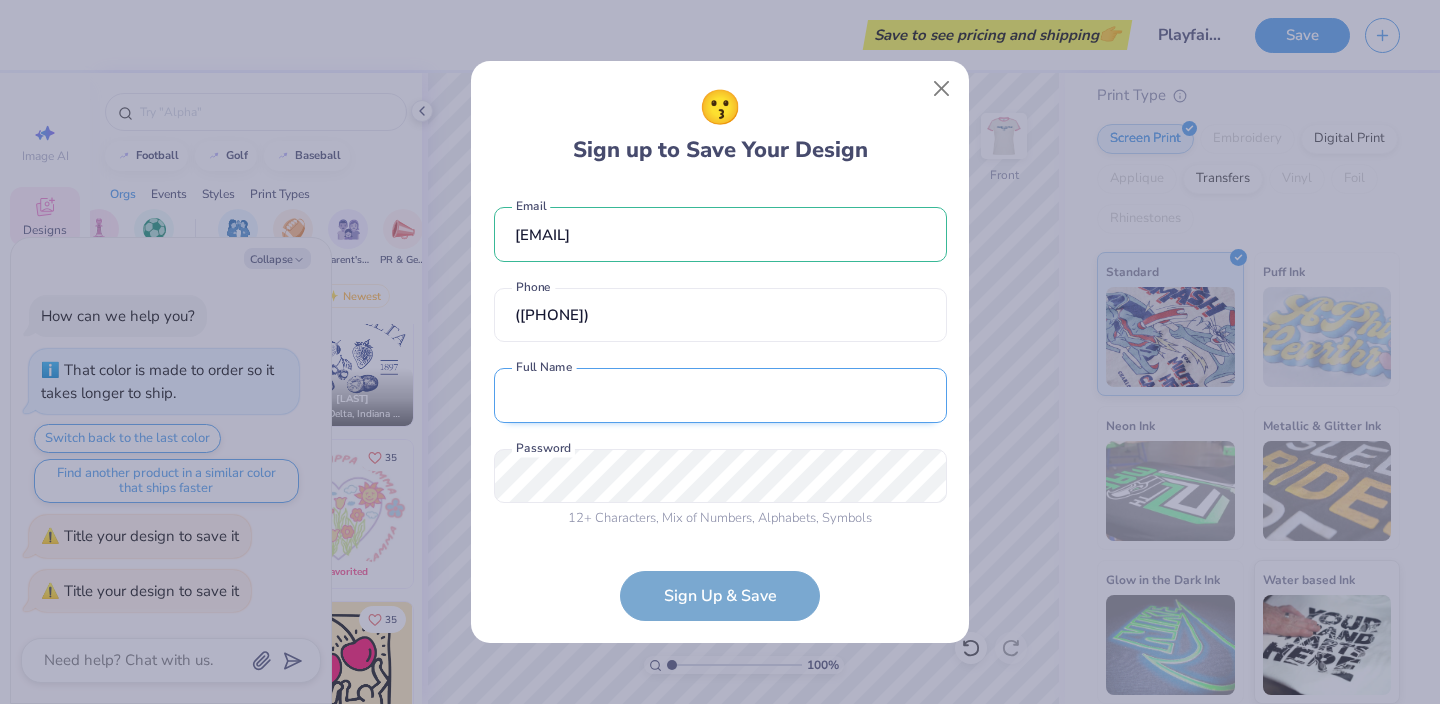 click at bounding box center [720, 395] 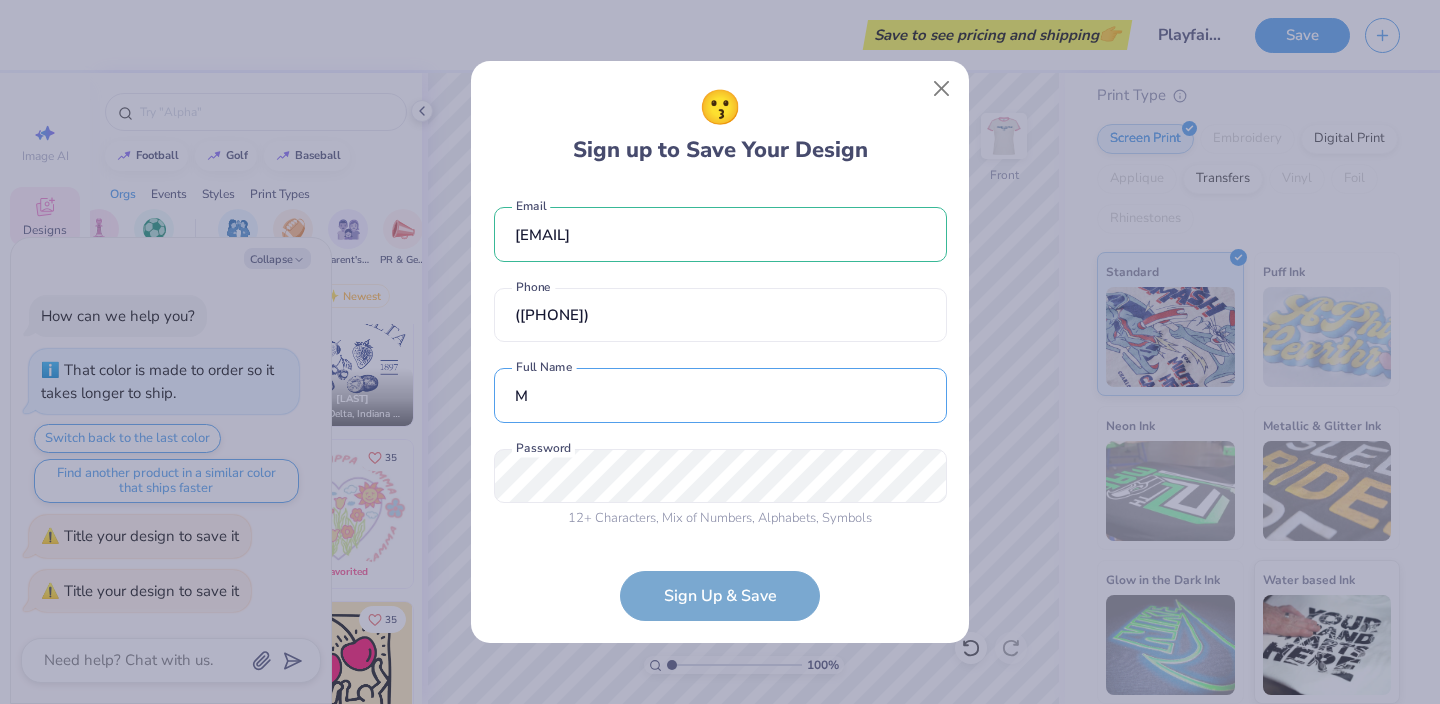 type on "Mackenzie Acker" 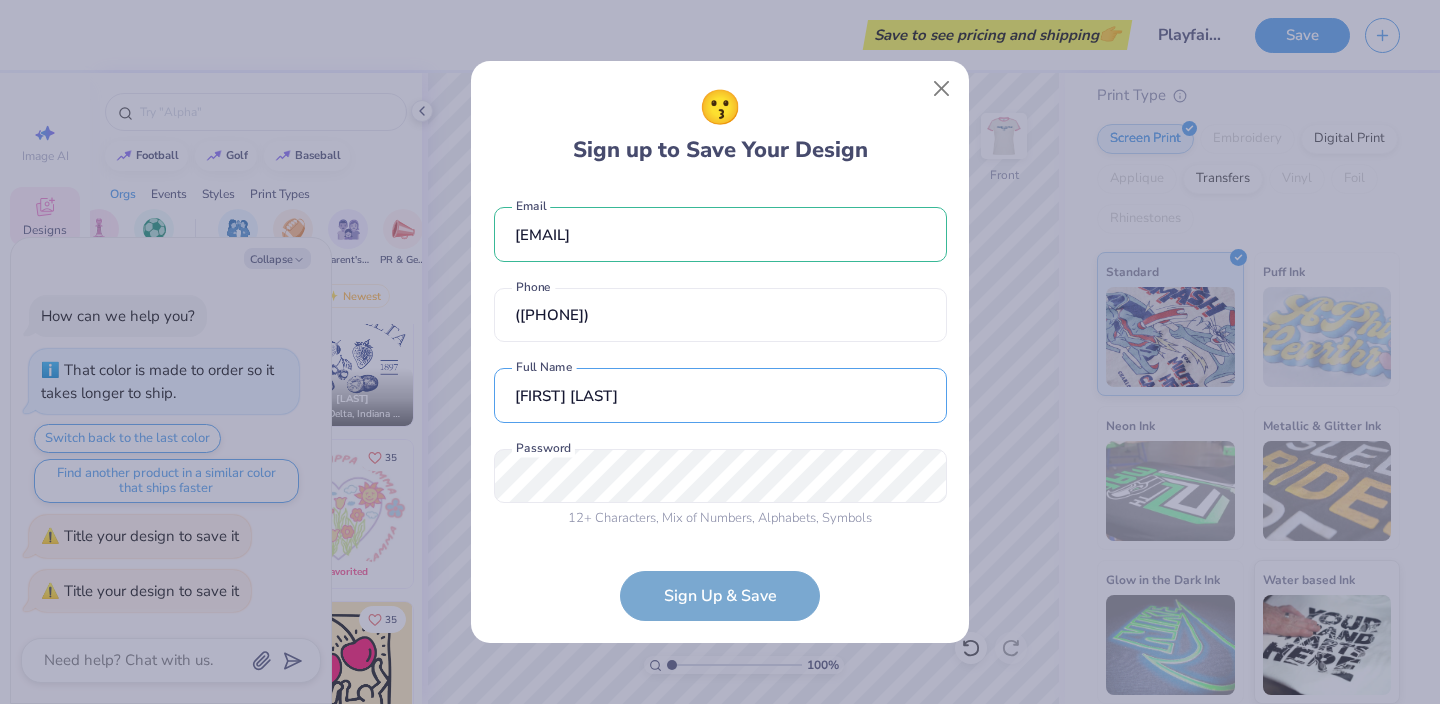 type on "(336) 979-9169" 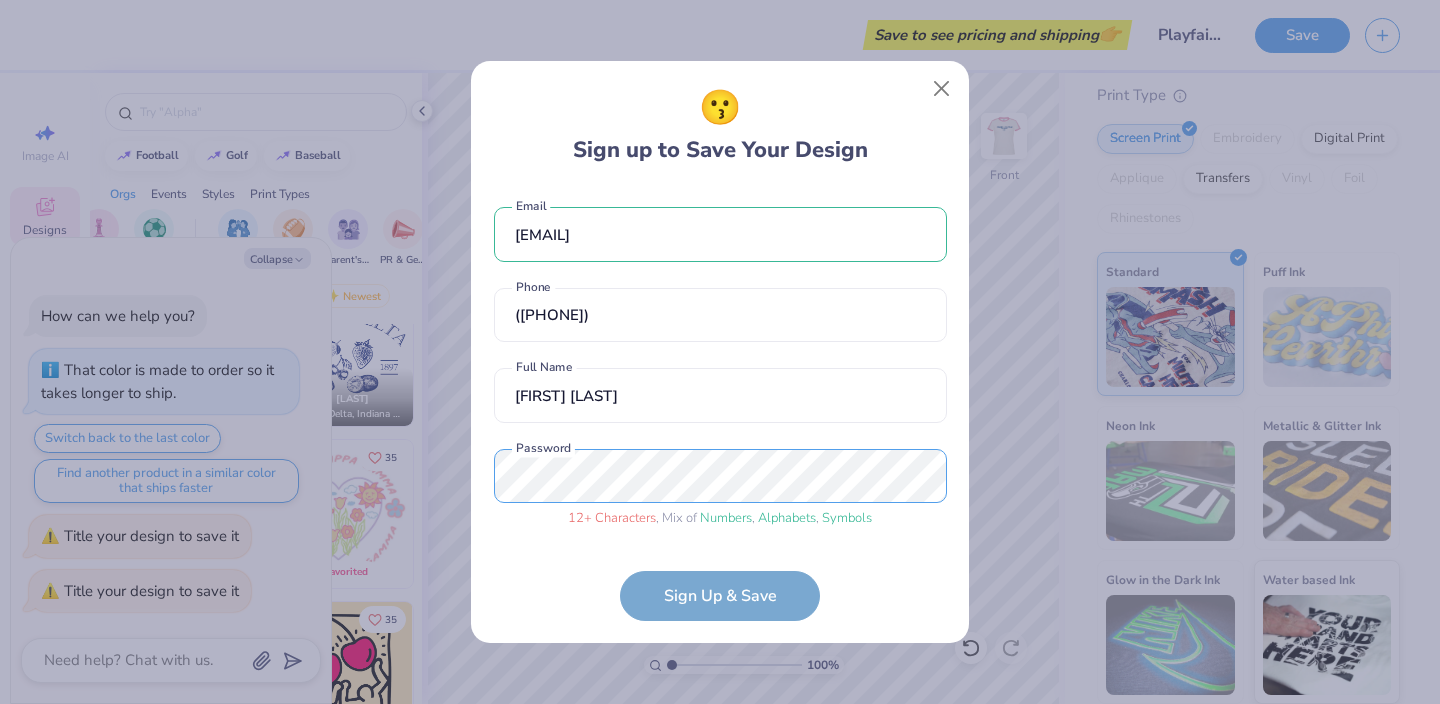 click on "😗 Sign up to Save Your Design kenziea08@icloud.com Email (336) 979-9169 Phone Mackenzie Acker Full Name 12 + Characters , Mix of   Numbers ,   Alphabets ,   Symbols Password Sign Up & Save" at bounding box center (720, 352) 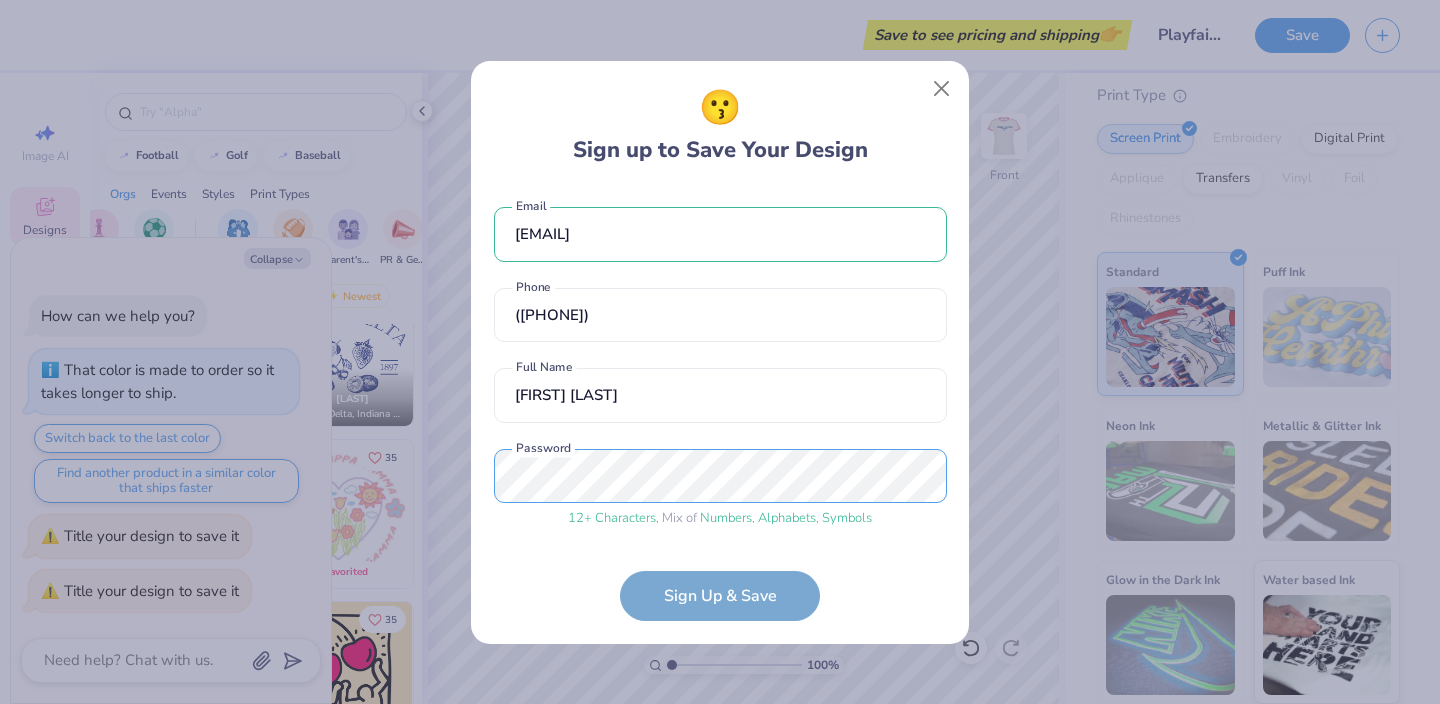 scroll, scrollTop: 75, scrollLeft: 0, axis: vertical 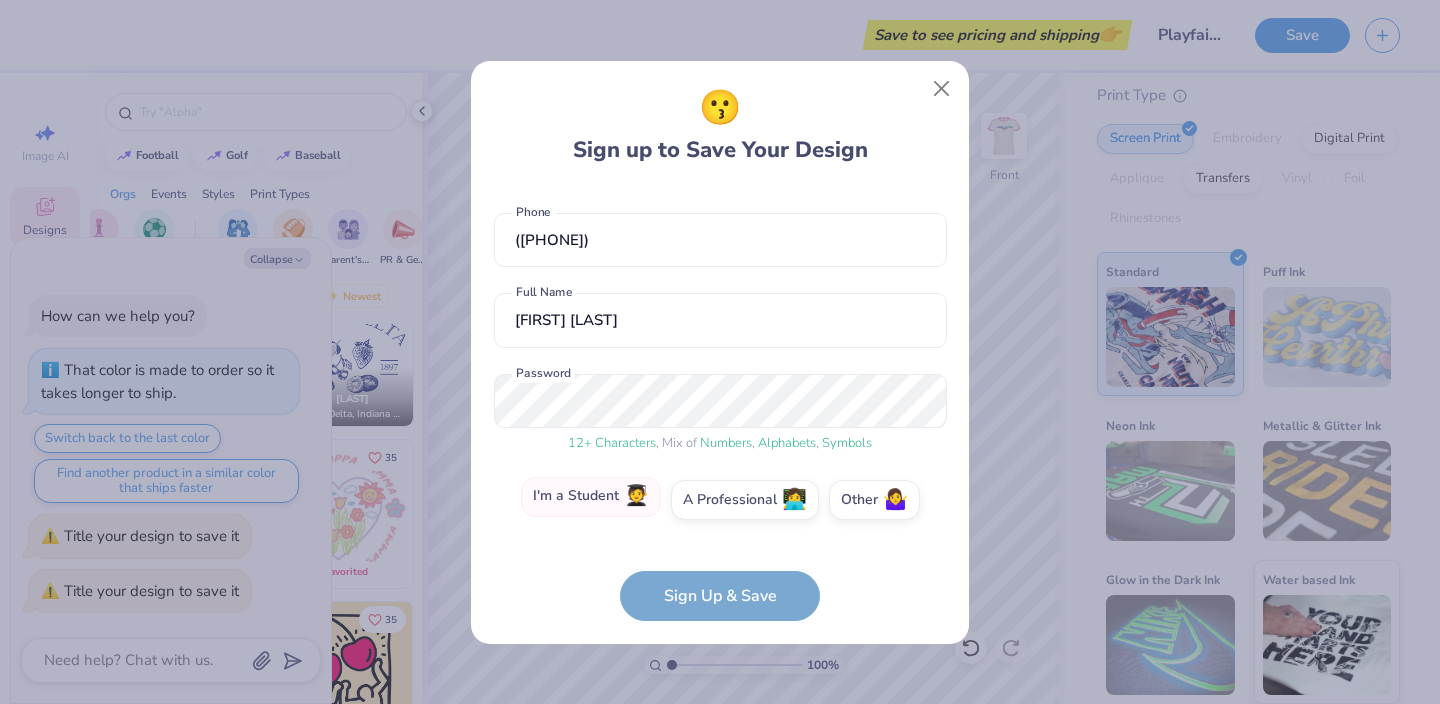 click on "I'm a Student 🧑‍🎓" at bounding box center (591, 497) 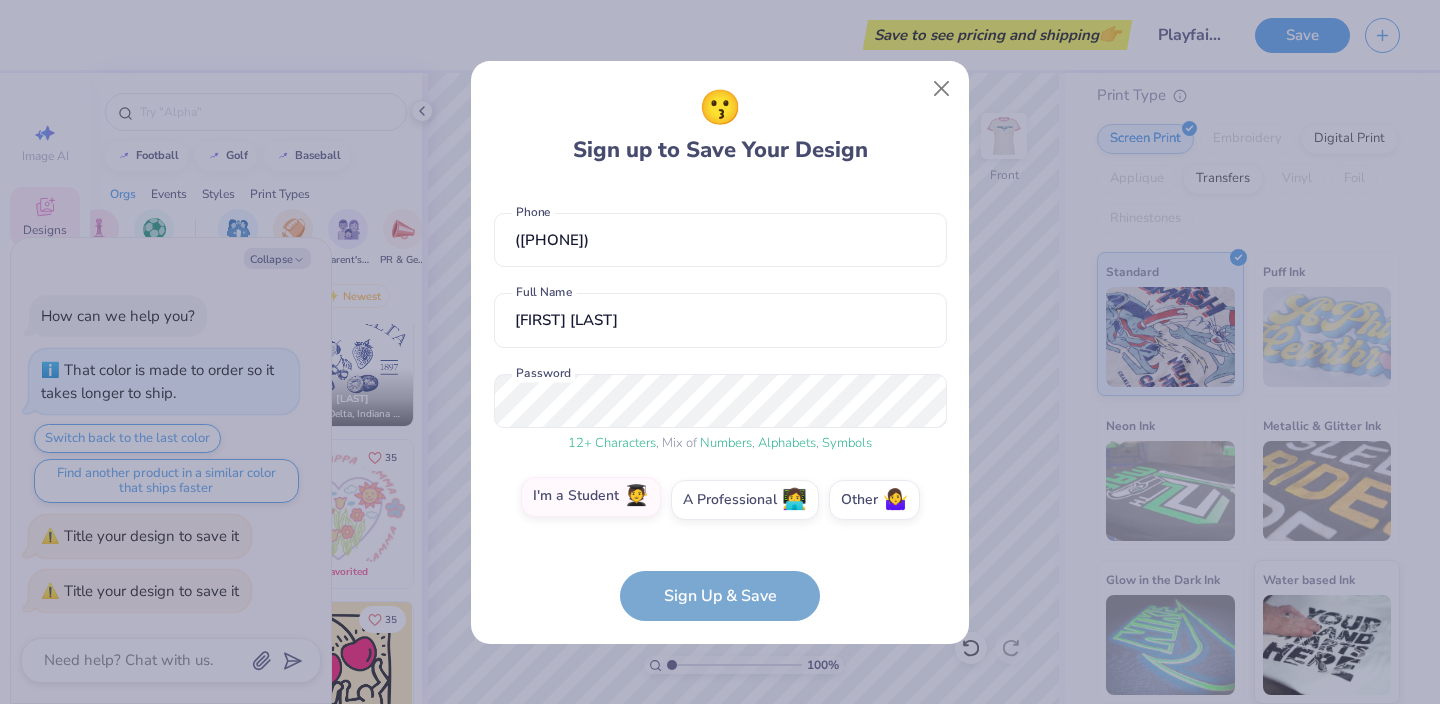 click on "I'm a Student 🧑‍🎓" at bounding box center (720, 579) 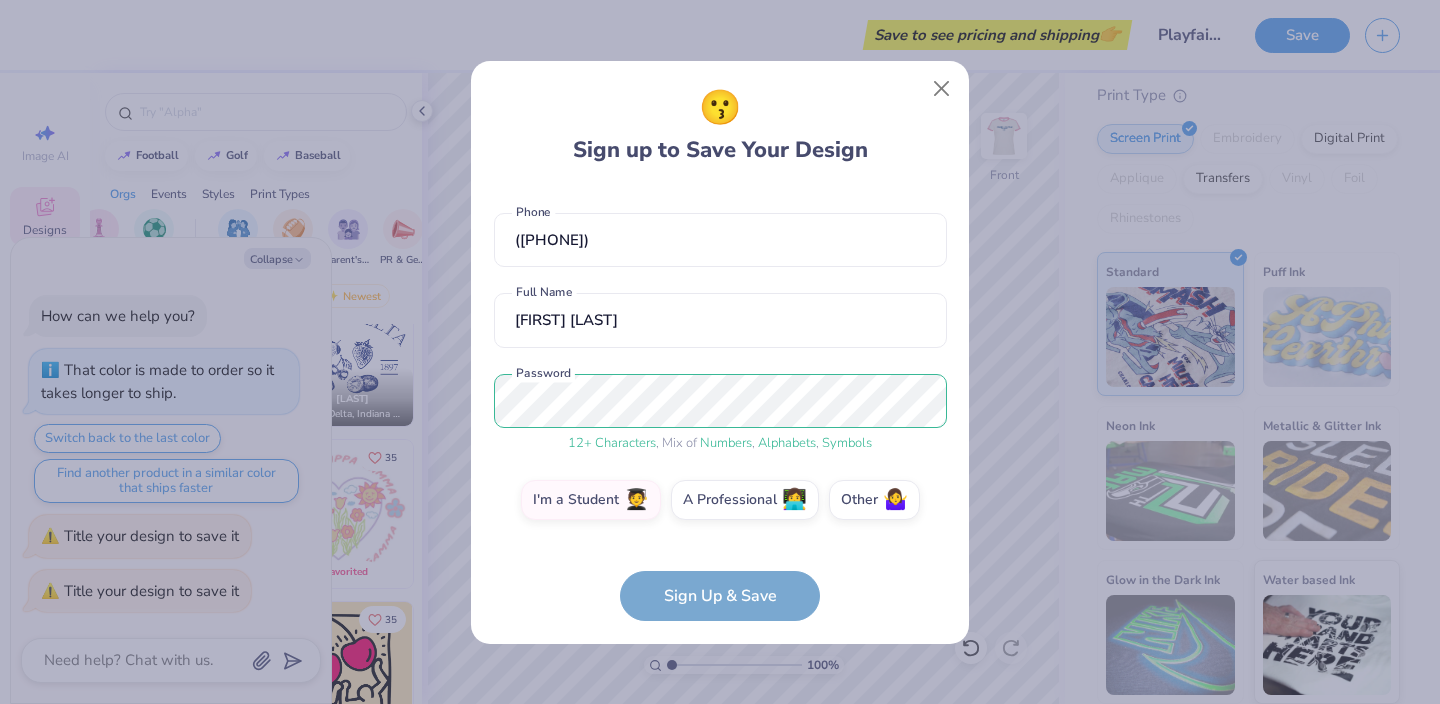 scroll, scrollTop: 146, scrollLeft: 0, axis: vertical 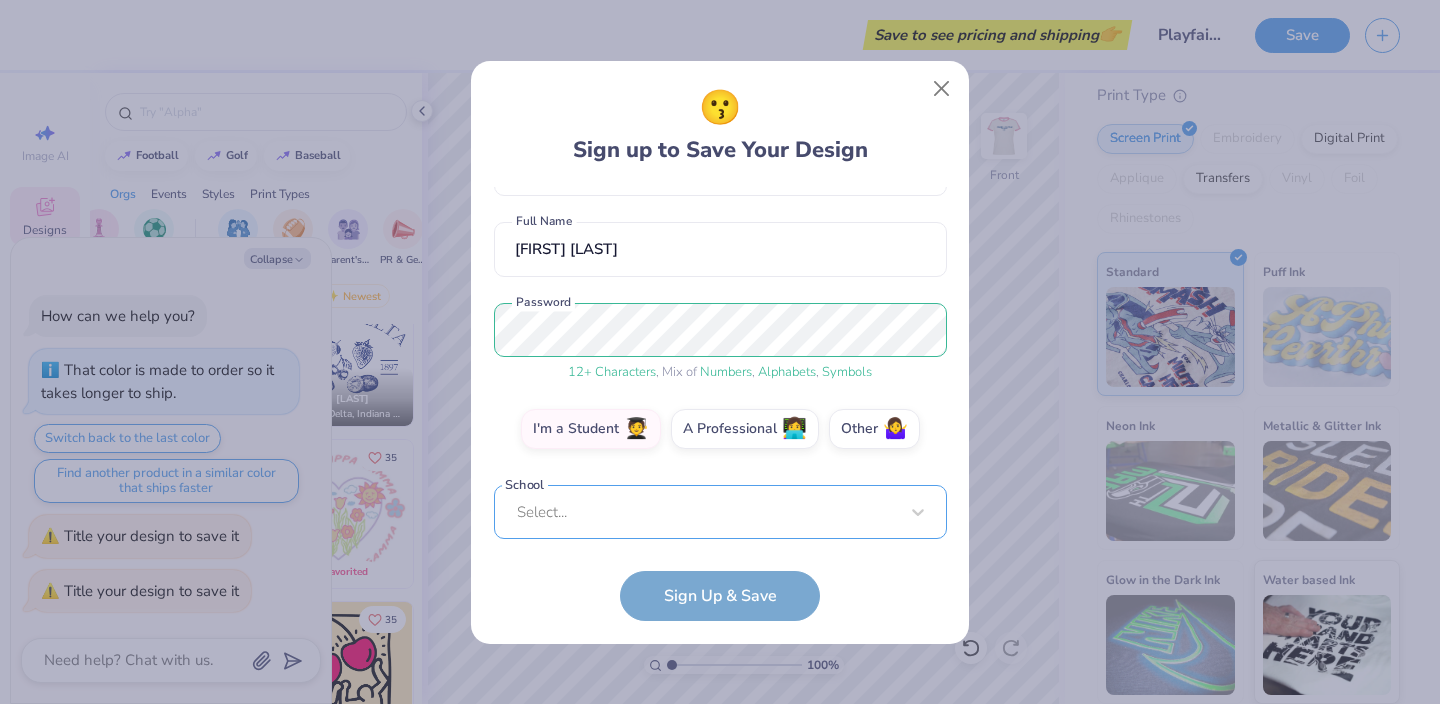 click on "Select..." at bounding box center (720, 512) 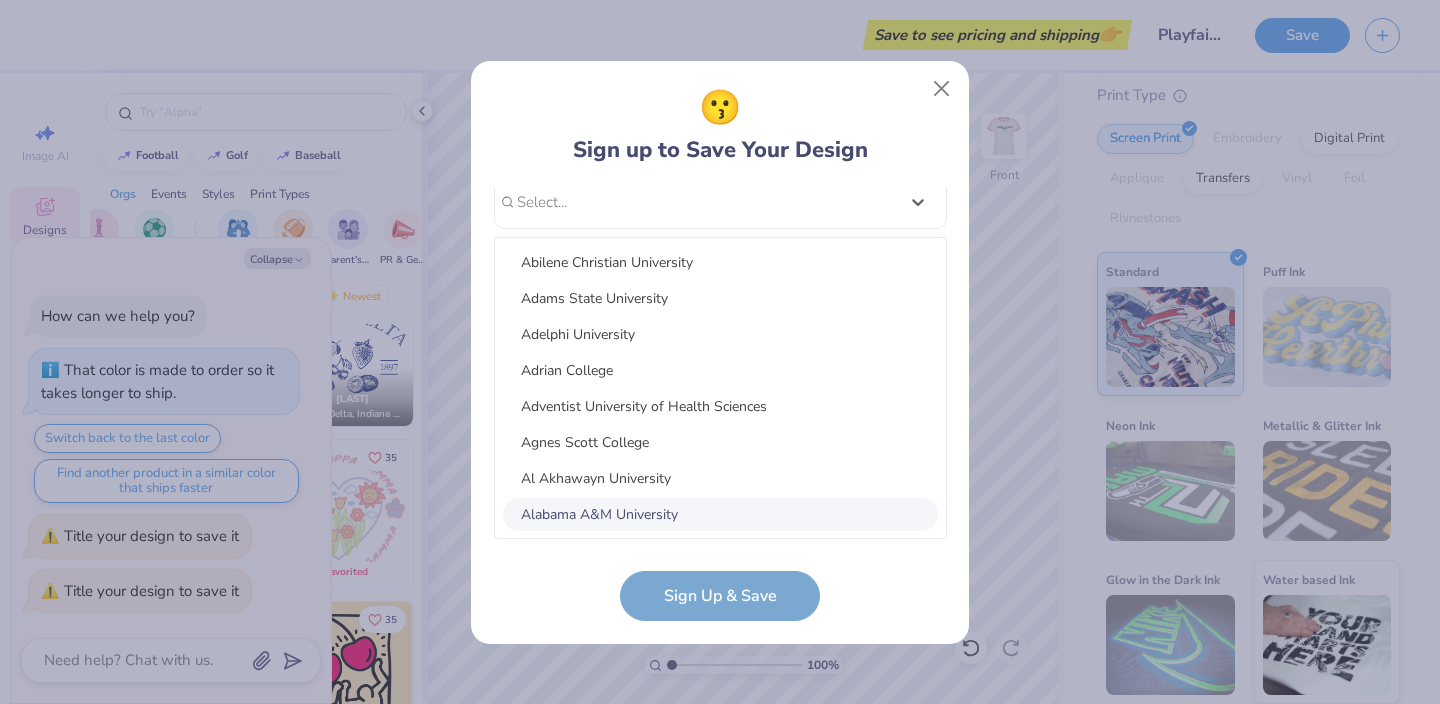 click on "kenziea08@icloud.com Email (336) 979-9169 Phone Mackenzie Acker Full Name 12 + Characters , Mix of   Numbers ,   Alphabets ,   Symbols Password I'm a Student 🧑‍🎓 A Professional 👩‍💻 Other 🤷‍♀️ School option  focused, 8 of 30. 30 results available. Use Up and Down to choose options, press Enter to select the currently focused option, press Escape to exit the menu, press Tab to select the option and exit the menu. Select... Abilene Christian University Adams State University Adelphi University Adrian College Adventist University of Health Sciences Agnes Scott College Al Akhawayn University Alabama A&M University Alabama State University Alaska Bible College Alaska Pacific University Albany College of Pharmacy and Health Sciences Albany State University Albertus Magnus College Albion College Albright College Alcorn State University Alderson-Broaddus University Alfred University Alice Lloyd College Allegheny College Allegheny Wesleyan College Allen College Allen University Alma College" at bounding box center (720, 404) 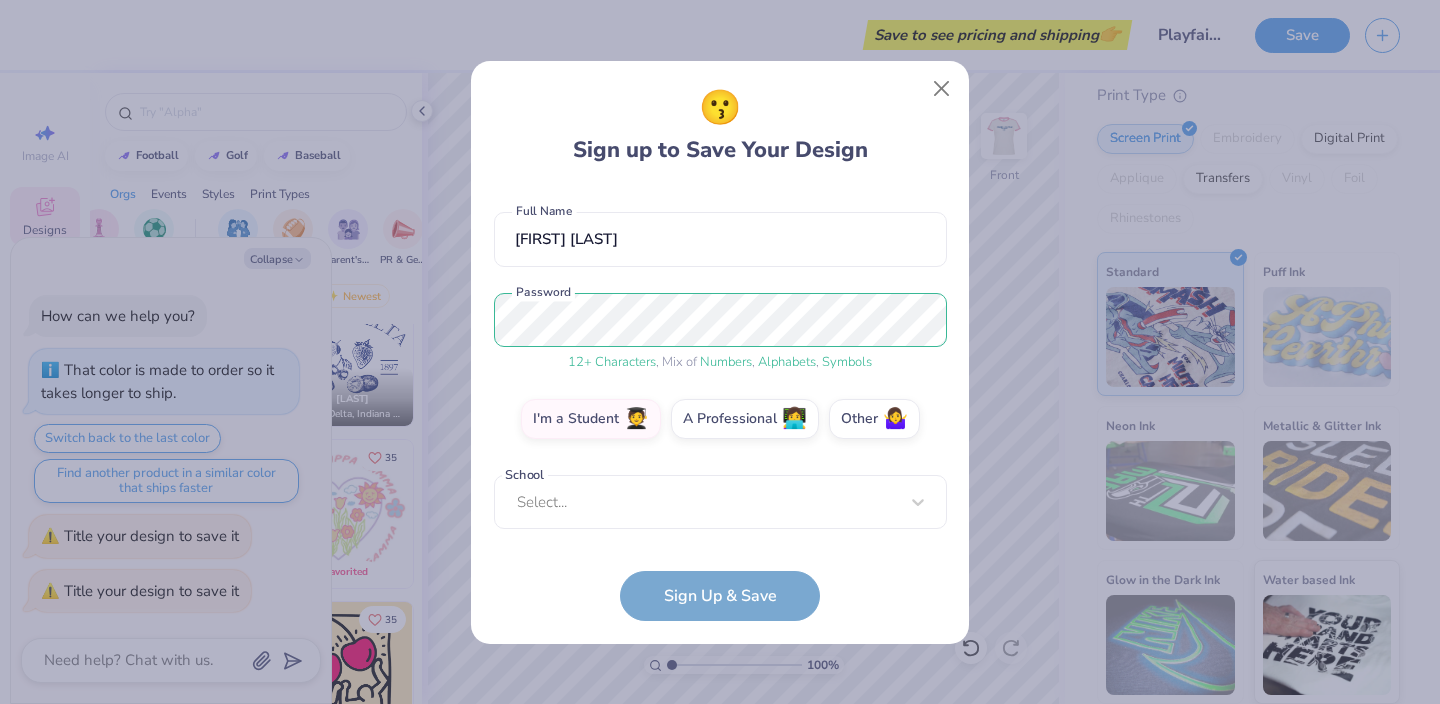 scroll, scrollTop: 156, scrollLeft: 0, axis: vertical 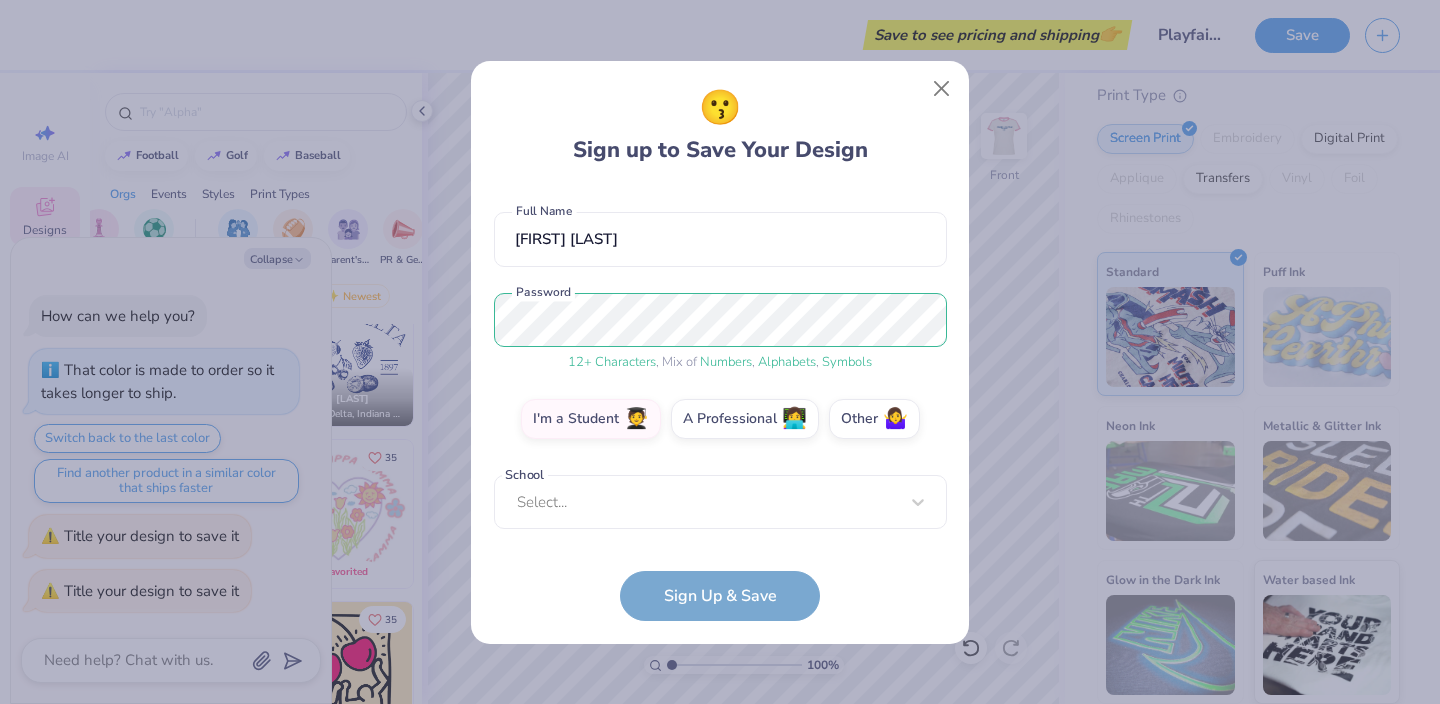 click on "kenziea08@icloud.com Email (336) 979-9169 Phone Mackenzie Acker Full Name 12 + Characters , Mix of   Numbers ,   Alphabets ,   Symbols Password I'm a Student 🧑‍🎓 A Professional 👩‍💻 Other 🤷‍♀️ School Select... School cannot be null Sign Up & Save" at bounding box center (720, 404) 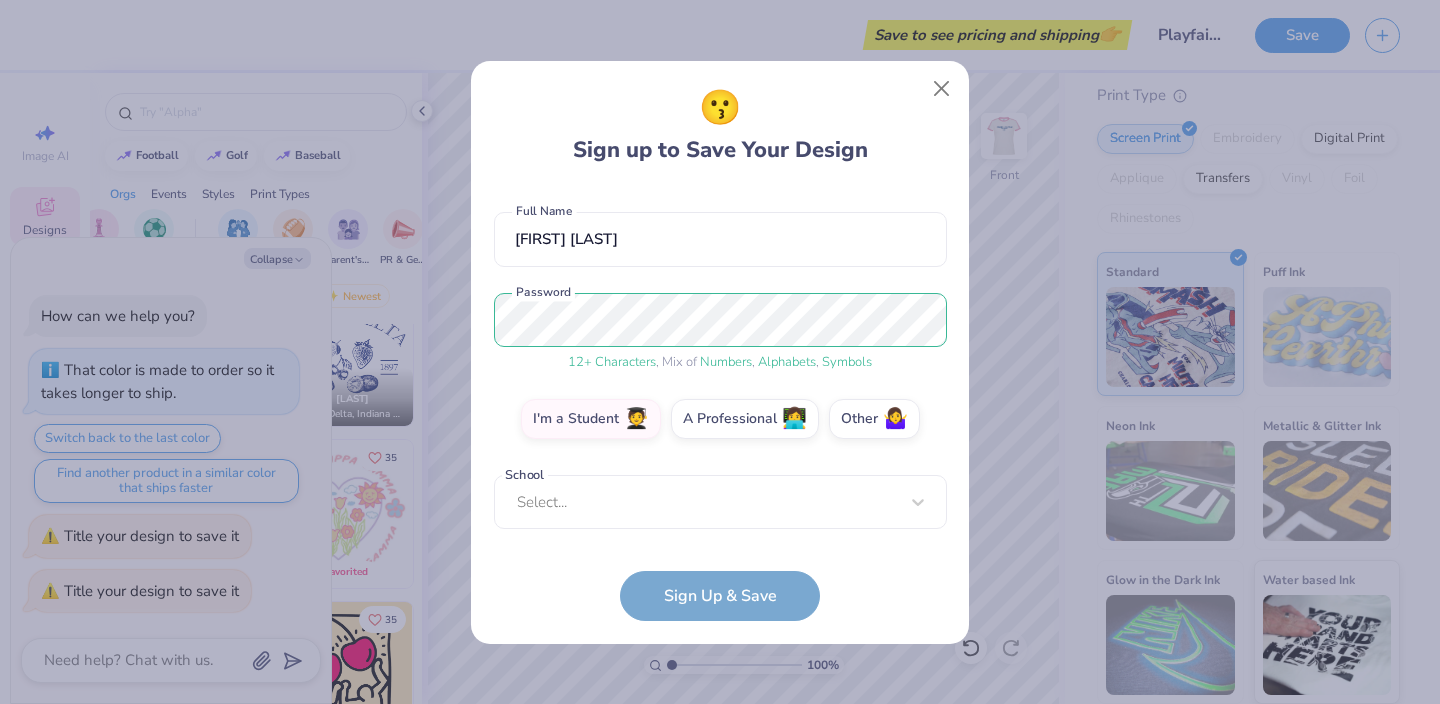 click on "kenziea08@icloud.com Email (336) 979-9169 Phone Mackenzie Acker Full Name 12 + Characters , Mix of   Numbers ,   Alphabets ,   Symbols Password I'm a Student 🧑‍🎓 A Professional 👩‍💻 Other 🤷‍♀️ School Select... School cannot be null Sign Up & Save" at bounding box center [720, 404] 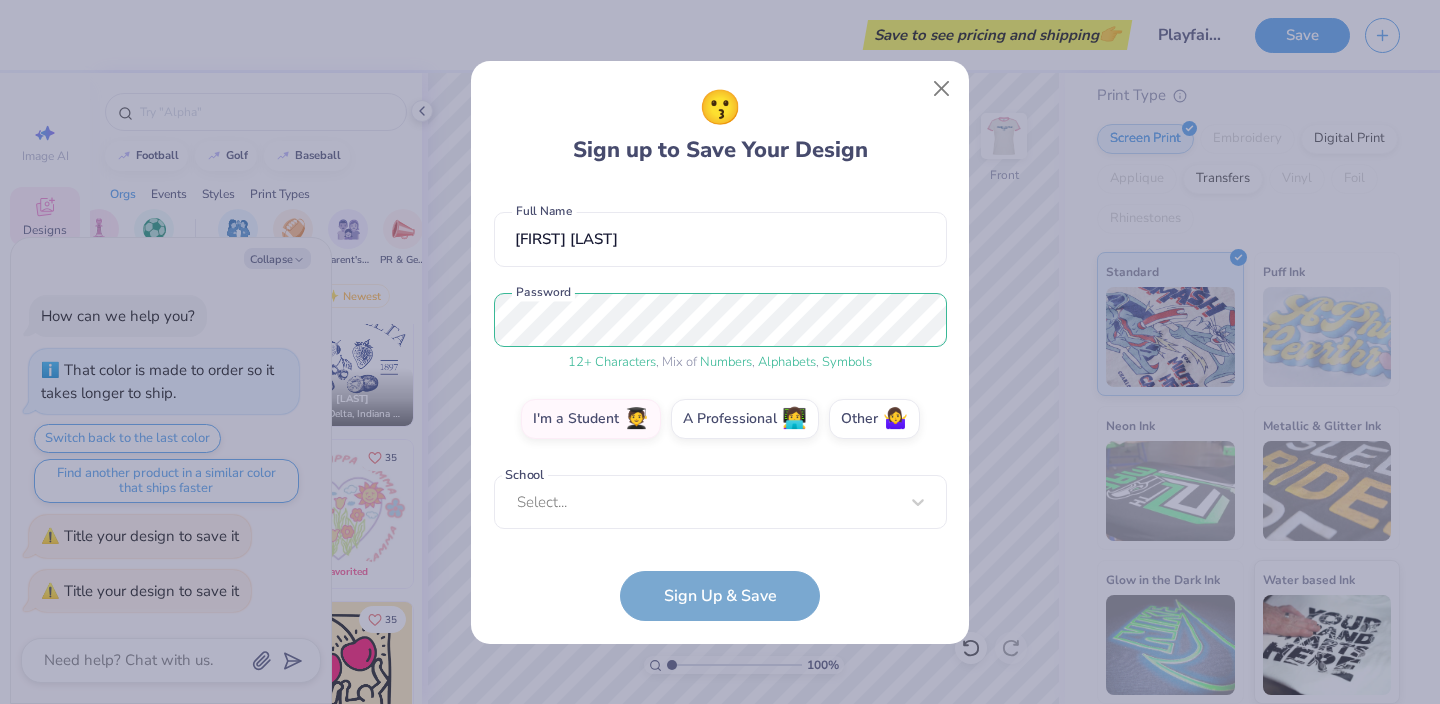 click on "kenziea08@icloud.com Email (336) 979-9169 Phone Mackenzie Acker Full Name 12 + Characters , Mix of   Numbers ,   Alphabets ,   Symbols Password I'm a Student 🧑‍🎓 A Professional 👩‍💻 Other 🤷‍♀️ School Select... School cannot be null Sign Up & Save" at bounding box center (720, 404) 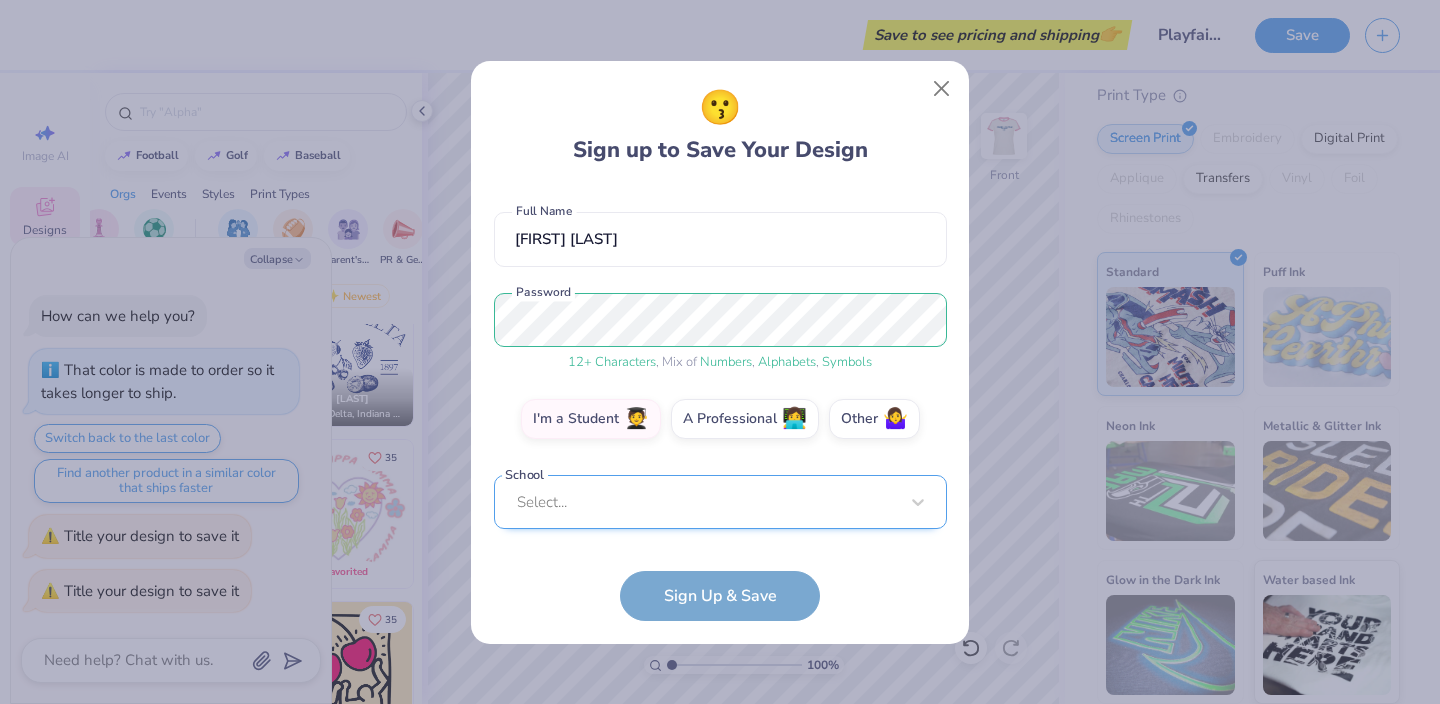 click on "Select..." at bounding box center [720, 502] 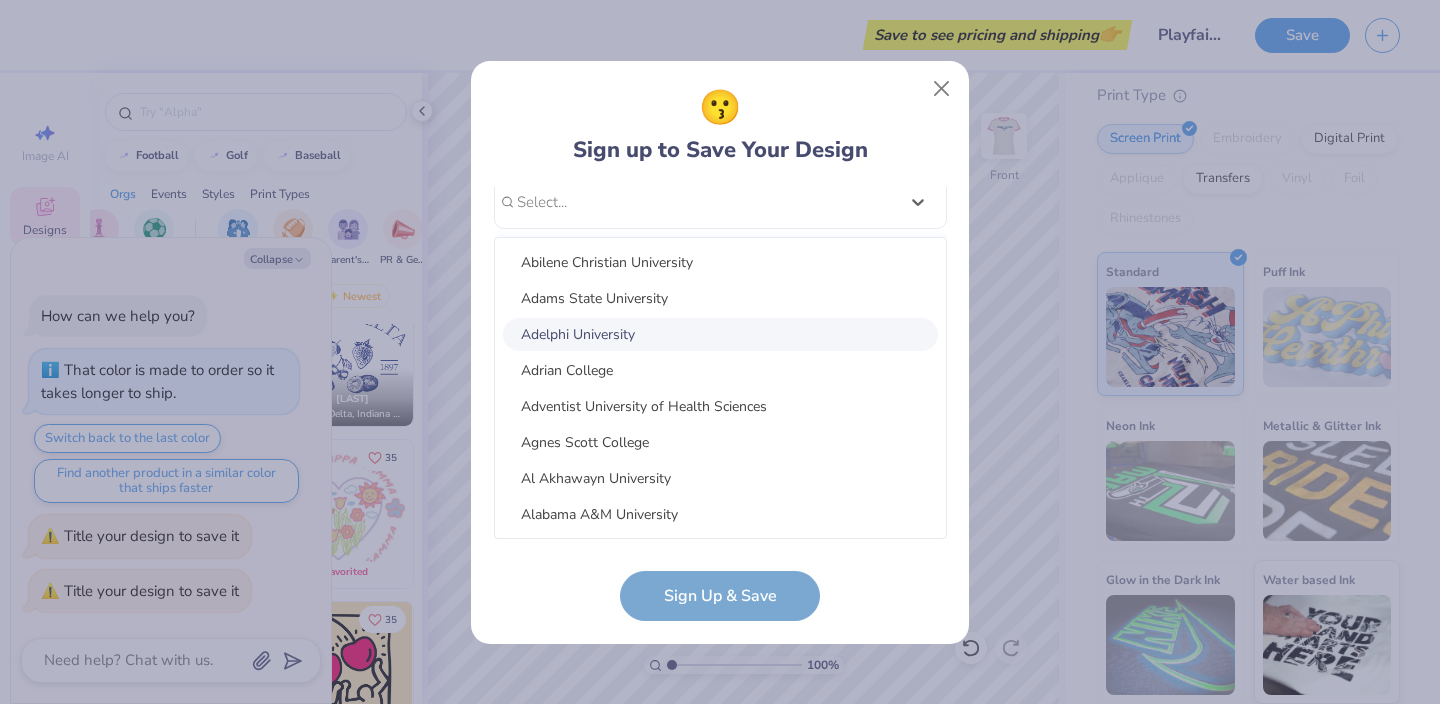 click on "Adelphi University" at bounding box center (720, 334) 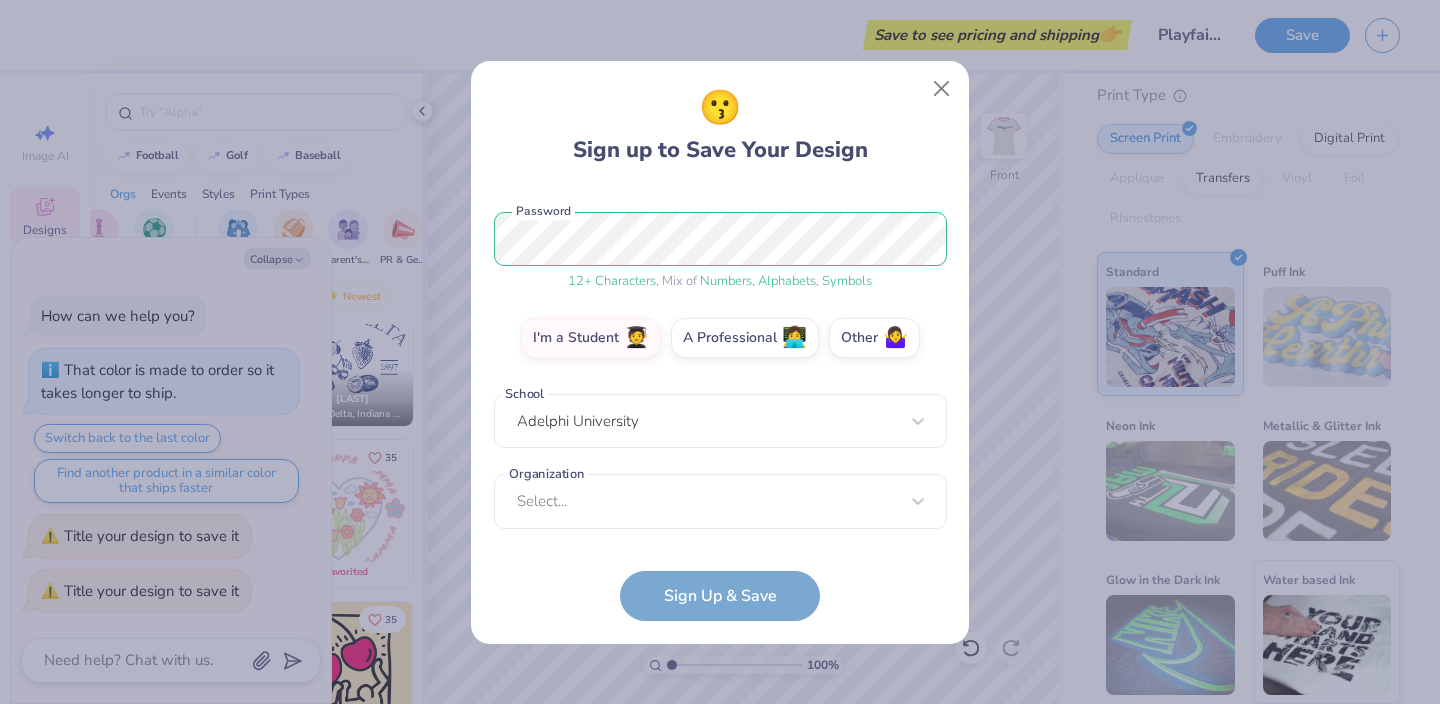 scroll, scrollTop: 236, scrollLeft: 0, axis: vertical 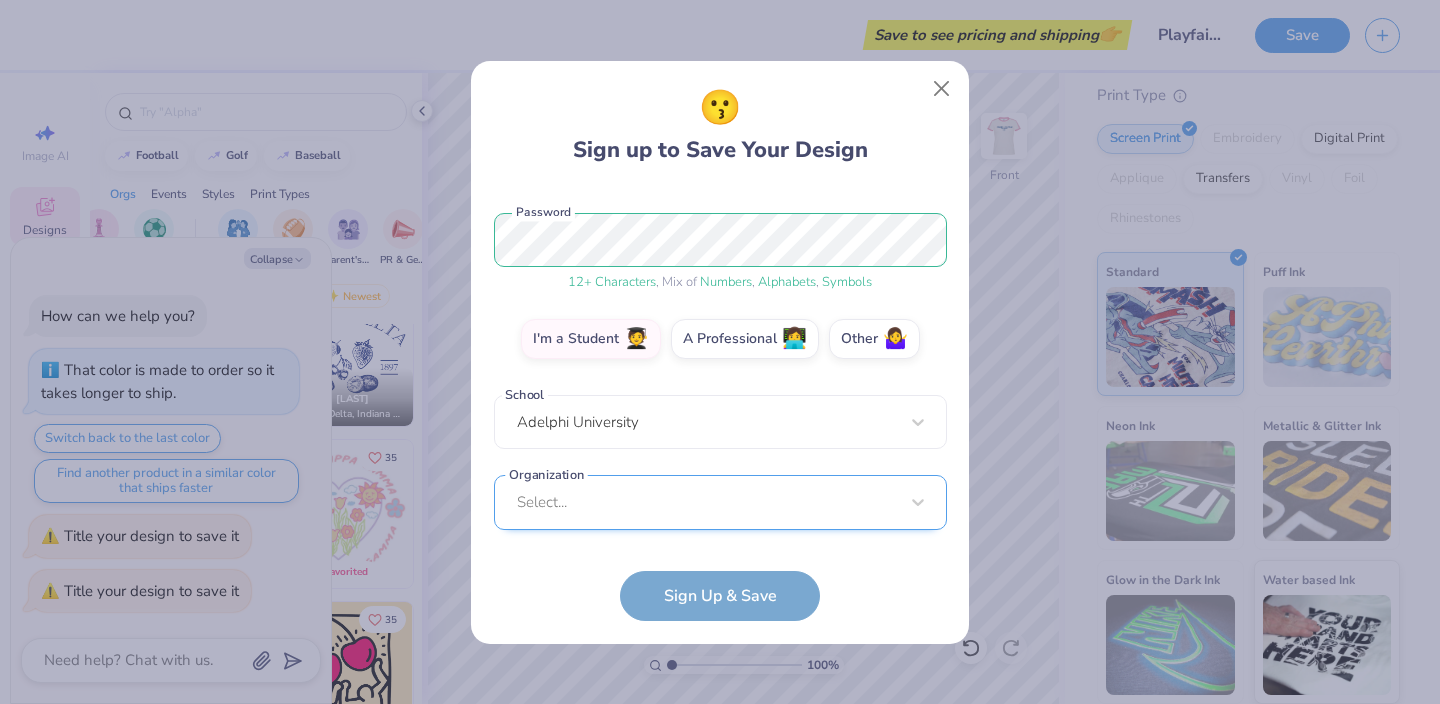 click on "Select..." at bounding box center [720, 502] 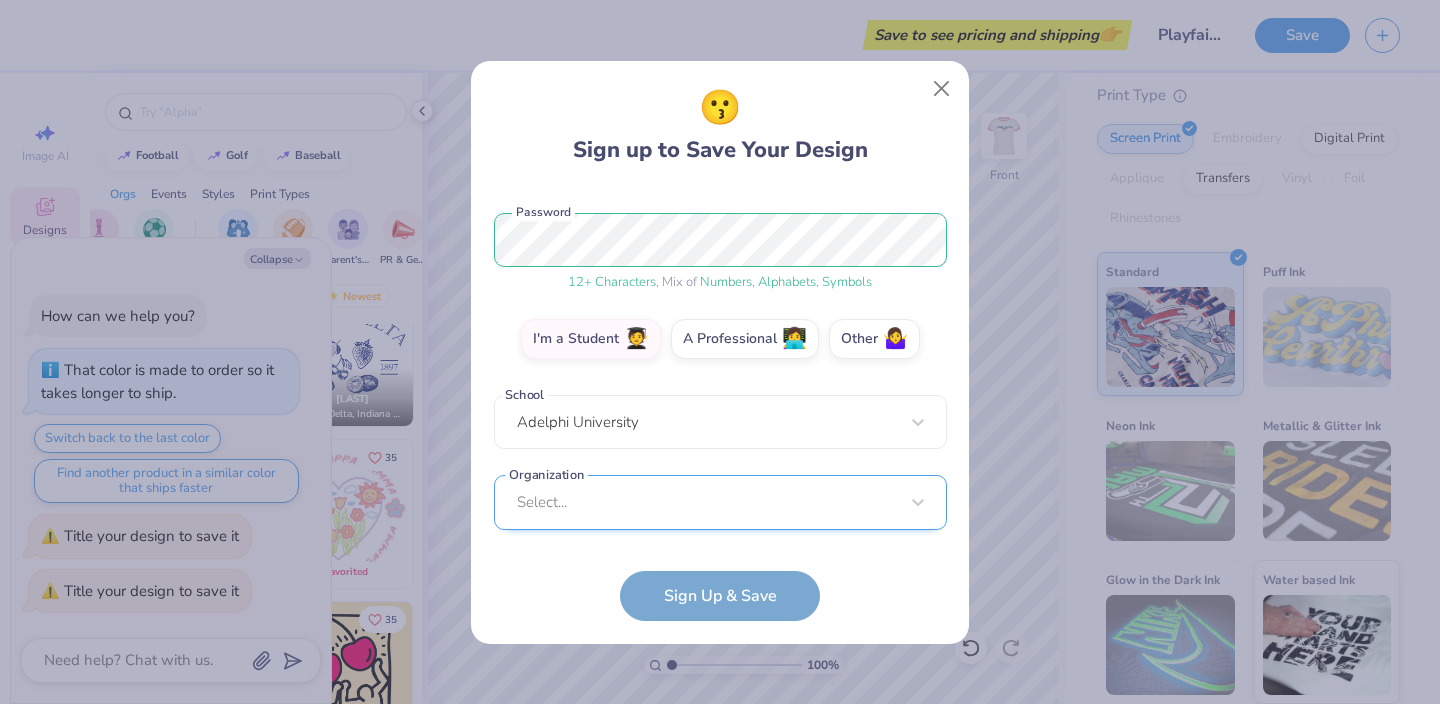 scroll, scrollTop: 536, scrollLeft: 0, axis: vertical 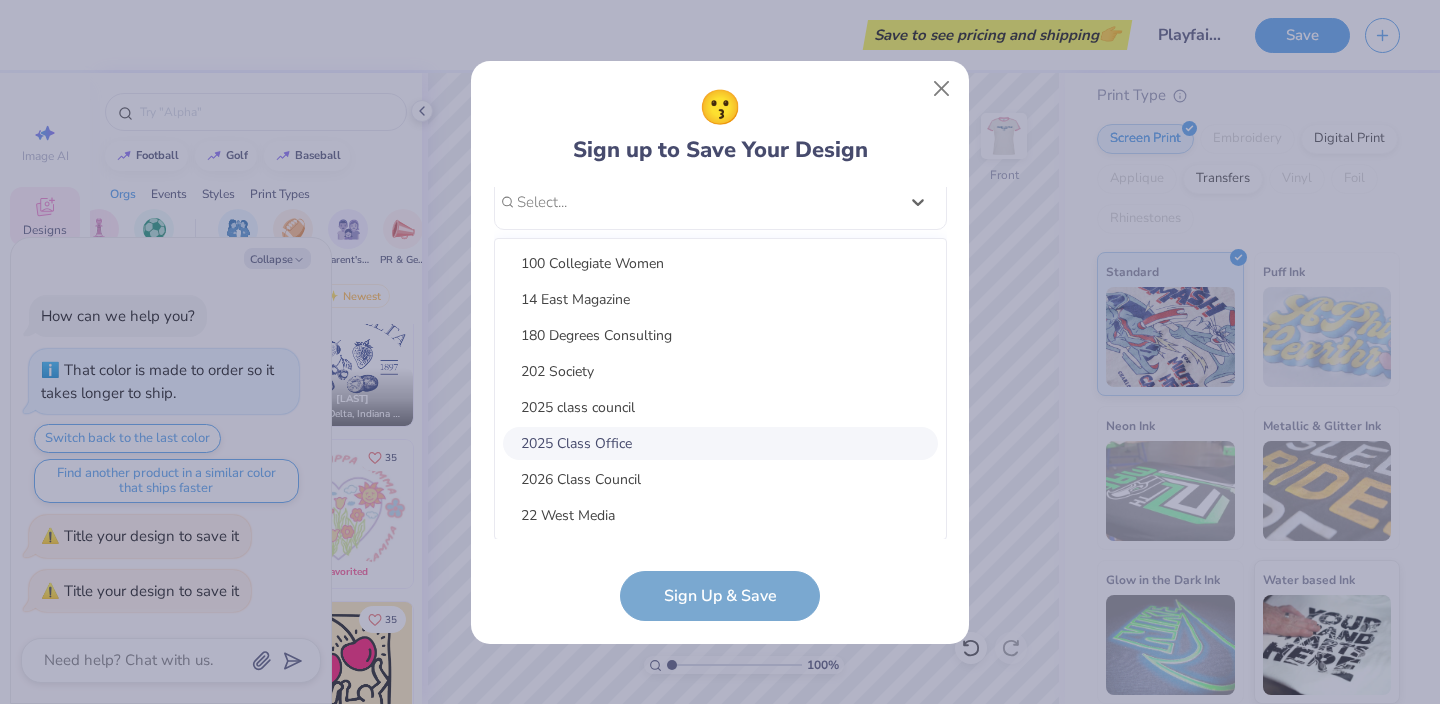 click on "2025 Class Office" at bounding box center (720, 443) 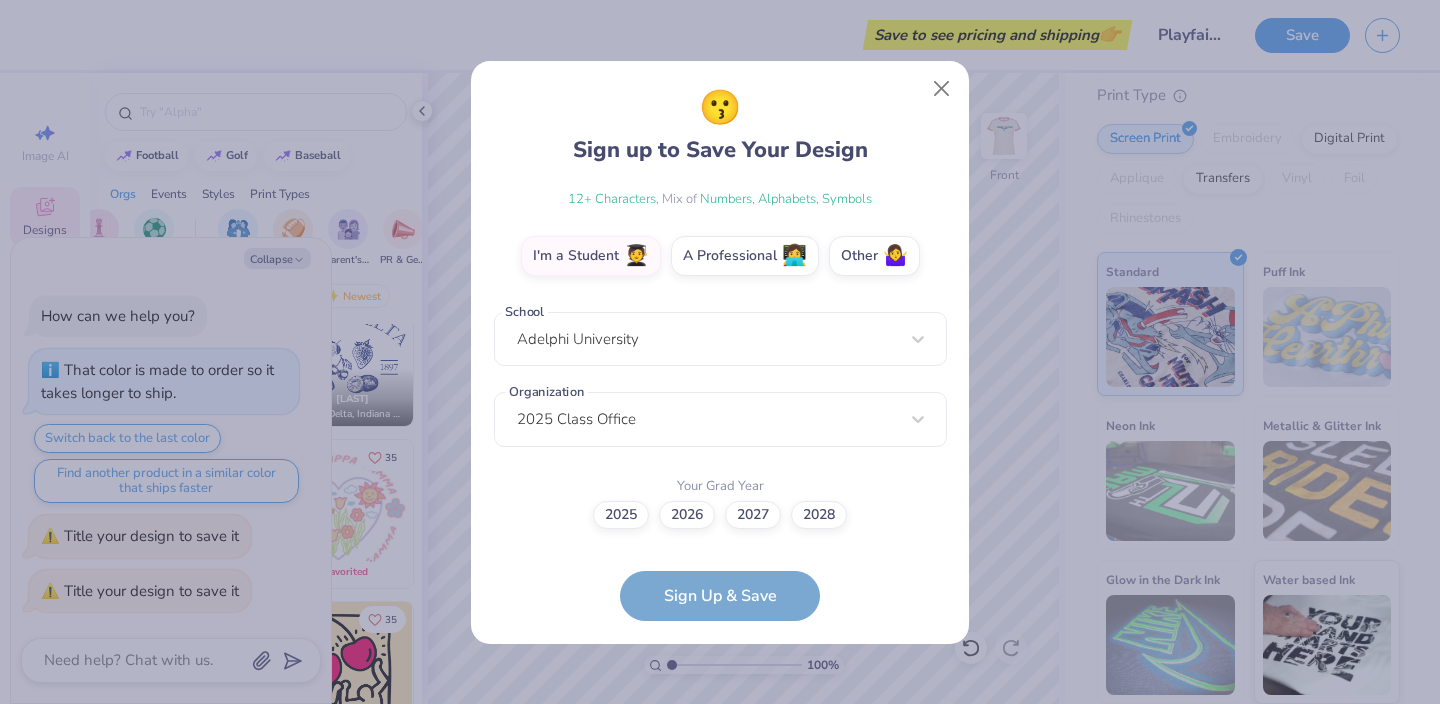 scroll, scrollTop: 318, scrollLeft: 0, axis: vertical 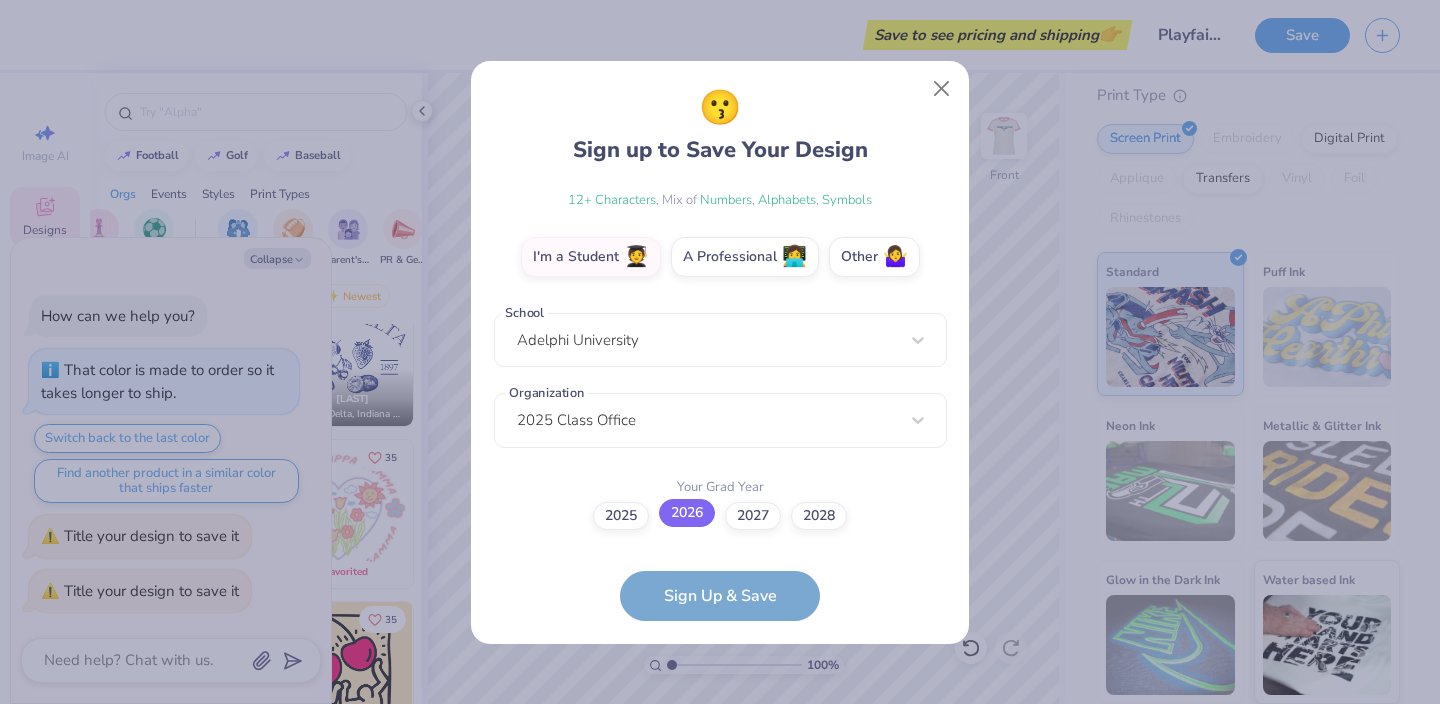 click on "2026" at bounding box center (687, 513) 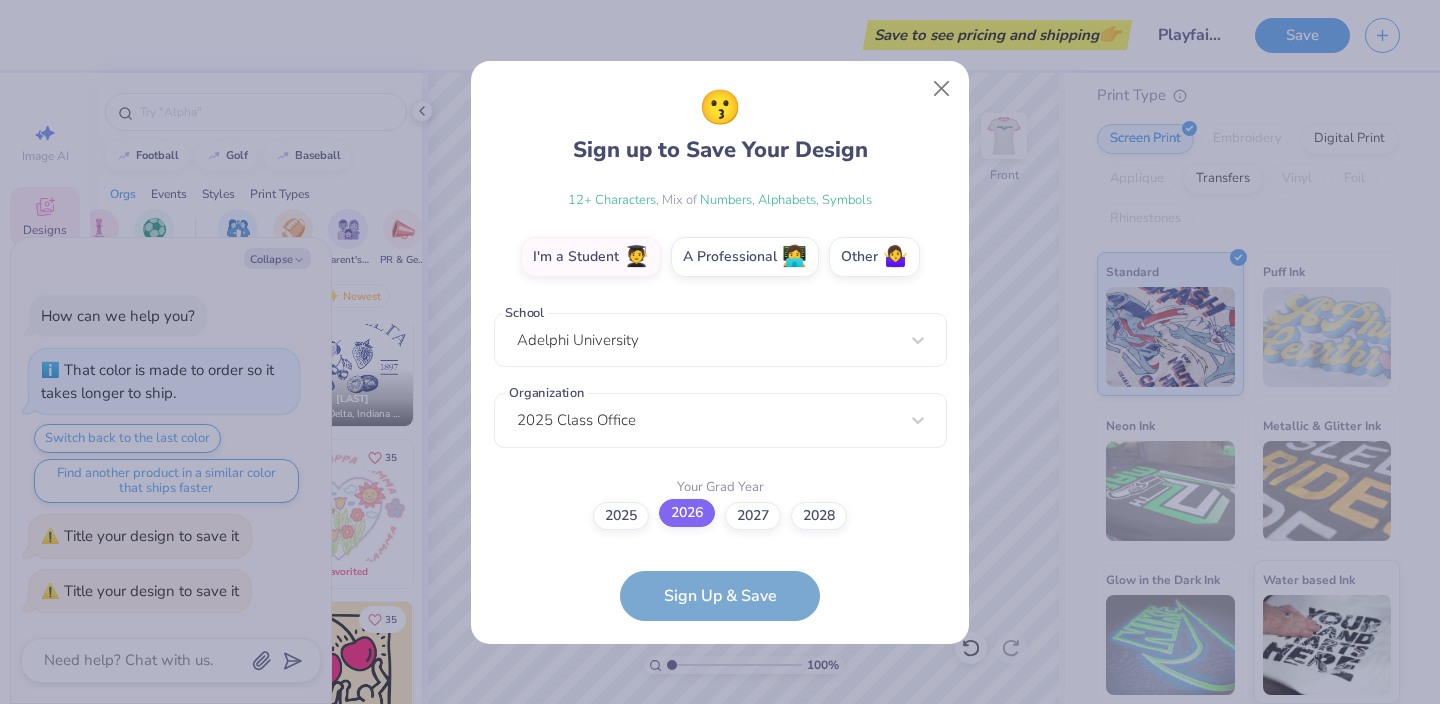 click on "2026" at bounding box center [720, 834] 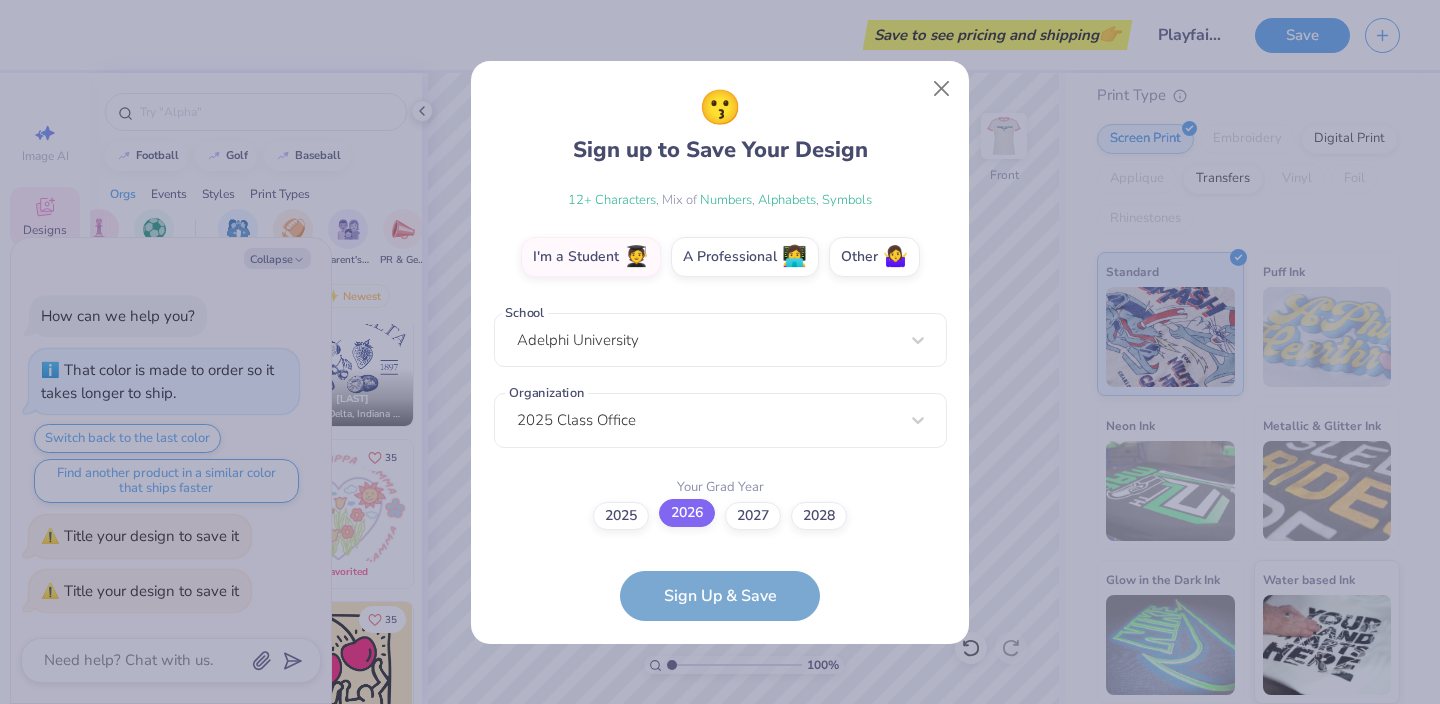 scroll, scrollTop: 0, scrollLeft: 0, axis: both 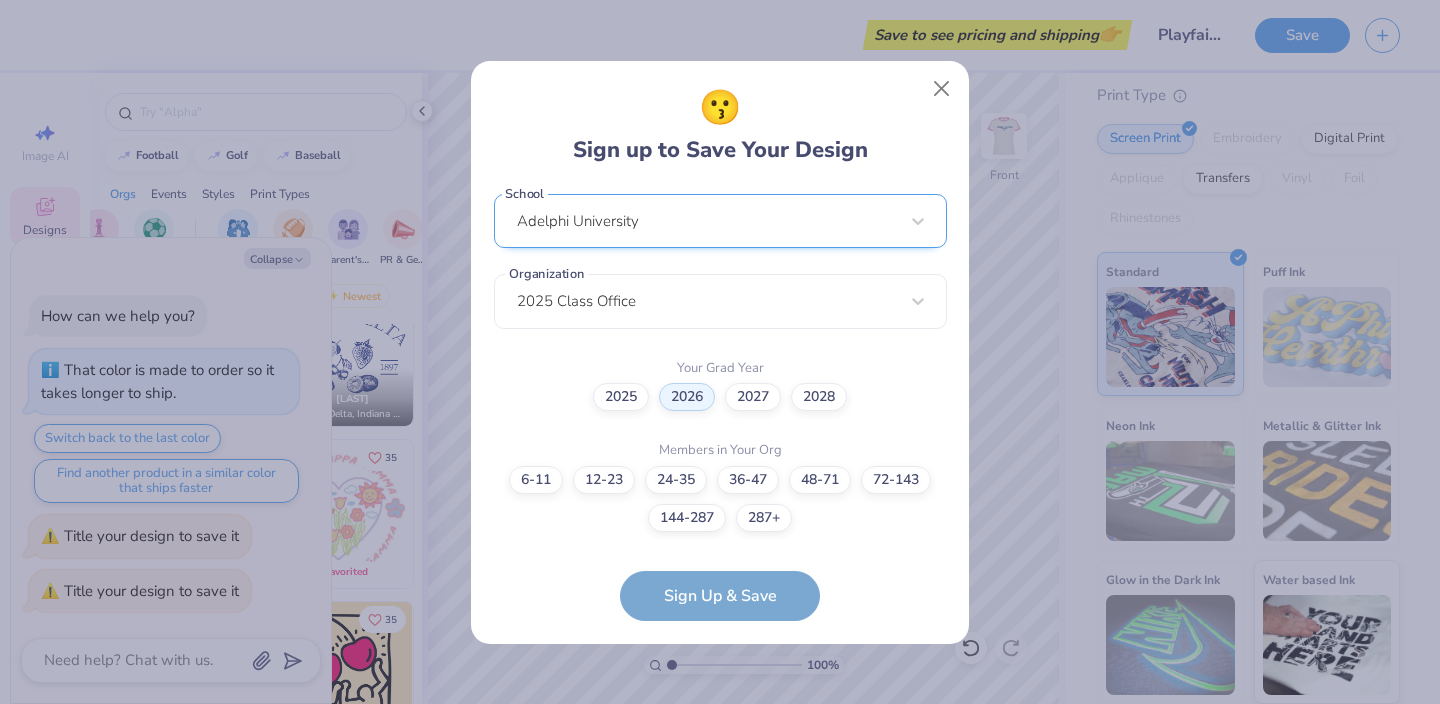 click on "Adelphi University" at bounding box center (720, 221) 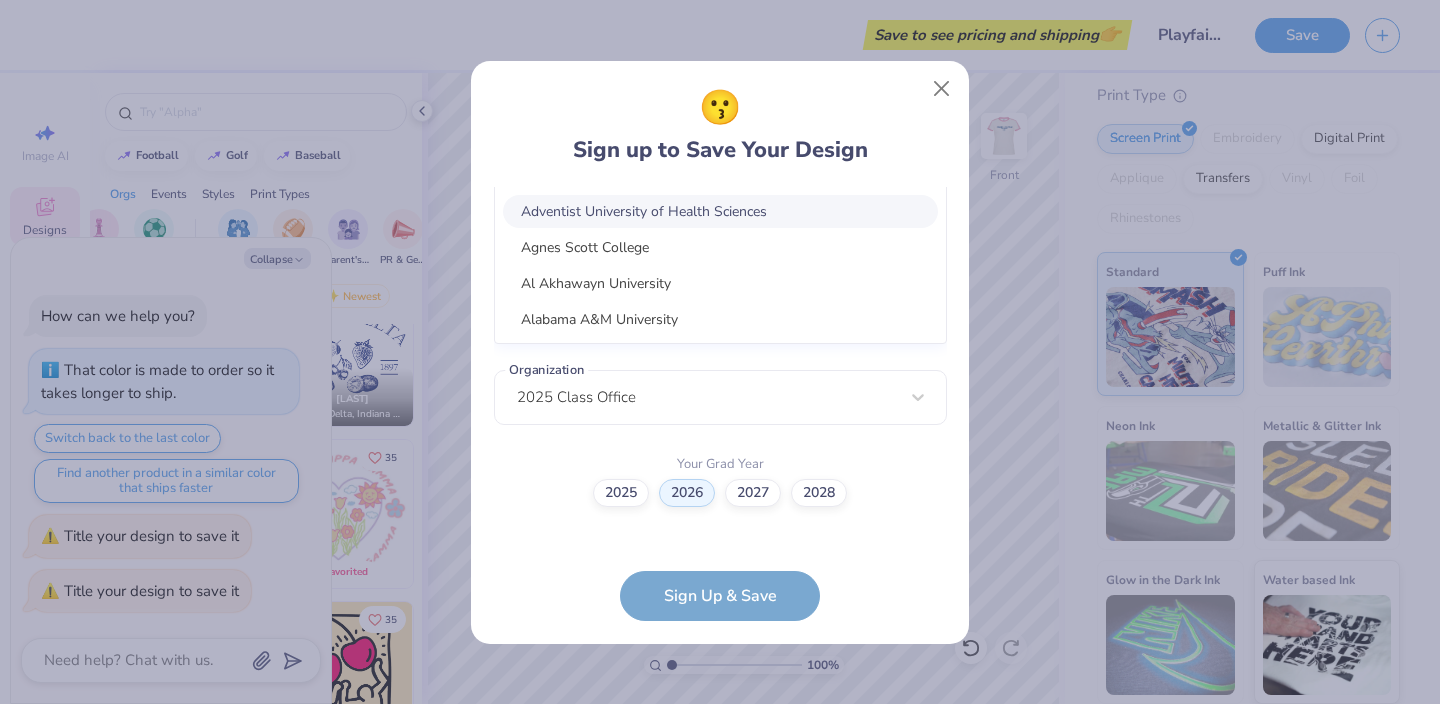 scroll, scrollTop: 456, scrollLeft: 0, axis: vertical 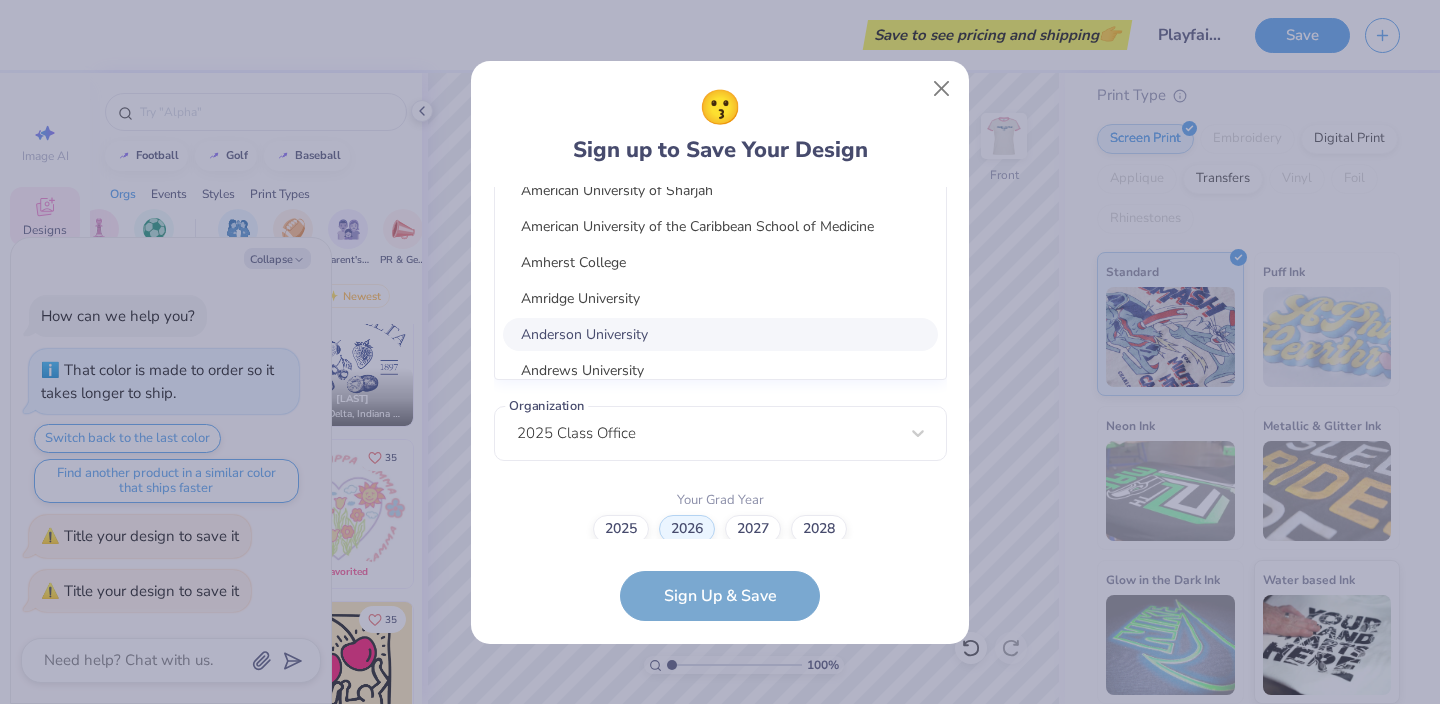 click on "Anderson University" at bounding box center [720, 334] 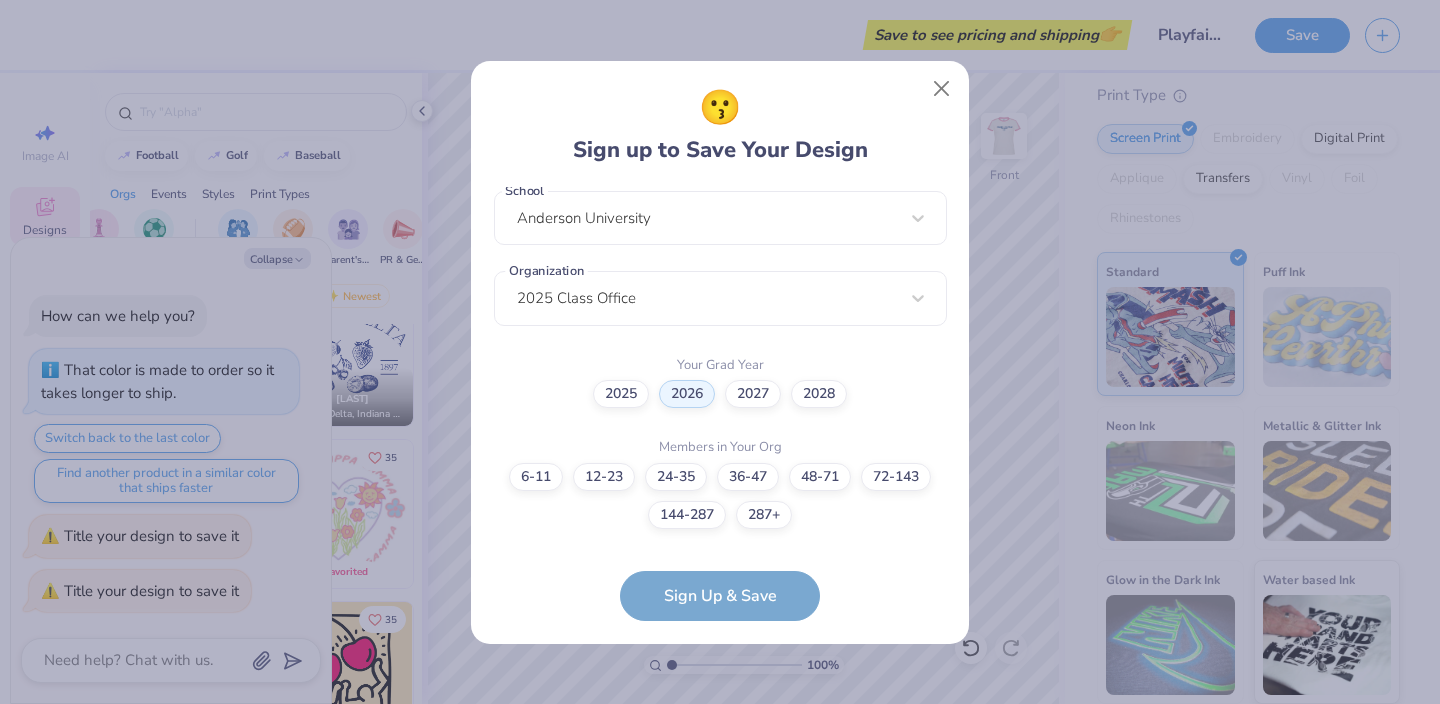 scroll, scrollTop: 437, scrollLeft: 0, axis: vertical 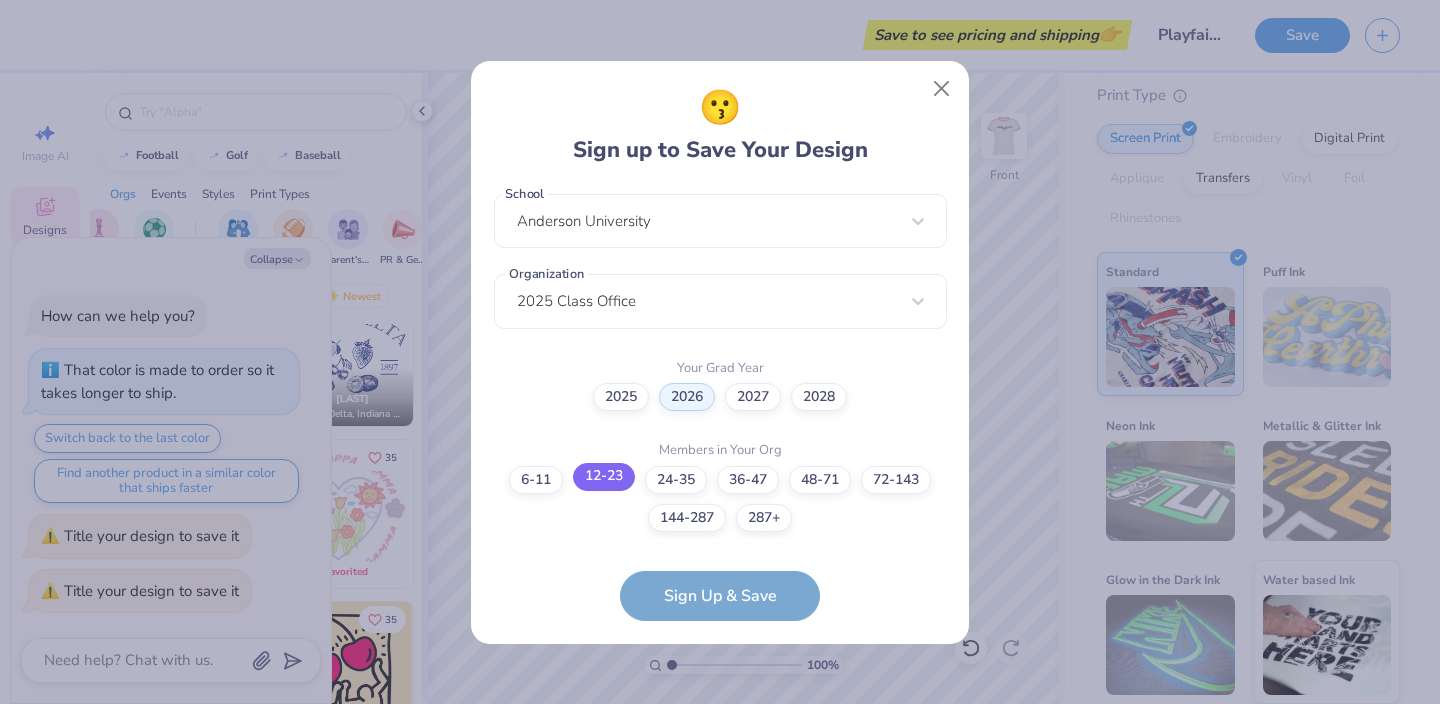 click on "12-23" at bounding box center (604, 477) 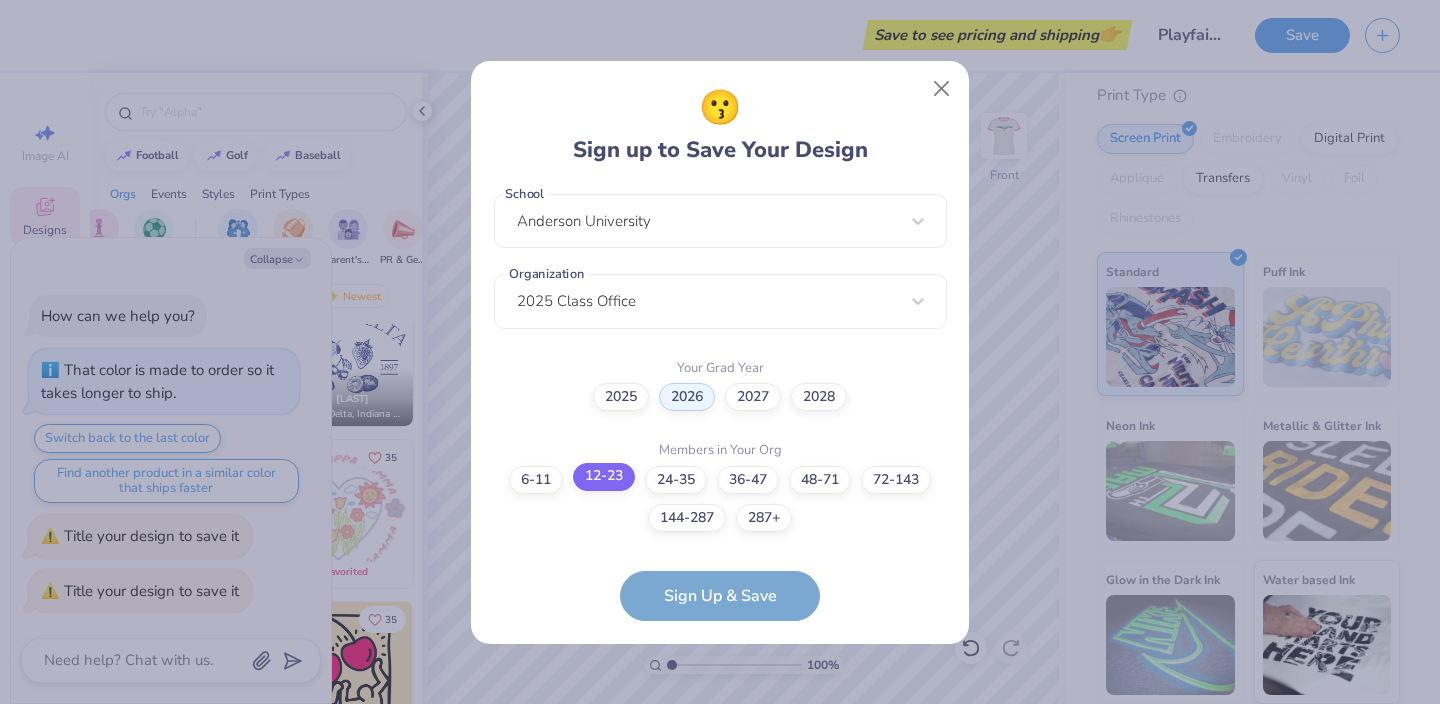 click on "12-23" at bounding box center (720, 935) 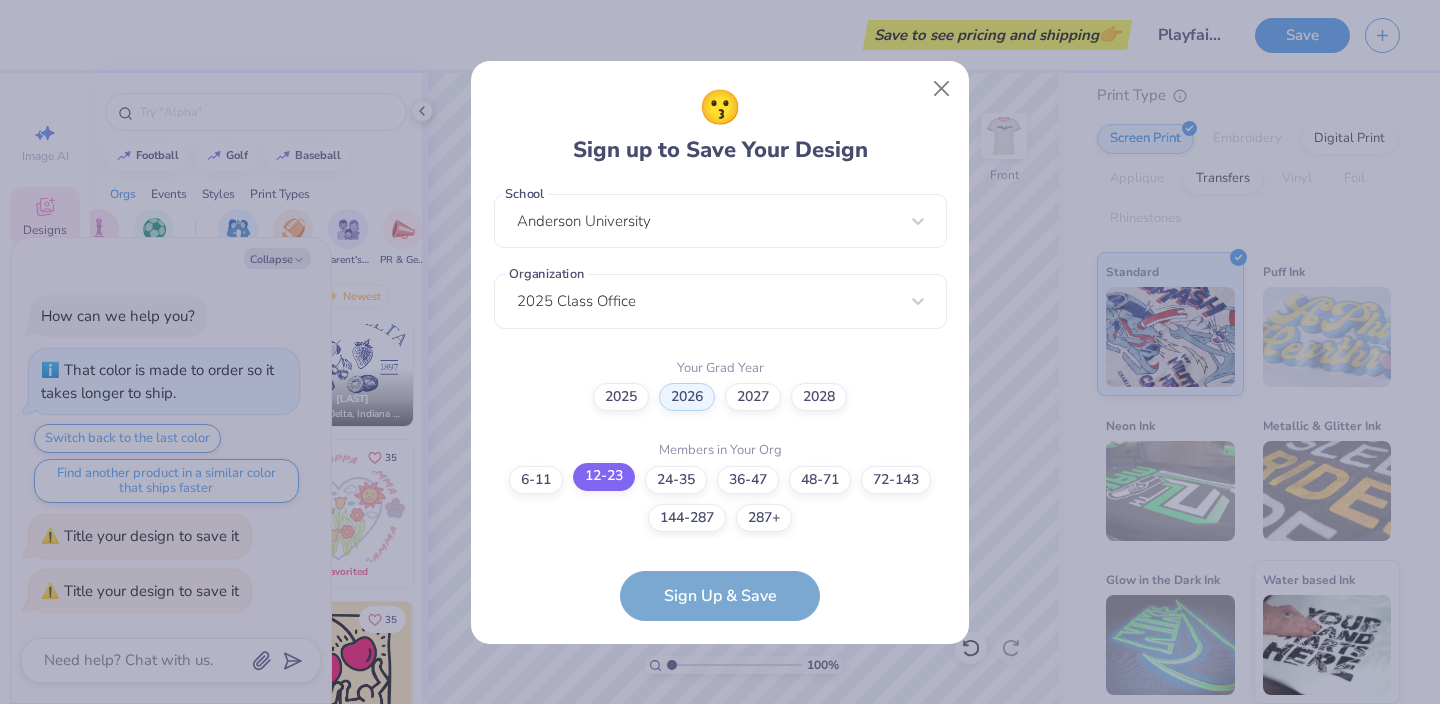 scroll, scrollTop: 296, scrollLeft: 0, axis: vertical 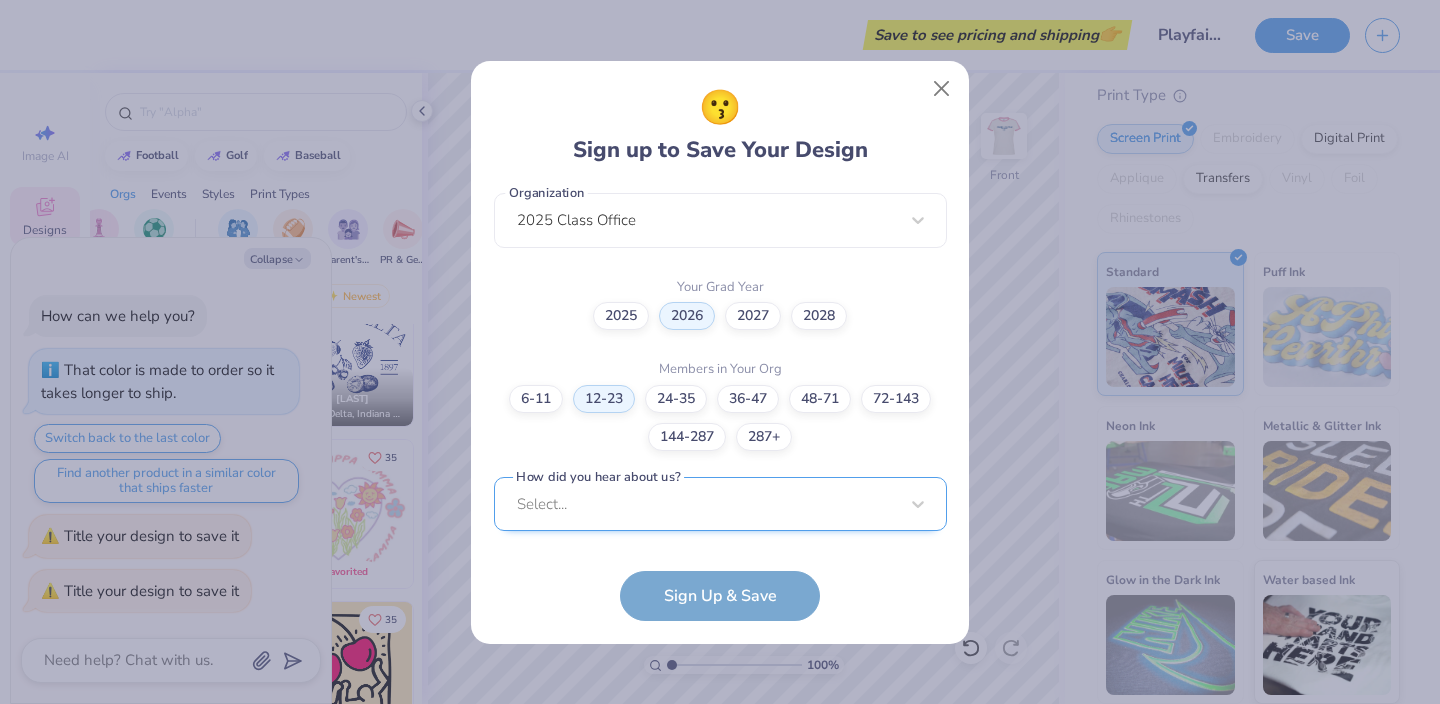 click on "Select..." at bounding box center [720, 504] 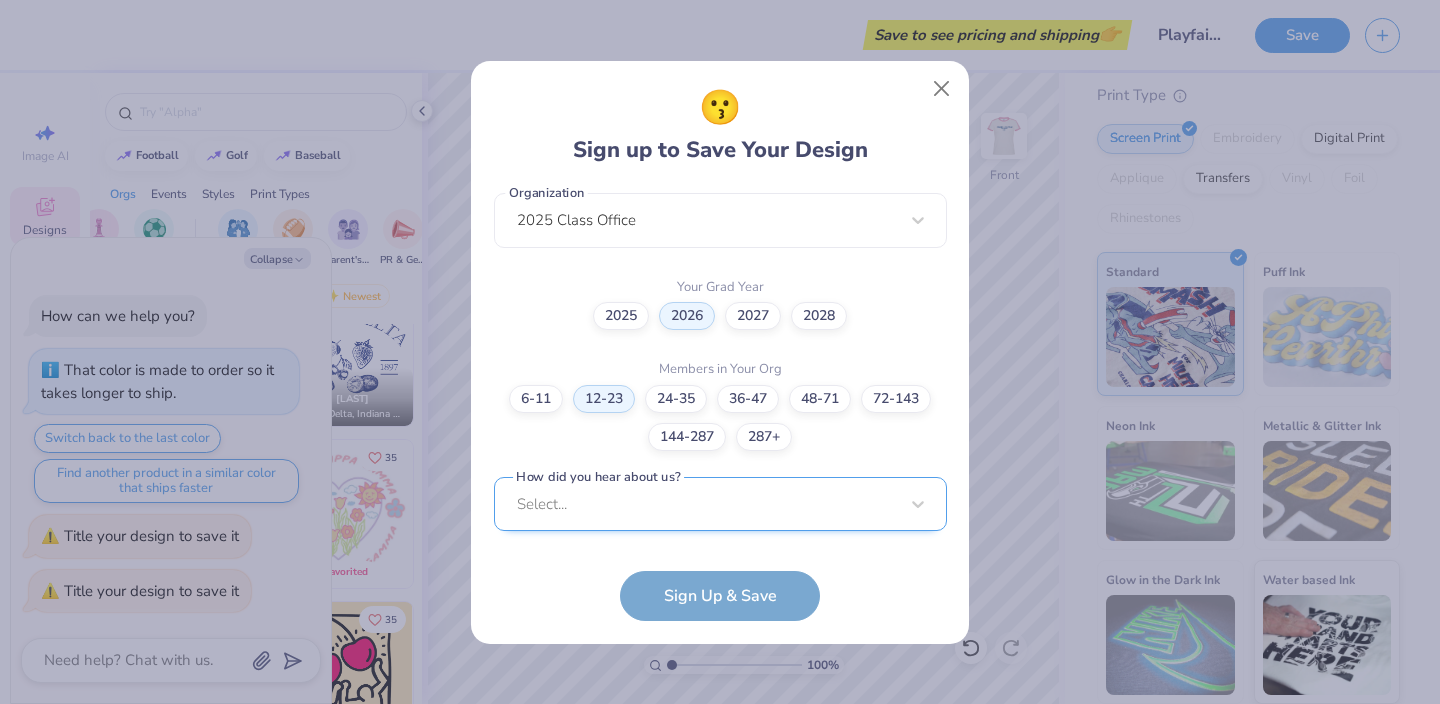 scroll, scrollTop: 818, scrollLeft: 0, axis: vertical 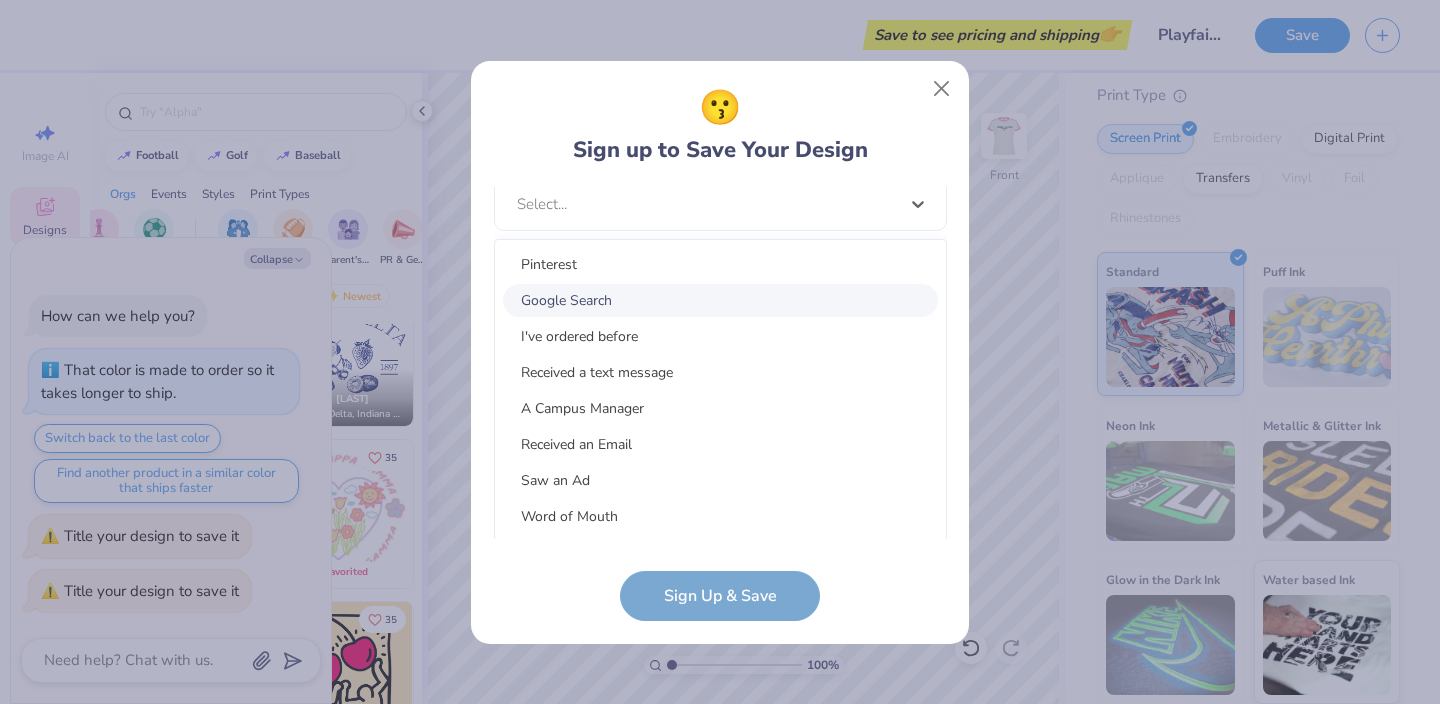 click on "Google Search" at bounding box center (720, 300) 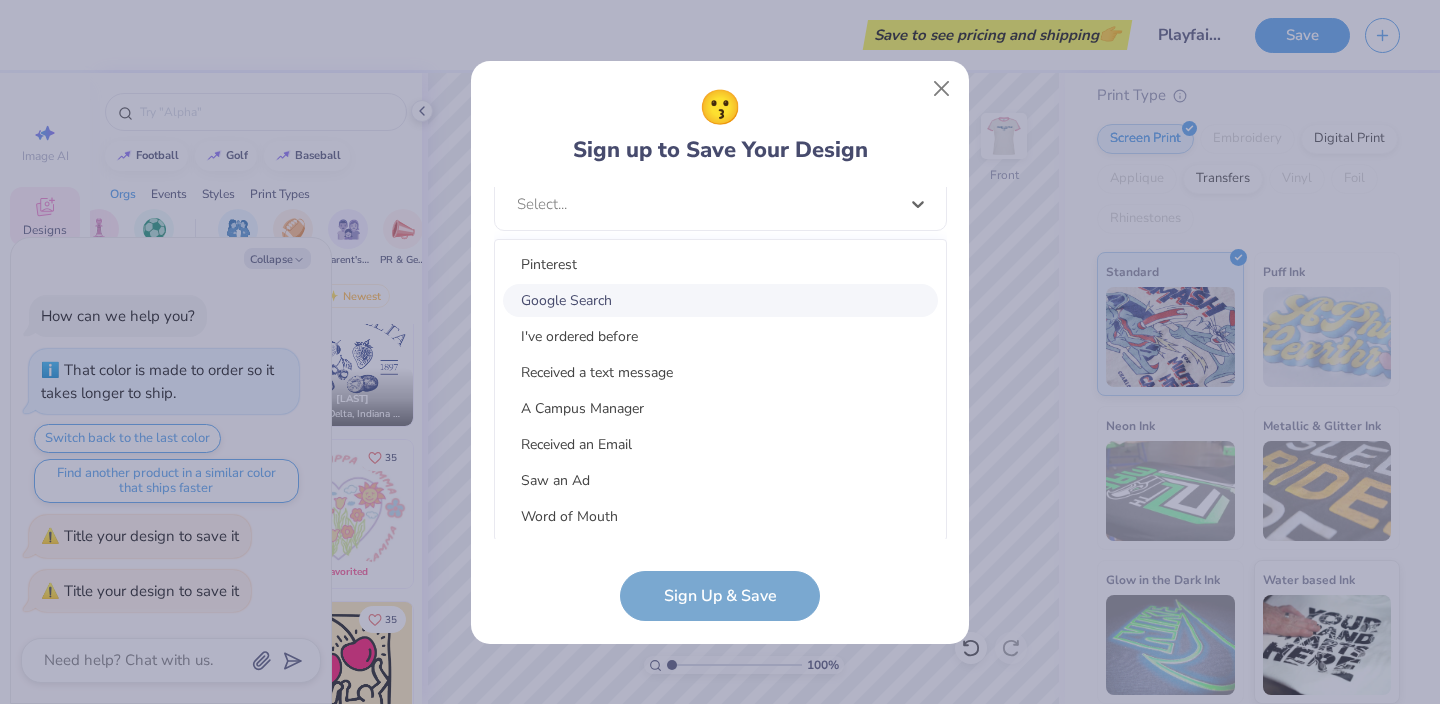 scroll, scrollTop: 518, scrollLeft: 0, axis: vertical 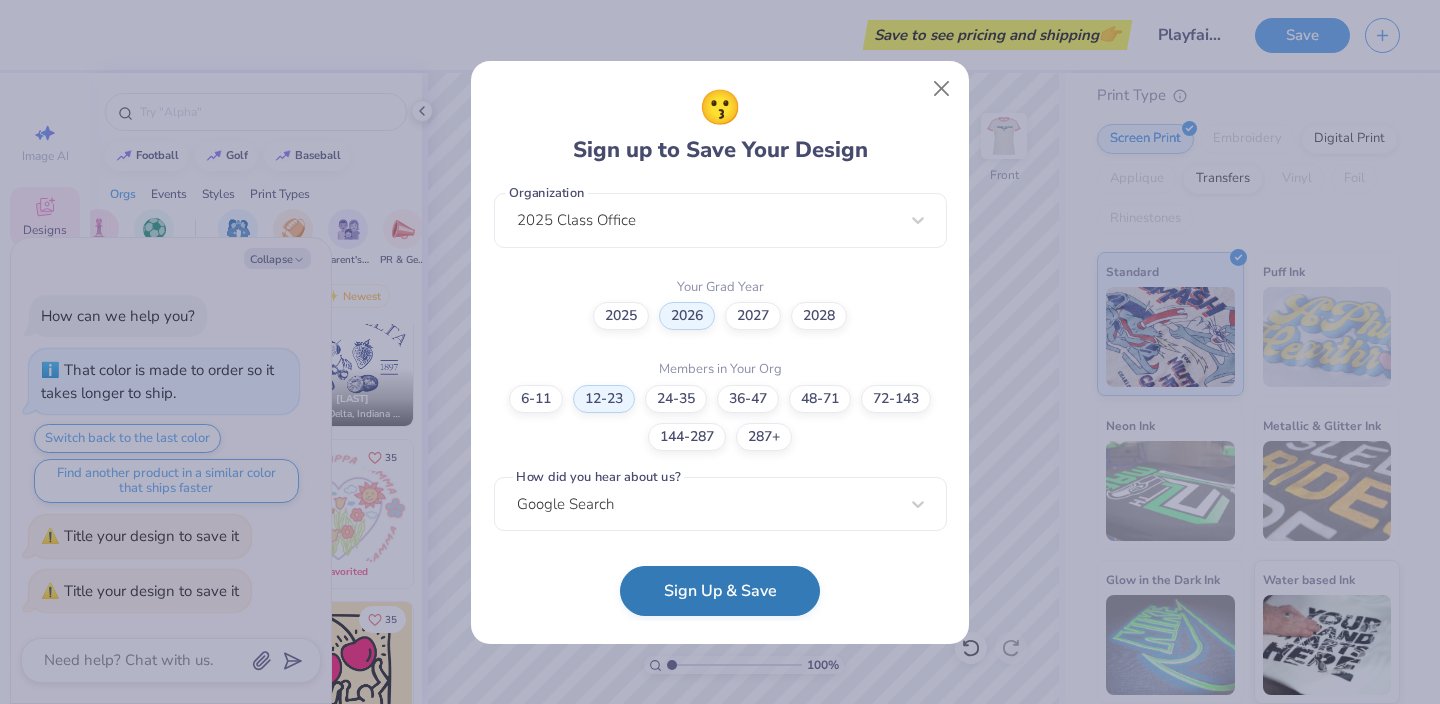 click on "Sign Up & Save" at bounding box center (720, 591) 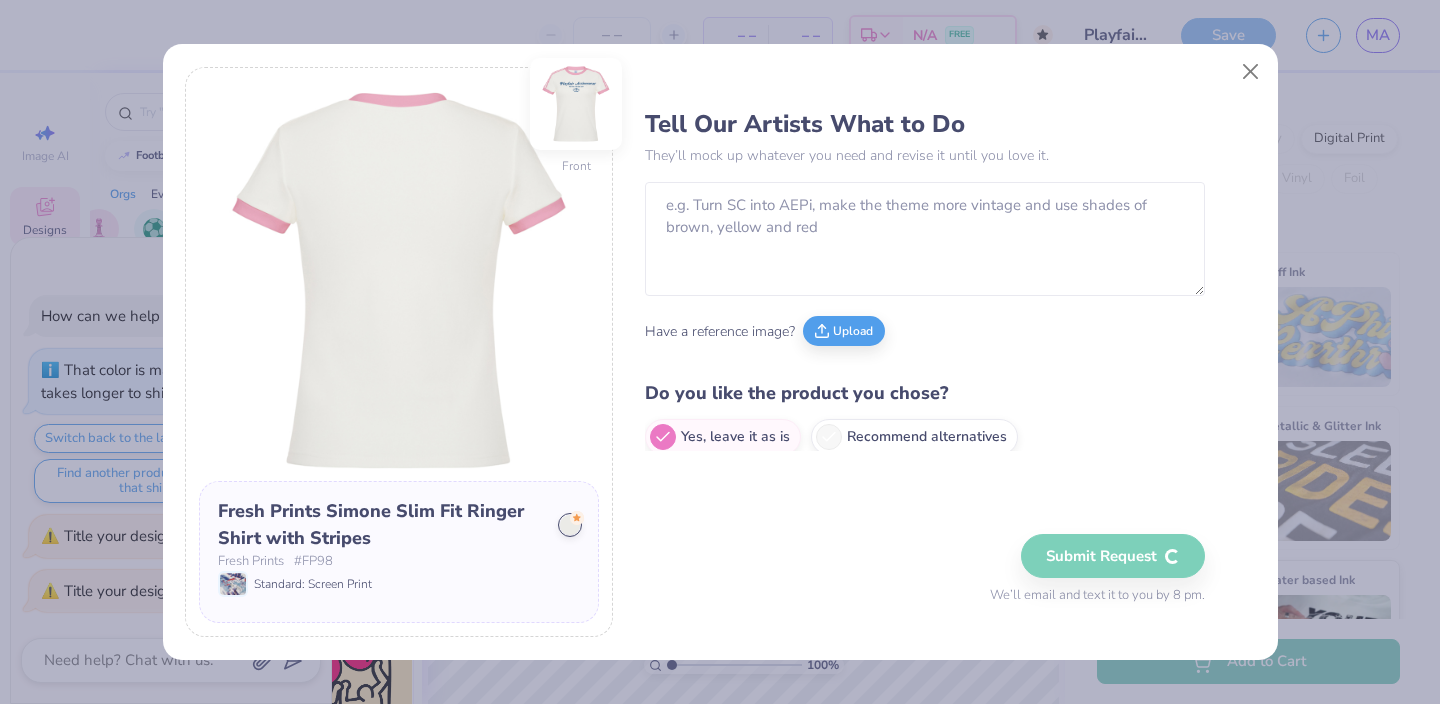 click at bounding box center (576, 104) 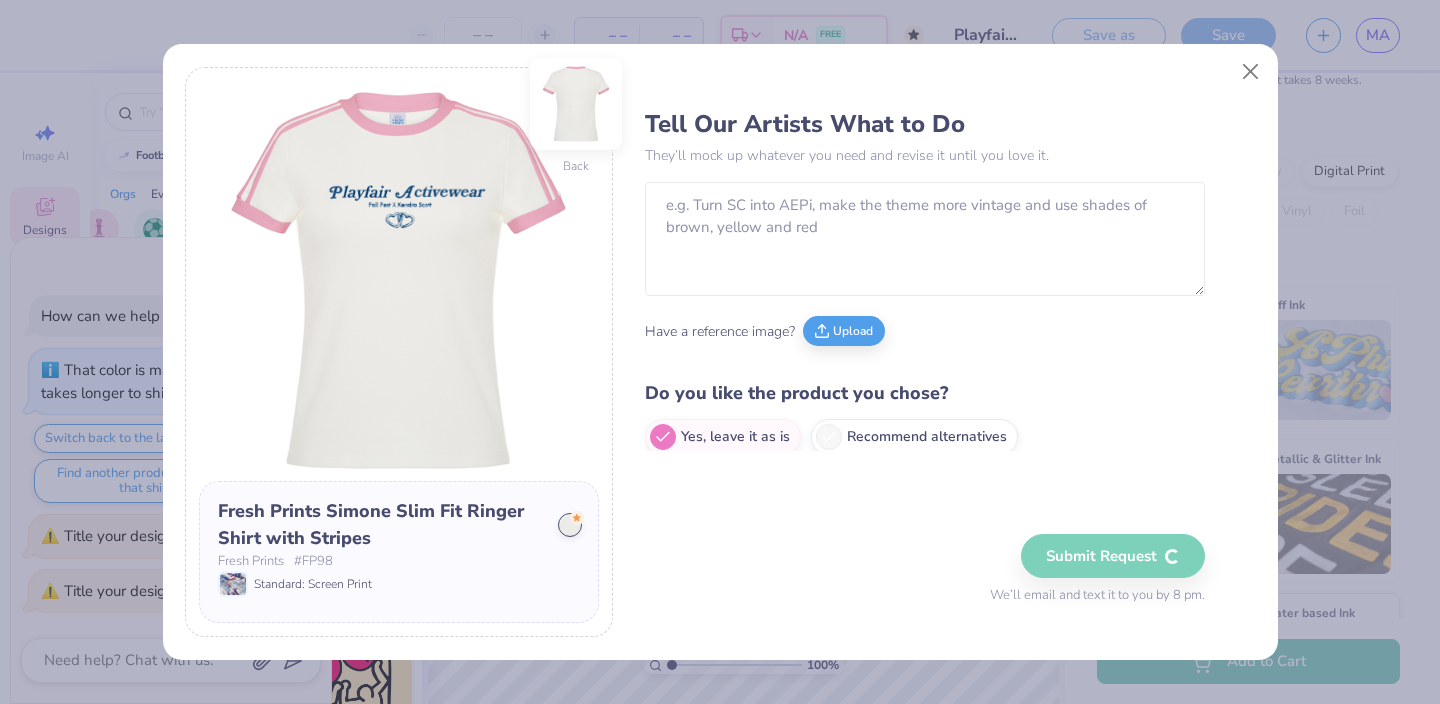 scroll, scrollTop: 248, scrollLeft: 0, axis: vertical 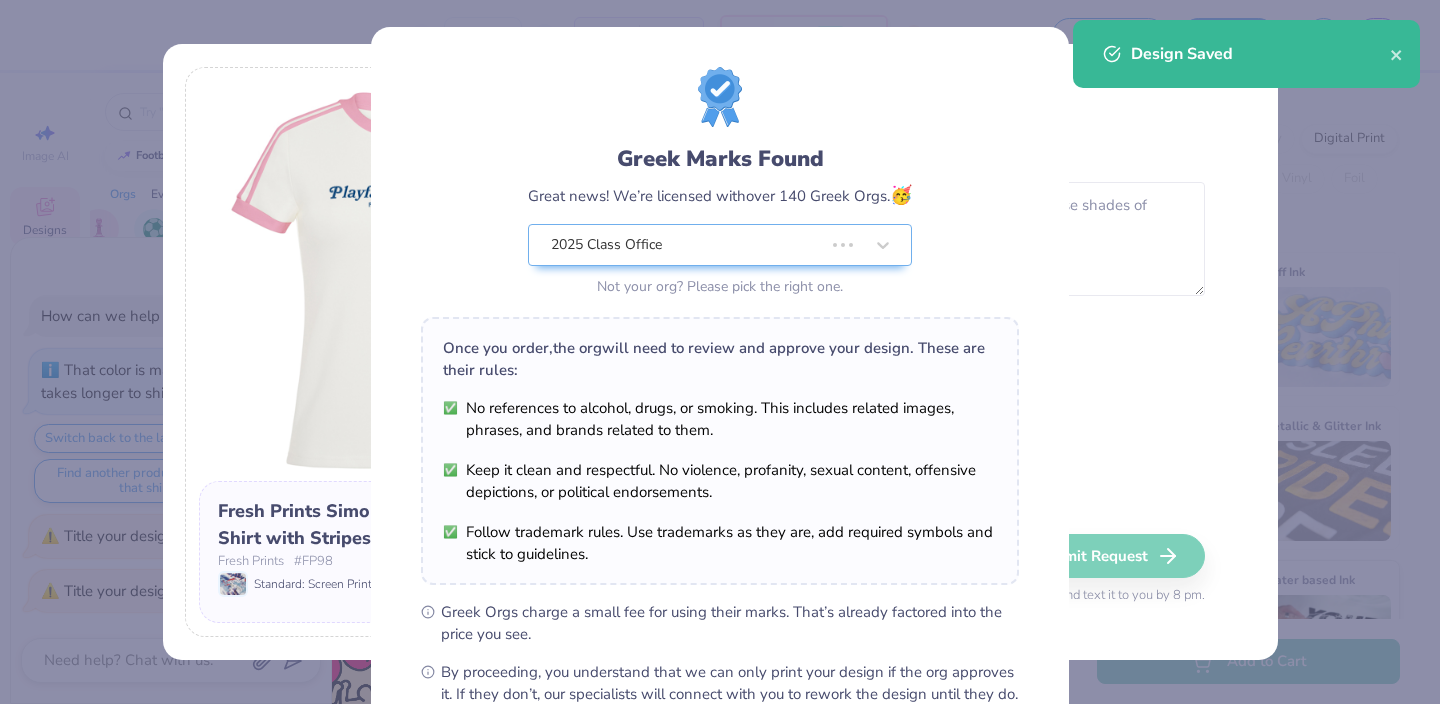 click on "Greek Marks Found Great news! We’re licensed with  over 140 Greek Orgs. 🥳 2025 Class Office Not your org? Please pick the right one. Once you order,  the org  will need to review and approve your design. These are their rules: No references to alcohol, drugs, or smoking. This includes related images, phrases, and brands related to them. Keep it clean and respectful. No violence, profanity, sexual content, offensive depictions, or political endorsements. Follow trademark rules. Use trademarks as they are, add required symbols and stick to guidelines. Greek Orgs charge a small fee for using their marks. That’s already factored into the price you see. By proceeding, you understand that we can only print your design if the org approves it. If they don’t, our specialists will connect with you to rework the design until they do. We’ll only submit the design if you order. I Understand! No  Greek  marks in your design?" at bounding box center [720, 352] 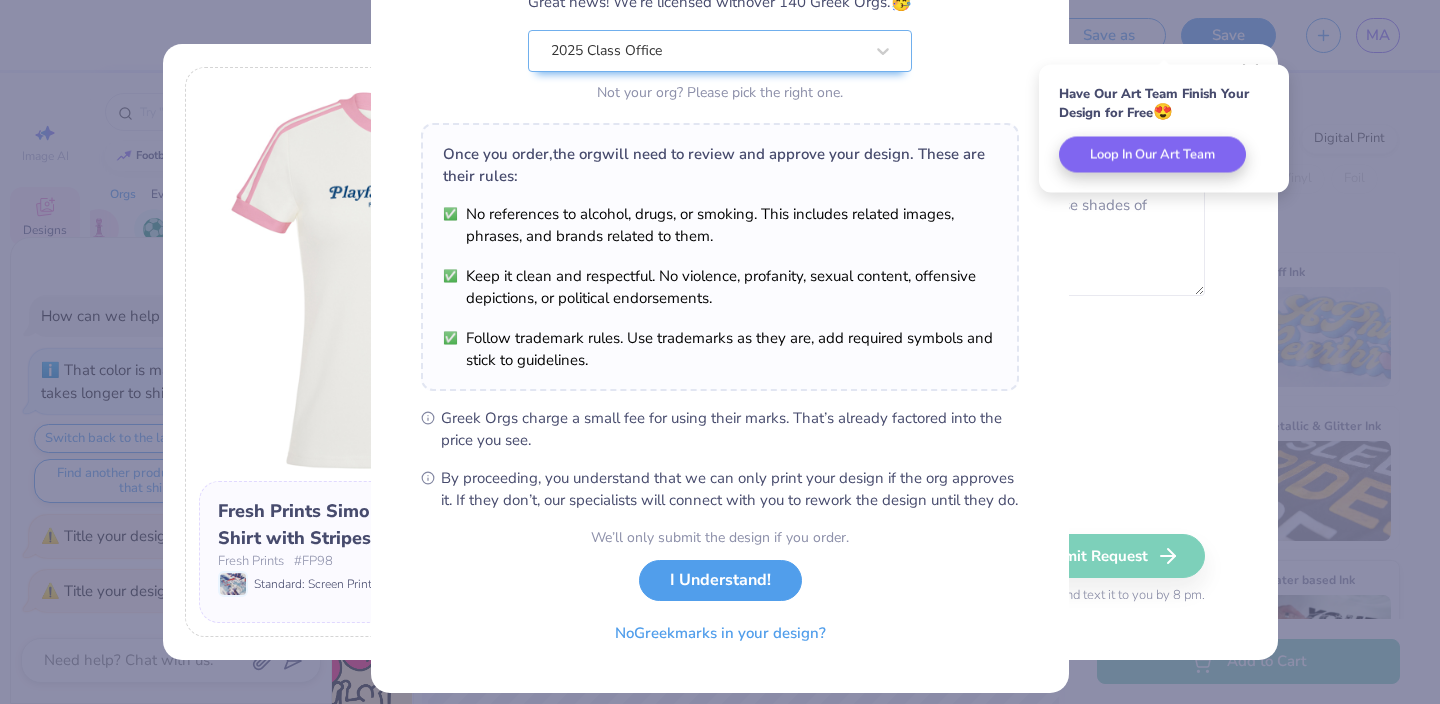 scroll, scrollTop: 232, scrollLeft: 0, axis: vertical 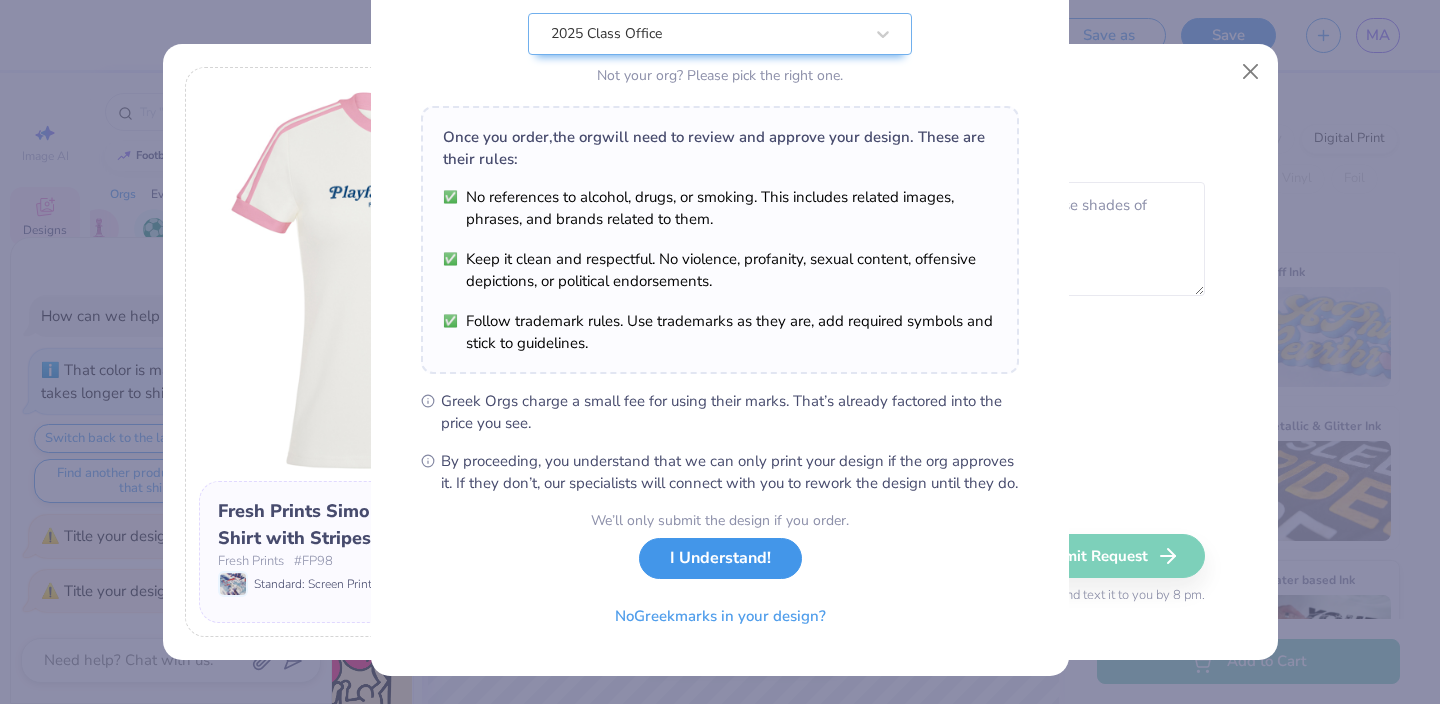 click on "I Understand!" at bounding box center [720, 558] 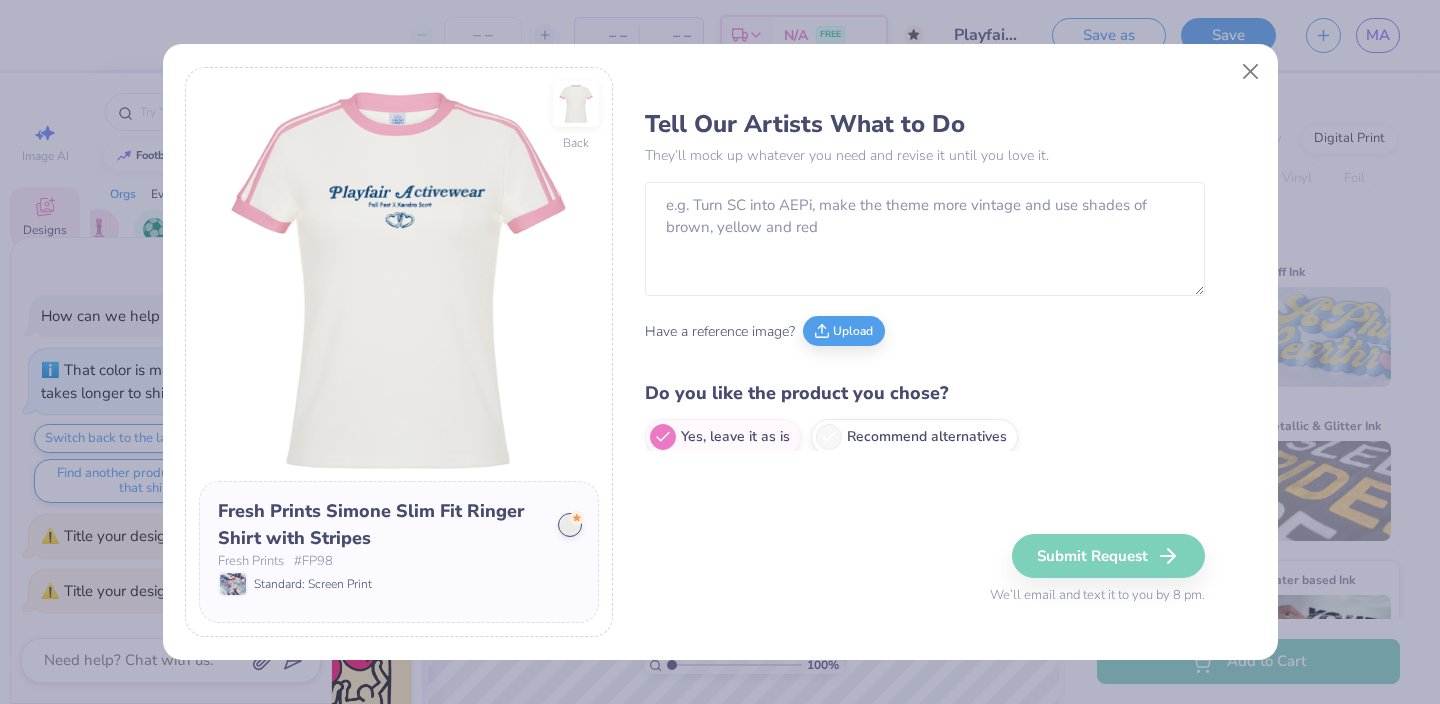 scroll, scrollTop: 0, scrollLeft: 0, axis: both 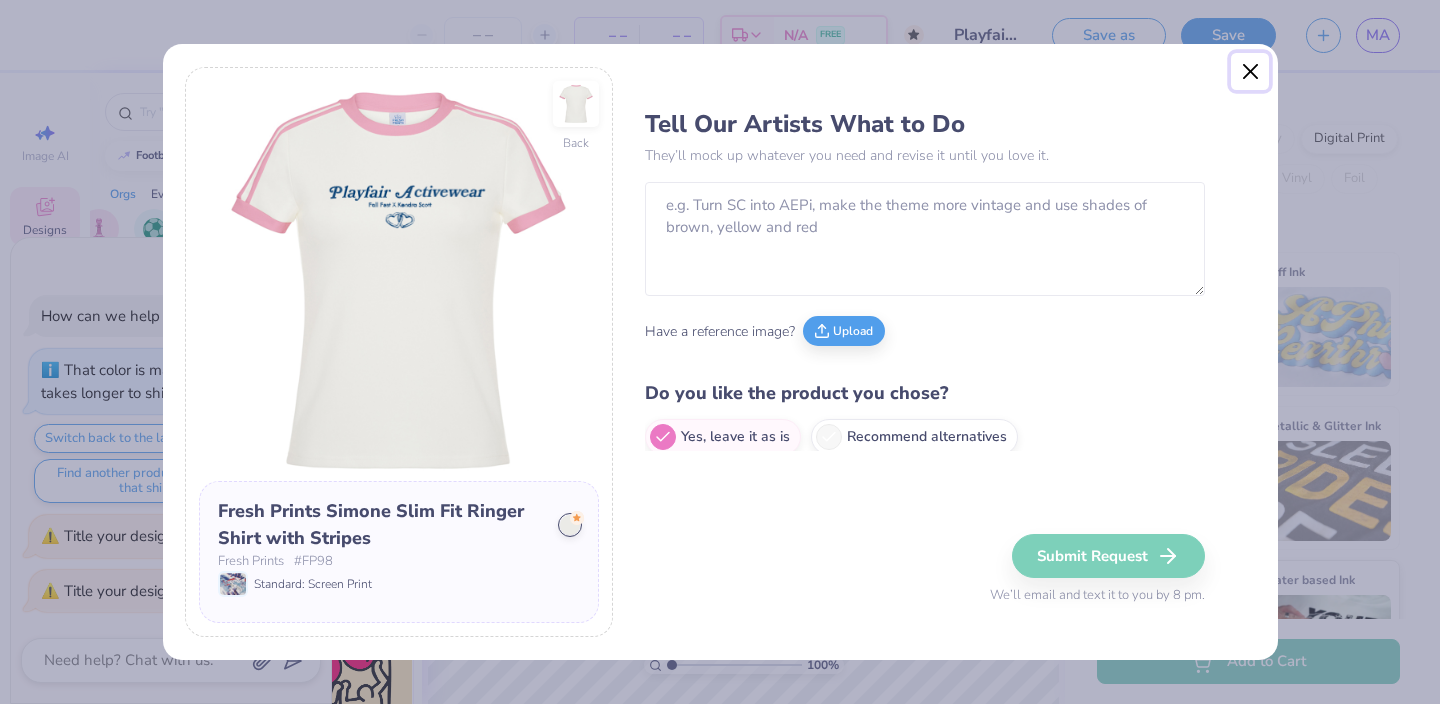 click at bounding box center (1250, 72) 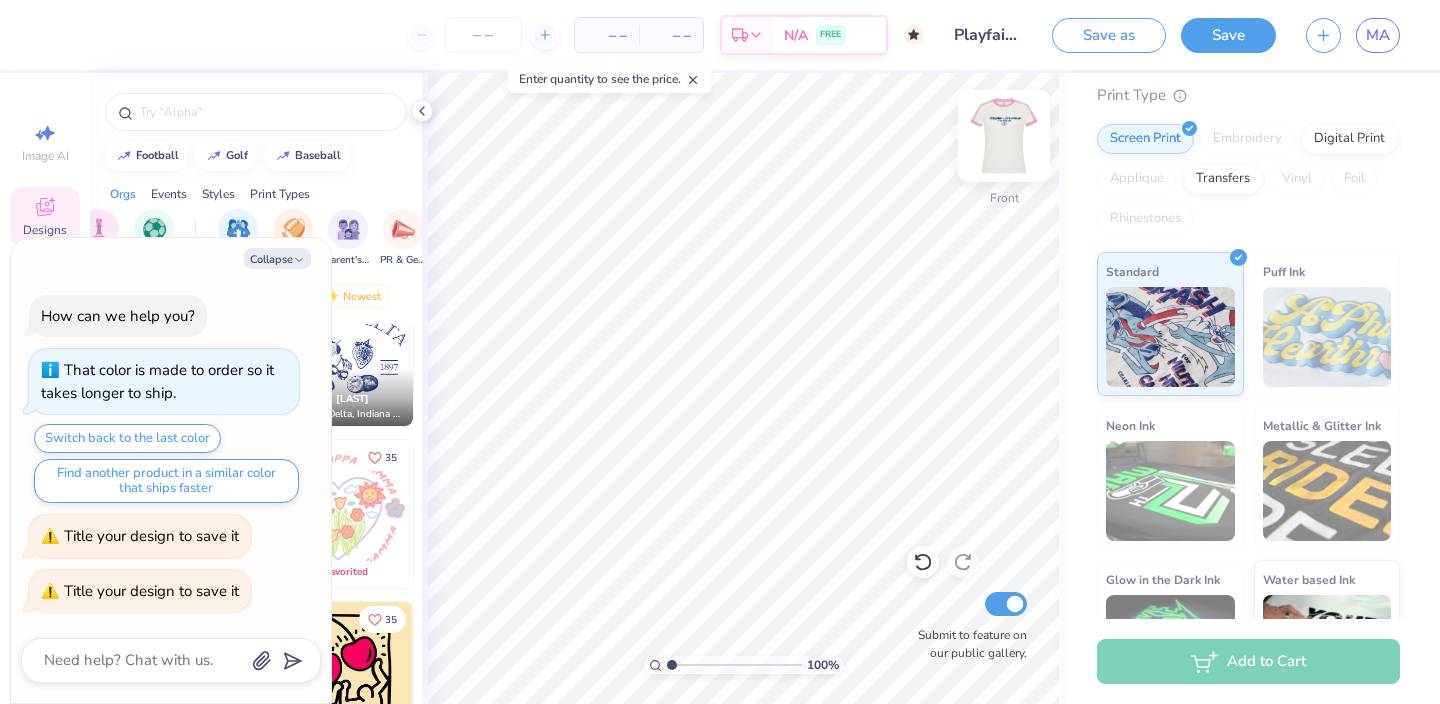 click at bounding box center [1004, 136] 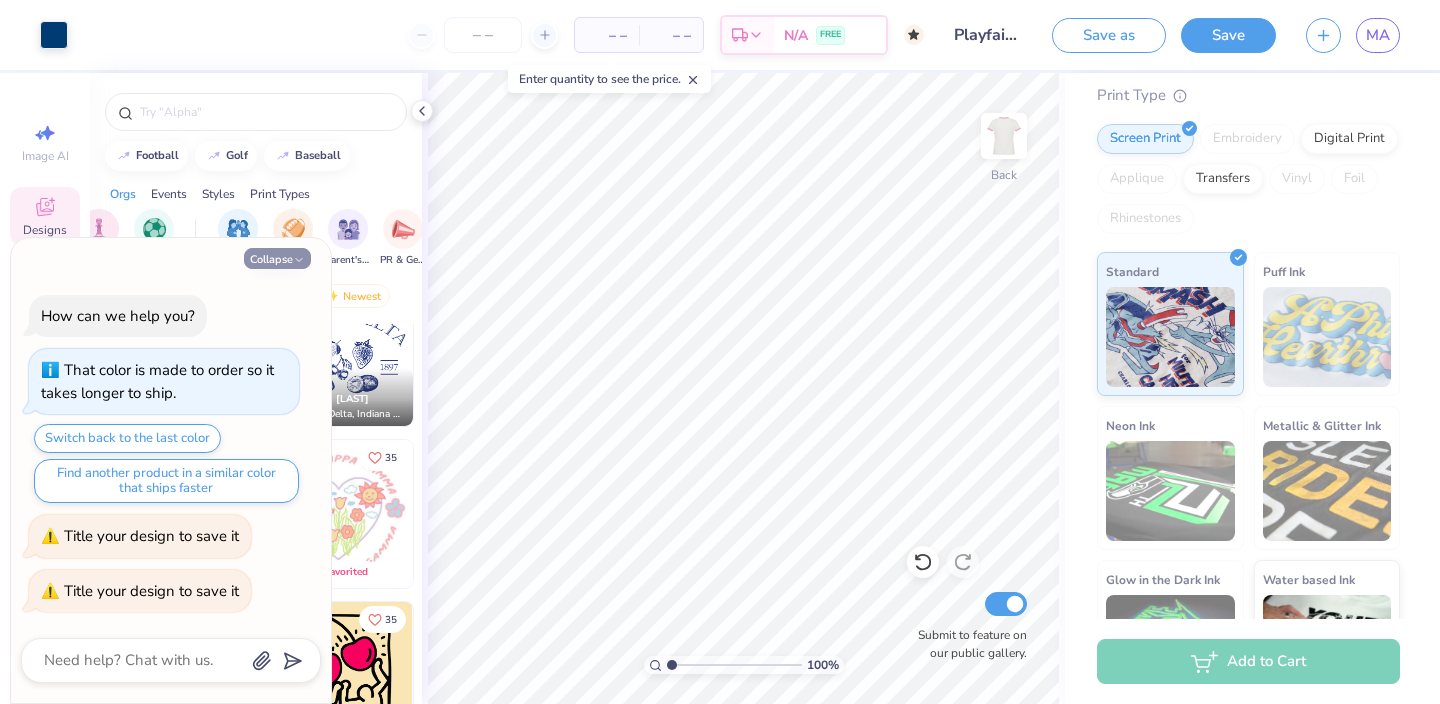 click on "Collapse" at bounding box center [277, 258] 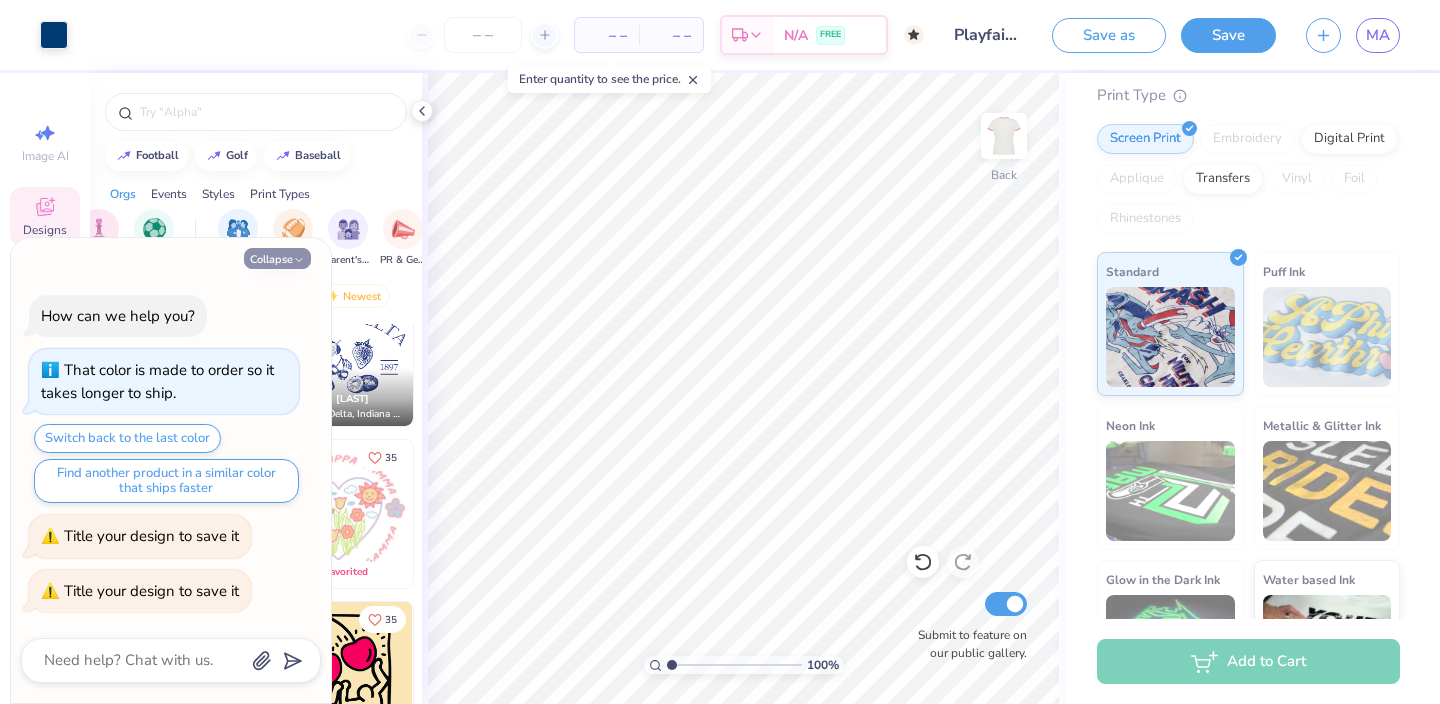 type on "x" 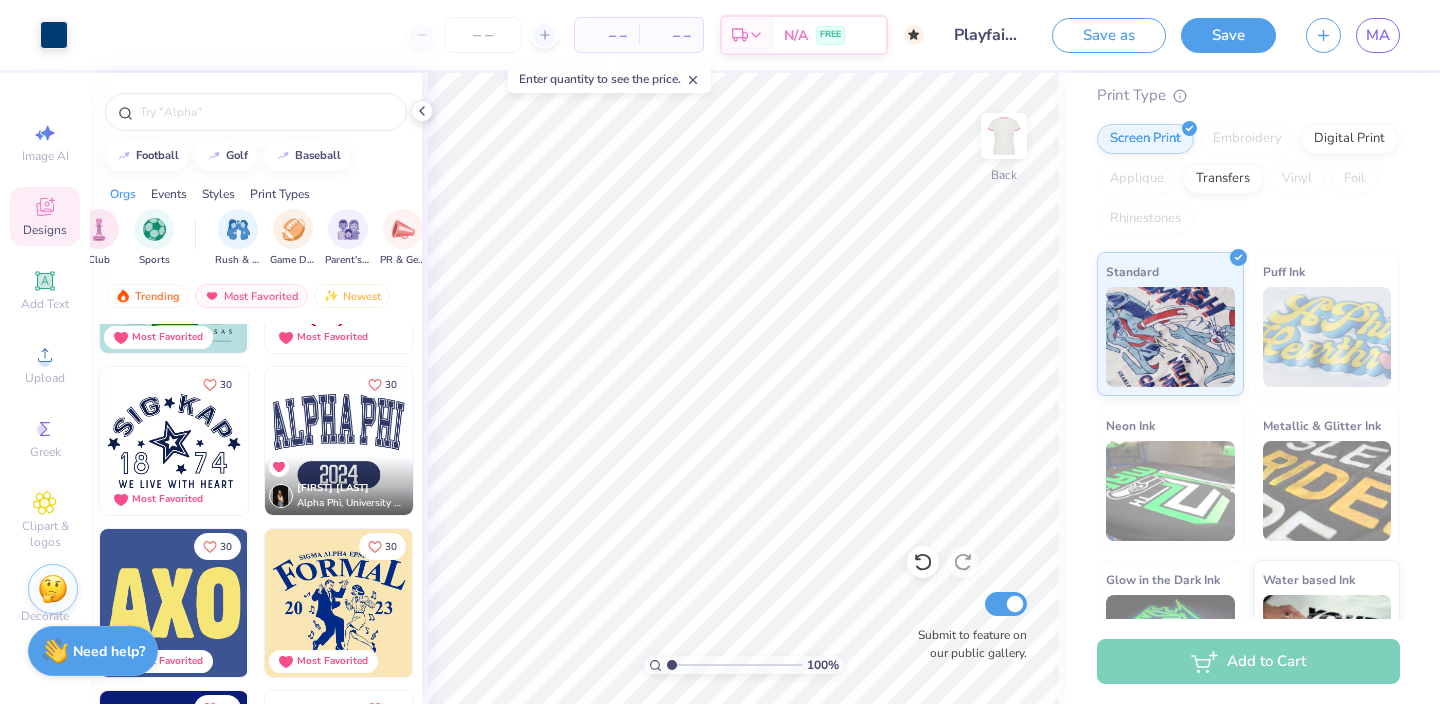 scroll, scrollTop: 16654, scrollLeft: 0, axis: vertical 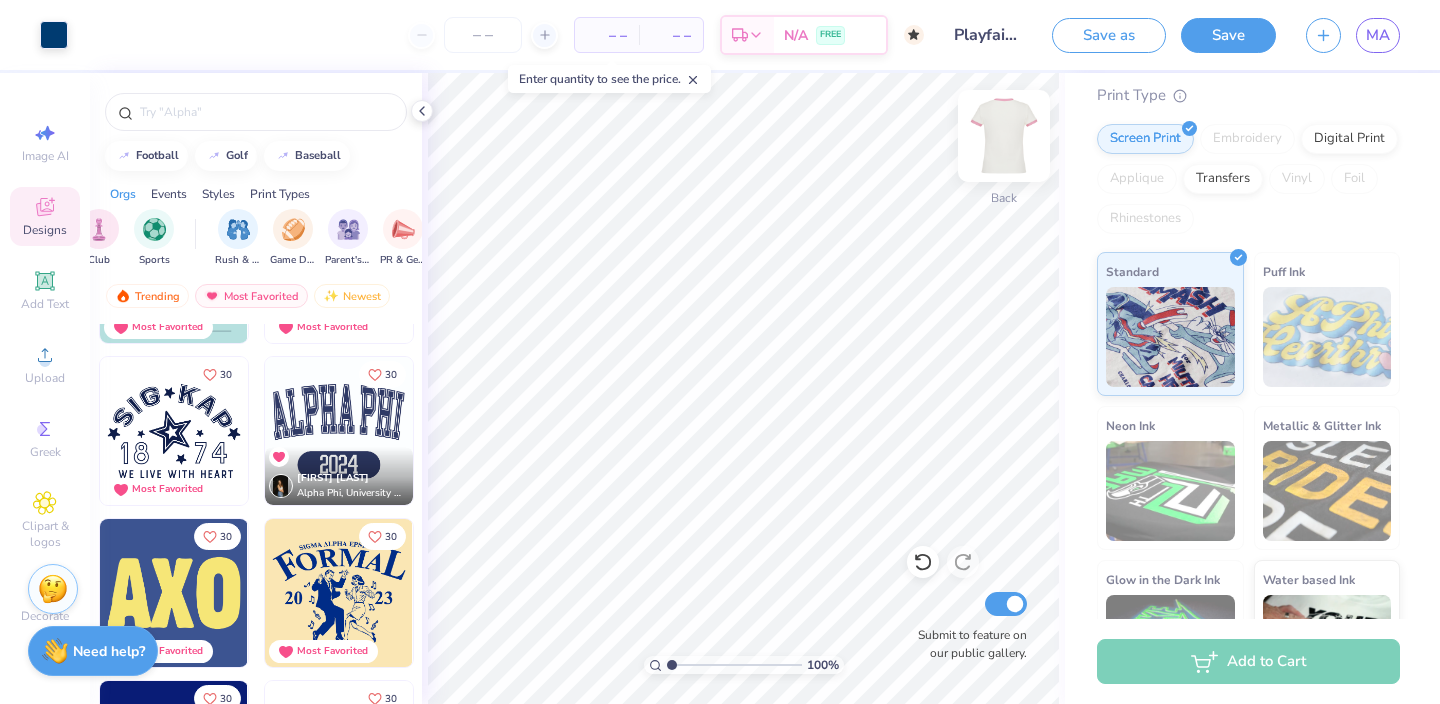 click at bounding box center [1004, 136] 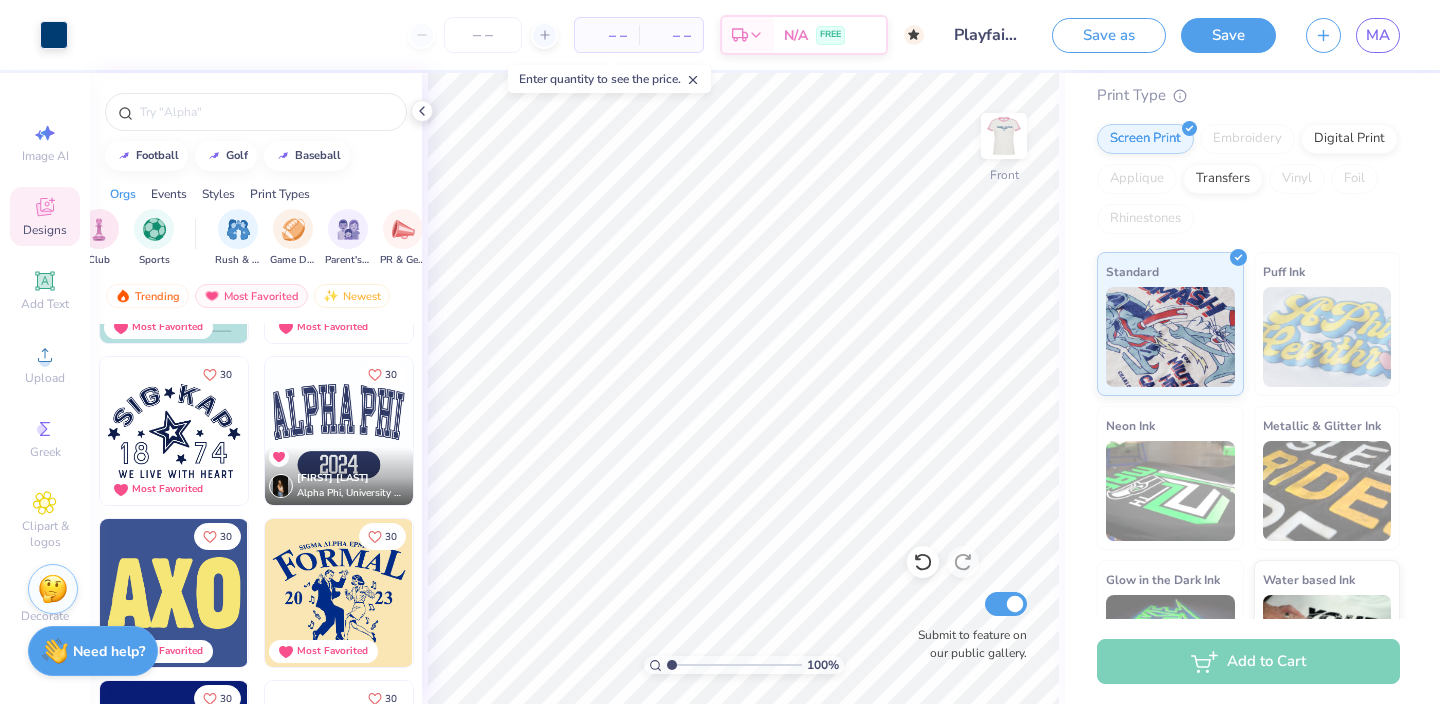 click on "Front" at bounding box center [1004, 148] 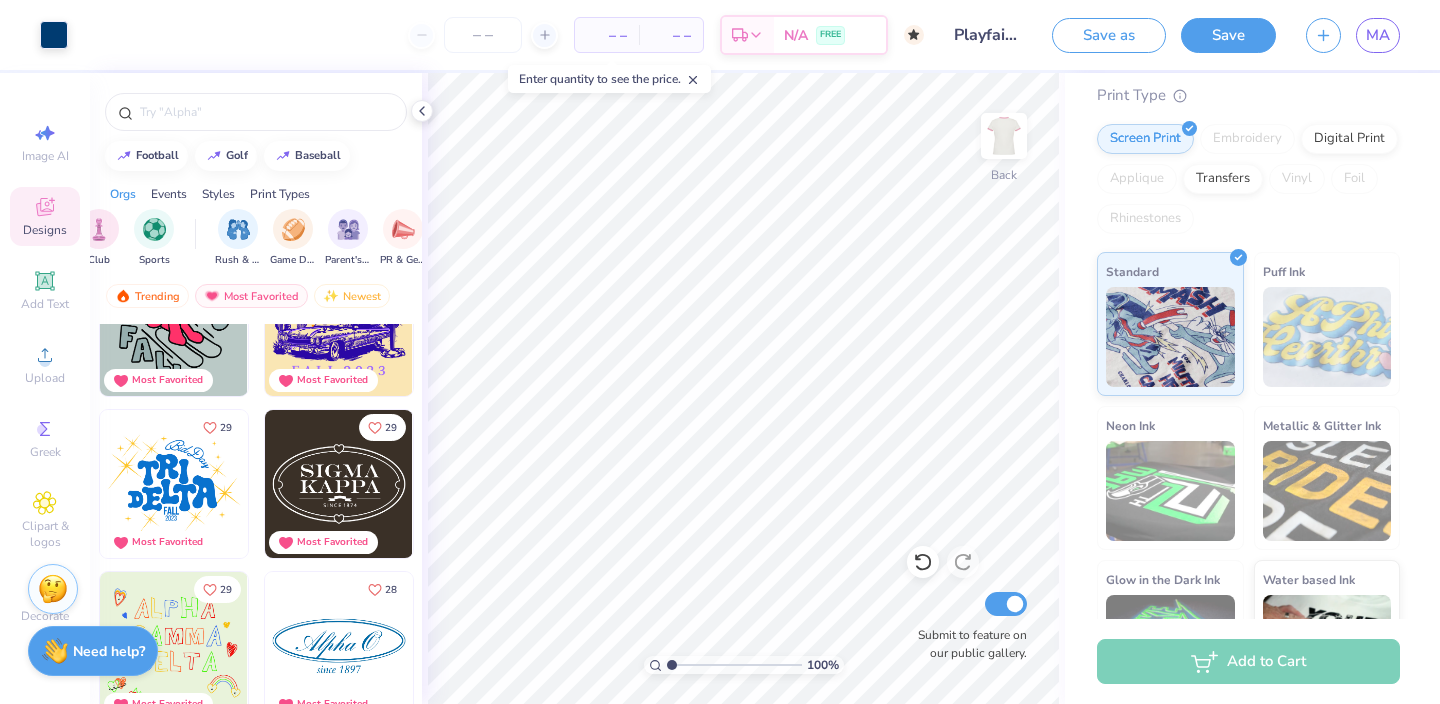 scroll, scrollTop: 18219, scrollLeft: 0, axis: vertical 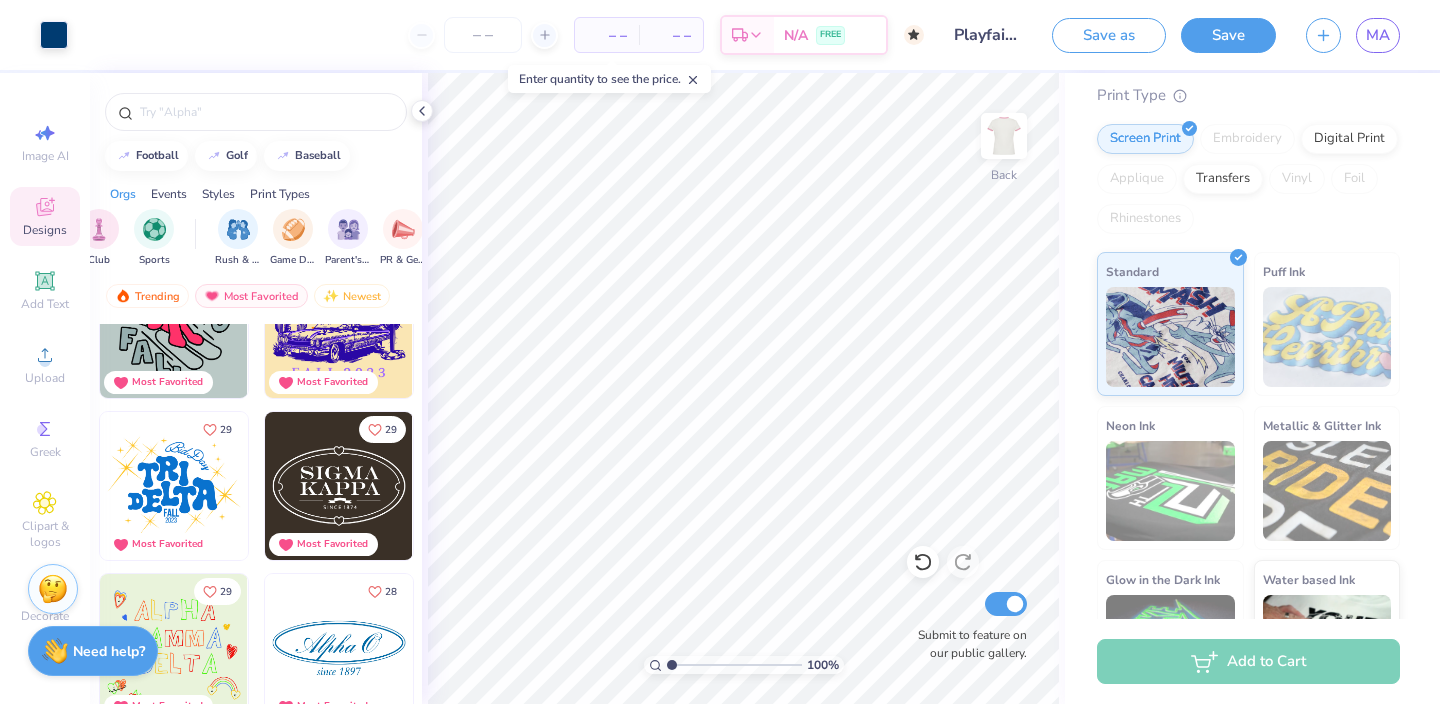 drag, startPoint x: 993, startPoint y: 133, endPoint x: 646, endPoint y: 1, distance: 371.25867 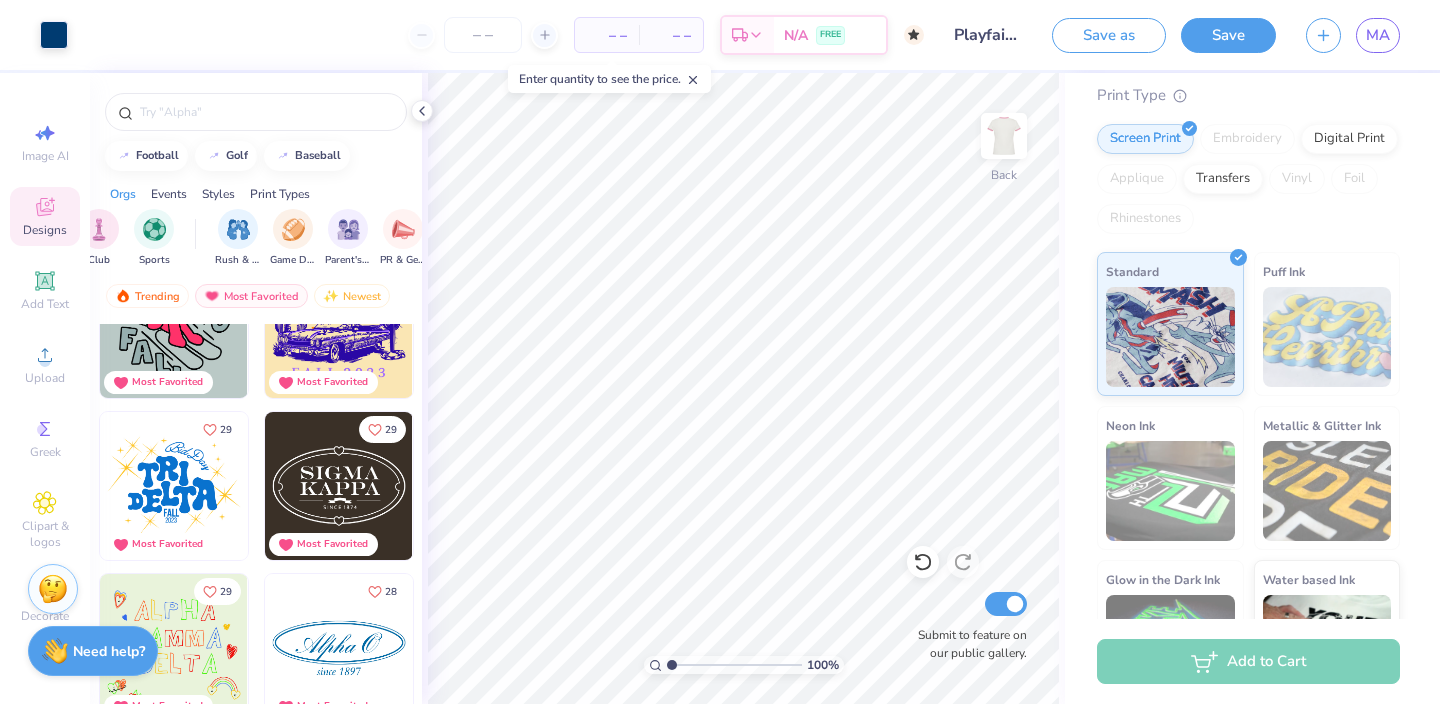 click at bounding box center (1004, 136) 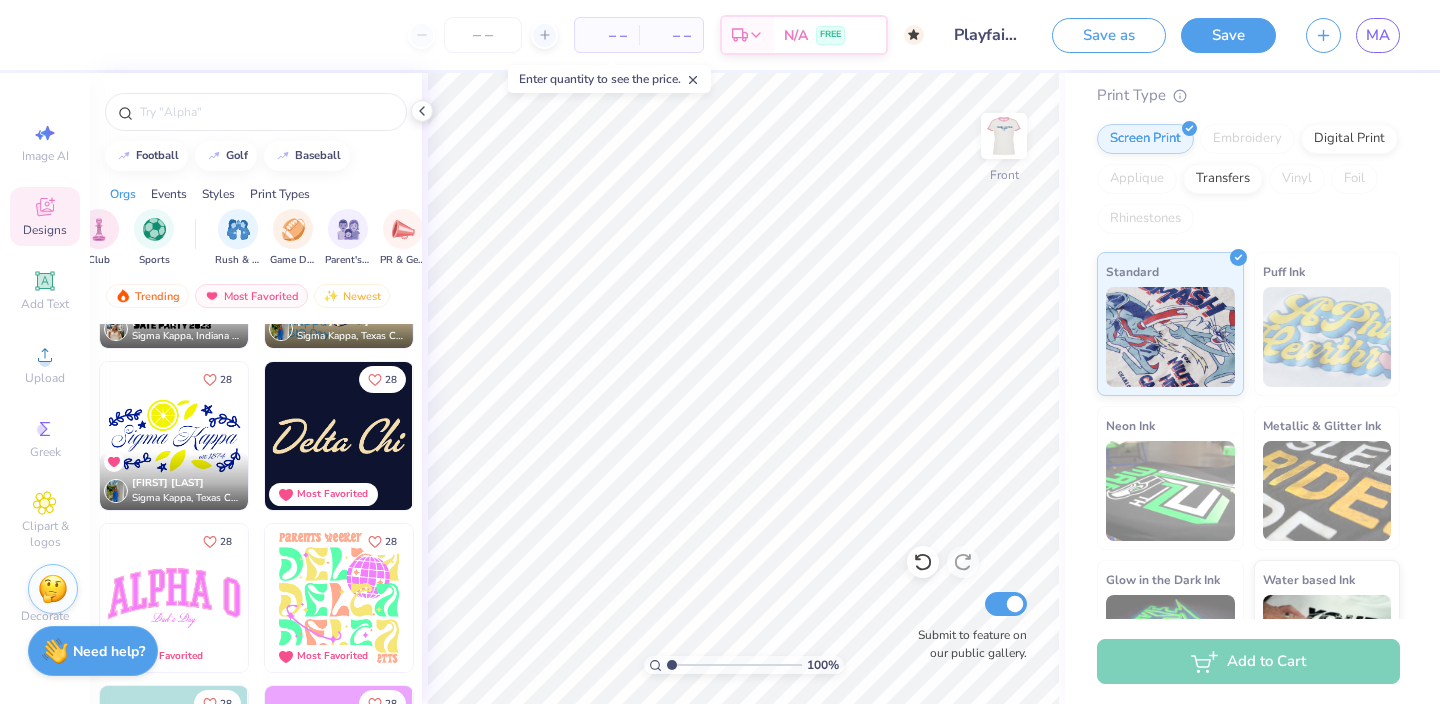 scroll, scrollTop: 19214, scrollLeft: 0, axis: vertical 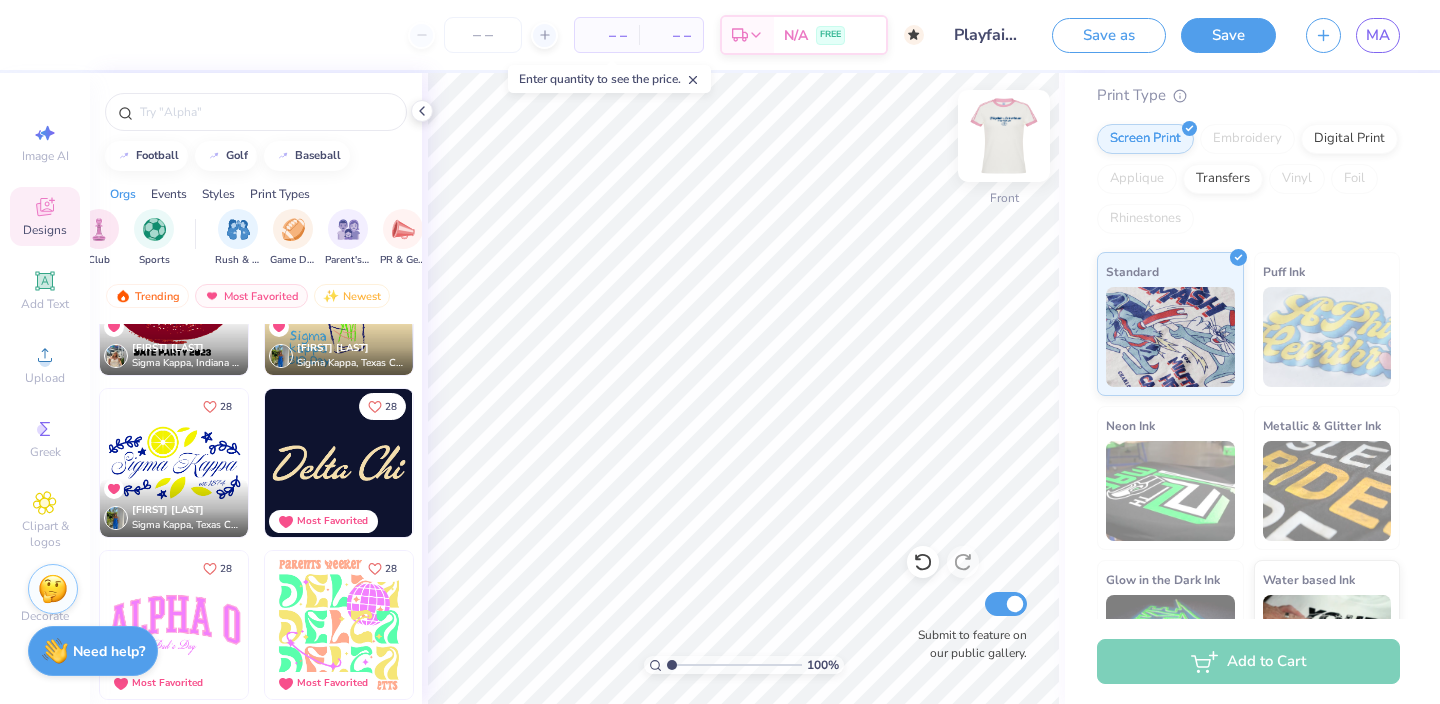 click at bounding box center (1004, 136) 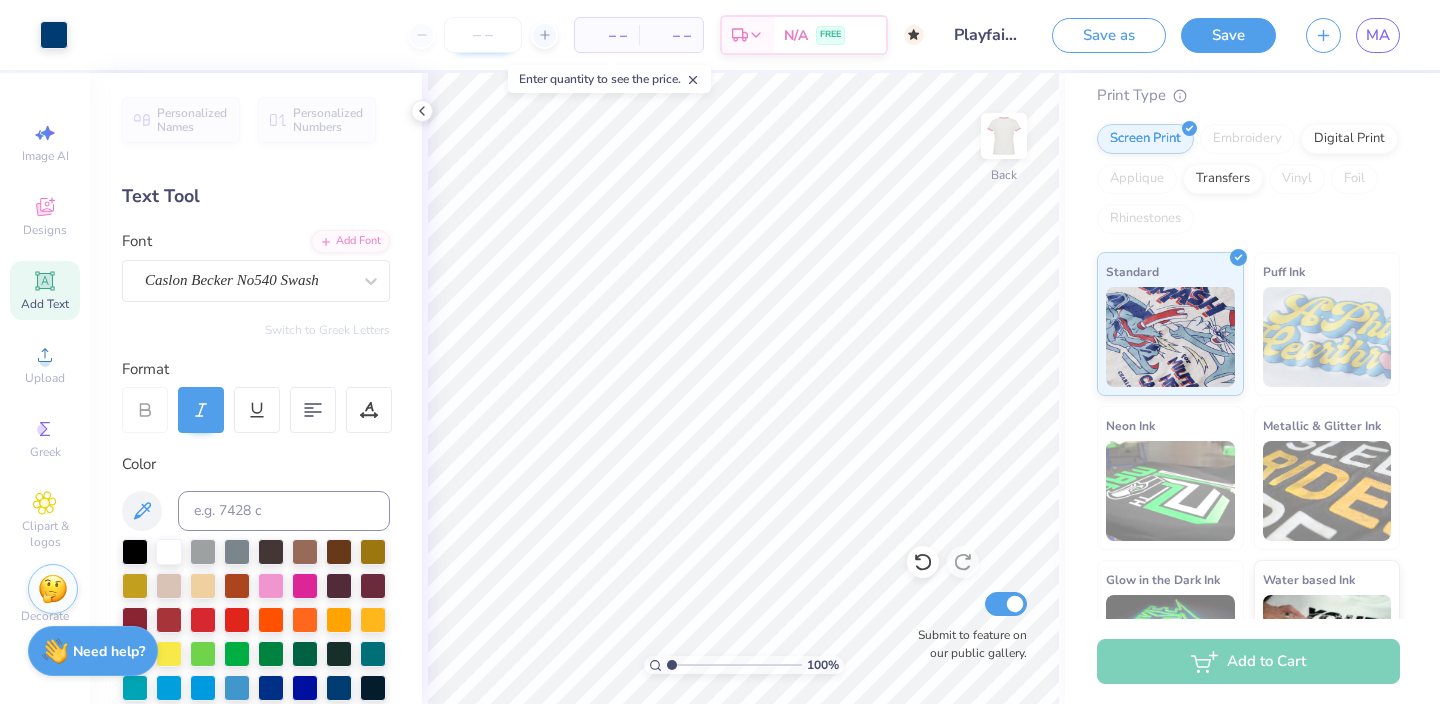 click at bounding box center (483, 35) 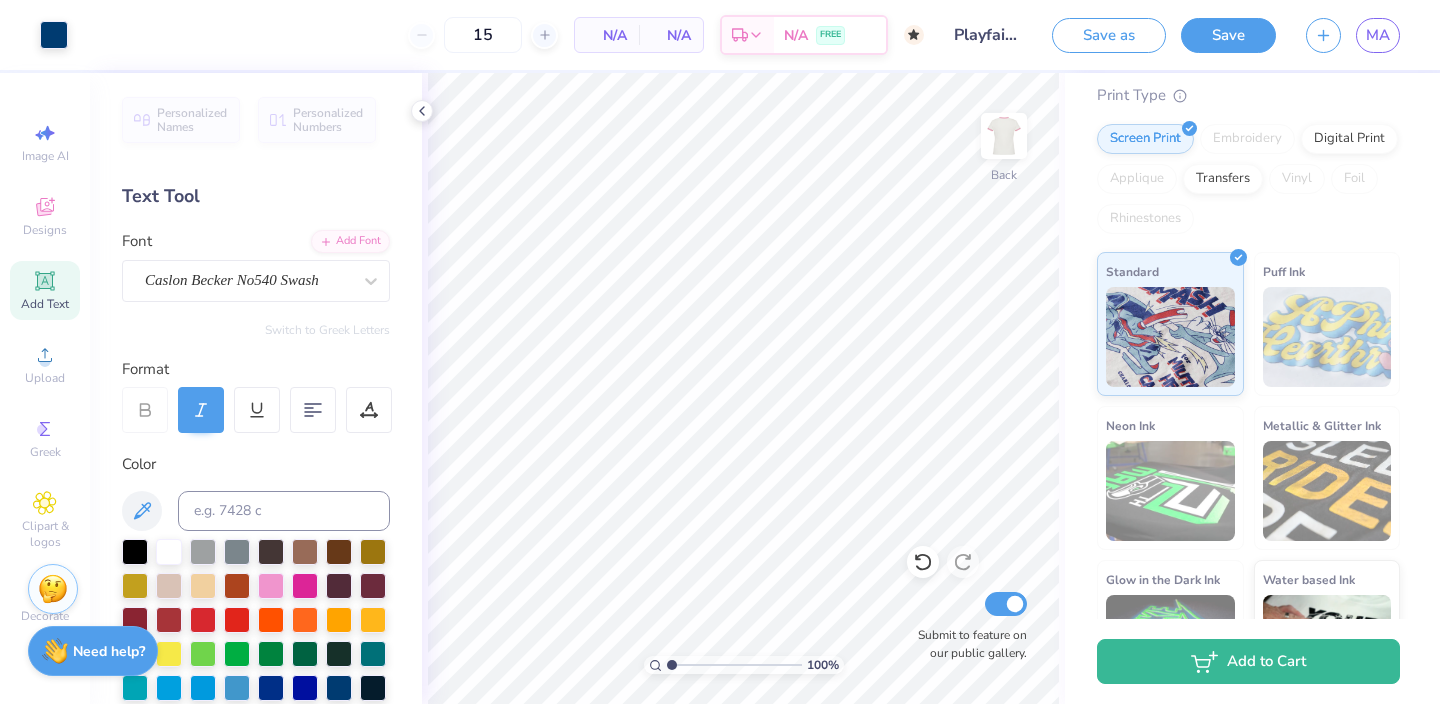 type on "50" 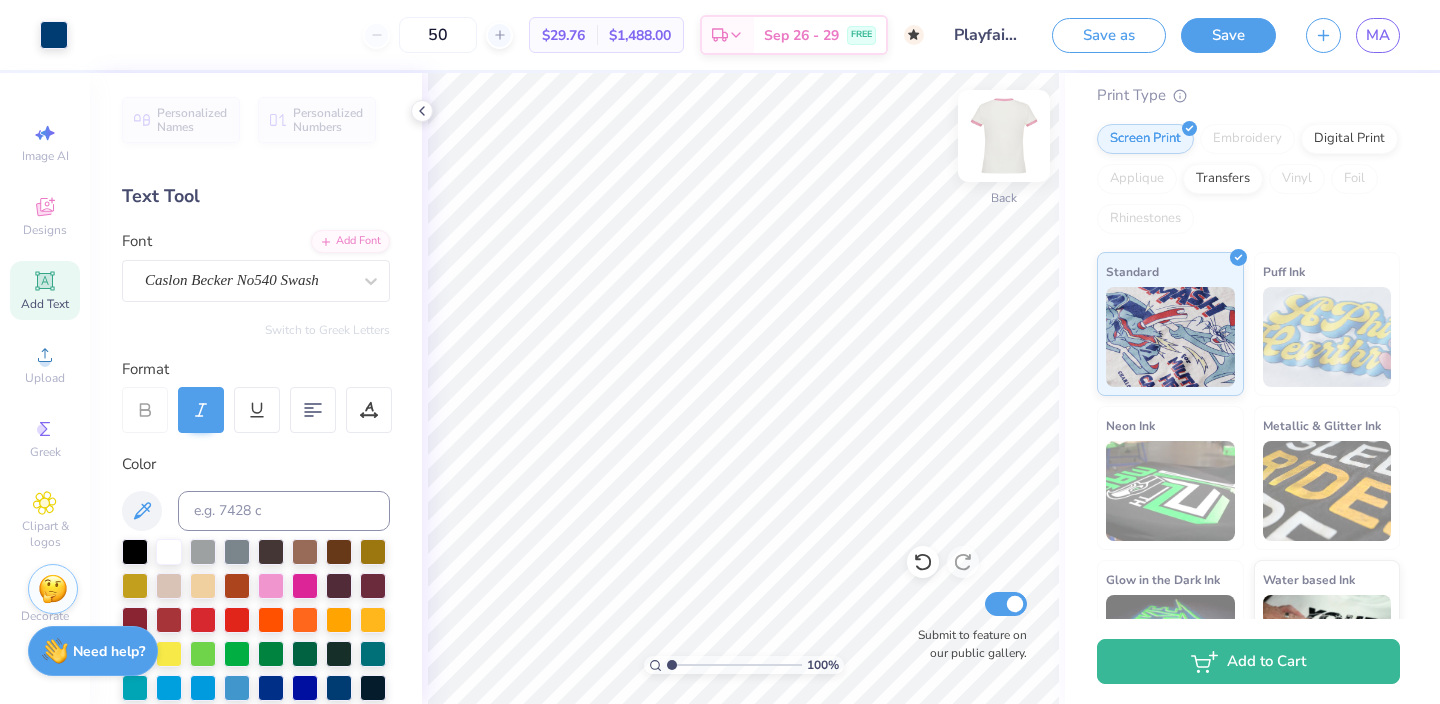 click at bounding box center [1004, 136] 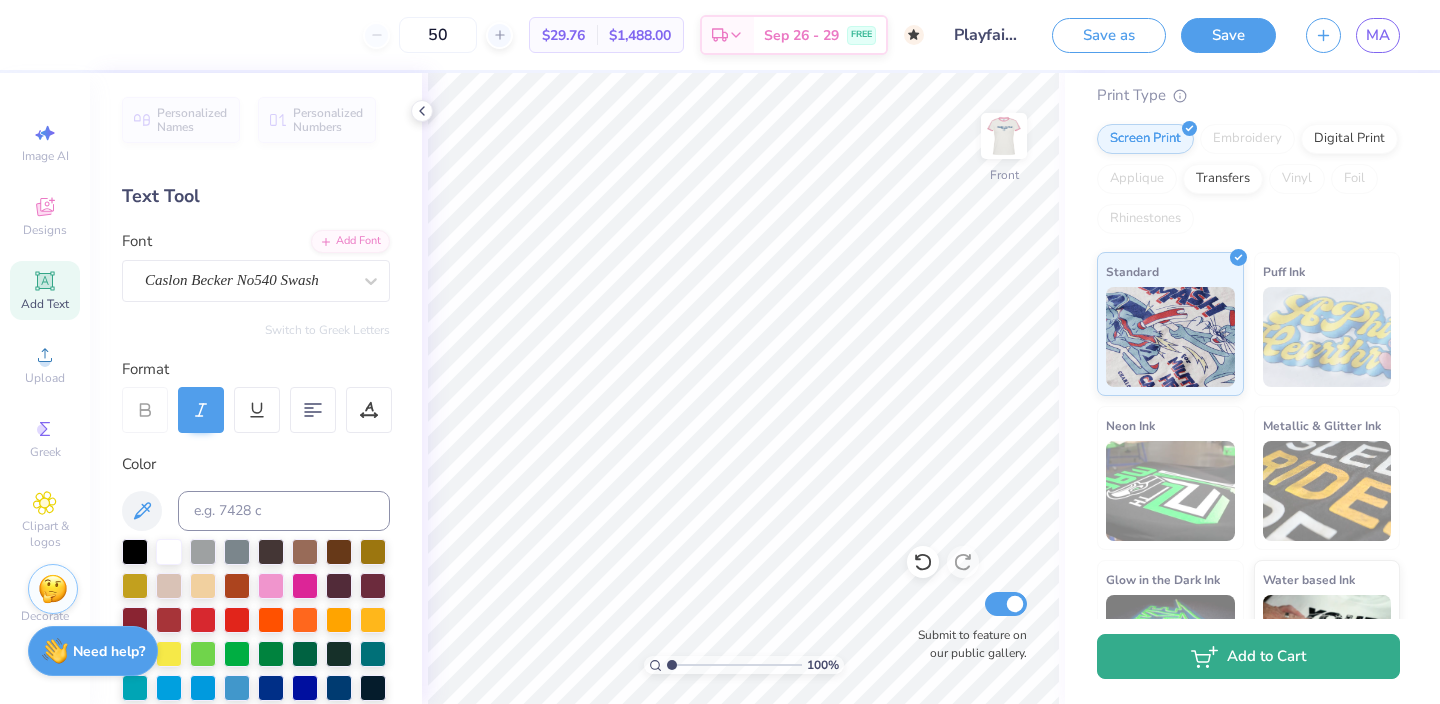 click on "Add to Cart" at bounding box center [1248, 656] 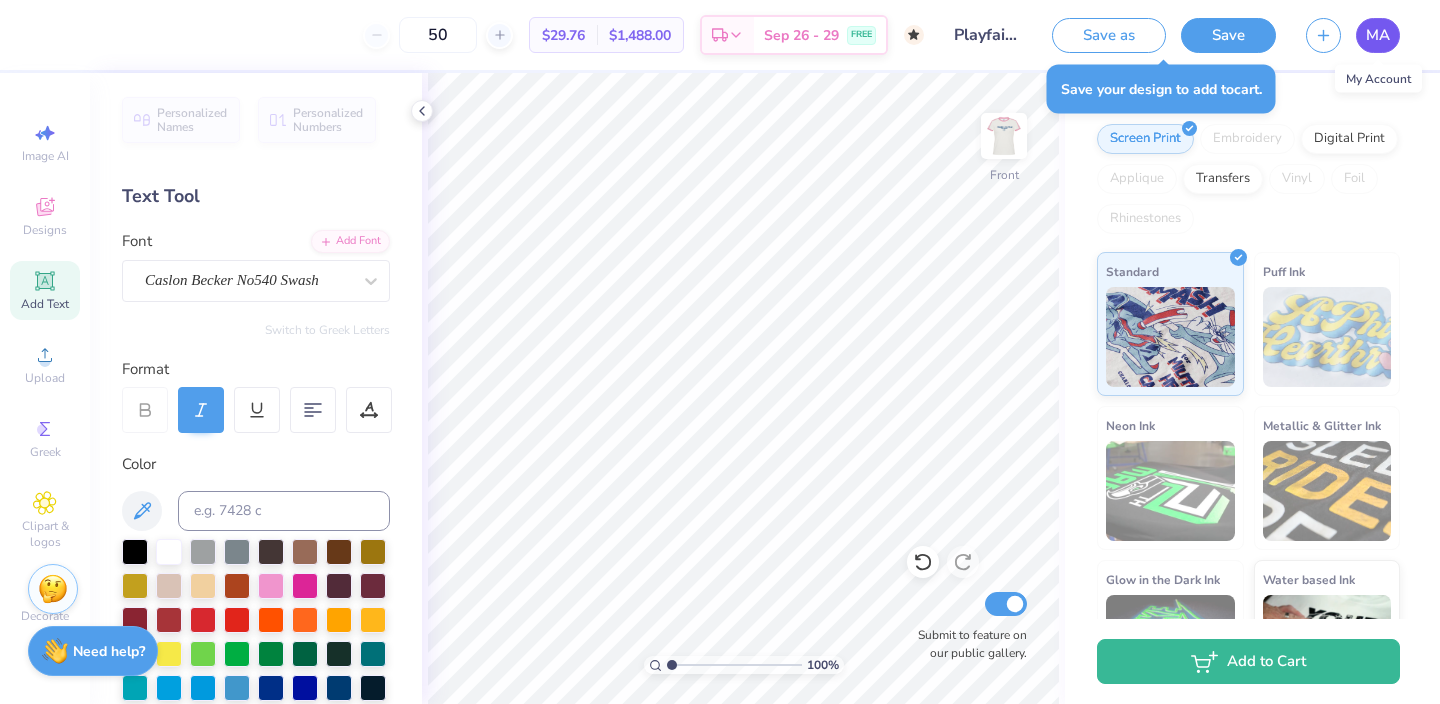 click on "MA" at bounding box center [1378, 35] 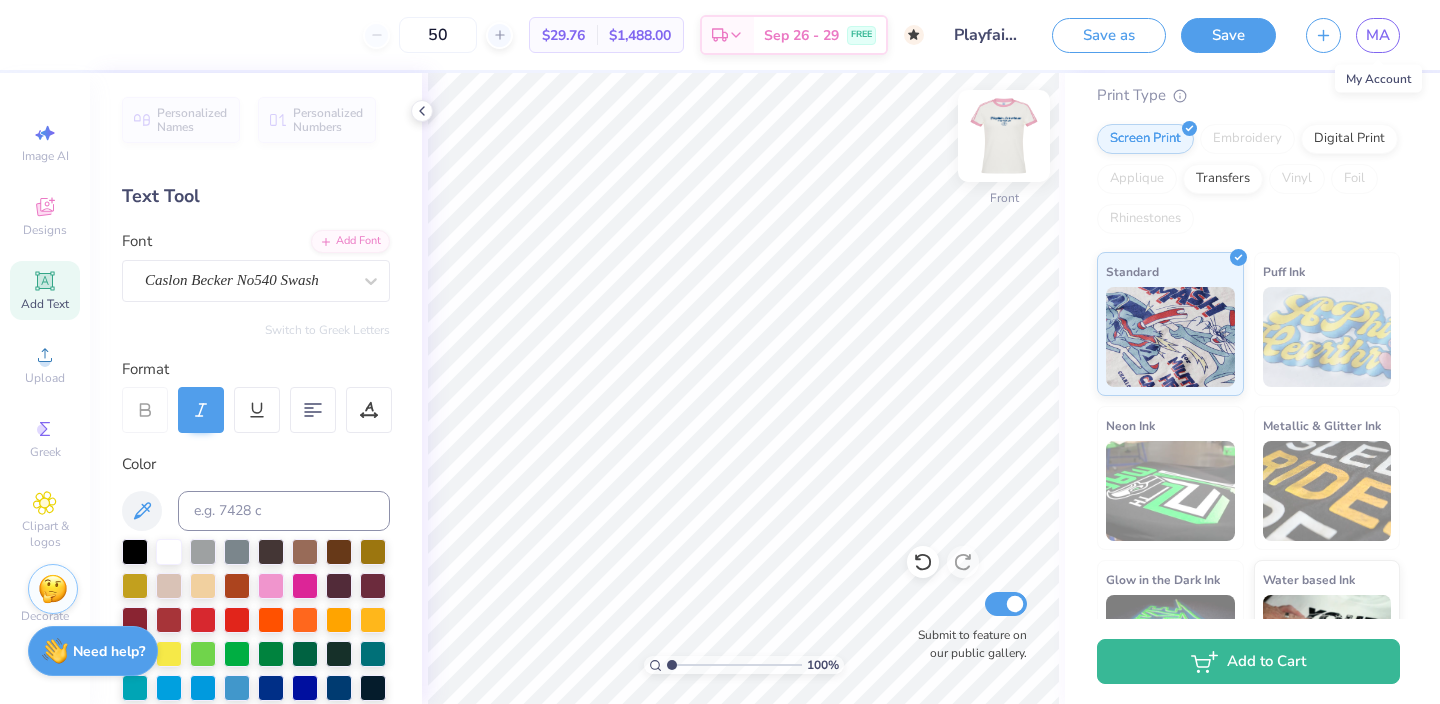 click at bounding box center (1004, 136) 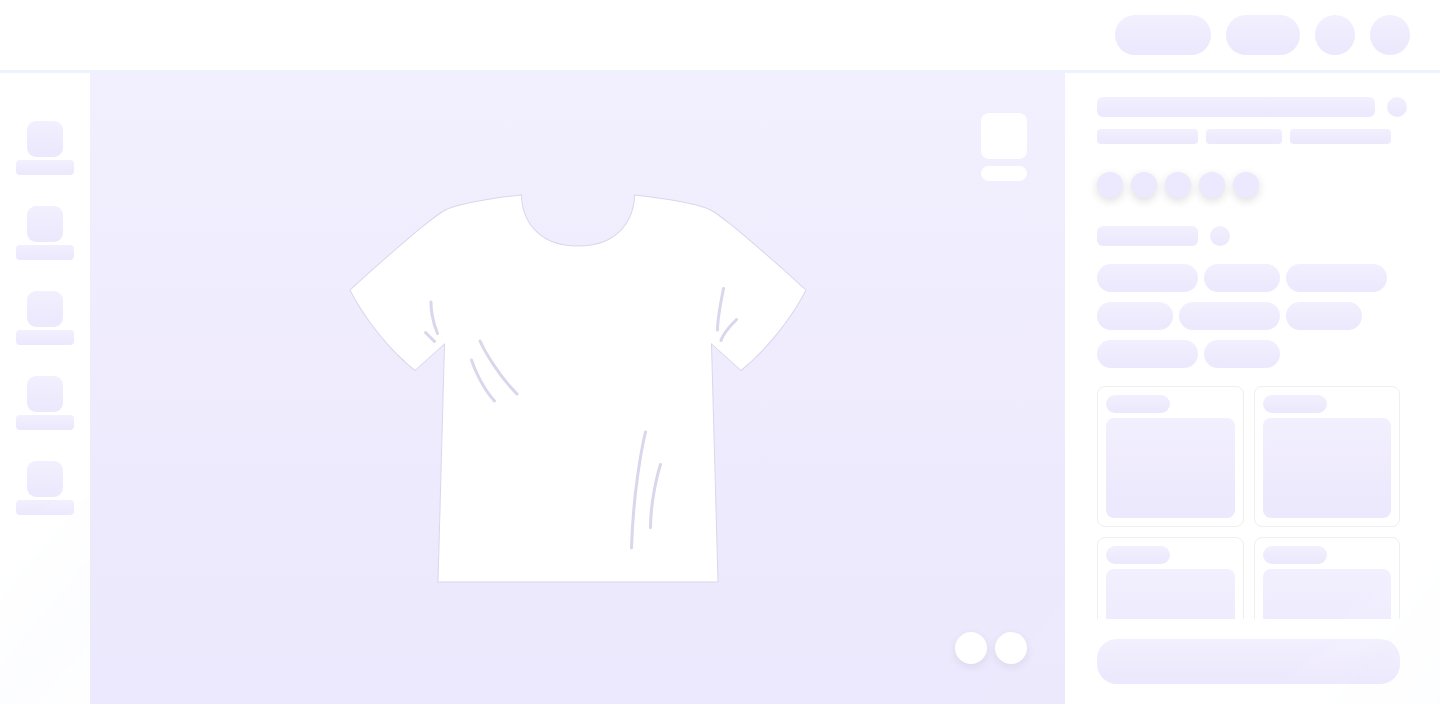 scroll, scrollTop: 0, scrollLeft: 0, axis: both 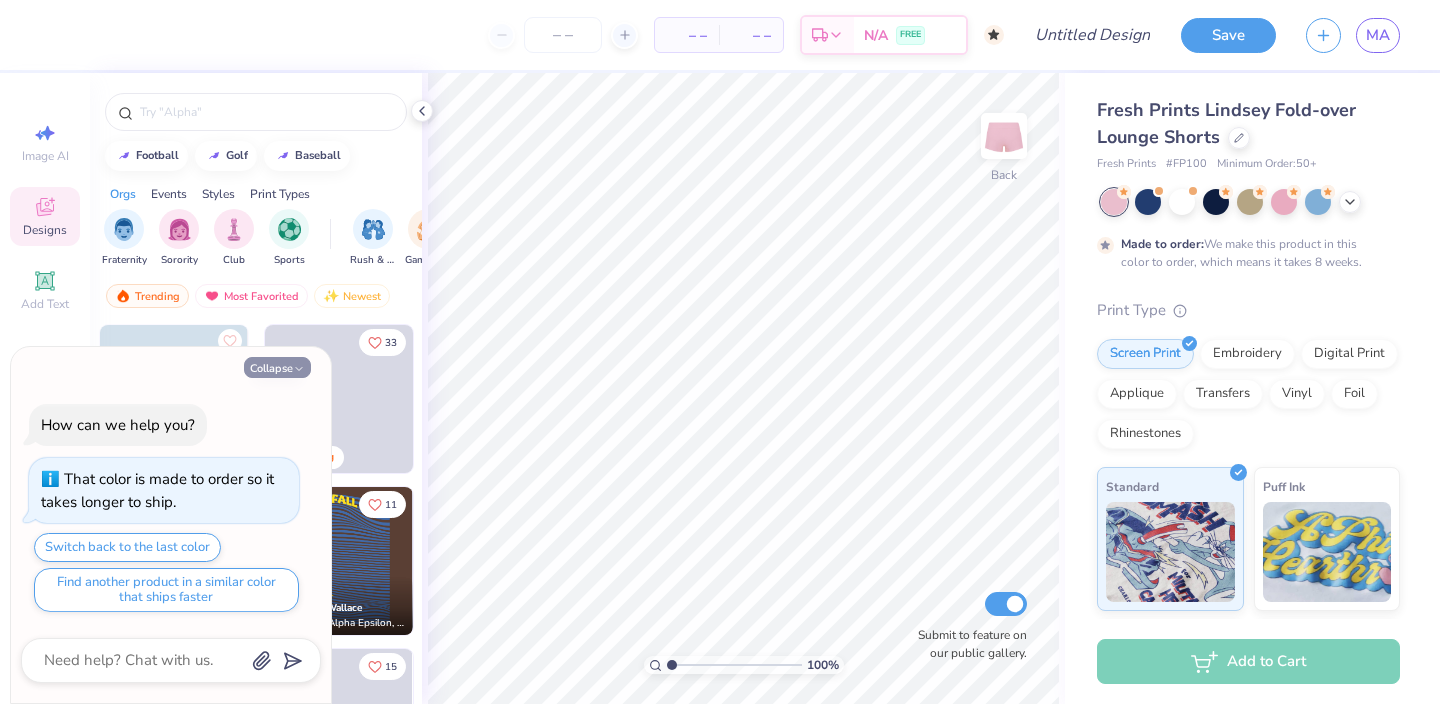 click on "Collapse" at bounding box center (277, 367) 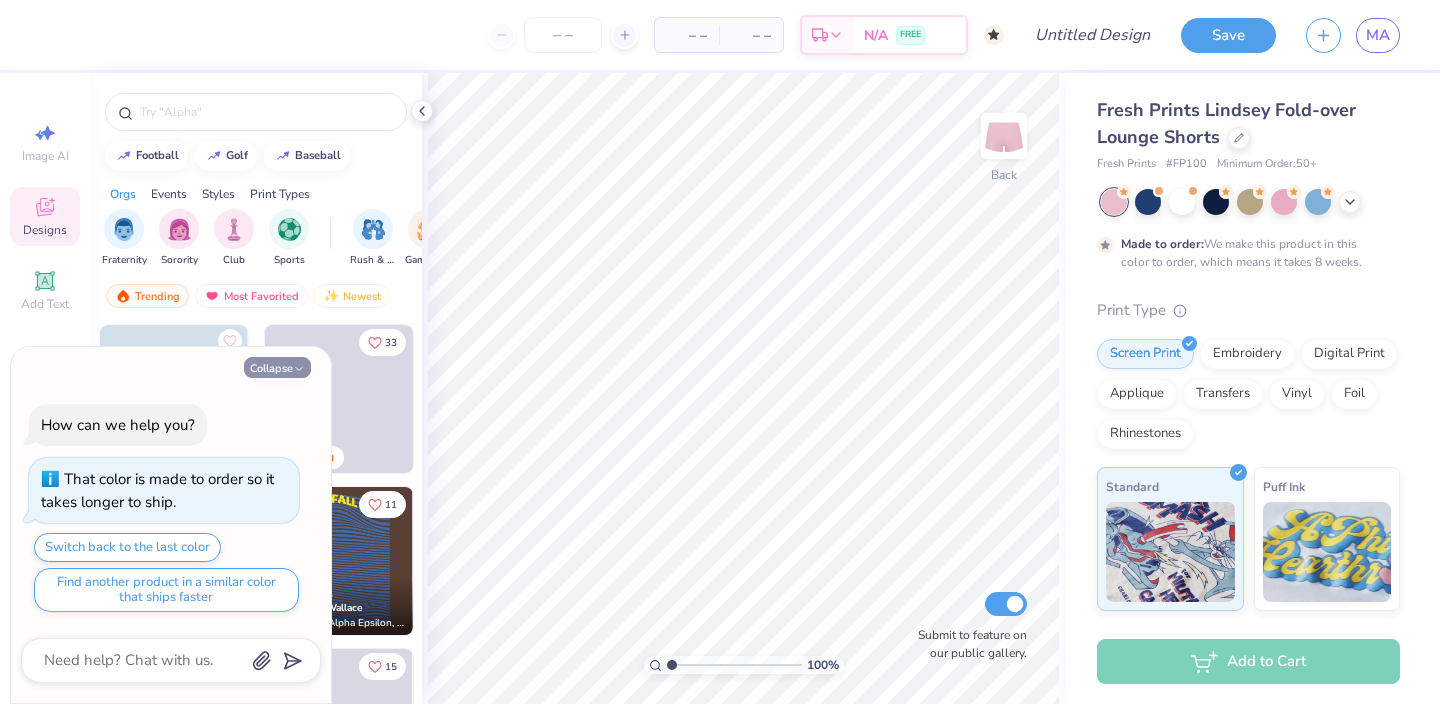 type on "x" 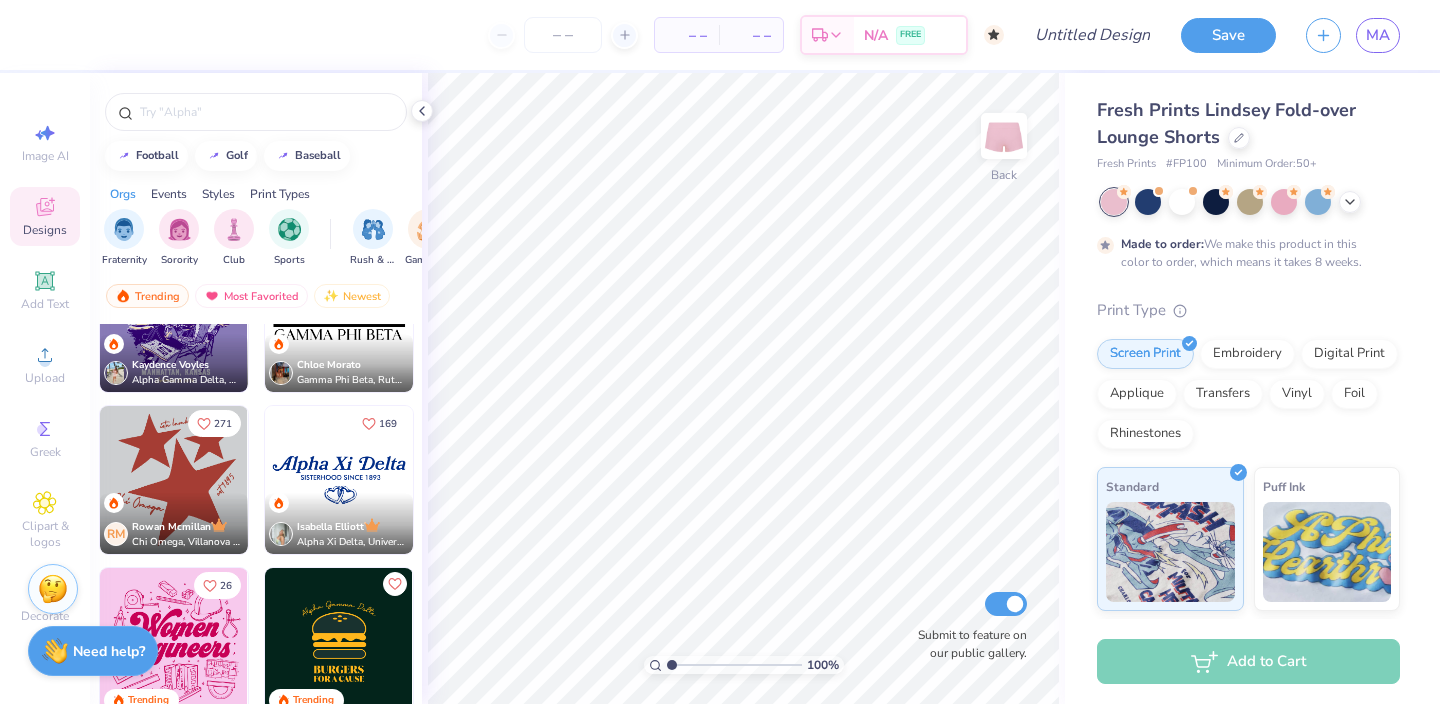 scroll, scrollTop: 6409, scrollLeft: 0, axis: vertical 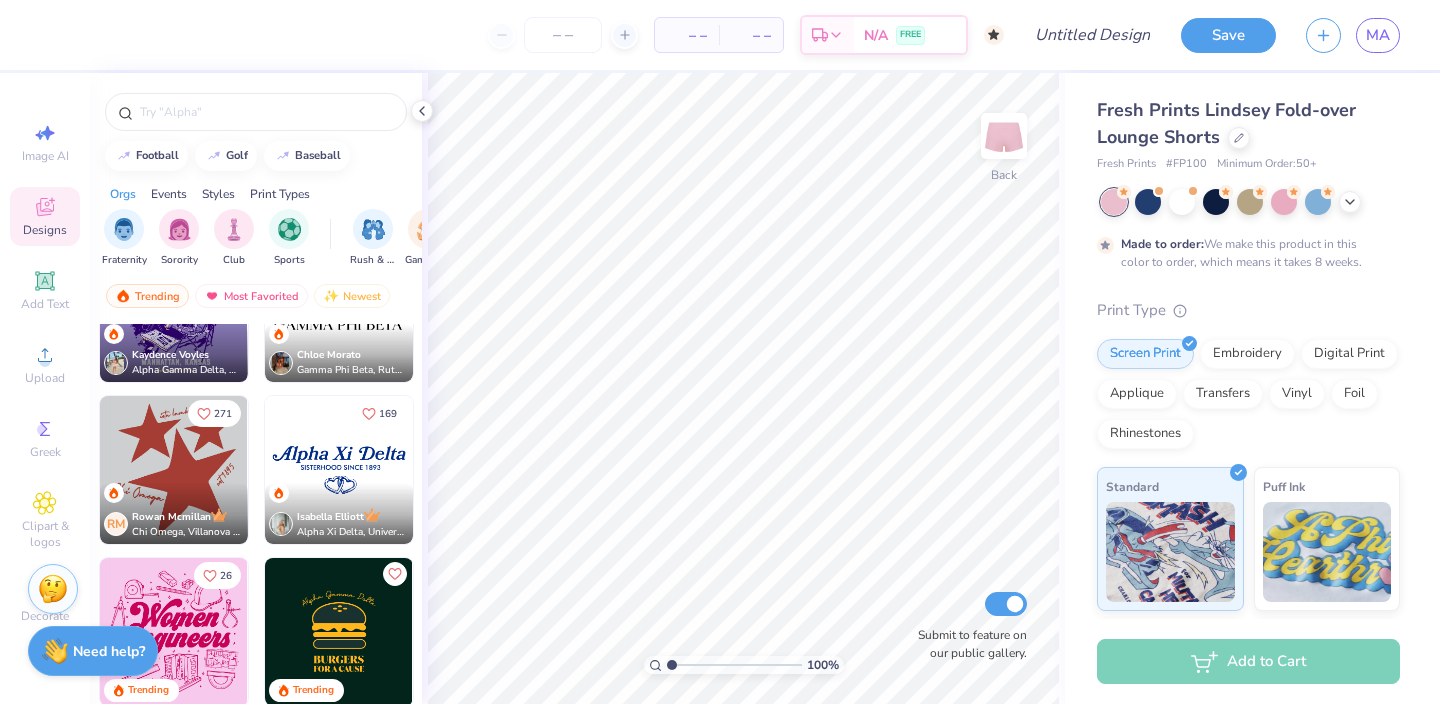 click at bounding box center [339, 470] 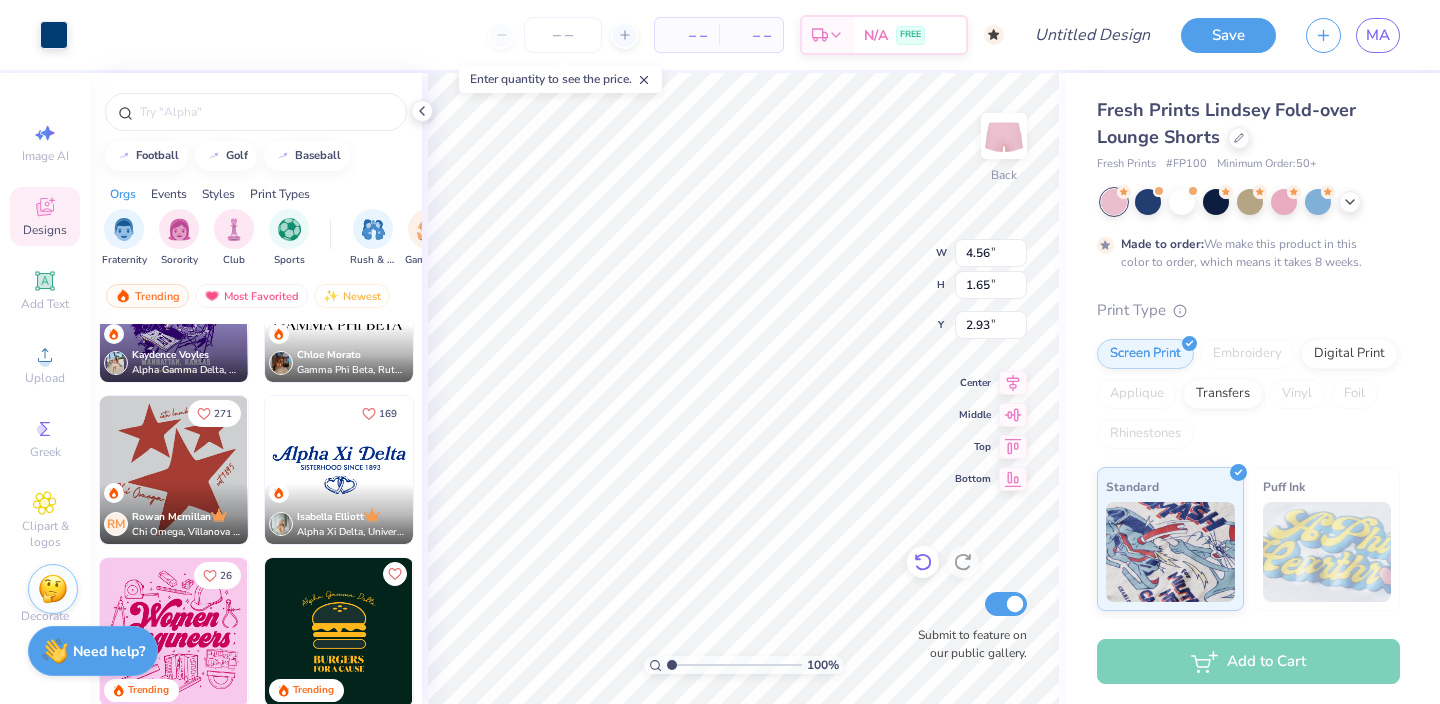 click on "100  % Back W 4.56 4.56 " H 1.65 1.65 " Y 2.93 2.93 " Center Middle Top Bottom Submit to feature on our public gallery." at bounding box center [743, 388] 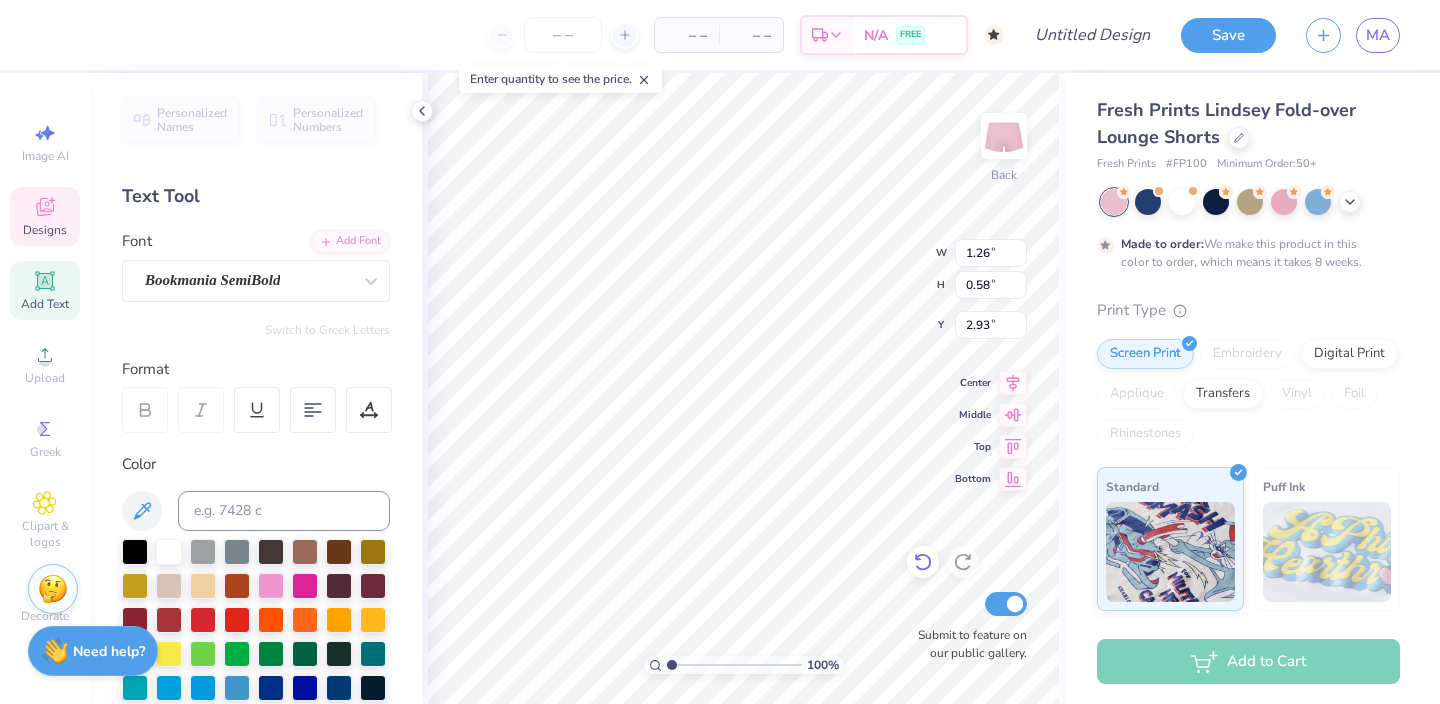 scroll, scrollTop: 0, scrollLeft: 0, axis: both 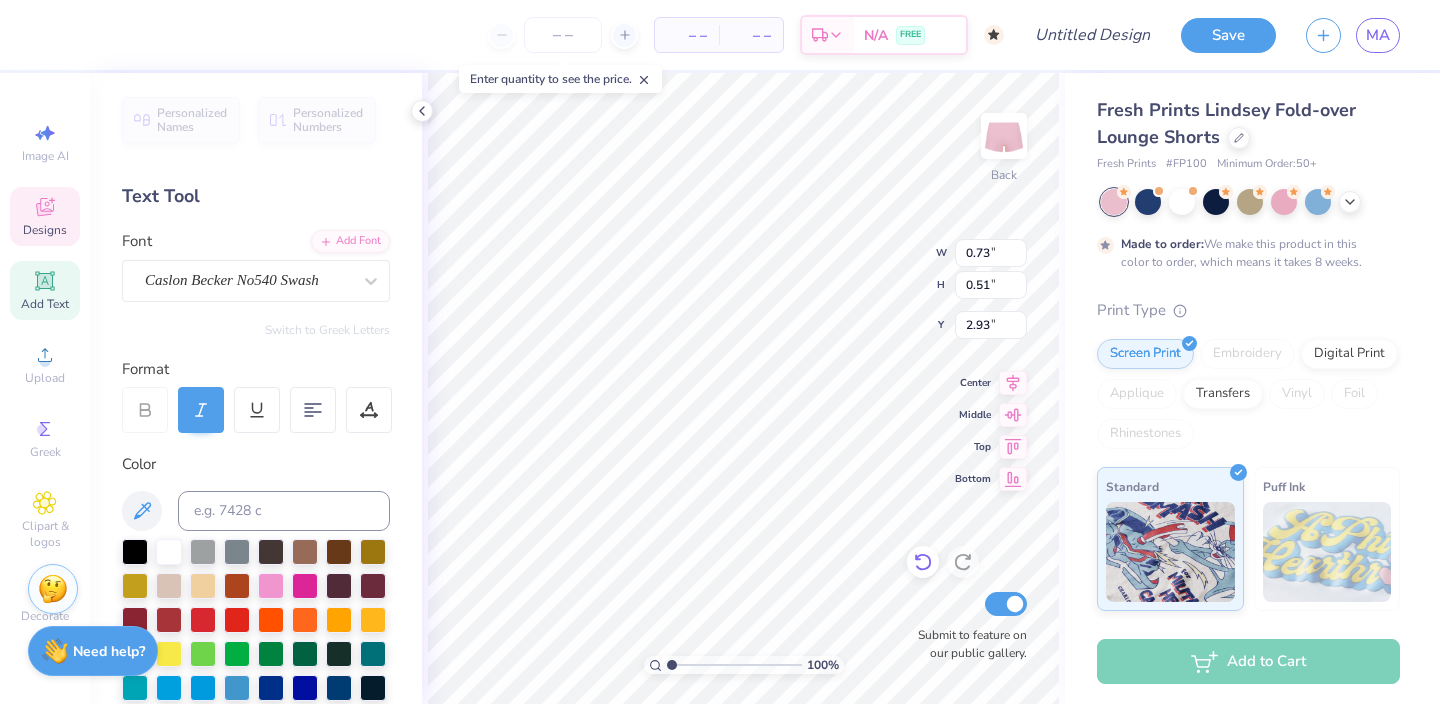 type on "P" 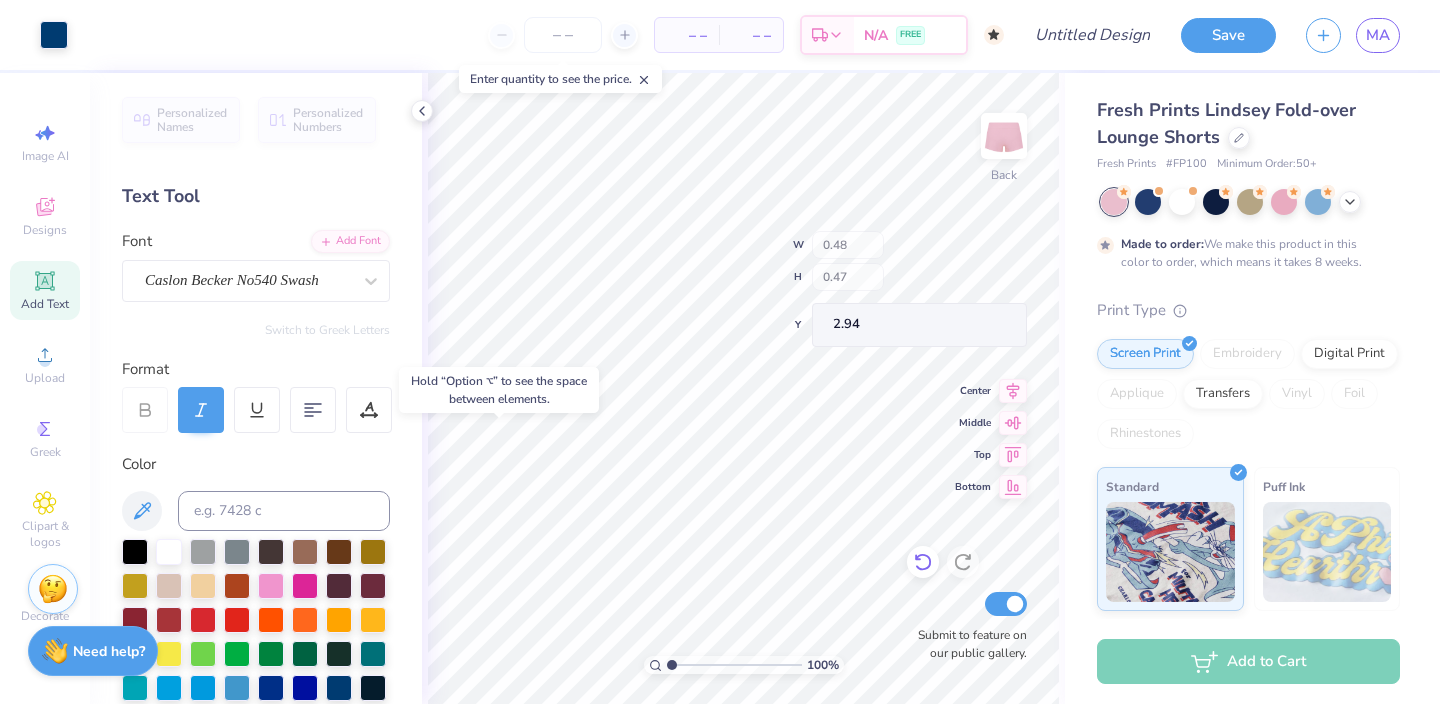 type on "2.94" 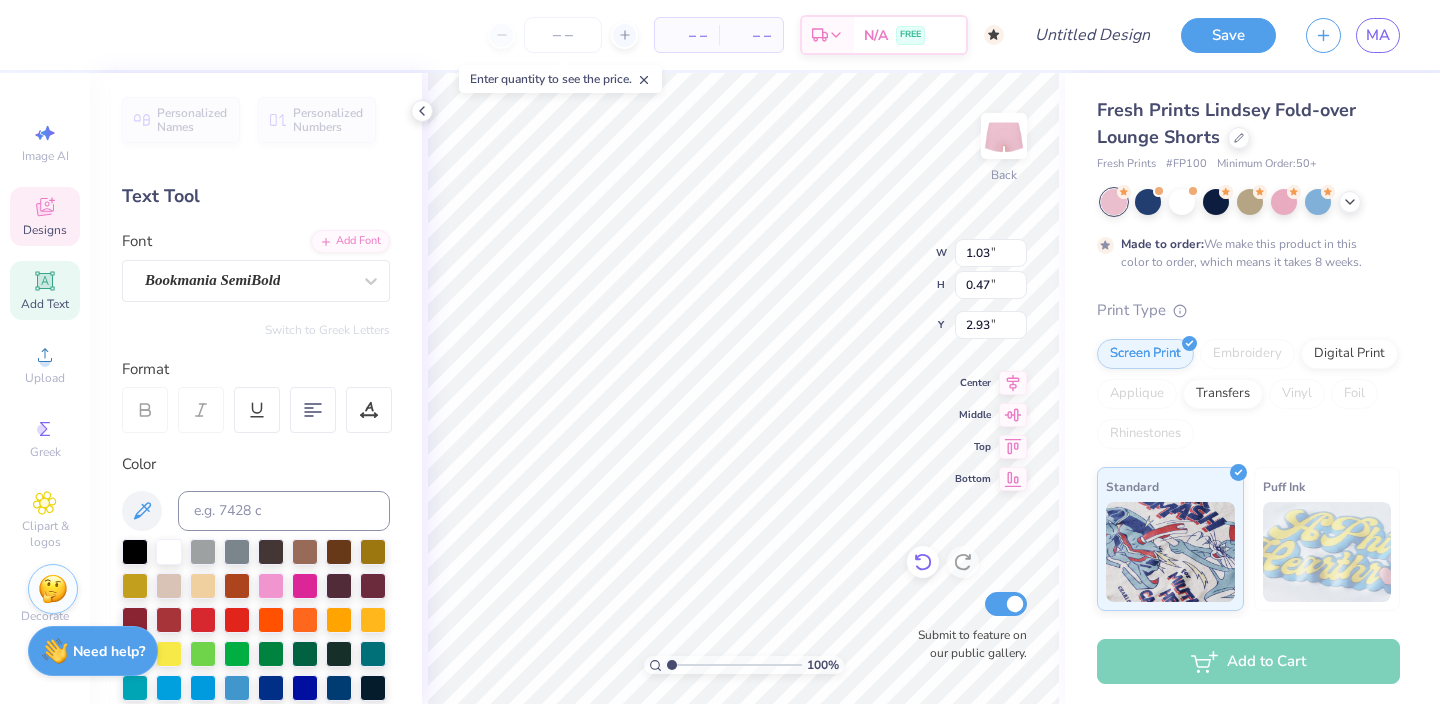 type on "a" 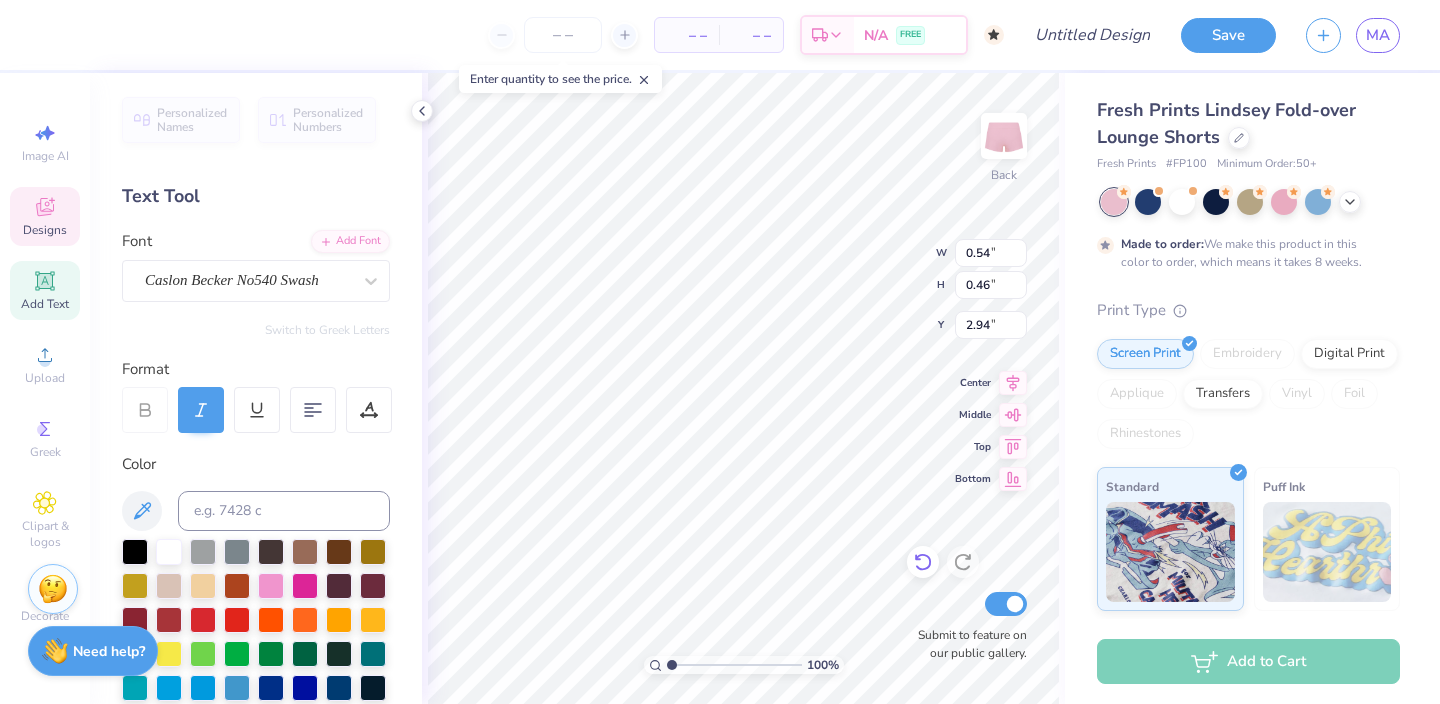 type on "0.54" 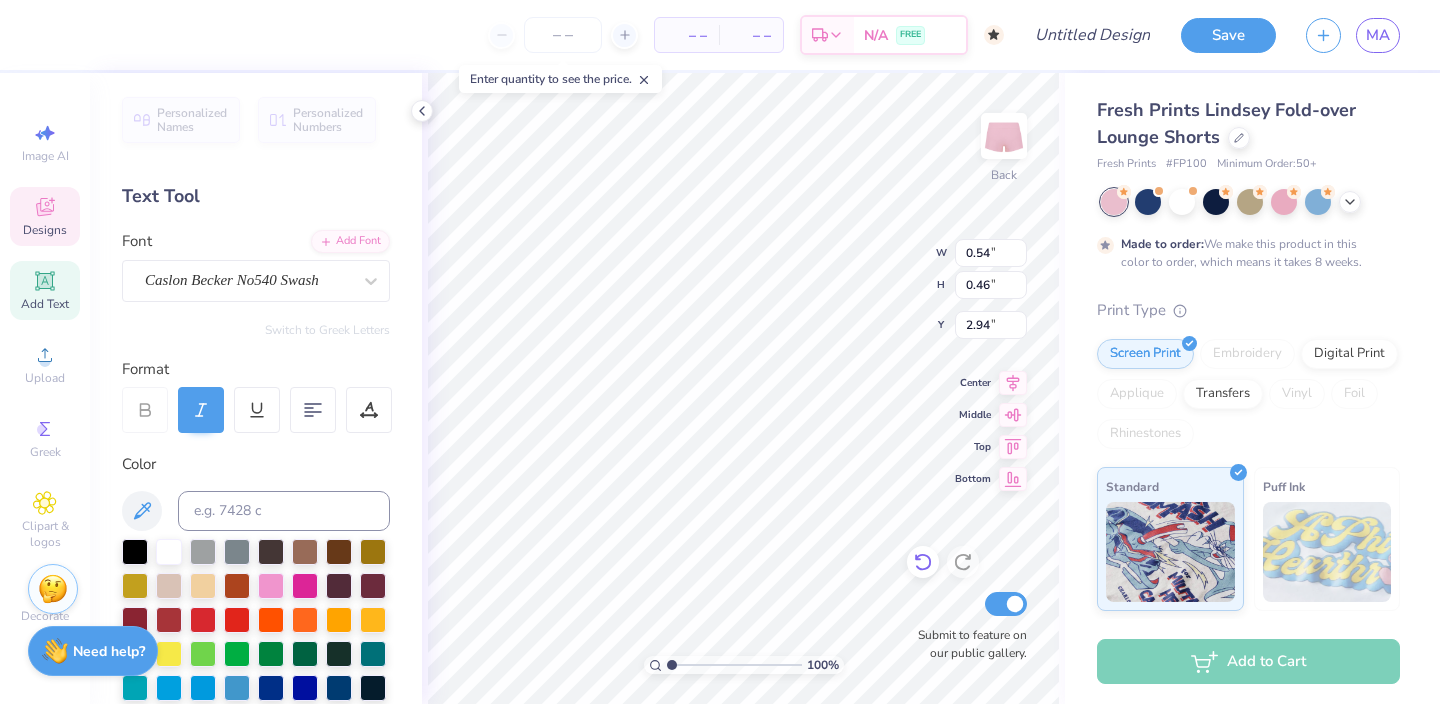 type on "A" 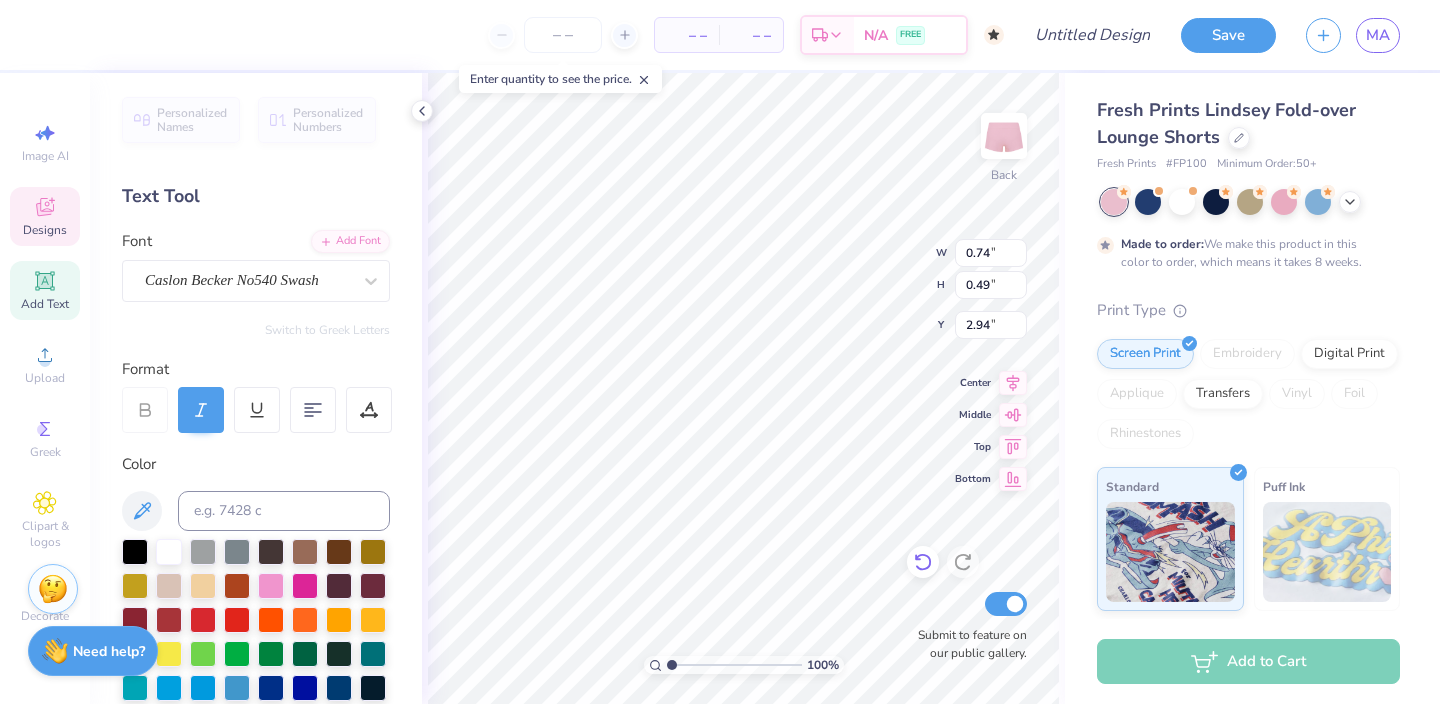 type on "2.94" 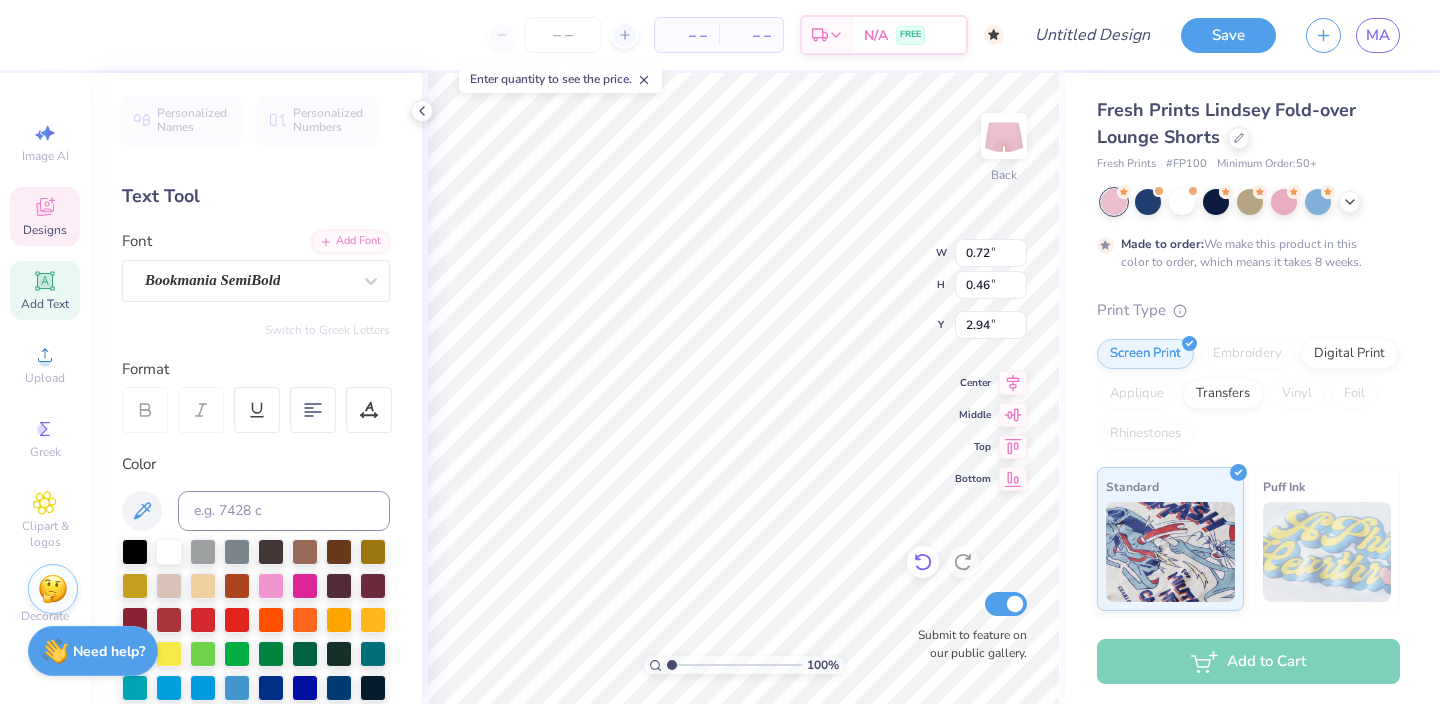 type on "0.72" 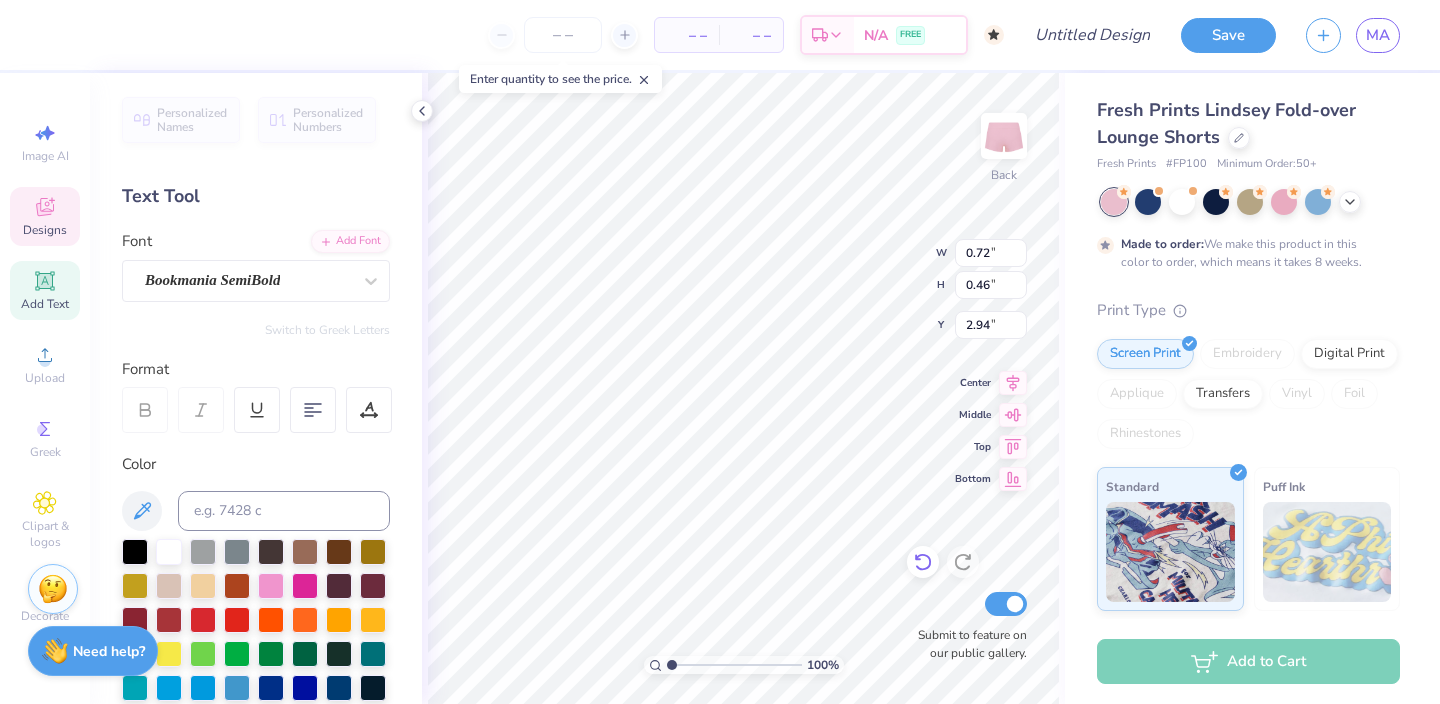 type on "ctivewear" 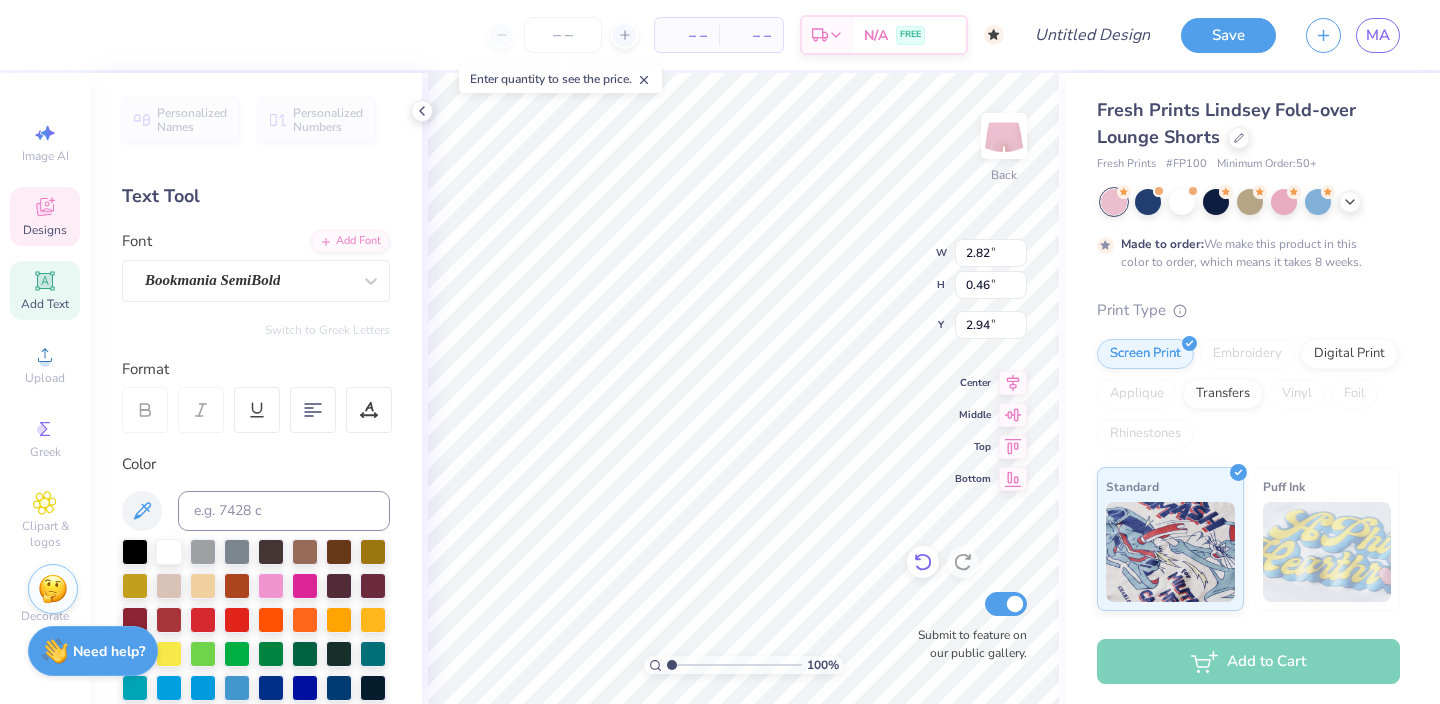 type on "1.85" 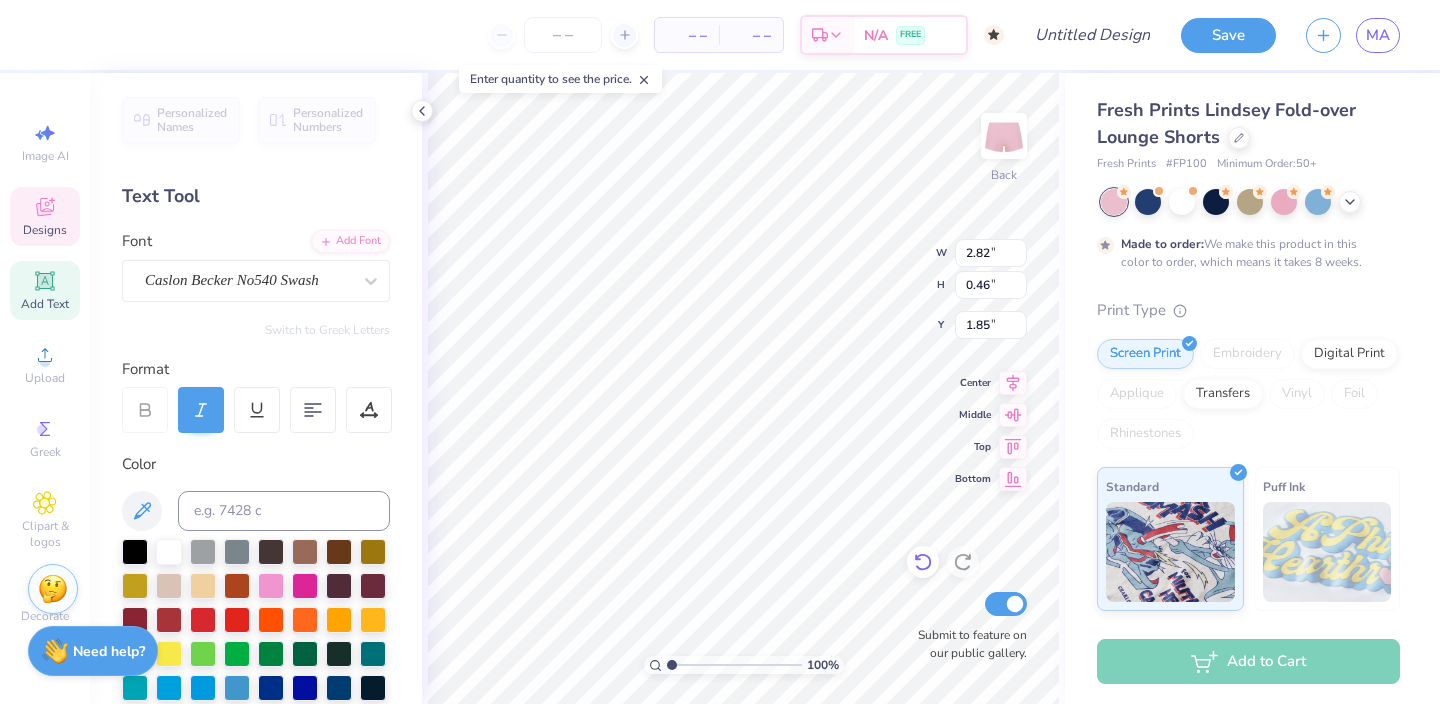 type on "0.74" 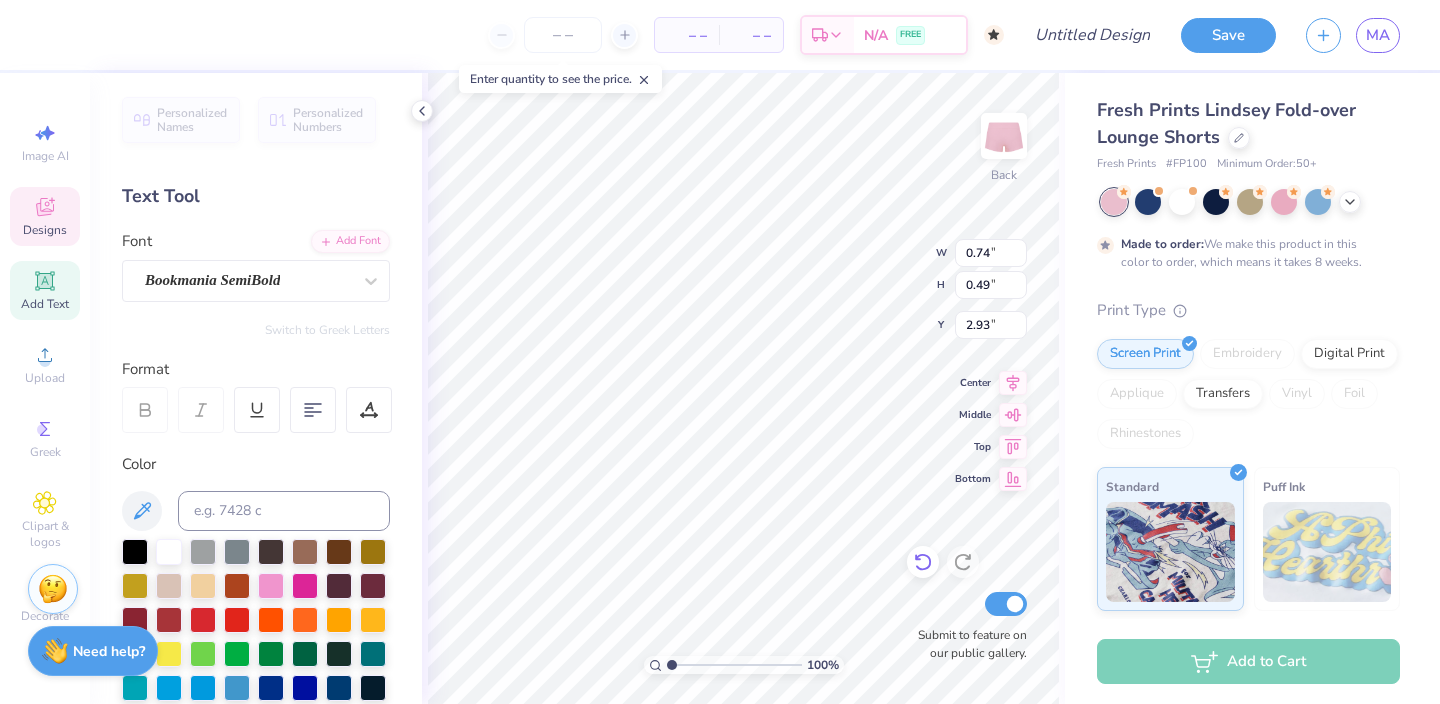 type on "2.82" 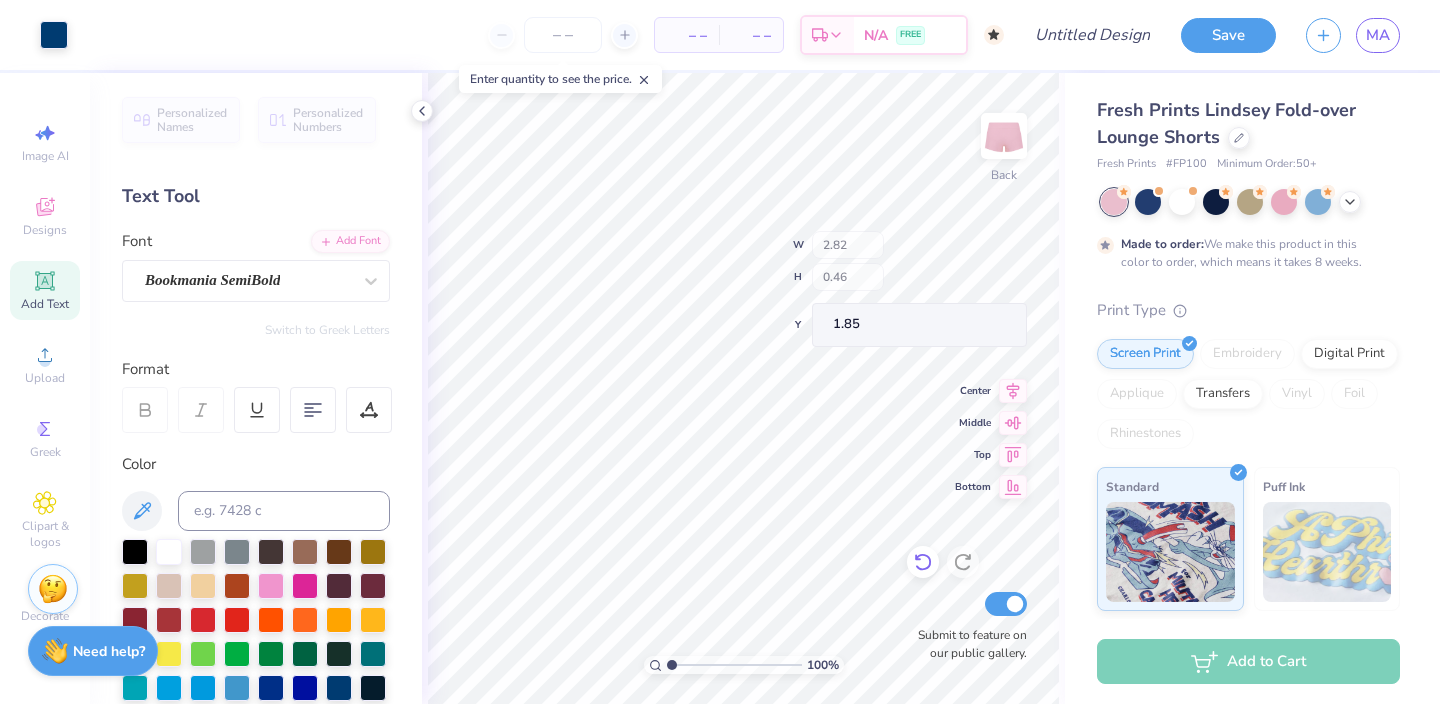 type on "2.94" 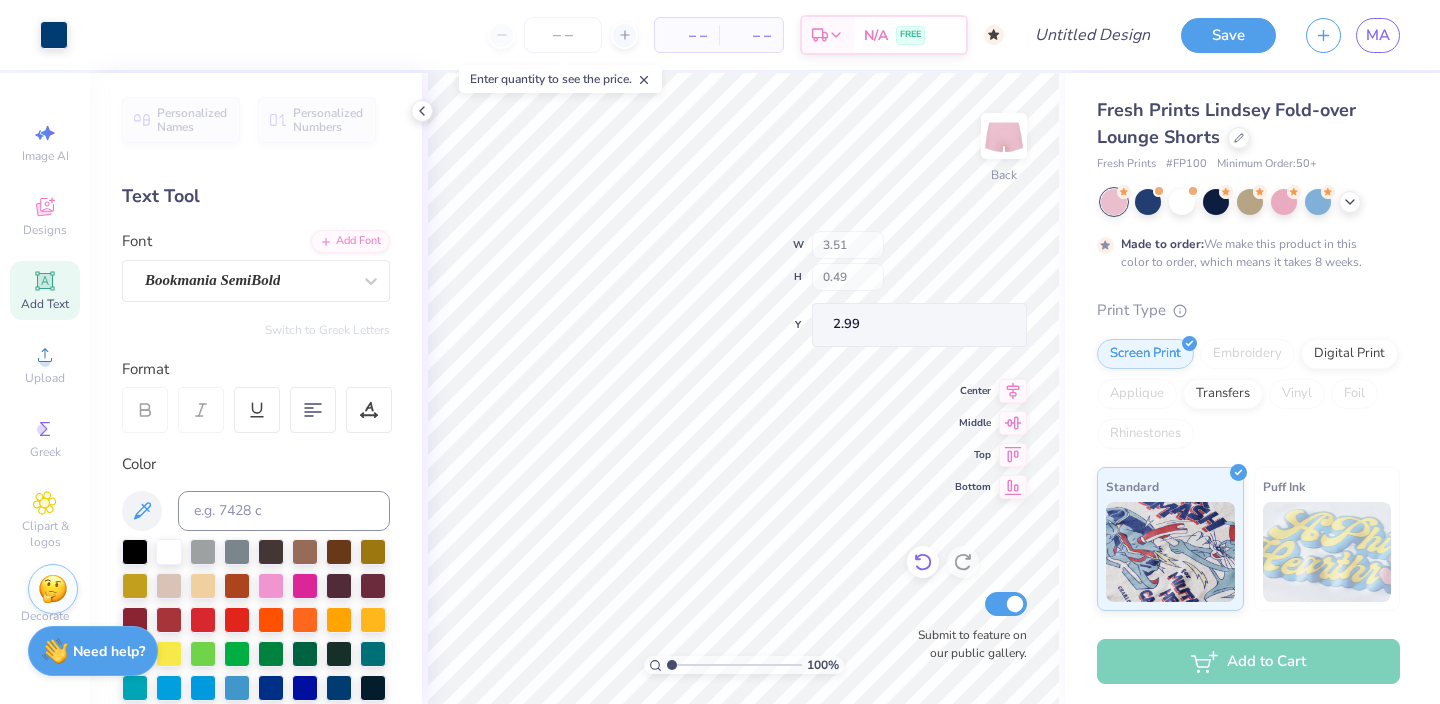 type on "2.99" 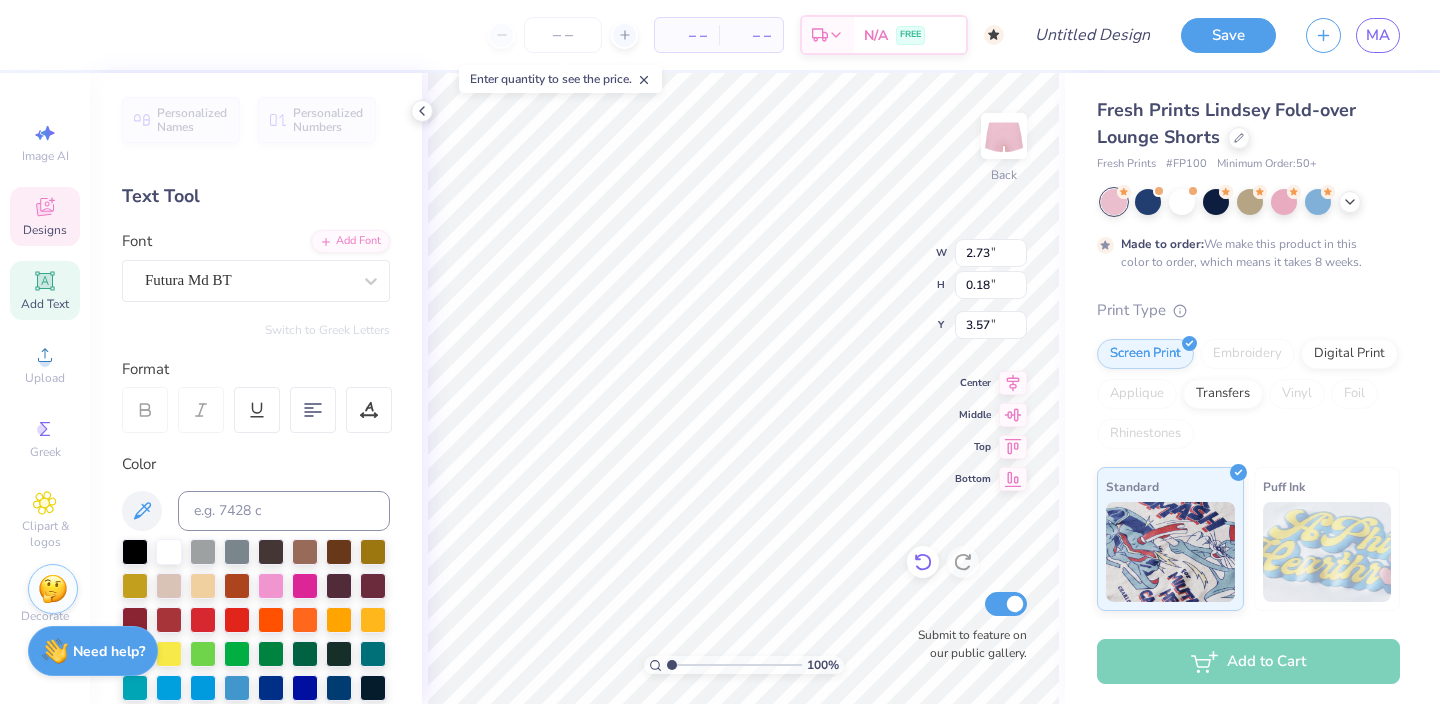 scroll, scrollTop: 0, scrollLeft: 7, axis: horizontal 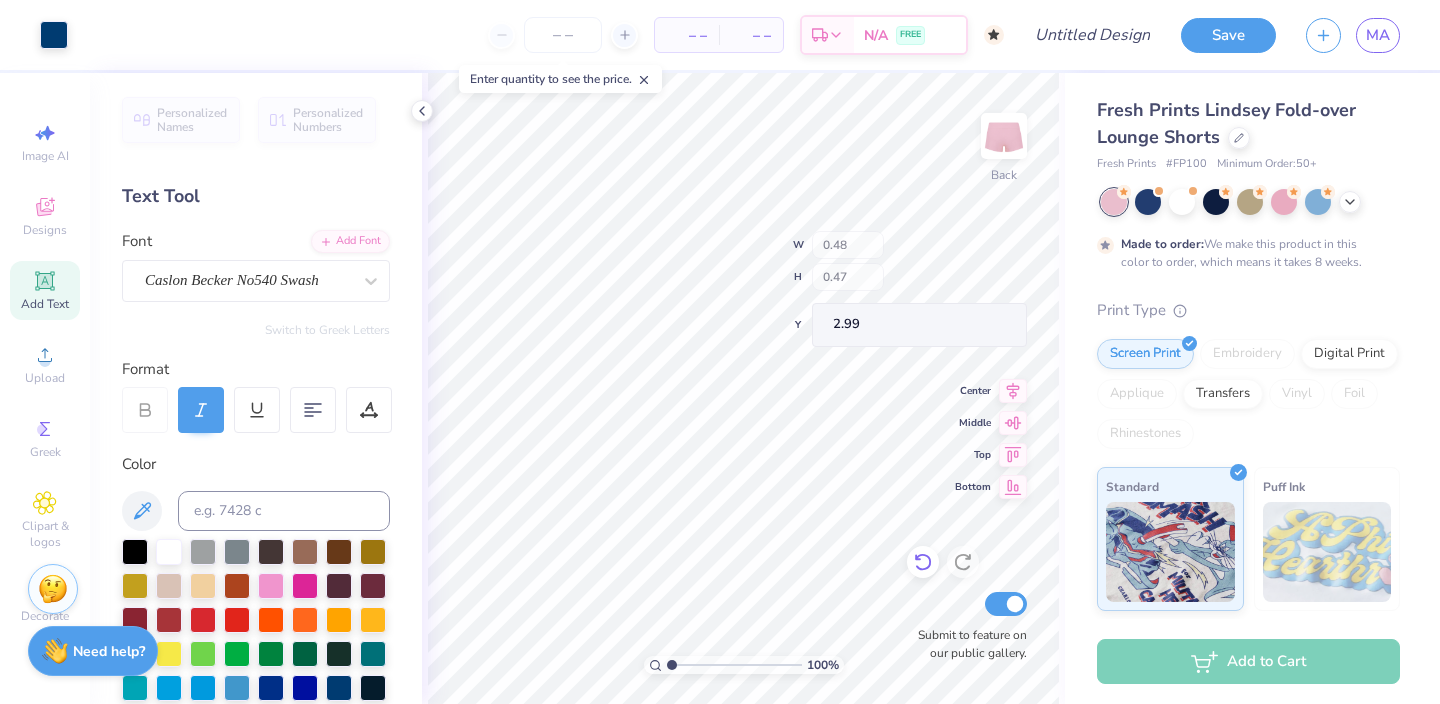 type on "2.99" 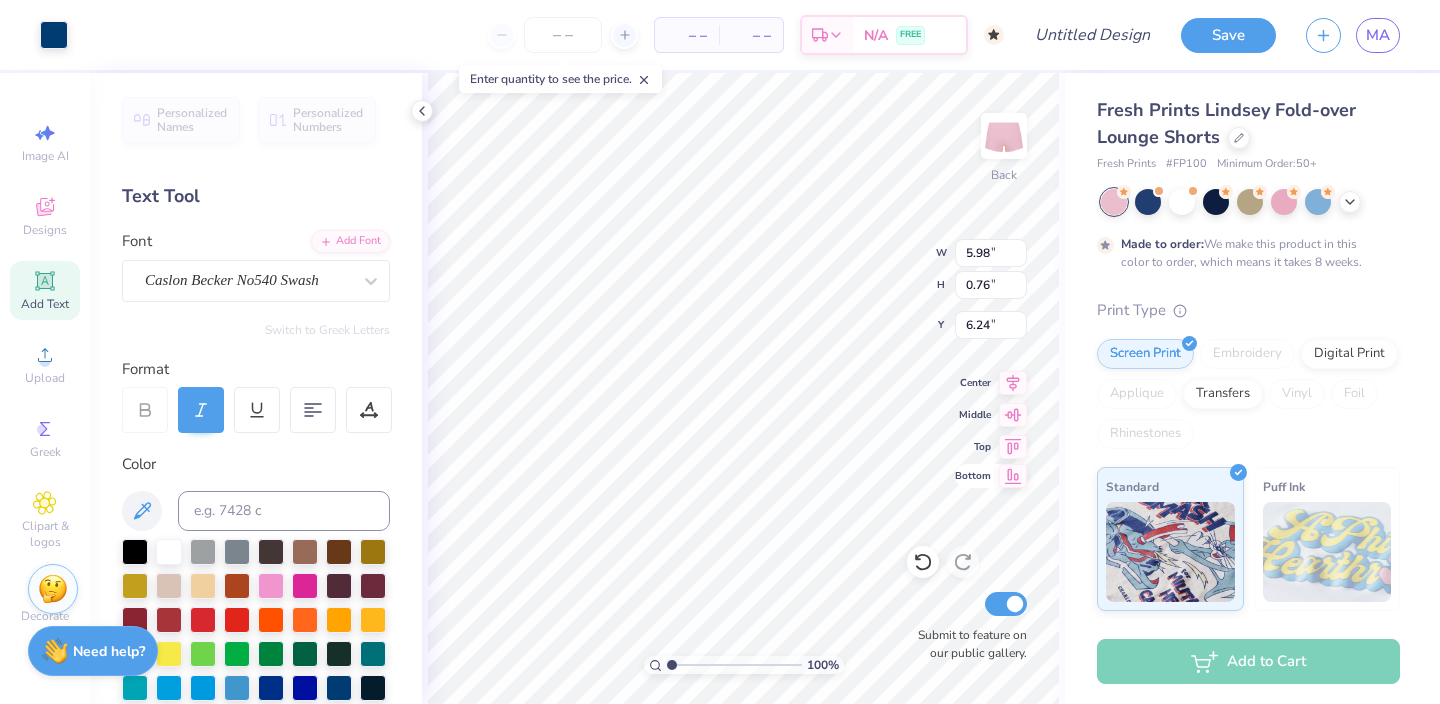 click 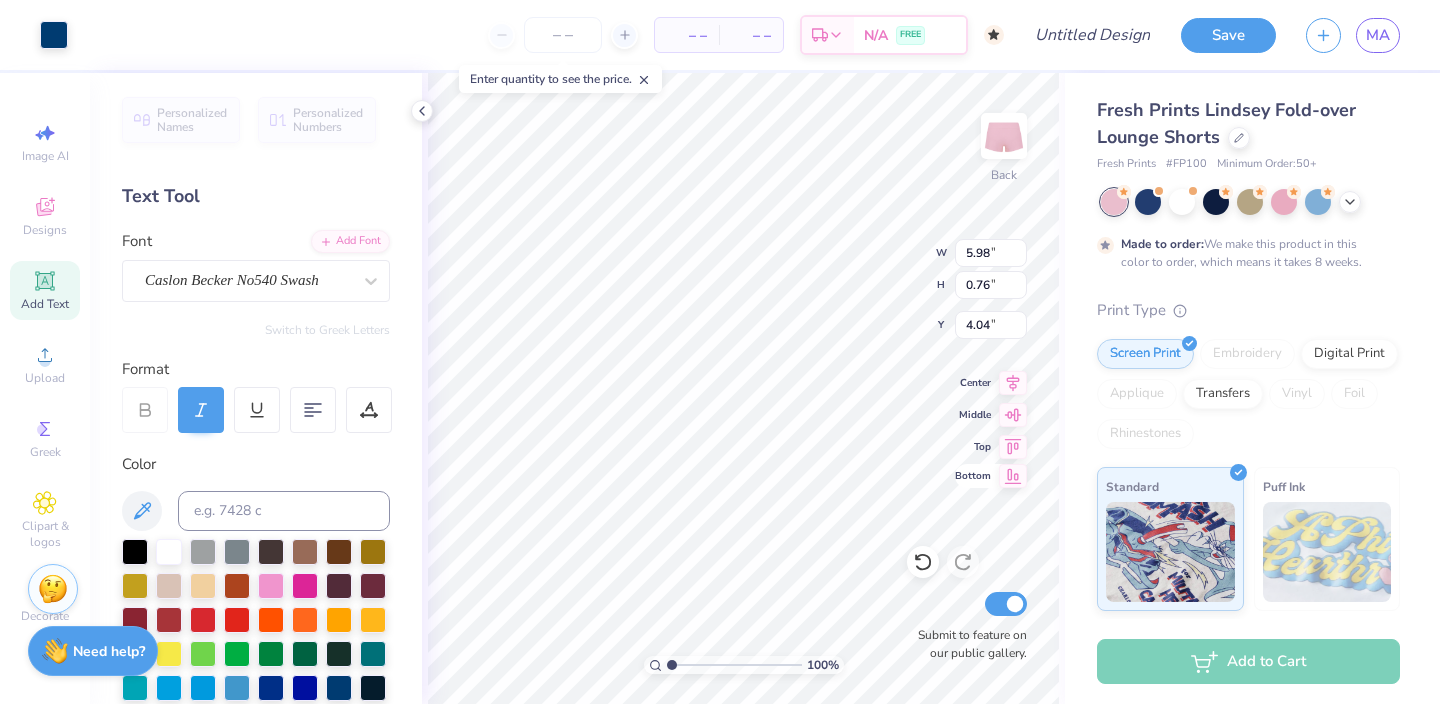 click 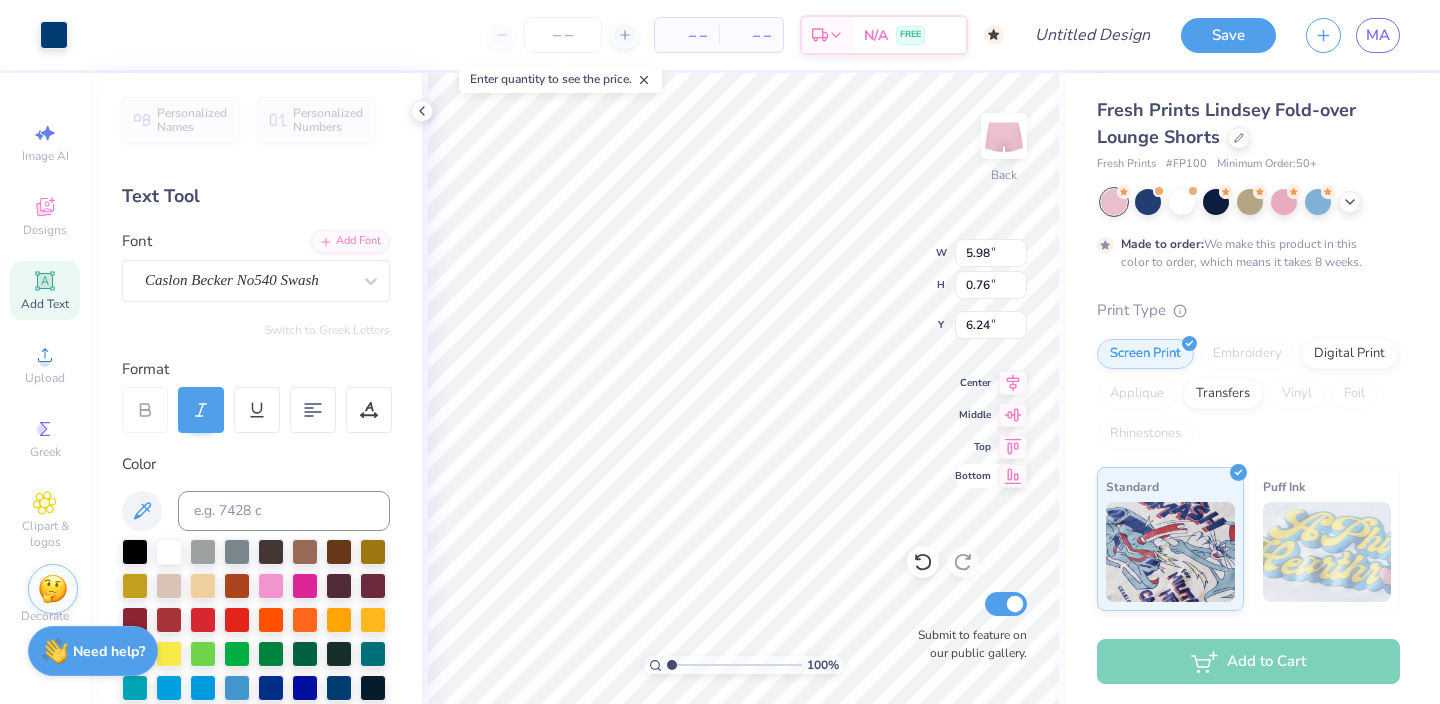 click 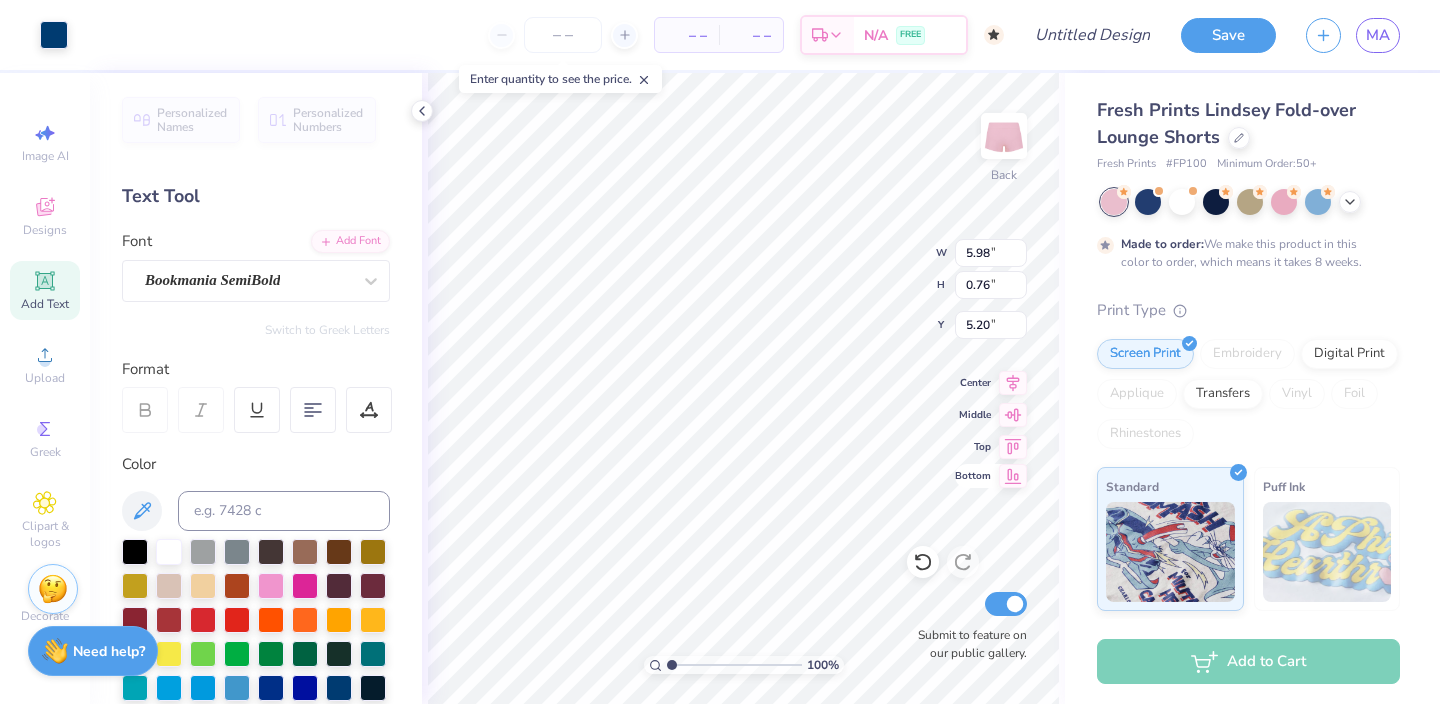 click 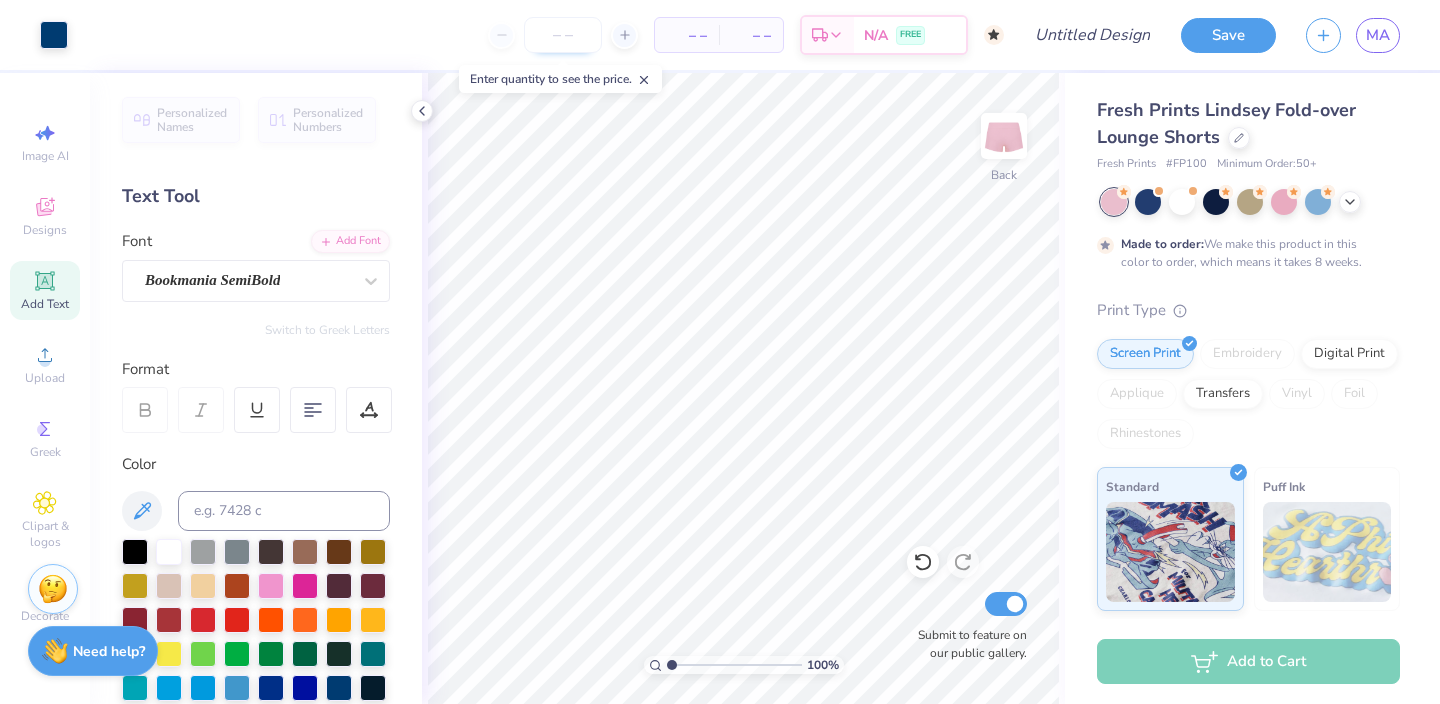 click at bounding box center (563, 35) 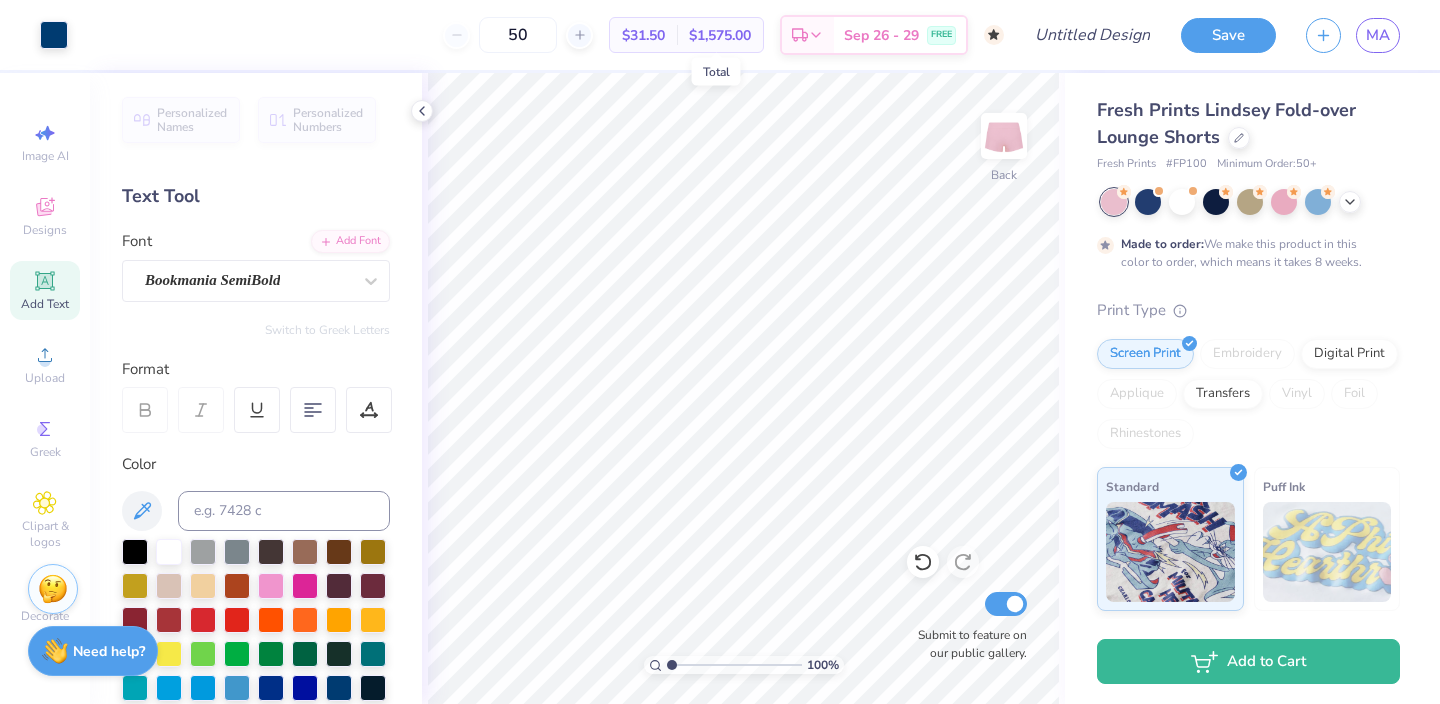 click on "$1,575.00" at bounding box center [720, 35] 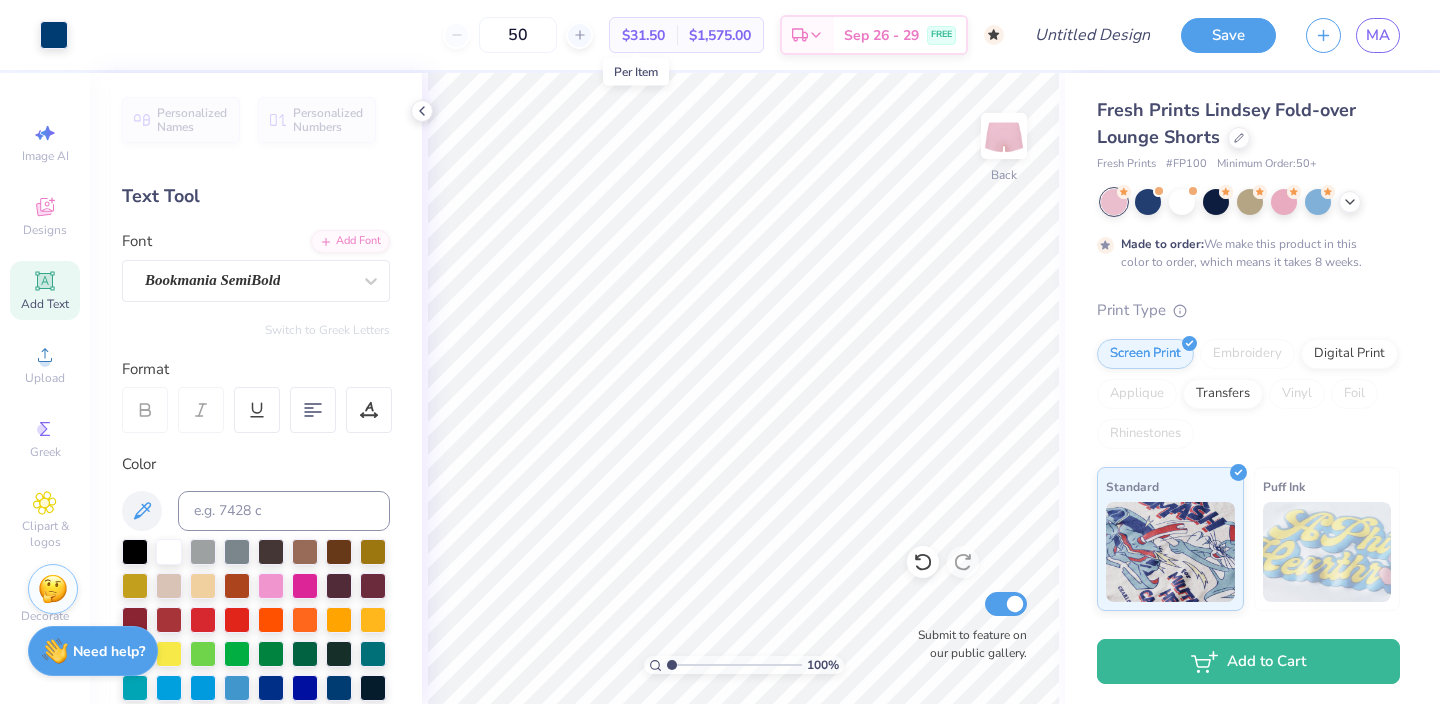 click on "$31.50" at bounding box center [643, 35] 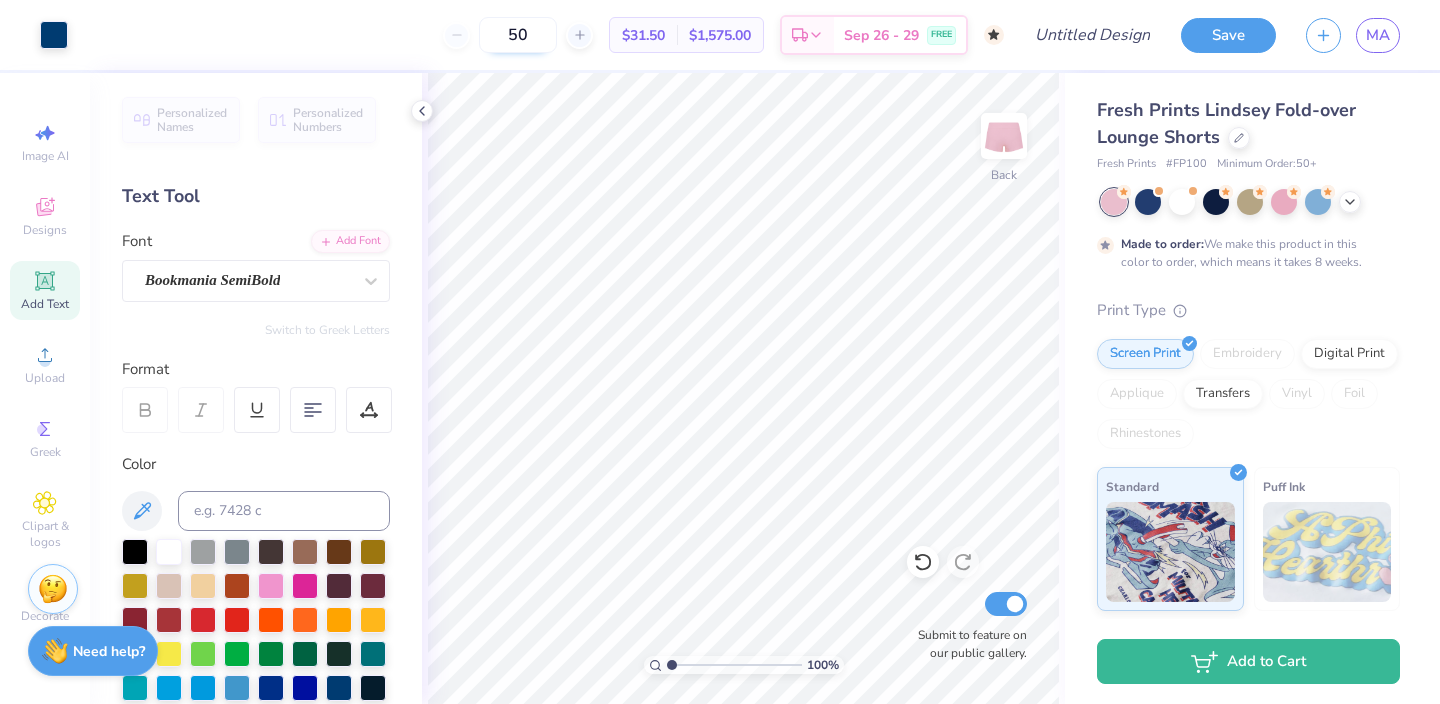 click on "50" at bounding box center [518, 35] 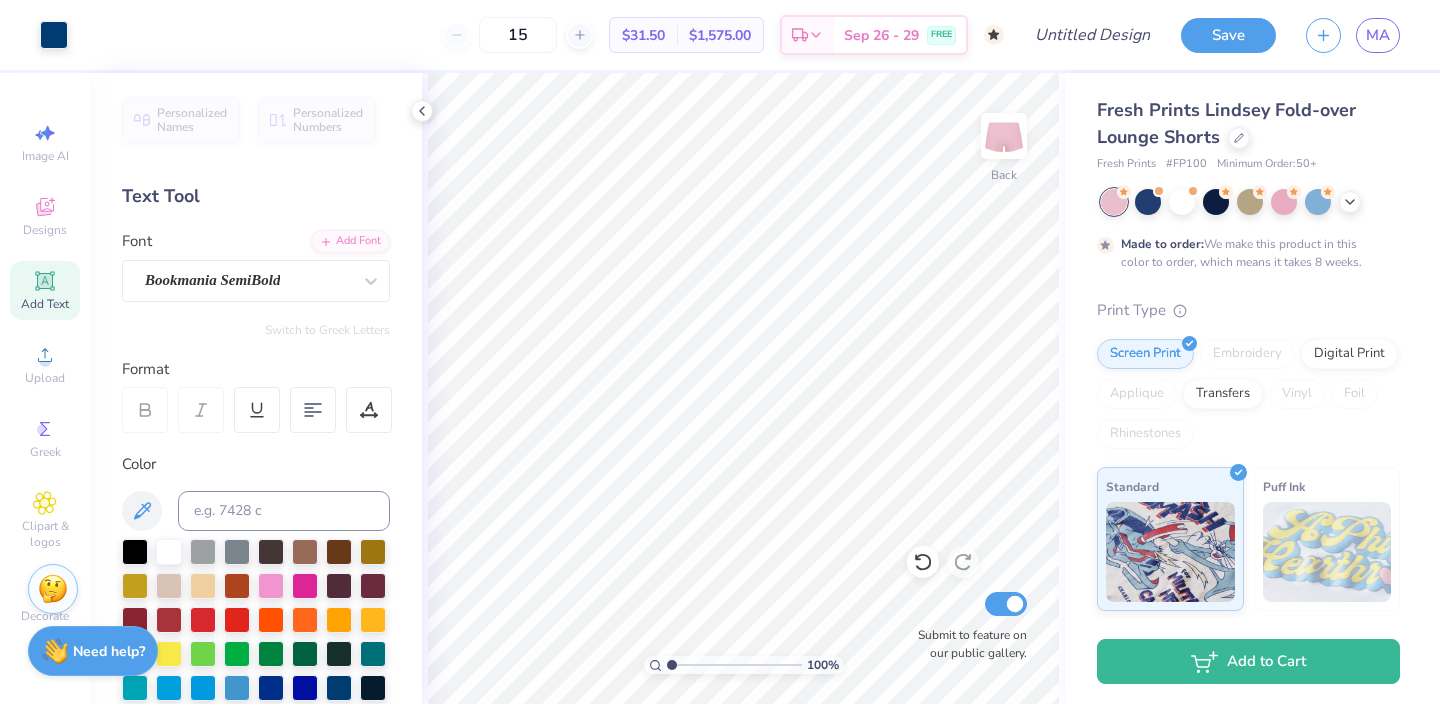 type on "50" 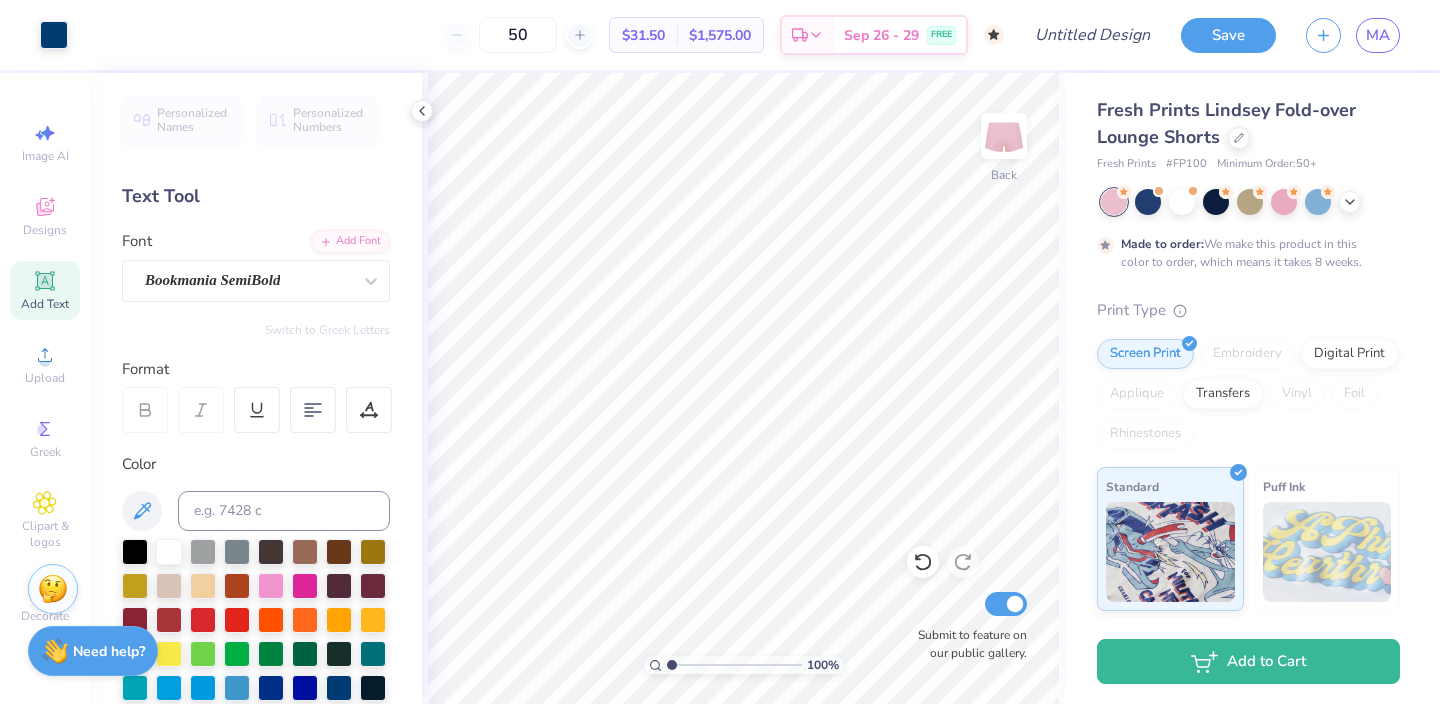 click on "Art colors 50 $31.50 Per Item $1,575.00 Total Est.  Delivery Sep 26 - 29 FREE Design Title Save MA Image AI Designs Add Text Upload Greek Clipart & logos Decorate Personalized Names Personalized Numbers Text Tool  Add Font Font Bookmania SemiBold Switch to Greek Letters Format Color Styles Text Shape 100  % Back Submit to feature on our public gallery. Fresh Prints Lindsey Fold-over Lounge Shorts Fresh Prints # FP100 Minimum Order:  50 +   Made to order:  We make this product in this color to order, which means it takes 8 weeks. Print Type Screen Print Embroidery Digital Print Applique Transfers Vinyl Foil Rhinestones Standard Puff Ink Neon Ink Metallic & Glitter Ink Glow in the Dark Ink Water based Ink Add to Cart Stuck?  Our Art team will finish your design for free. Need help?  Chat with us.
x" at bounding box center [720, 352] 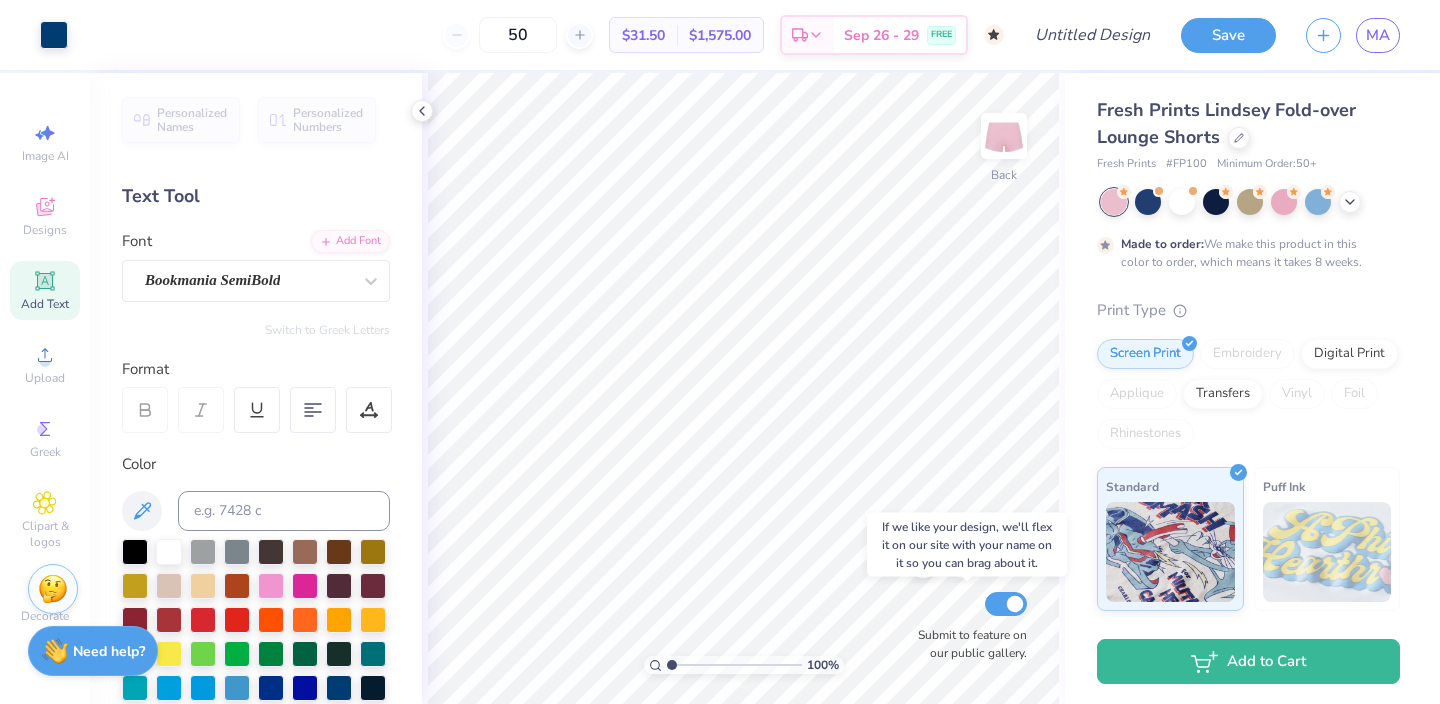 click on "100  % Back Submit to feature on our public gallery." at bounding box center (743, 388) 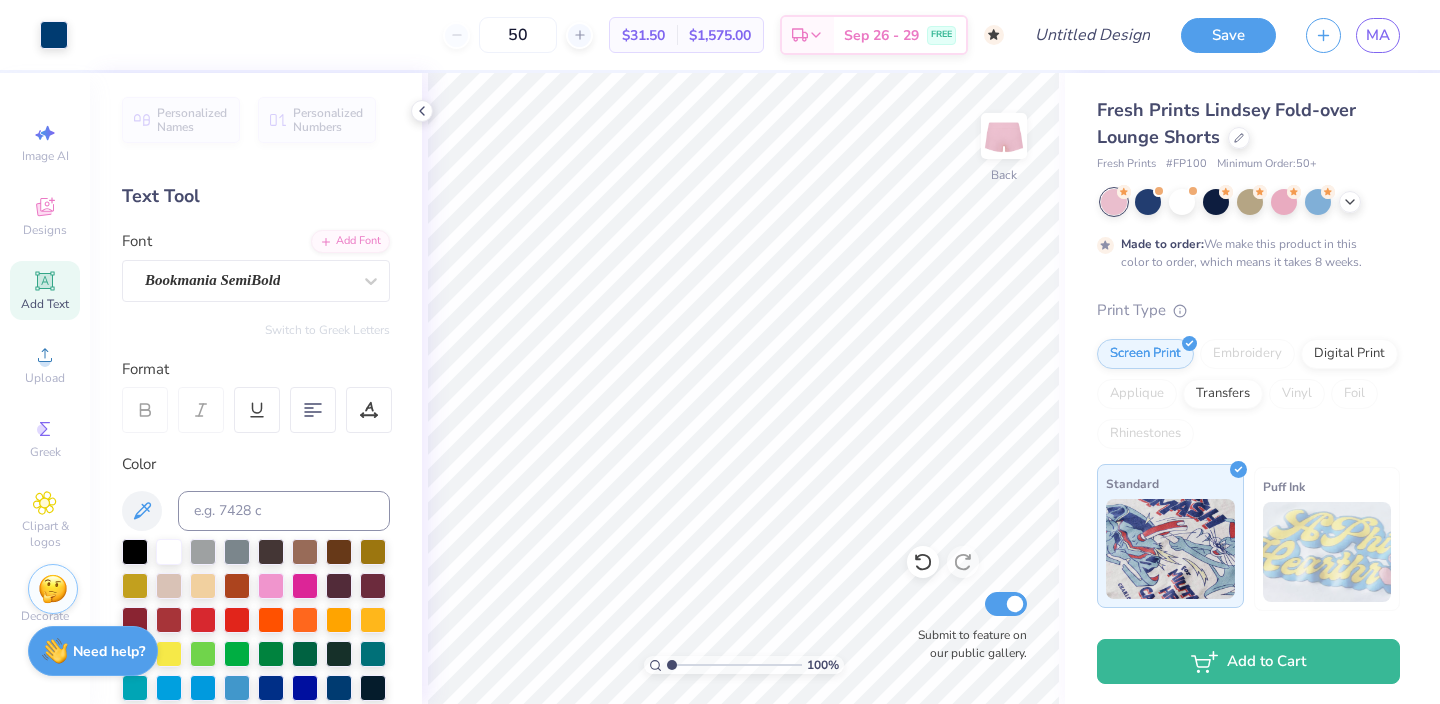 scroll, scrollTop: 300, scrollLeft: 0, axis: vertical 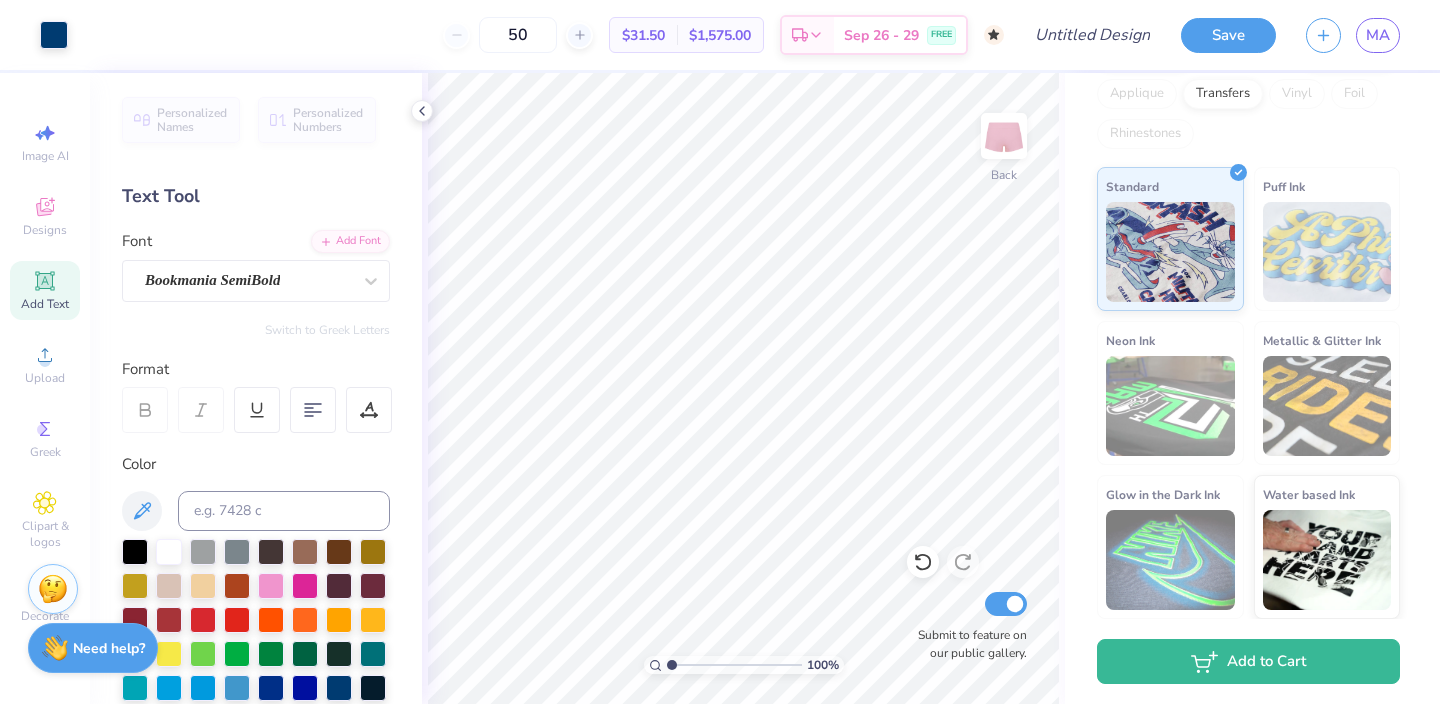 click on "Need help?  Chat with us." at bounding box center [93, 648] 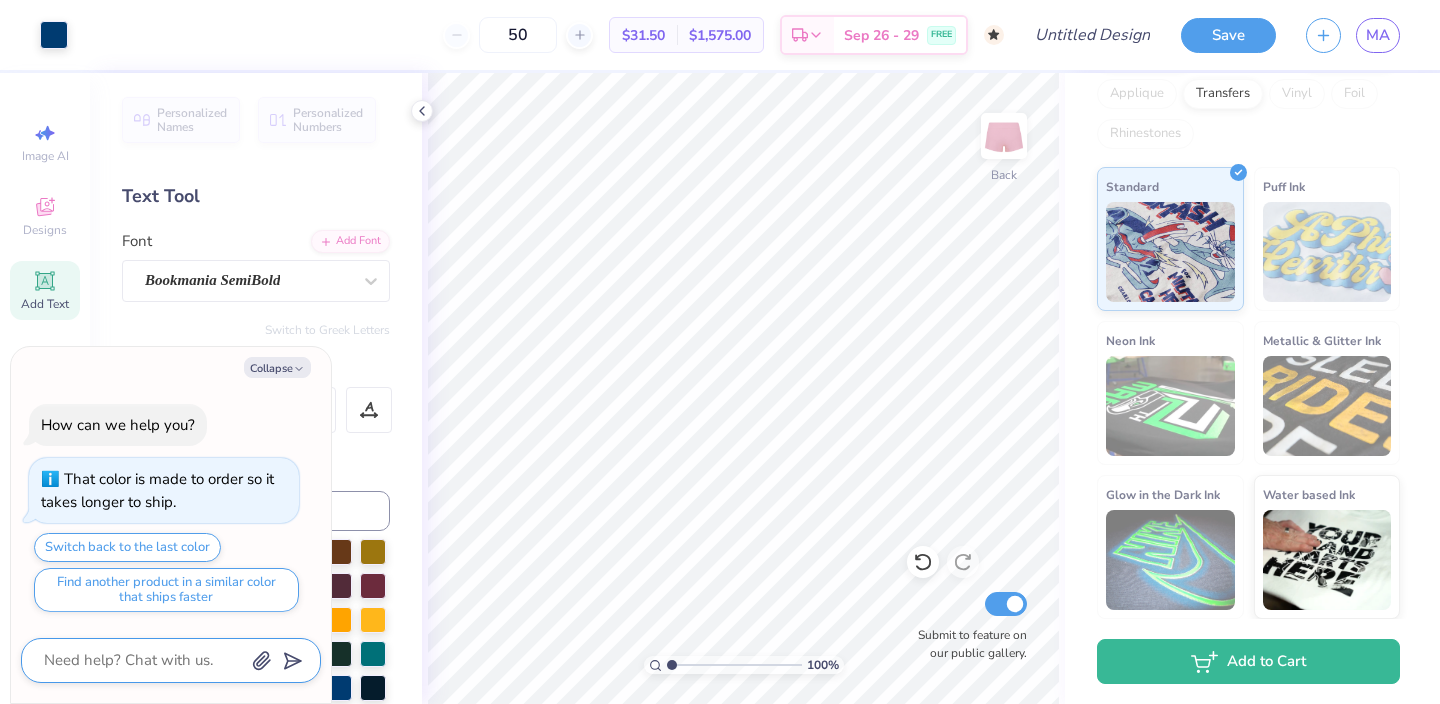 click at bounding box center [143, 660] 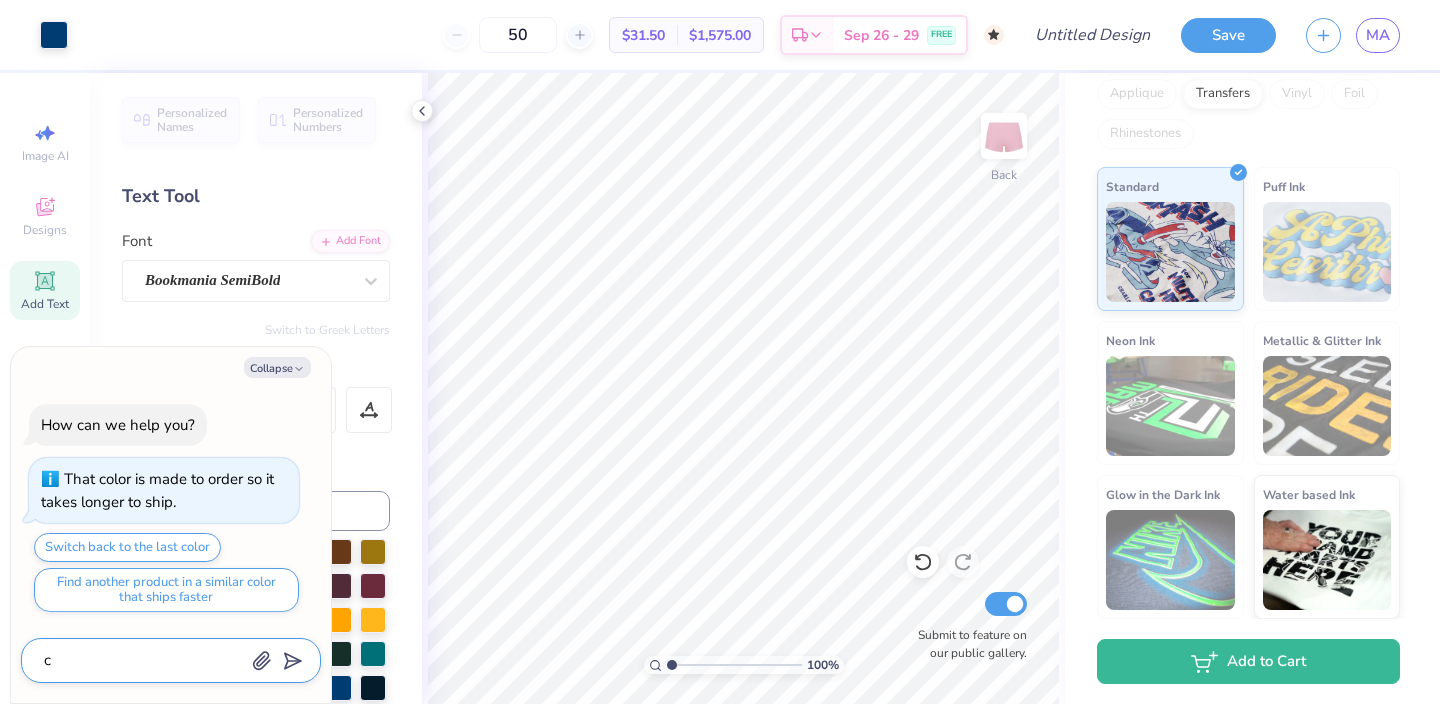 type on "x" 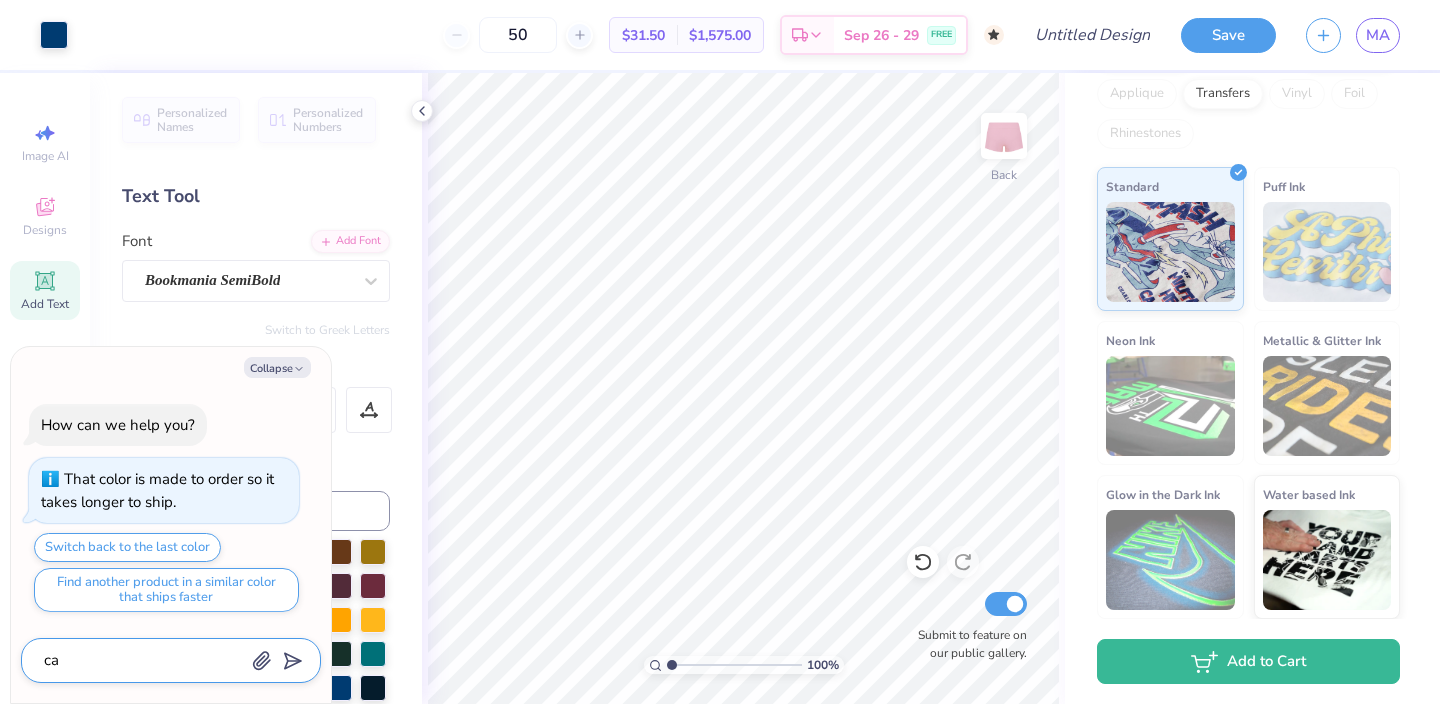 type on "x" 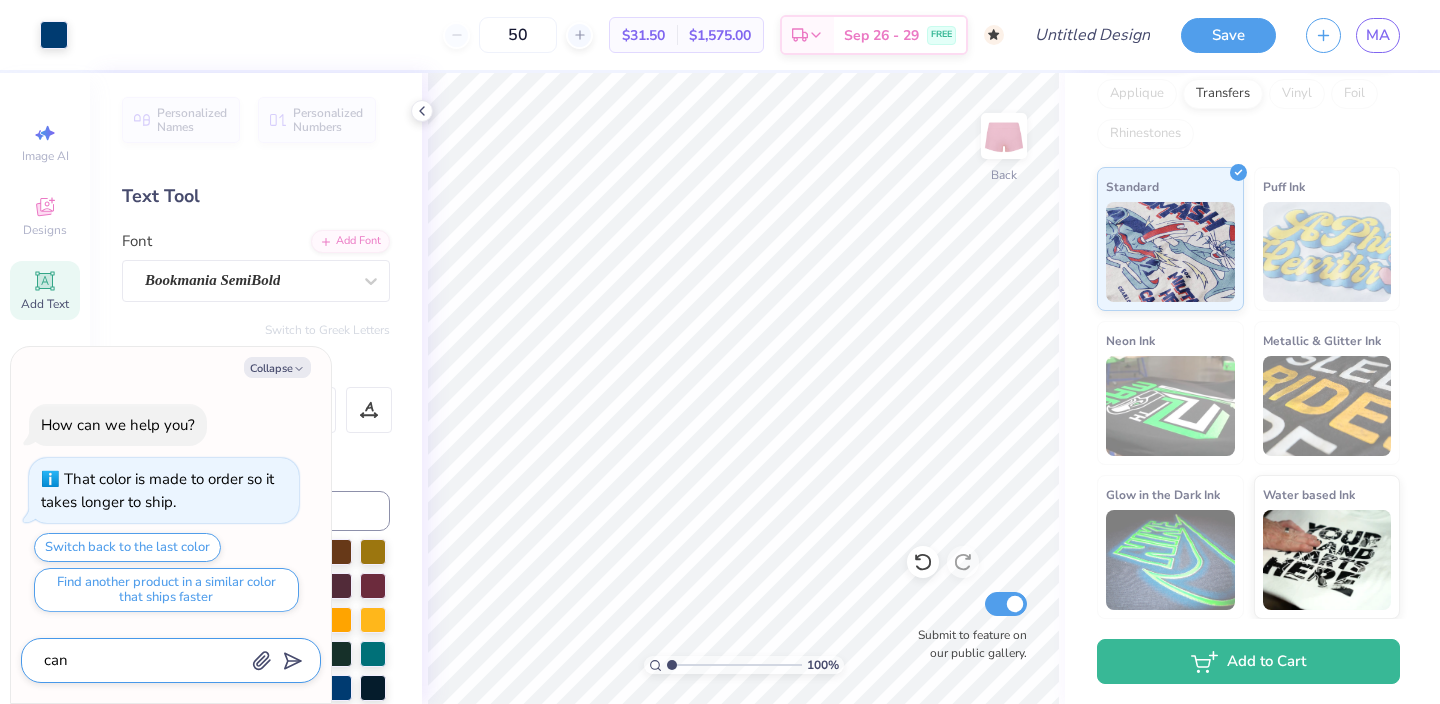 type on "x" 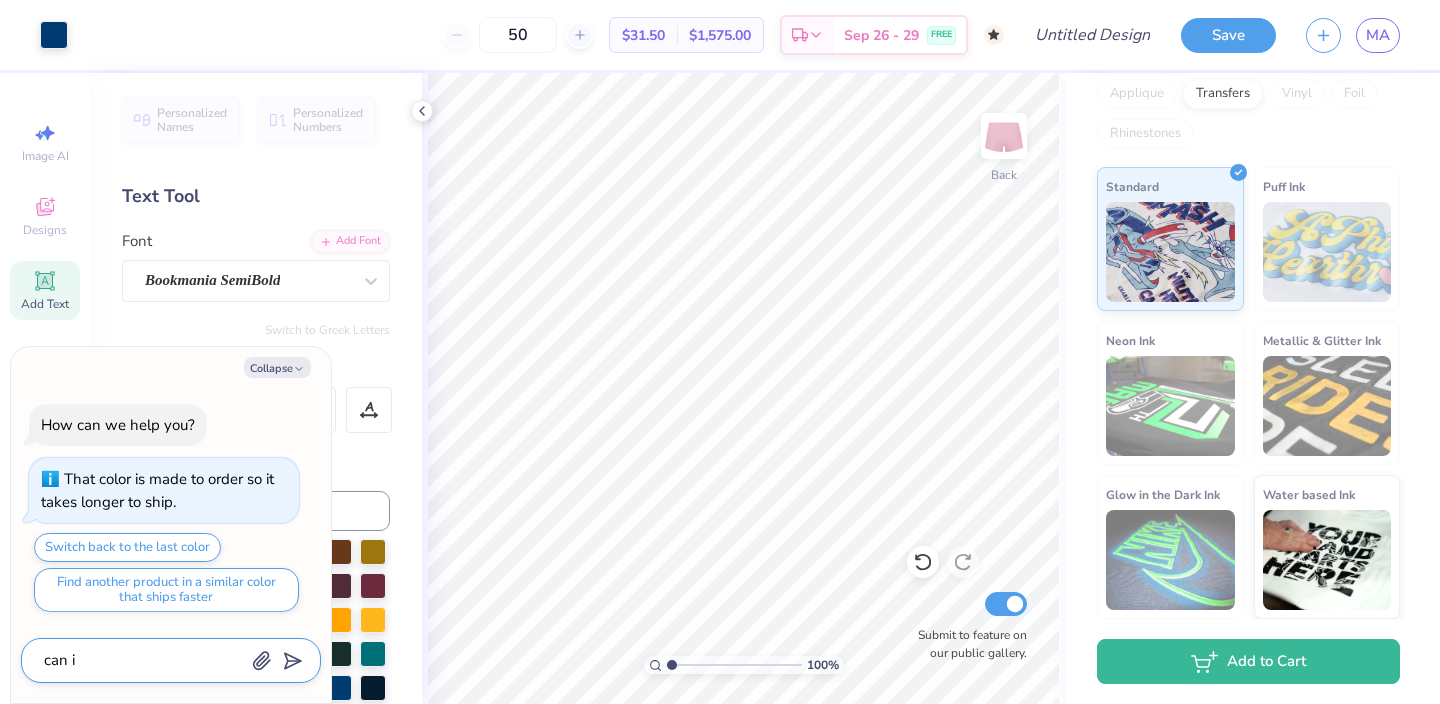 type on "x" 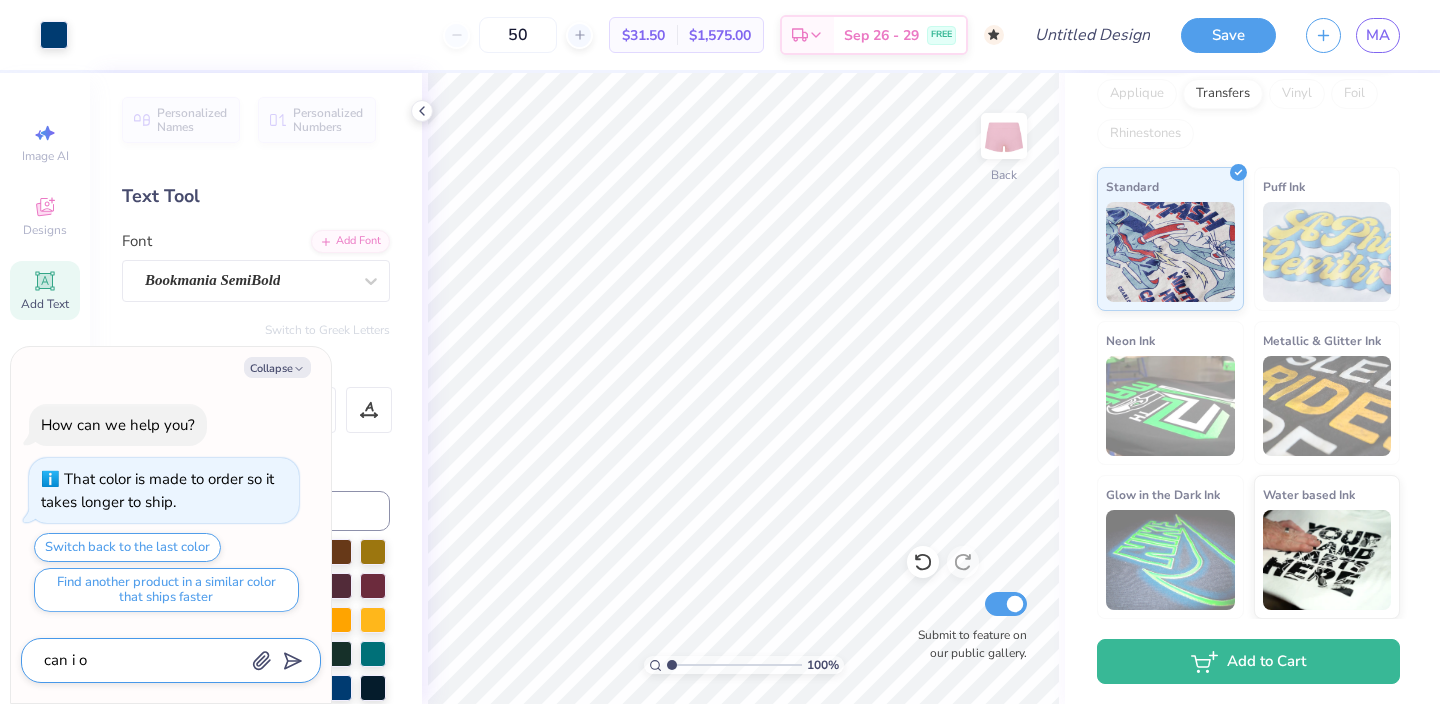 type on "can i or" 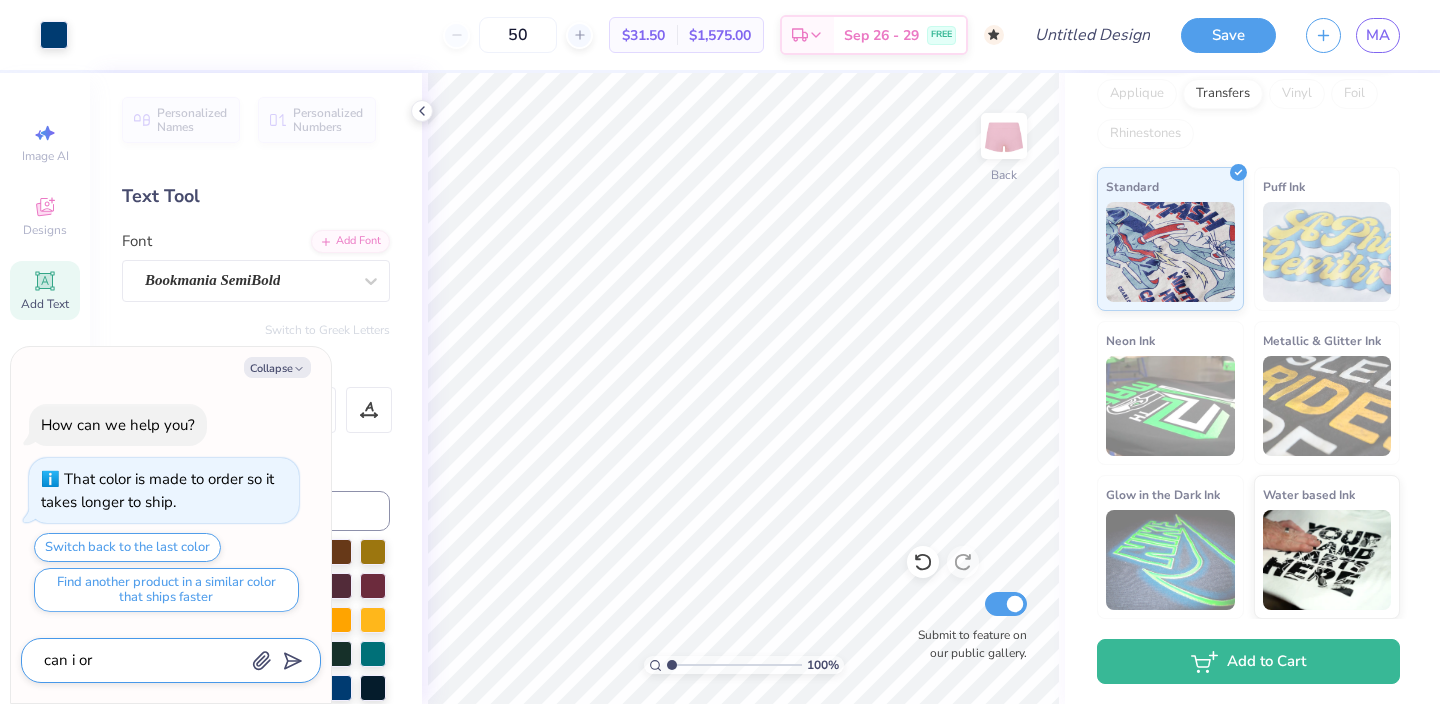 type on "x" 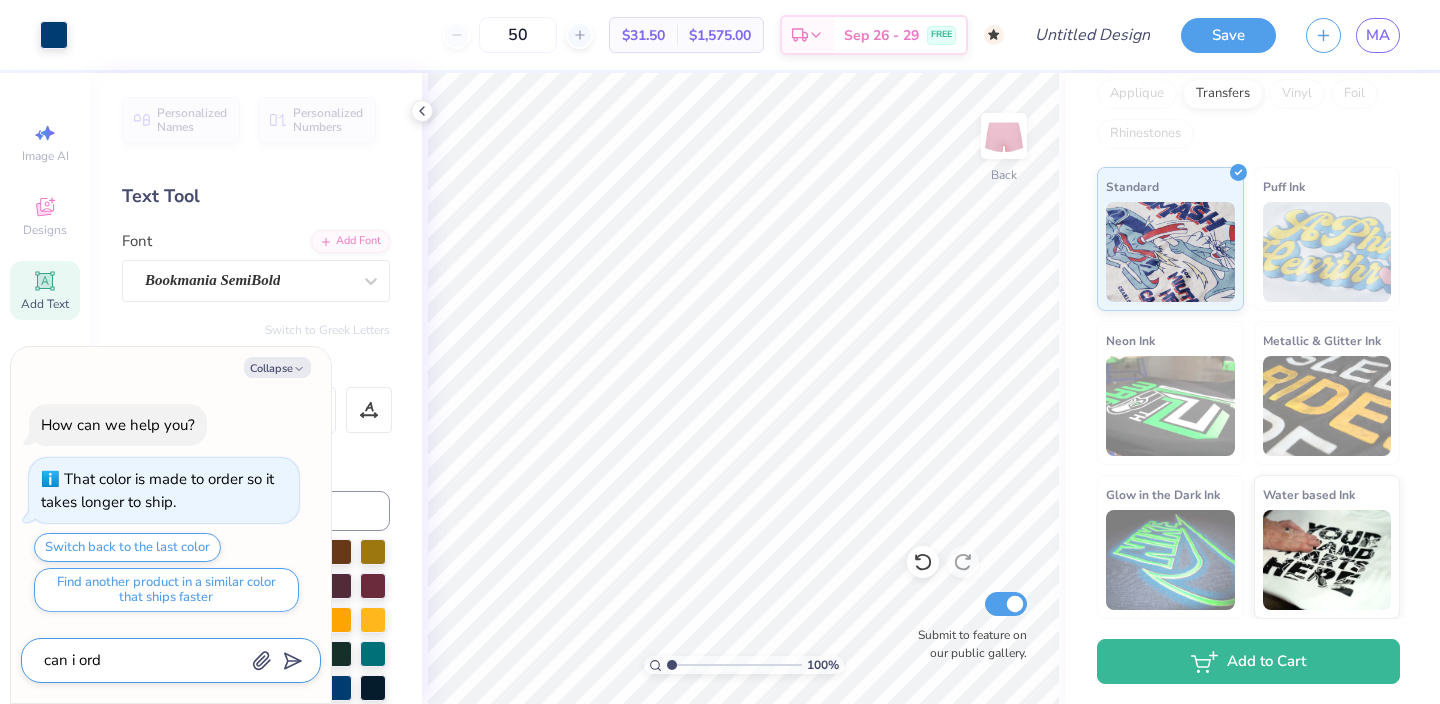 type on "x" 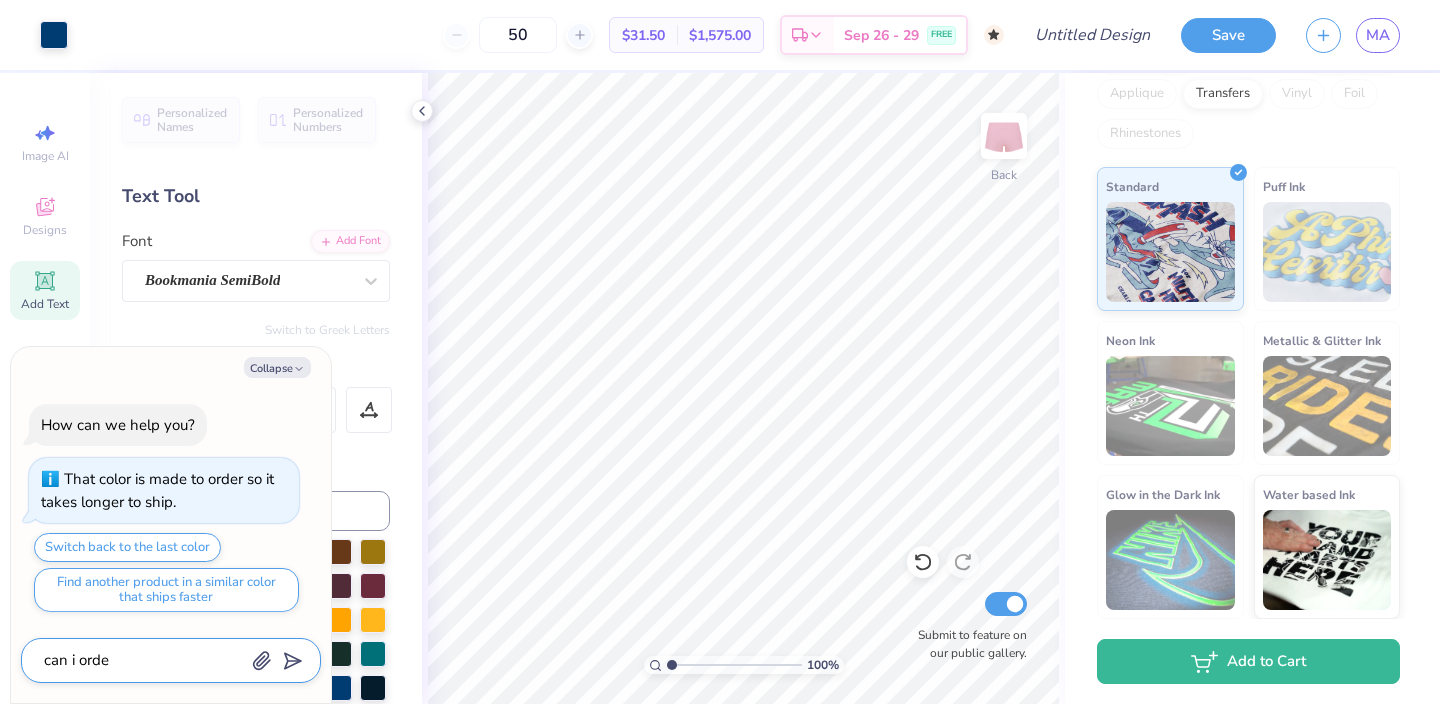 type on "x" 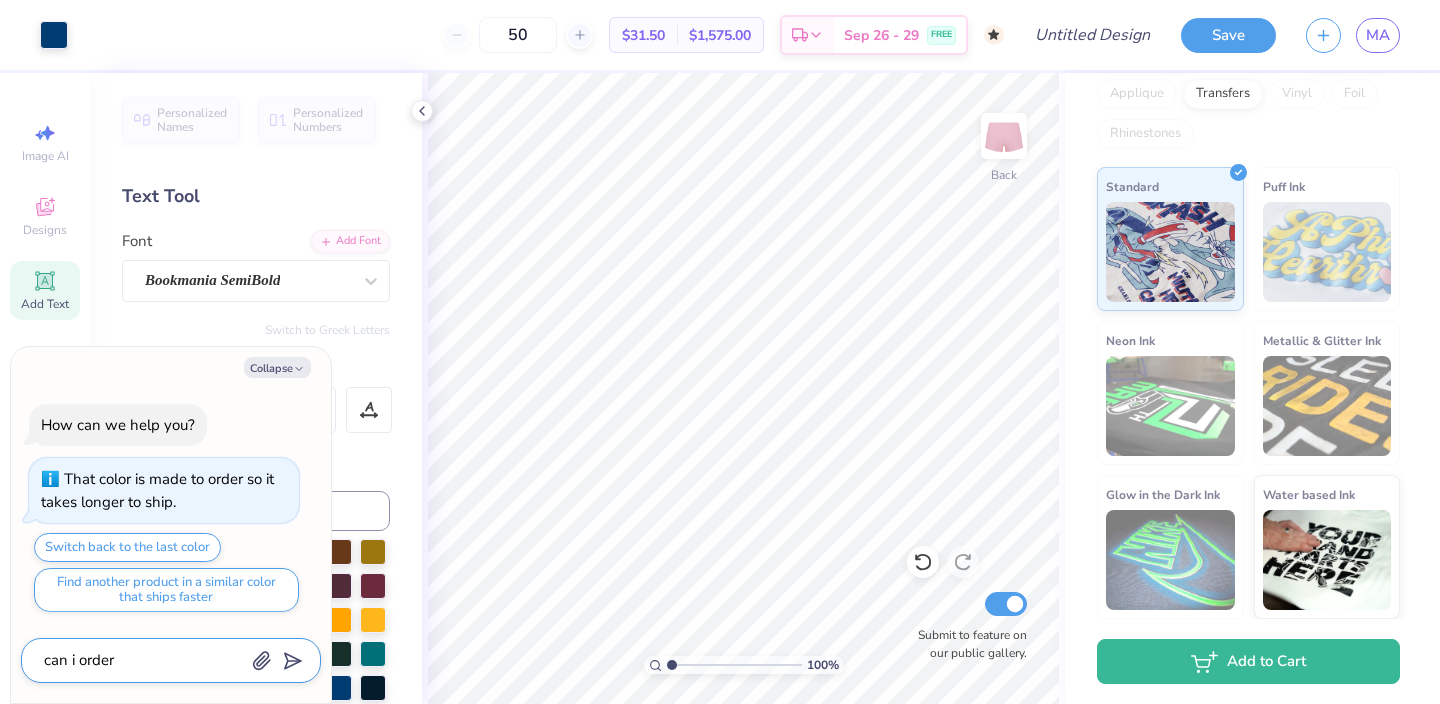 type on "can i order" 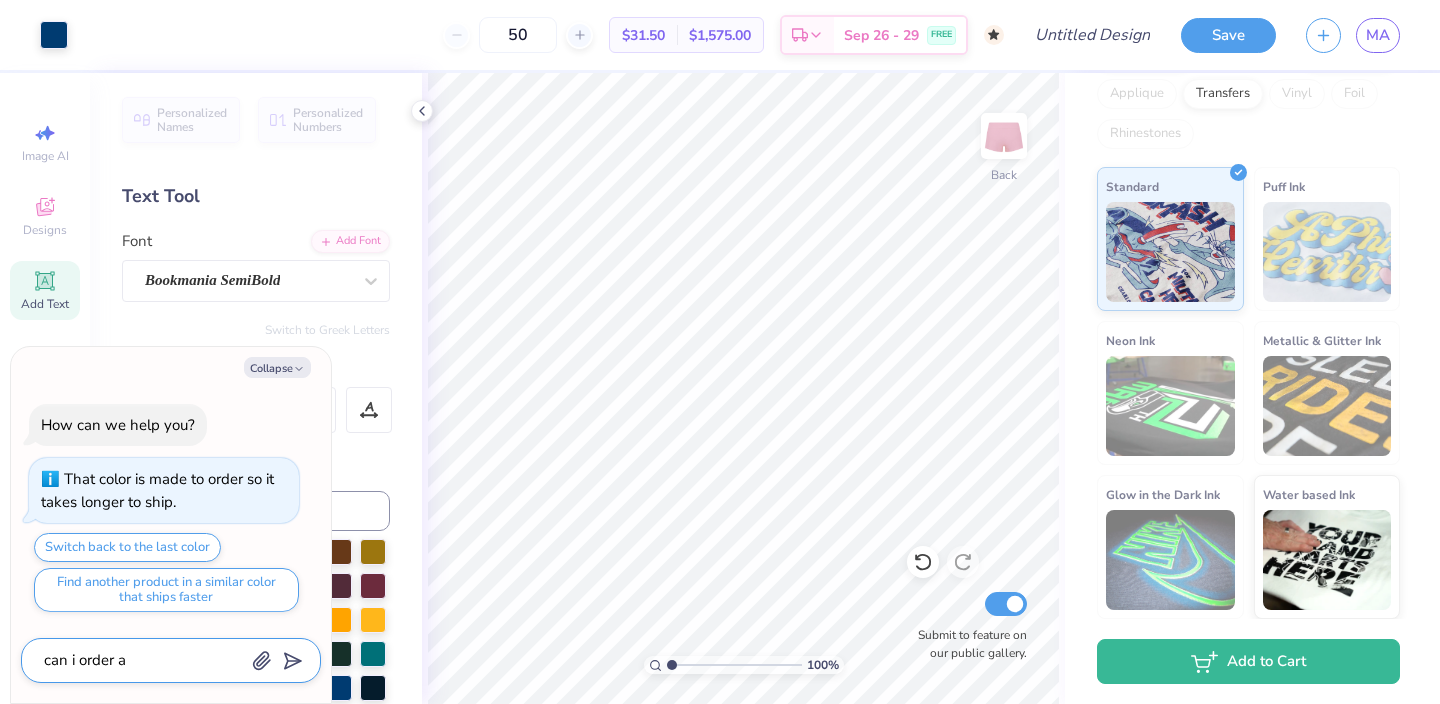 type on "can i order an" 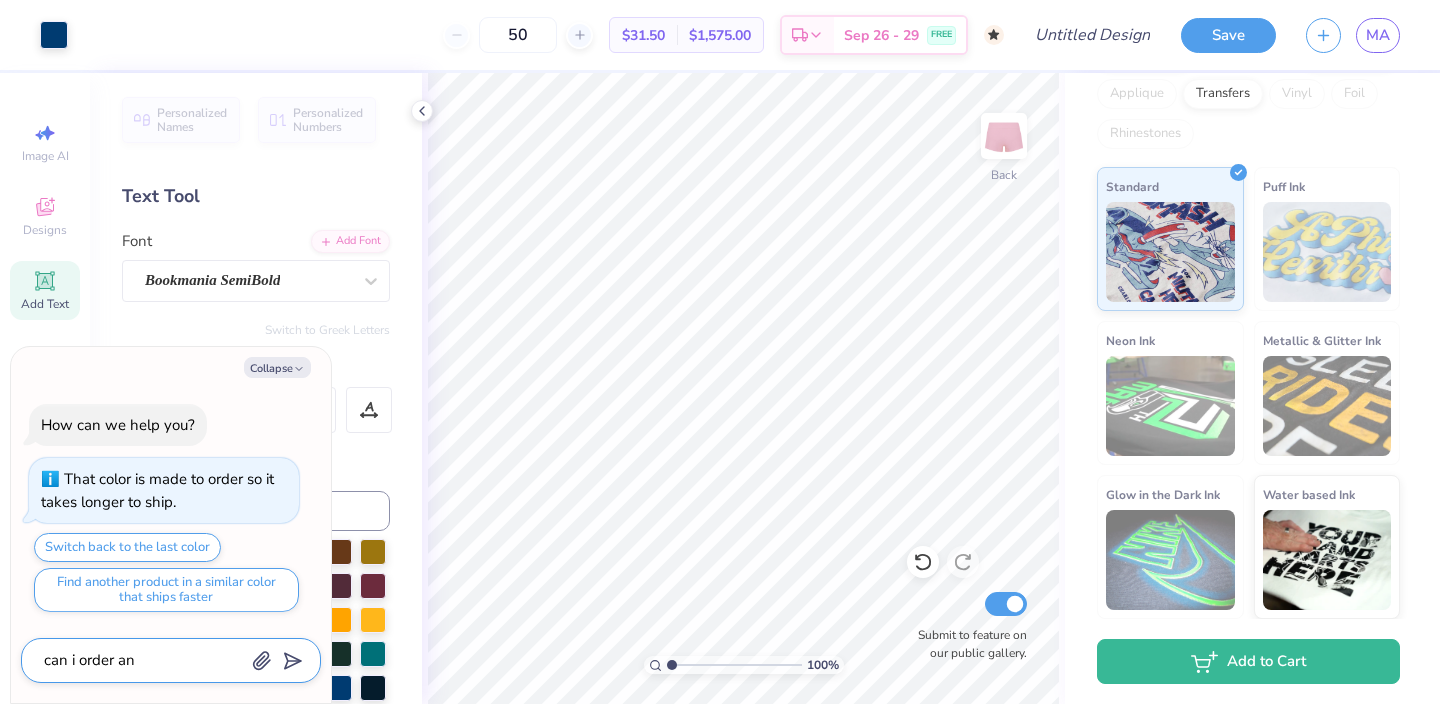 type on "x" 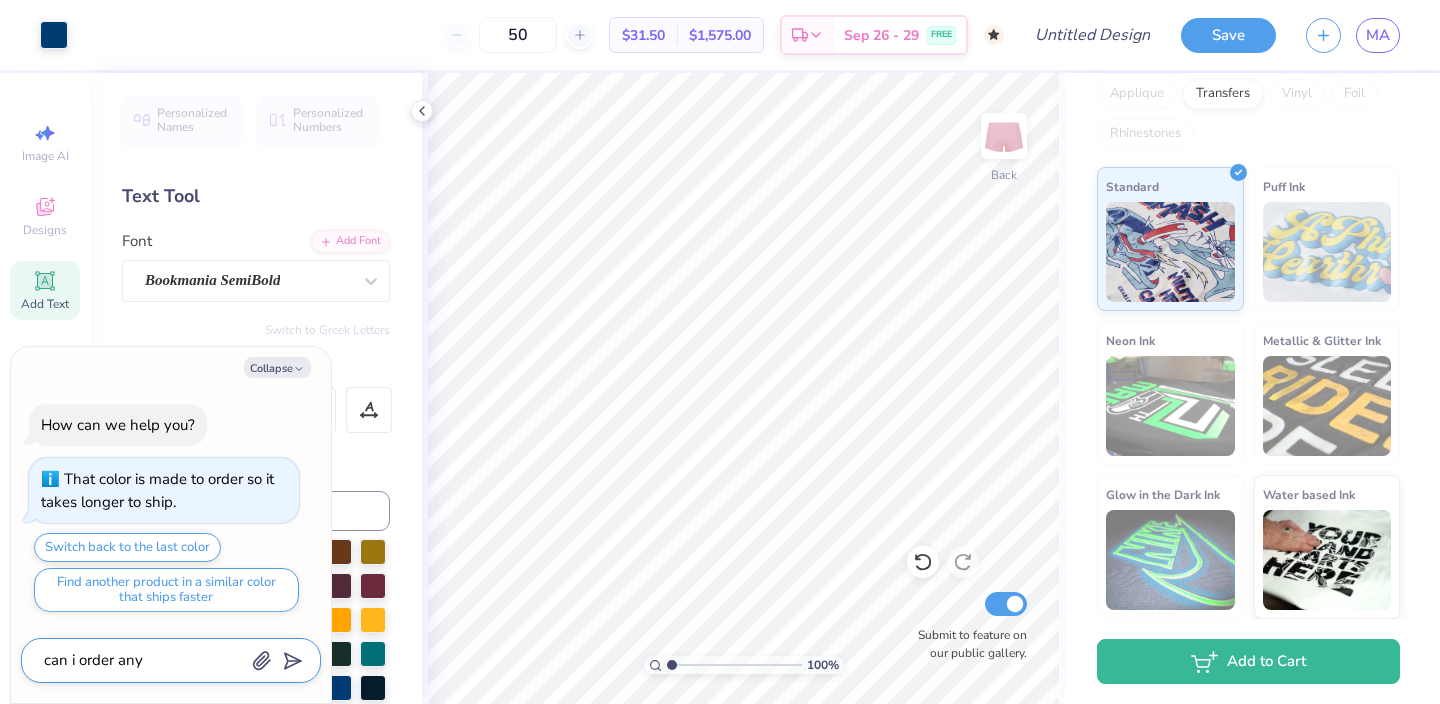 type on "x" 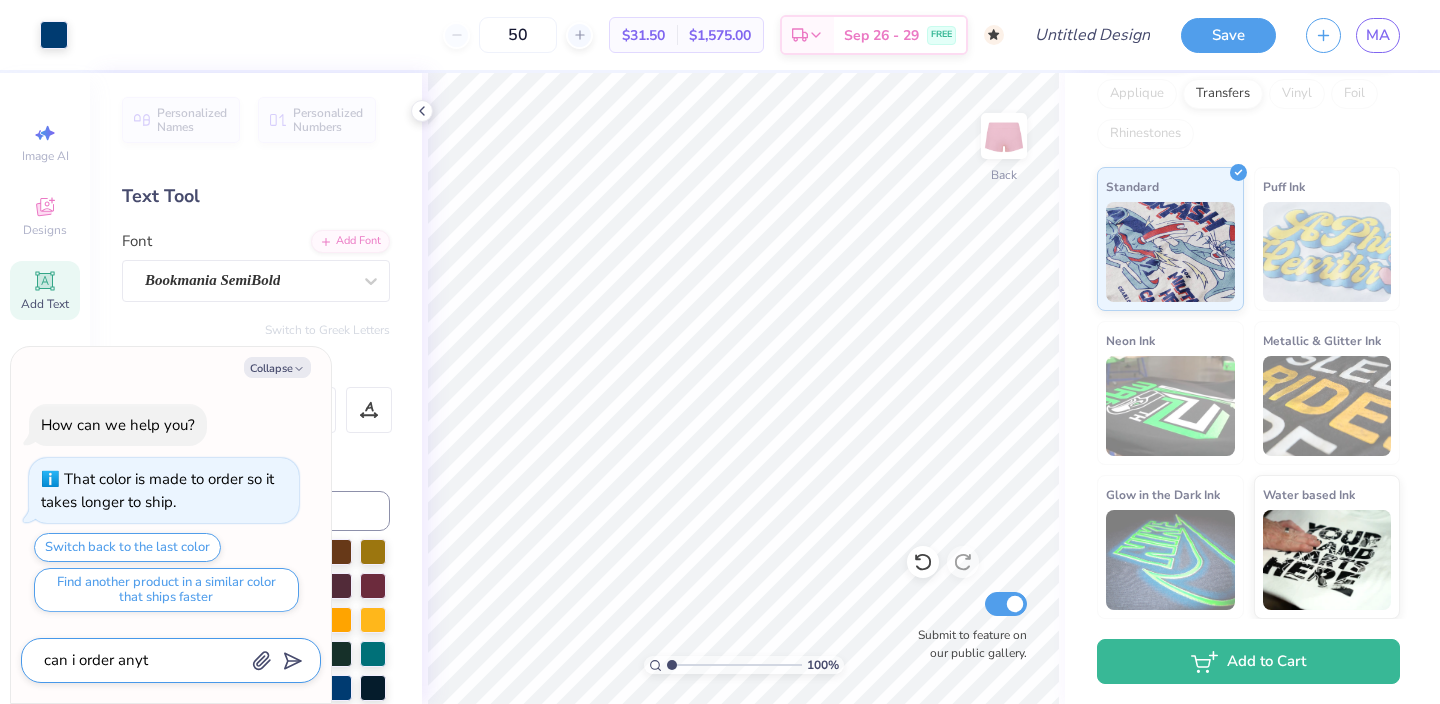 type on "x" 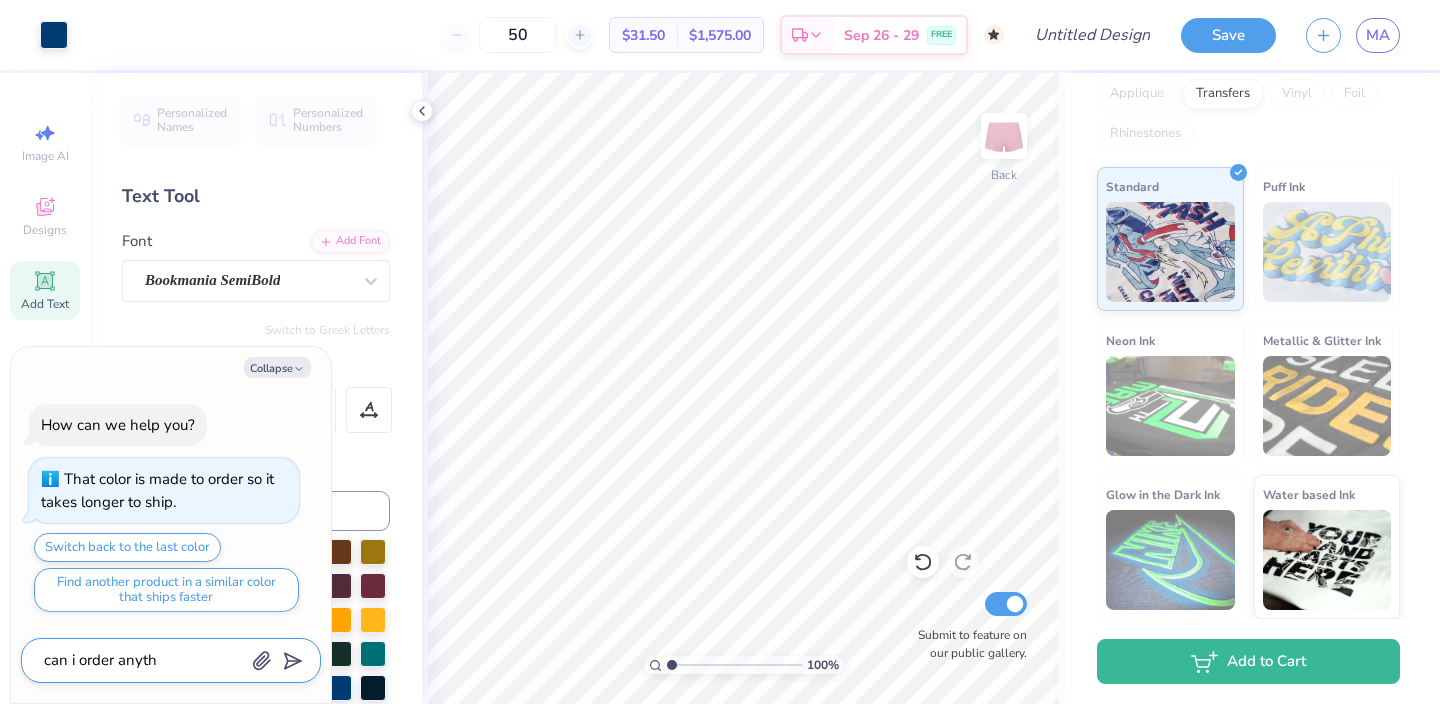 type on "x" 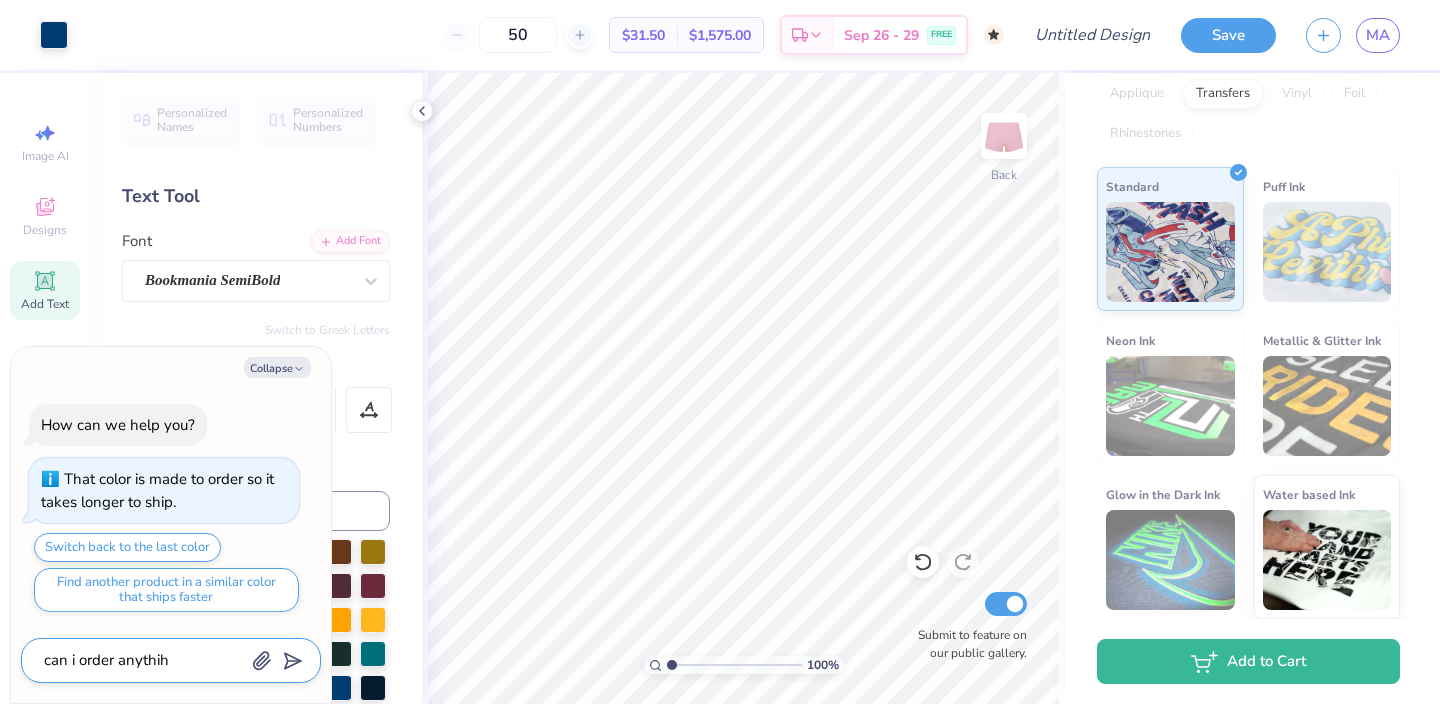 type on "can i order anythihn" 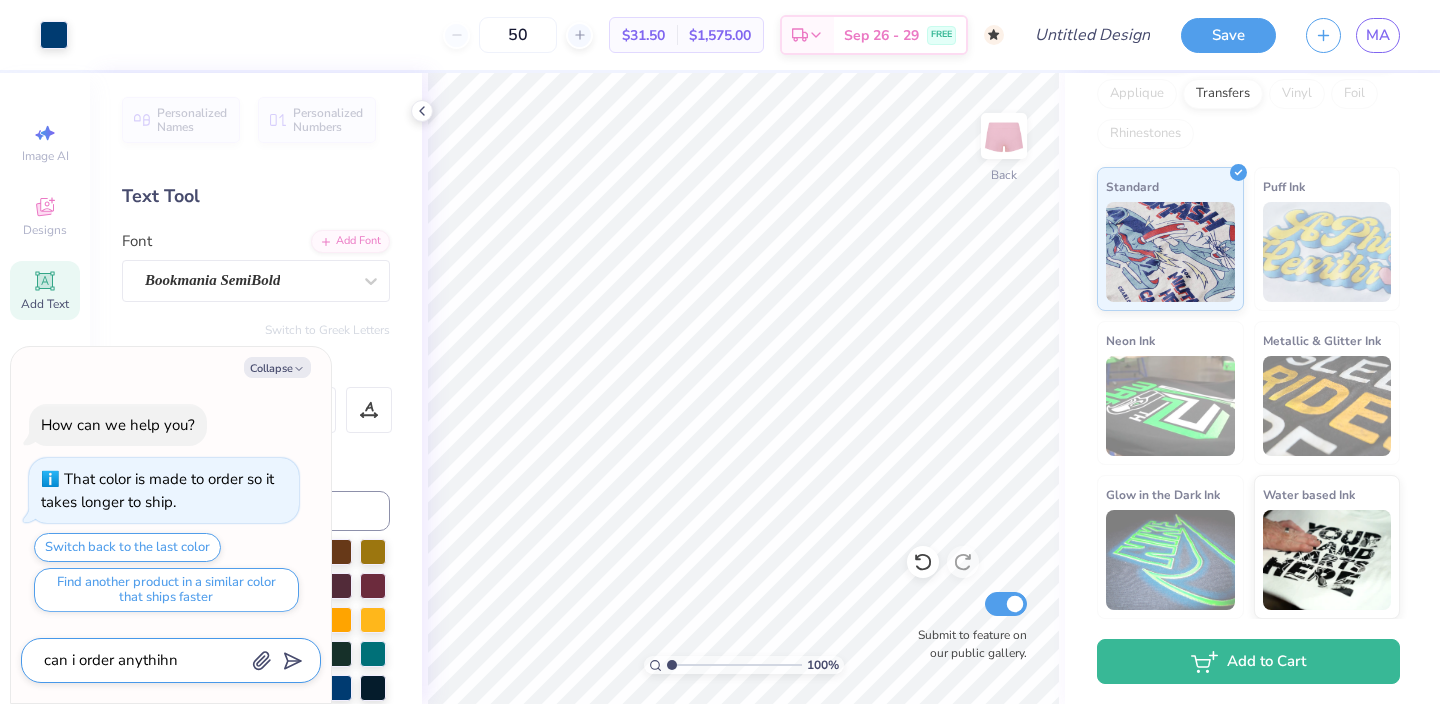 type on "x" 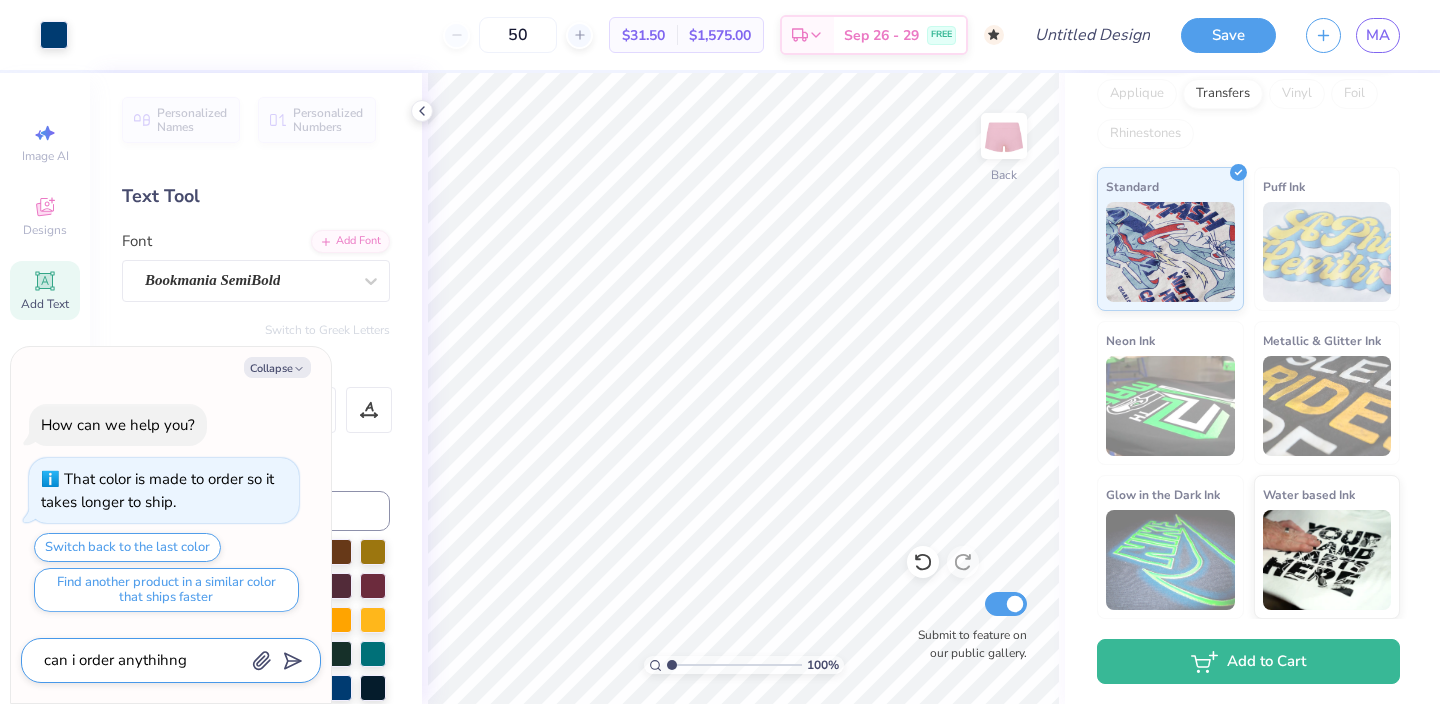 type on "x" 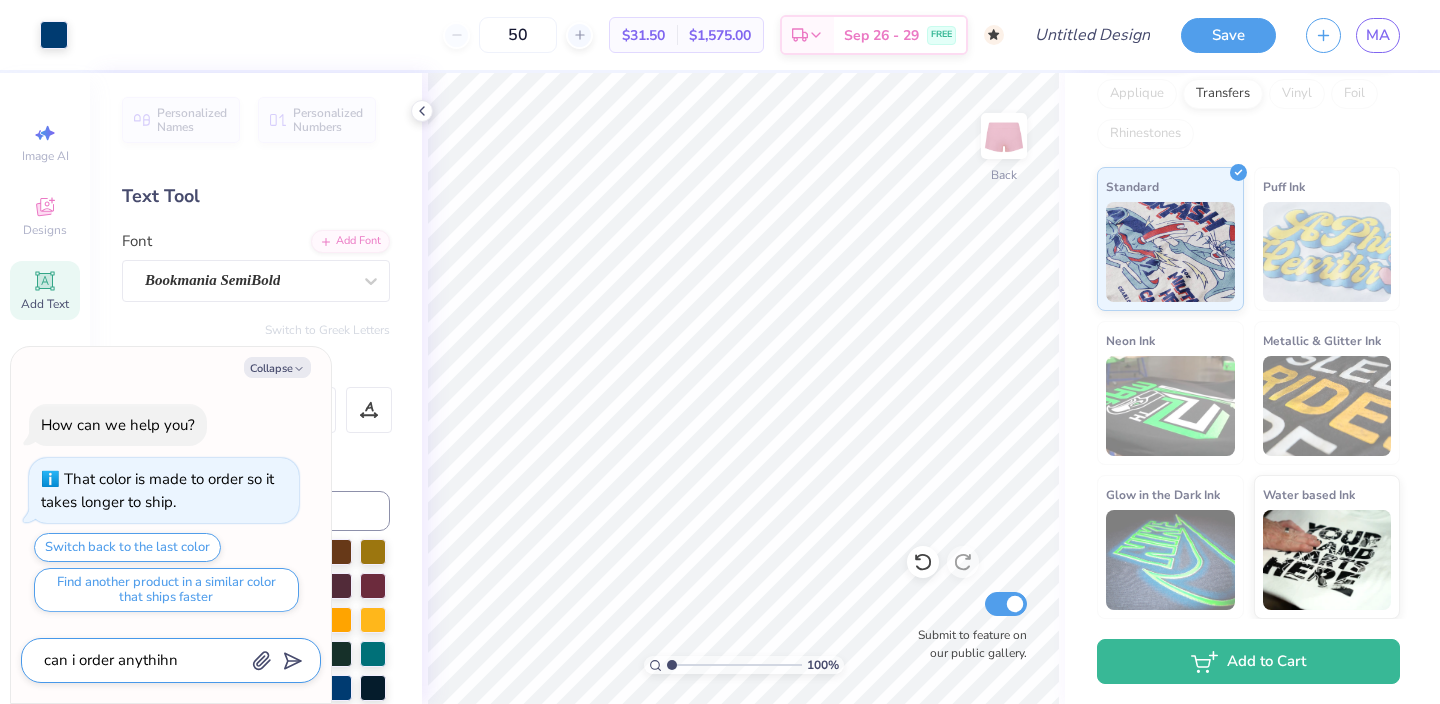 type on "x" 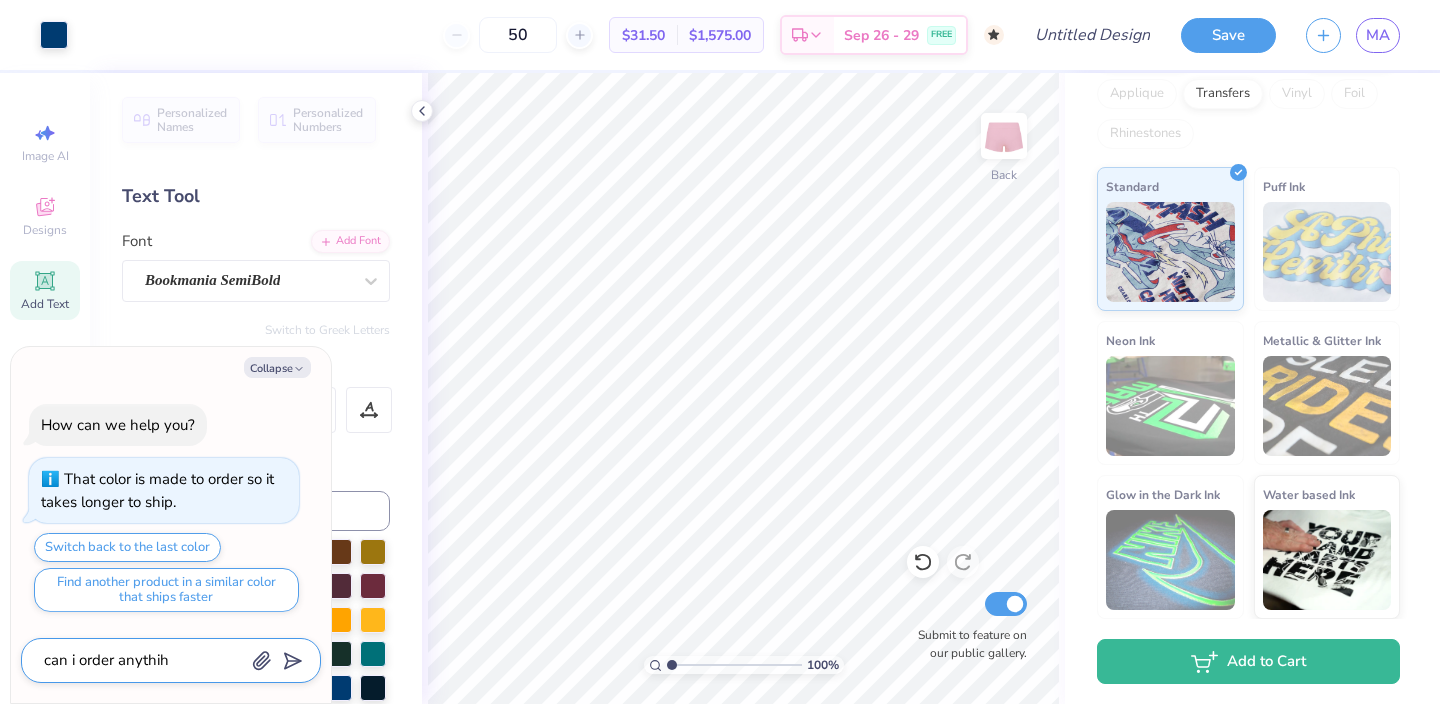 type on "x" 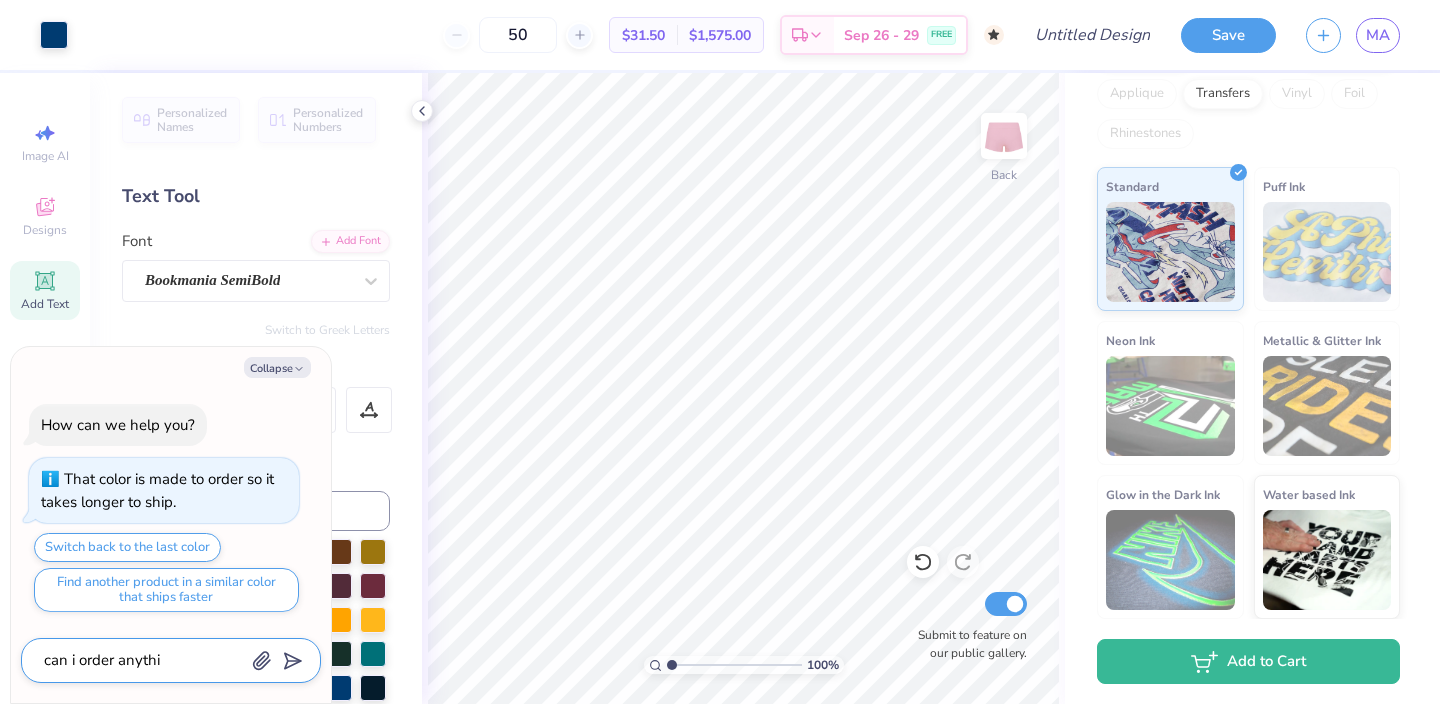 type on "x" 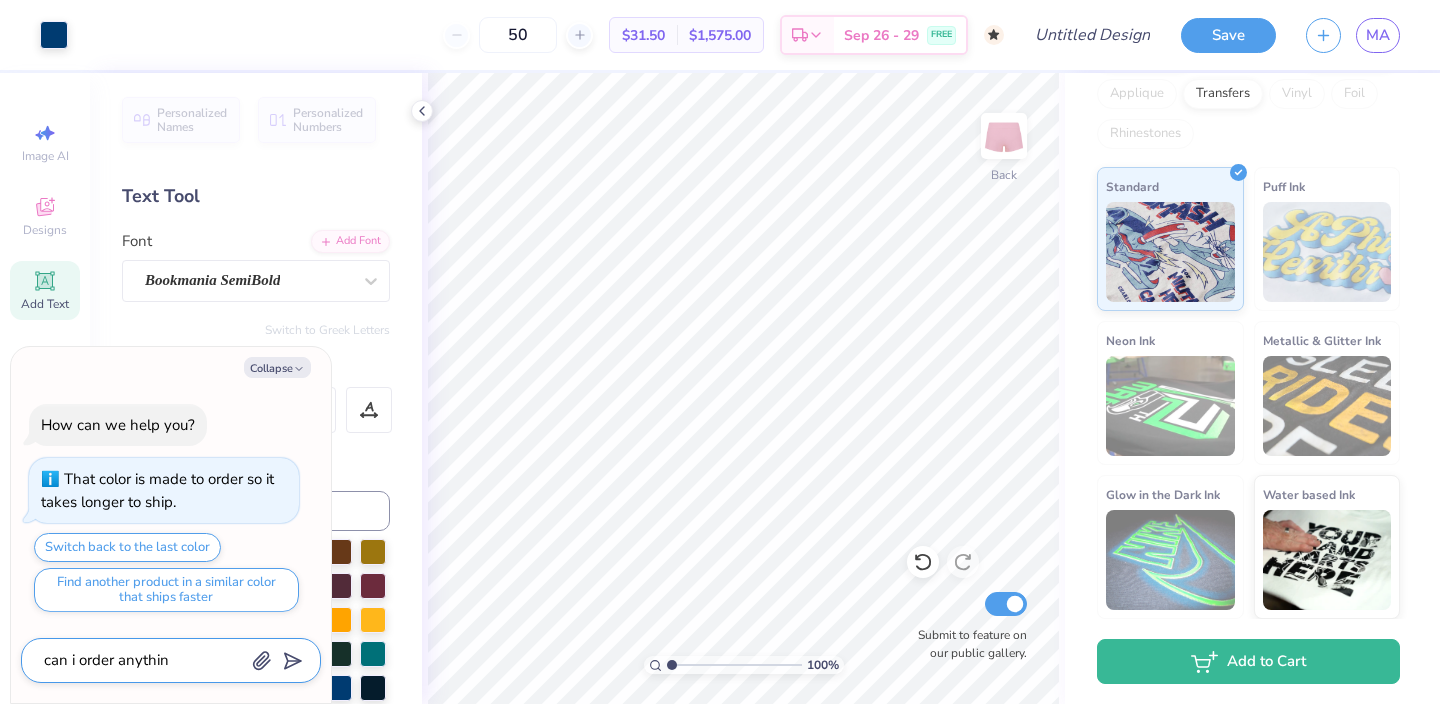 type on "can i order anything" 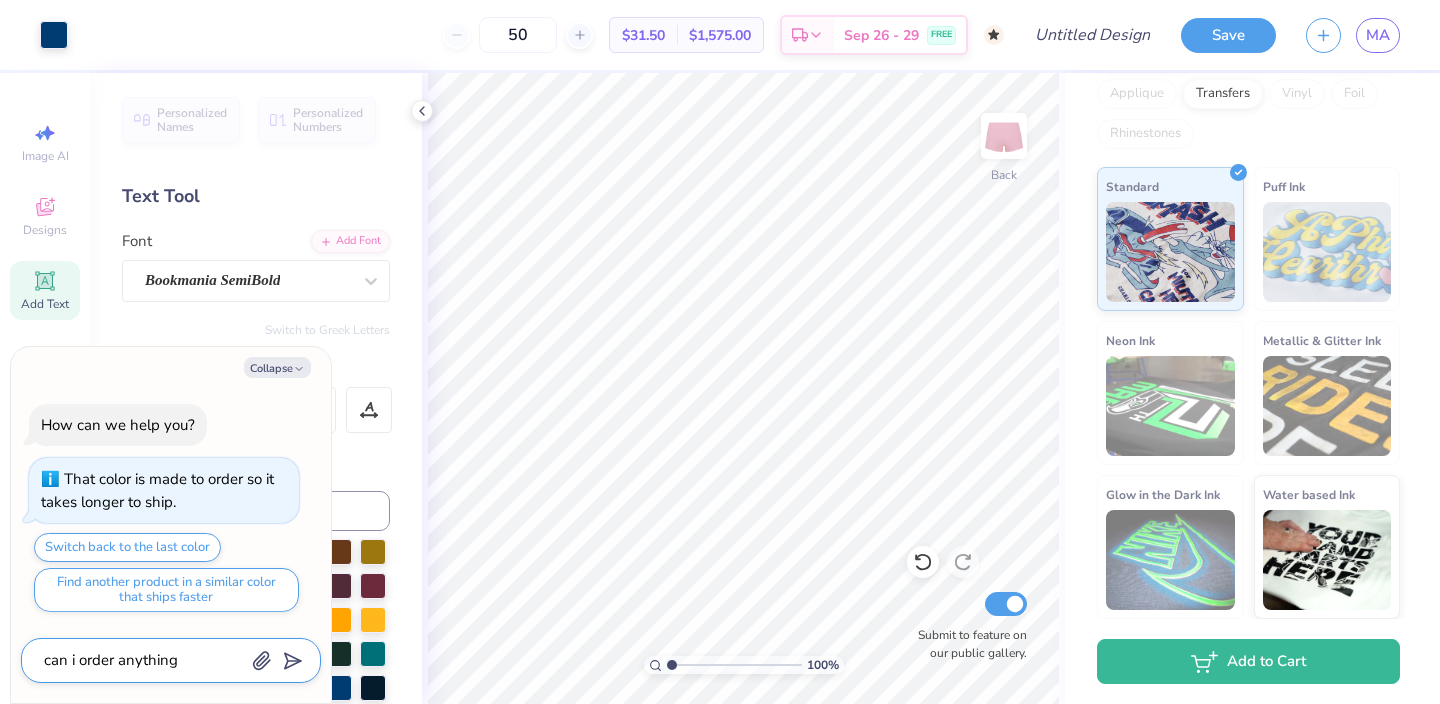type on "x" 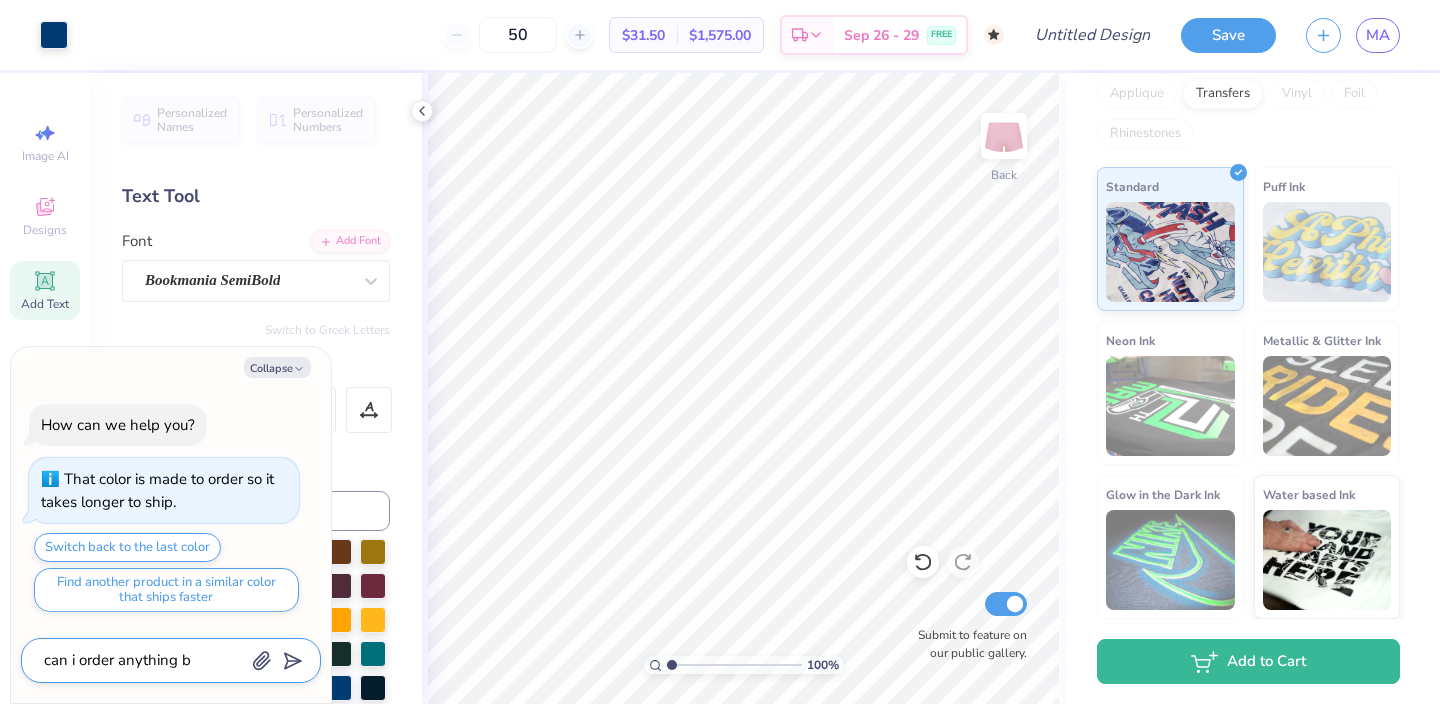 type on "x" 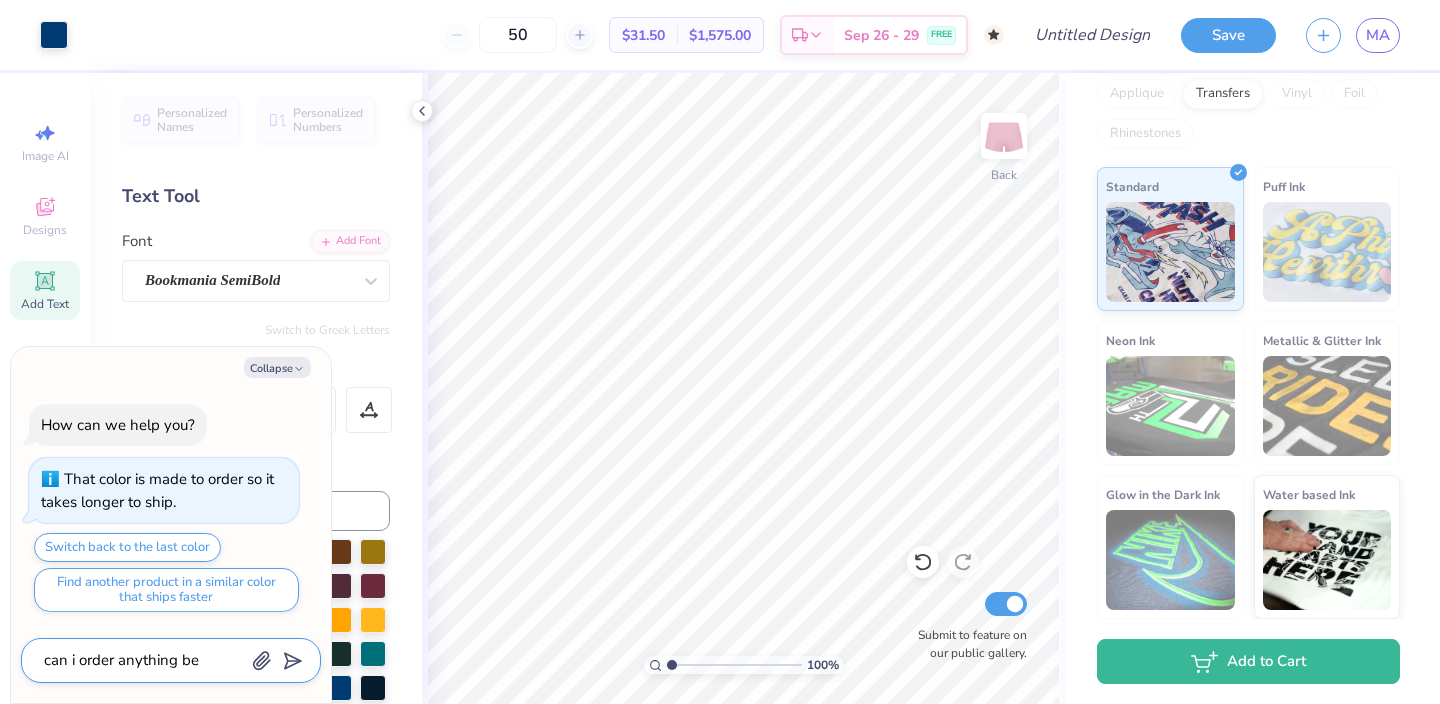 type on "x" 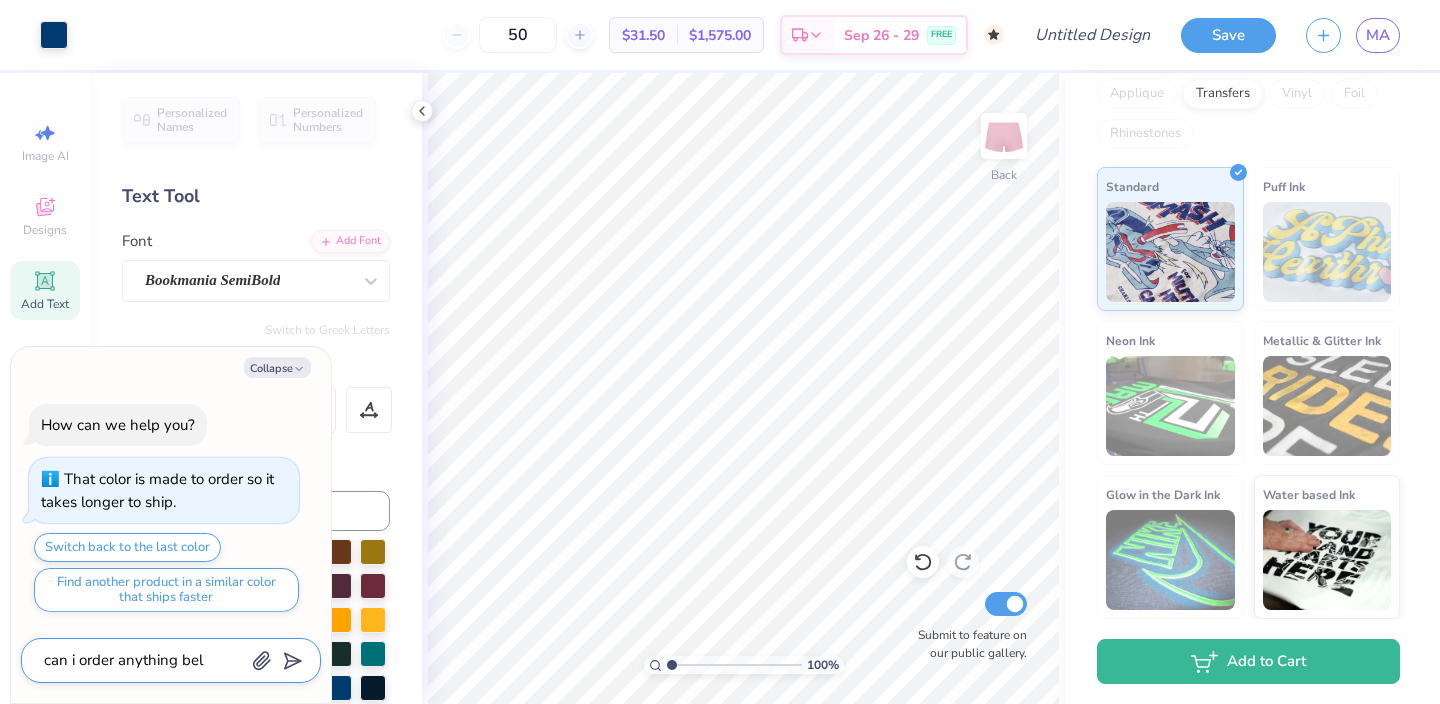 type on "x" 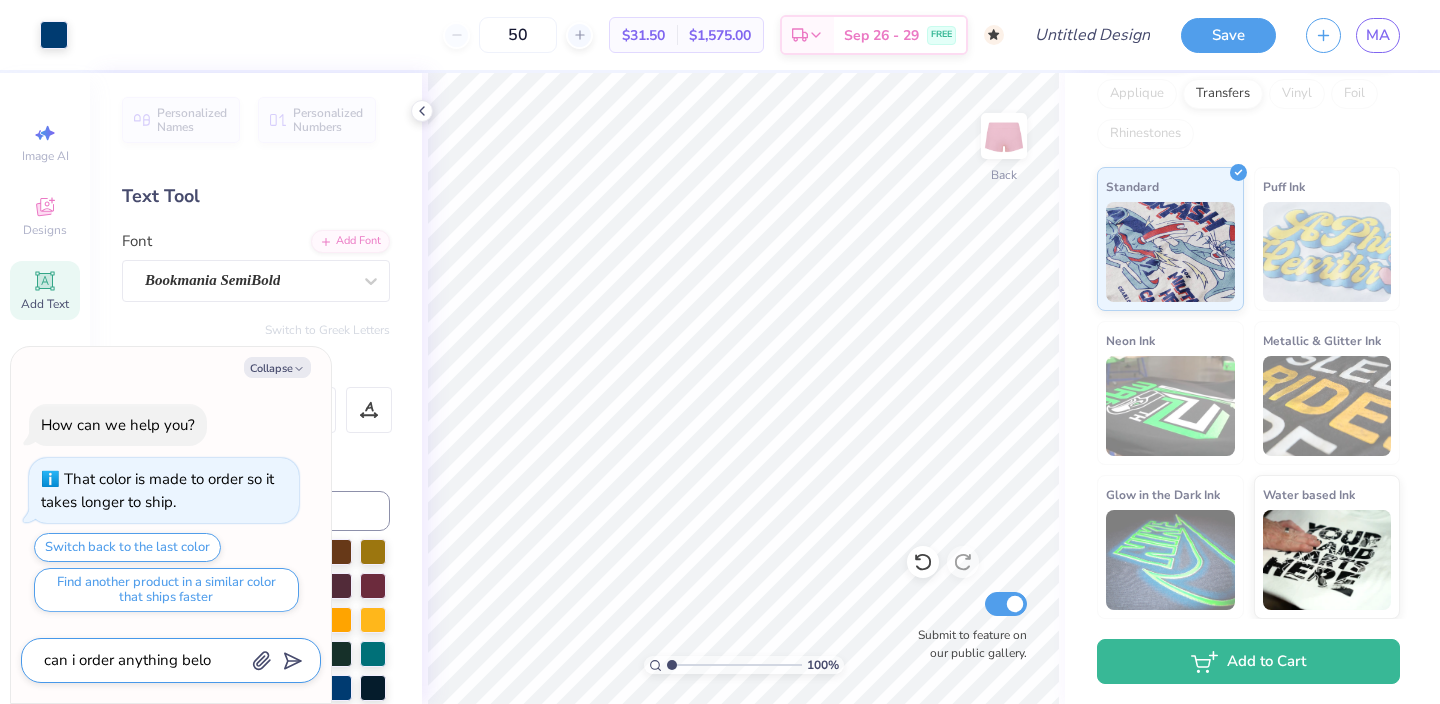 type on "x" 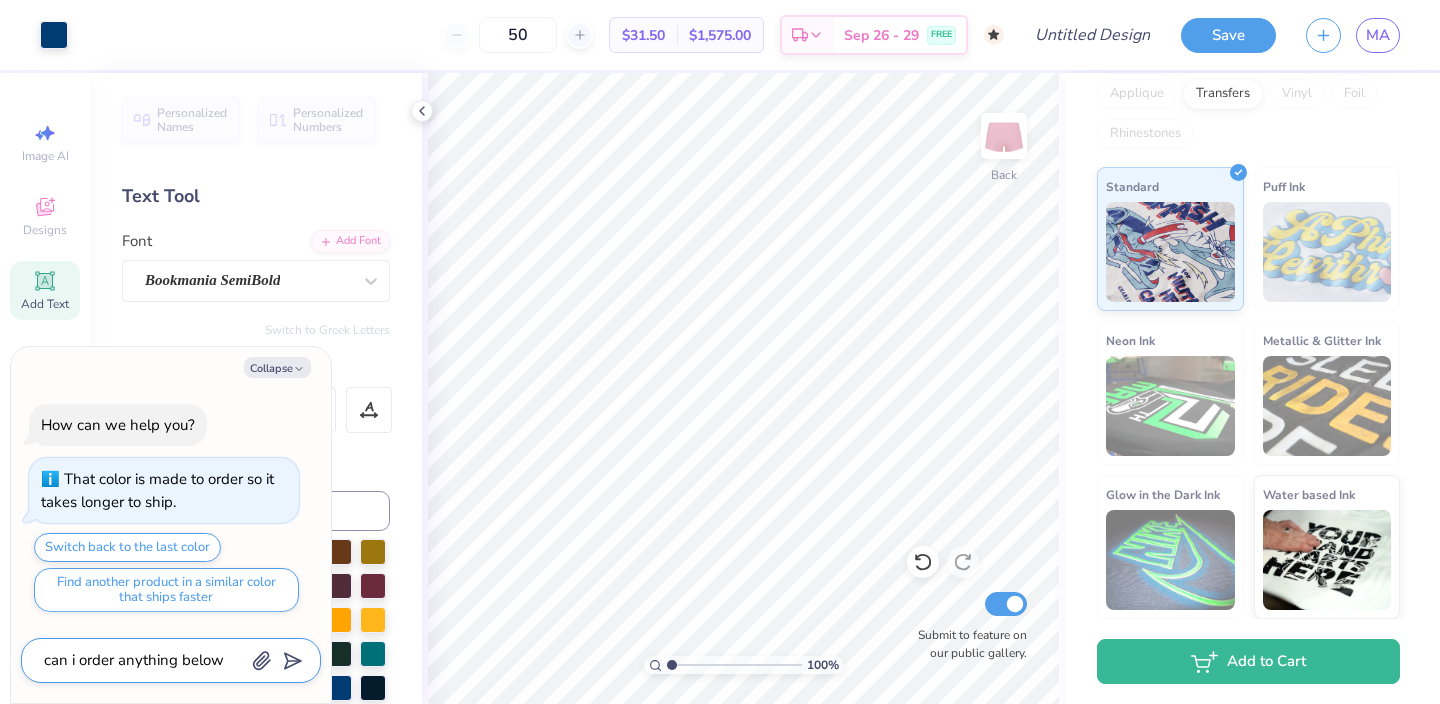 type on "x" 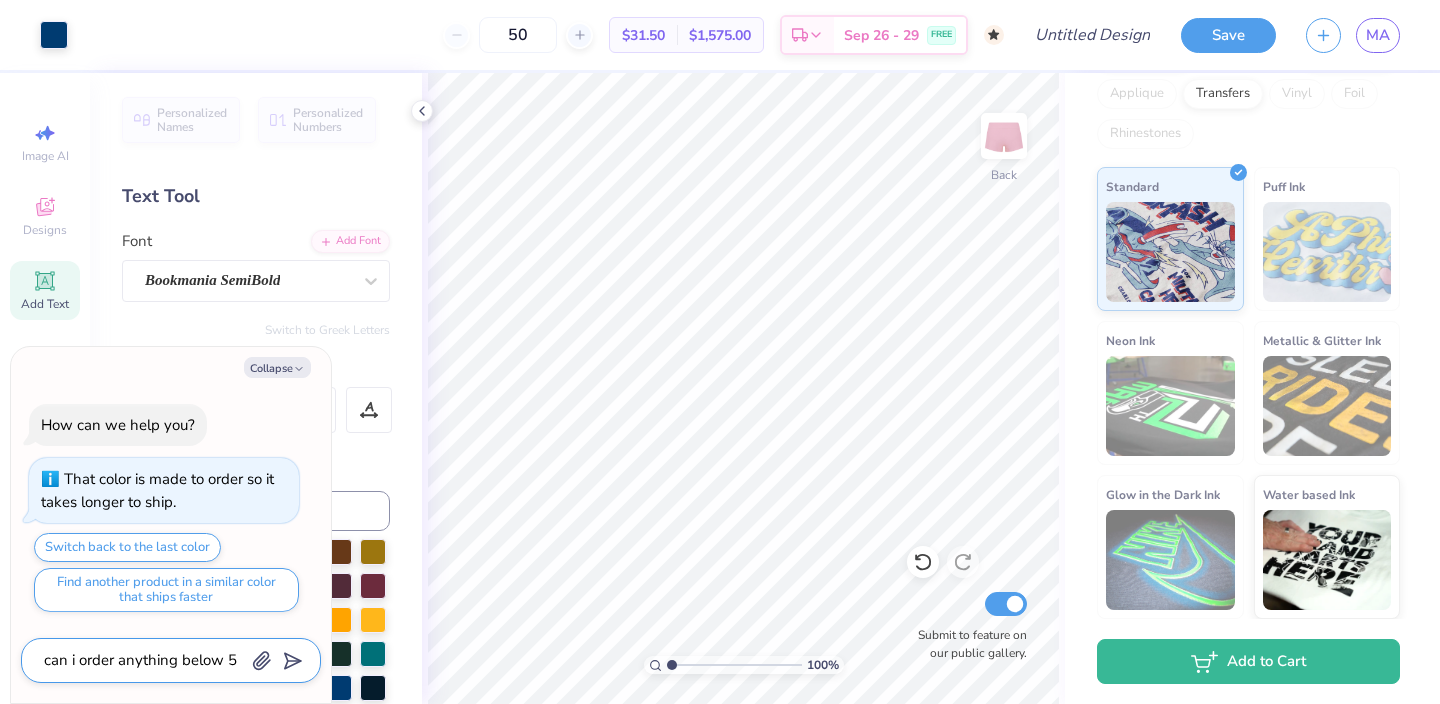 type on "x" 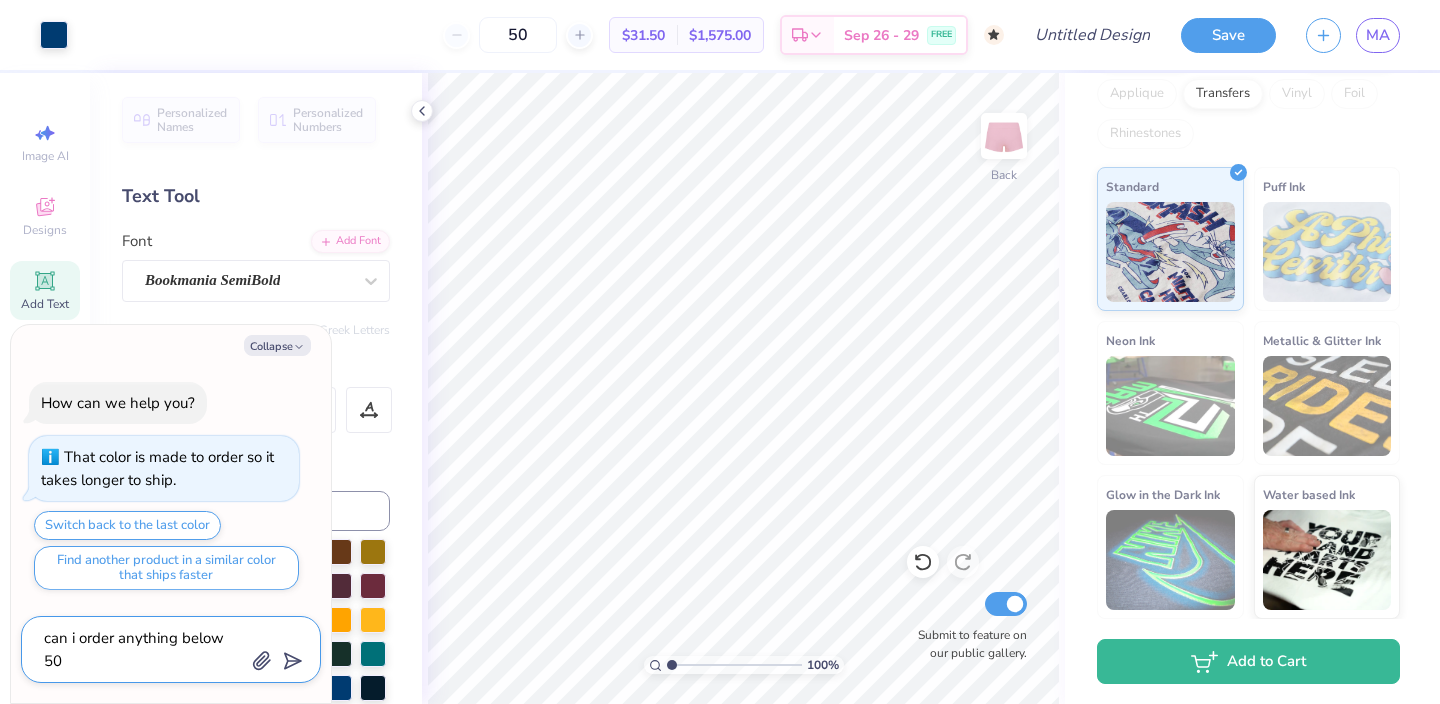 type on "can i order anything below 50" 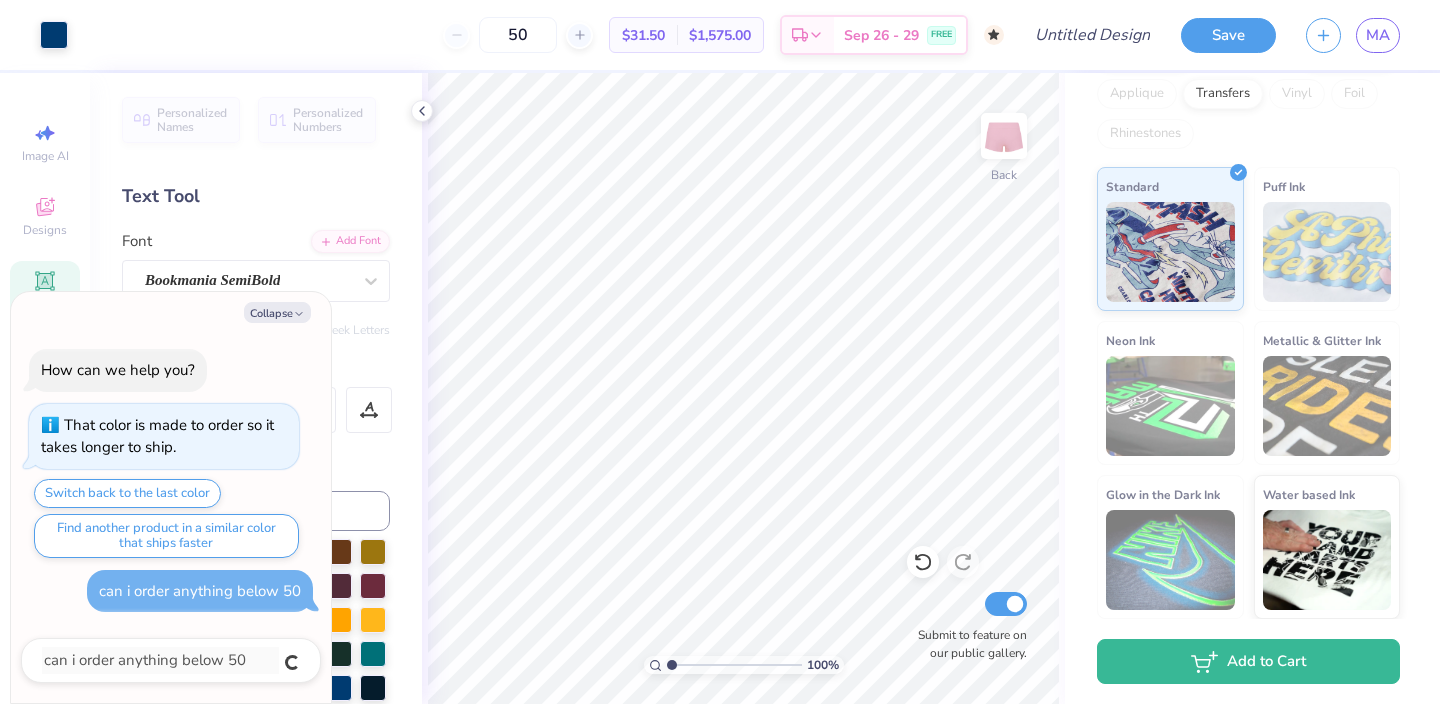 type on "x" 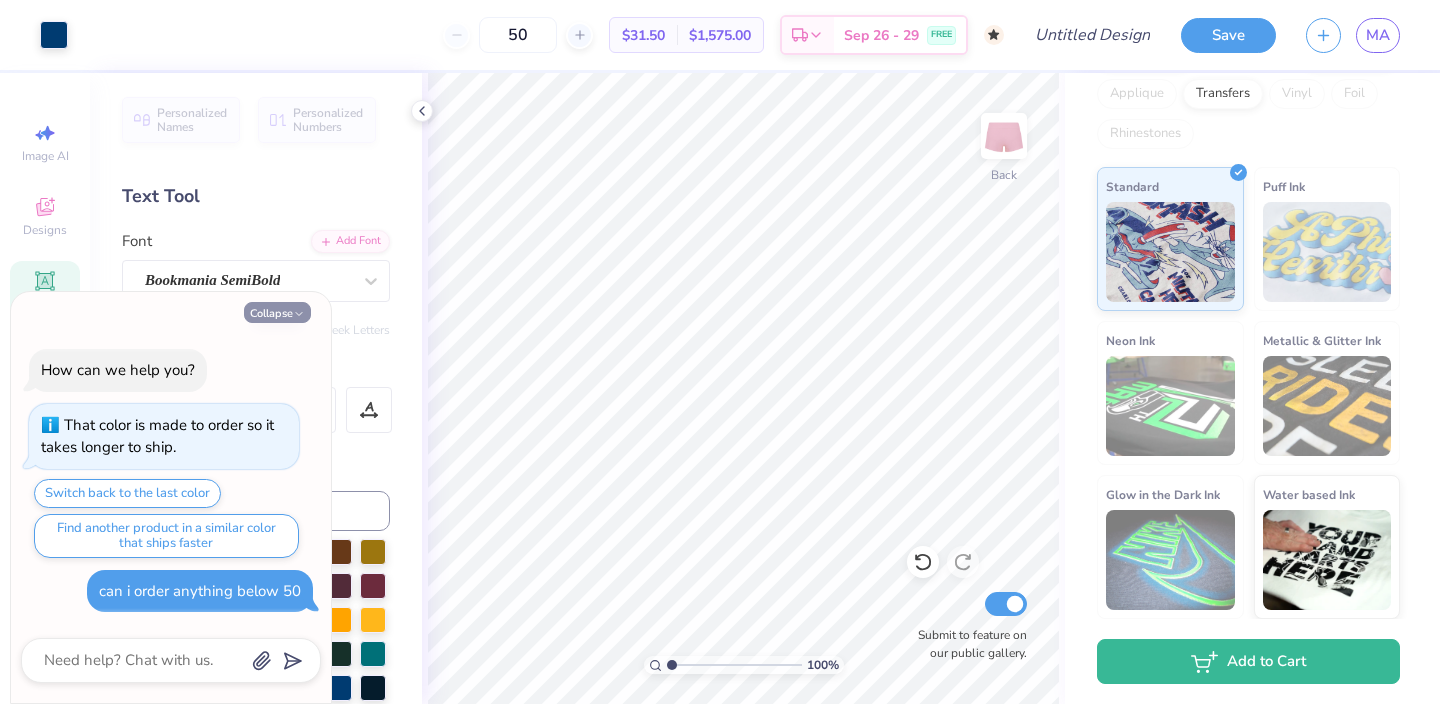click on "Collapse" at bounding box center [277, 312] 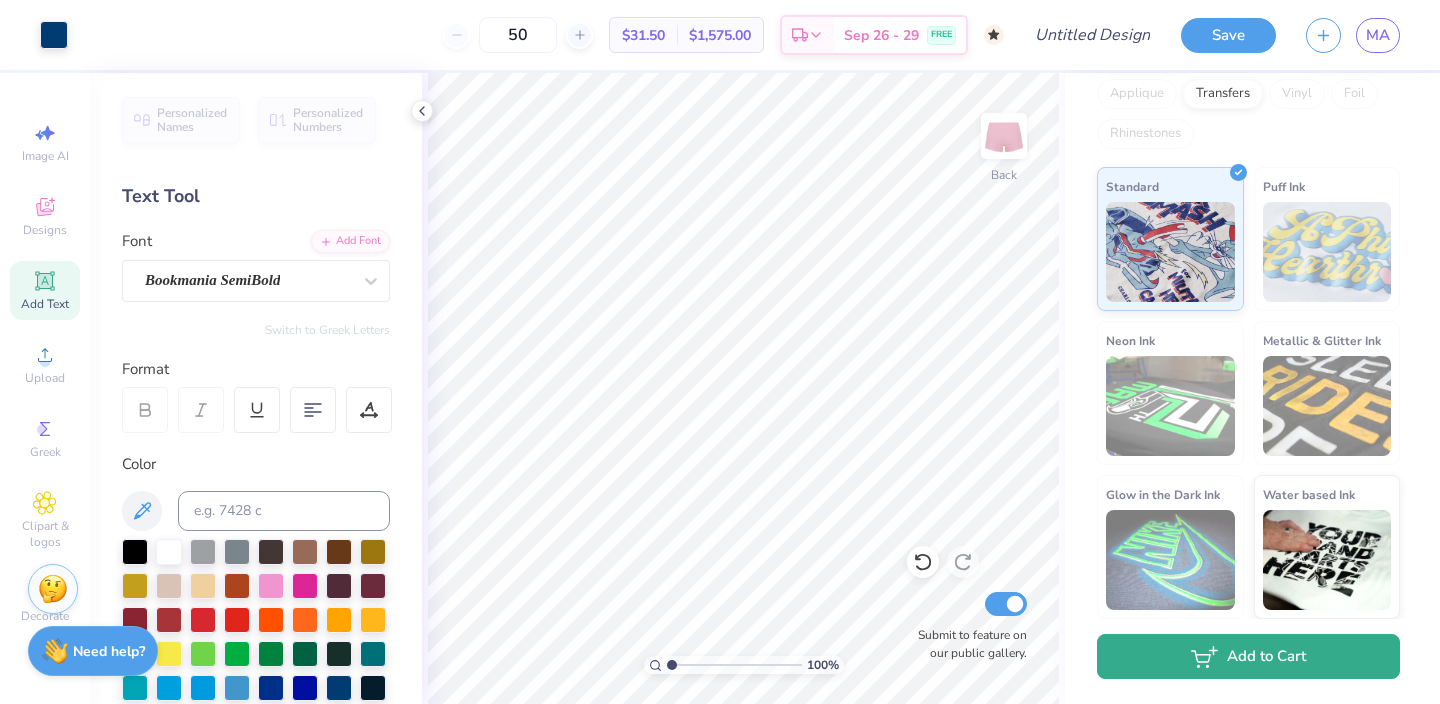 click on "Add to Cart" at bounding box center (1248, 656) 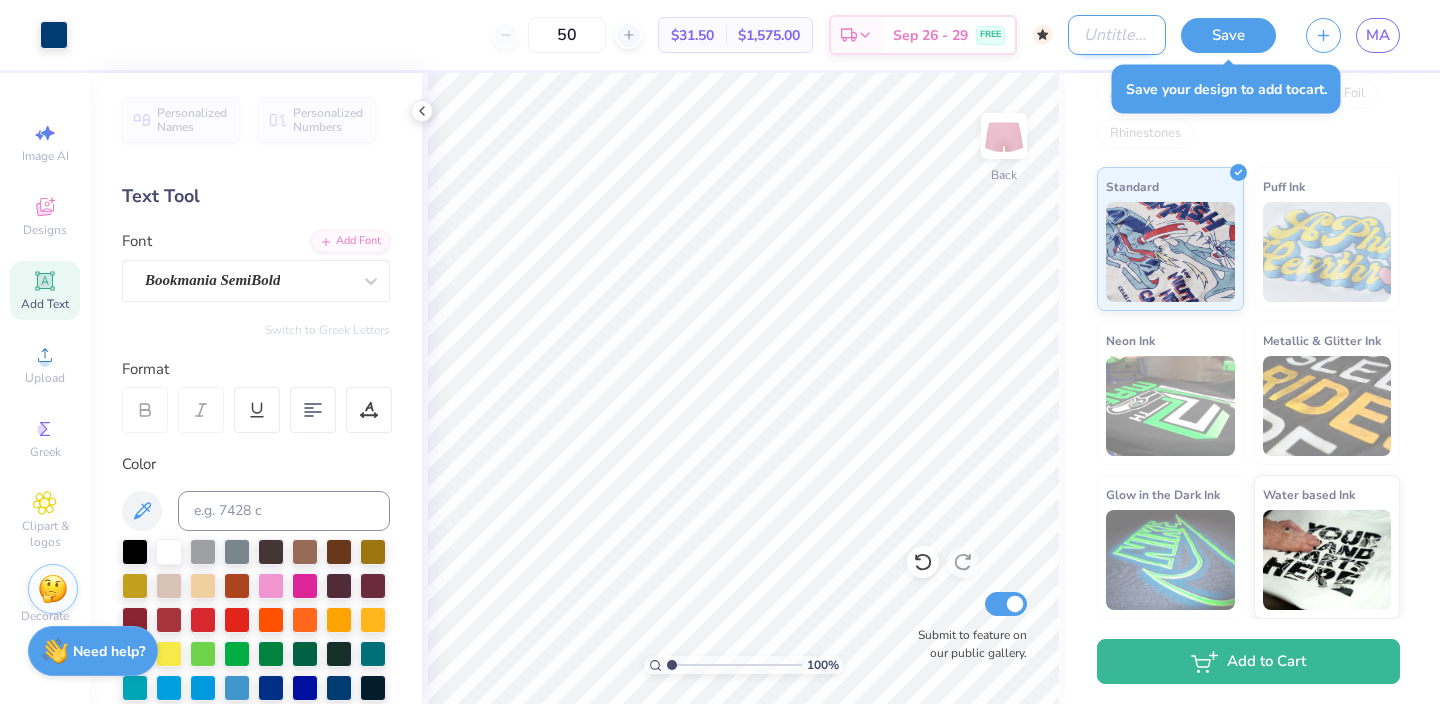 click on "Design Title" at bounding box center [1117, 35] 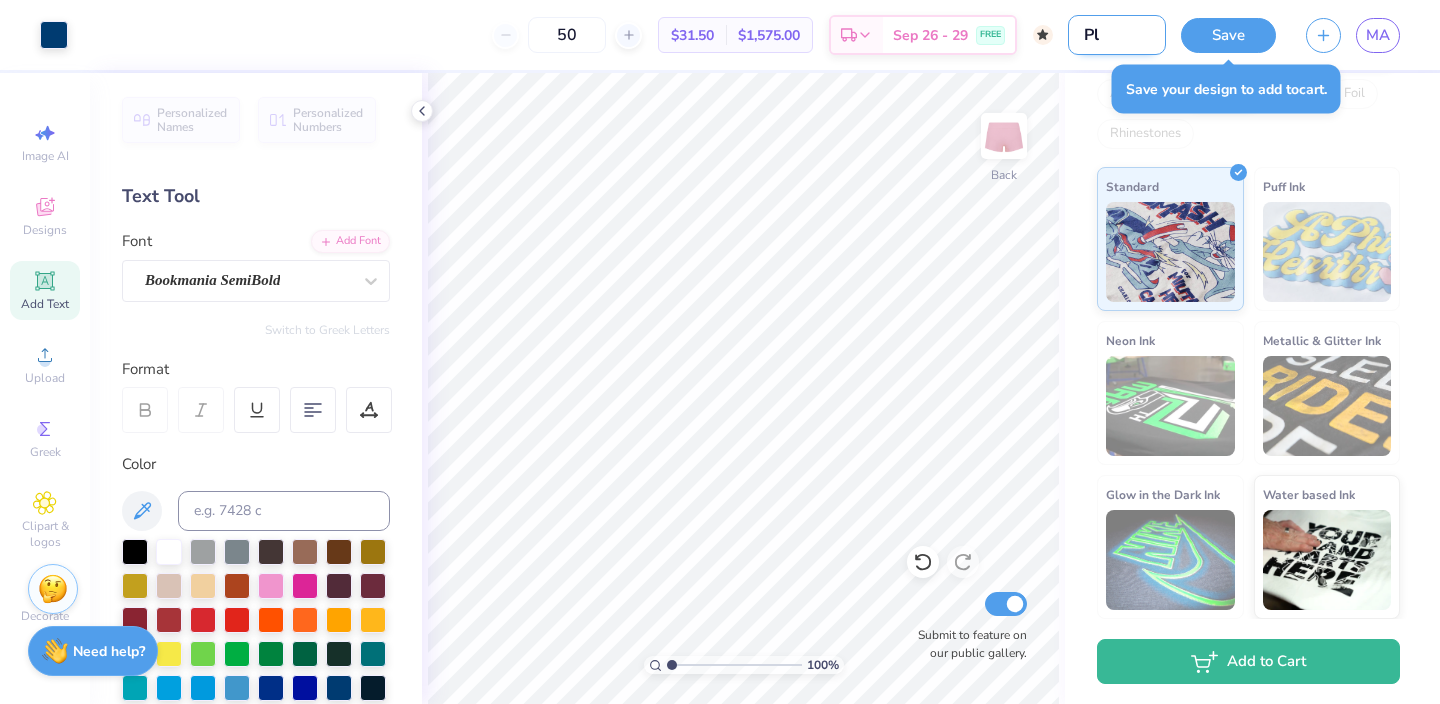 type on "P" 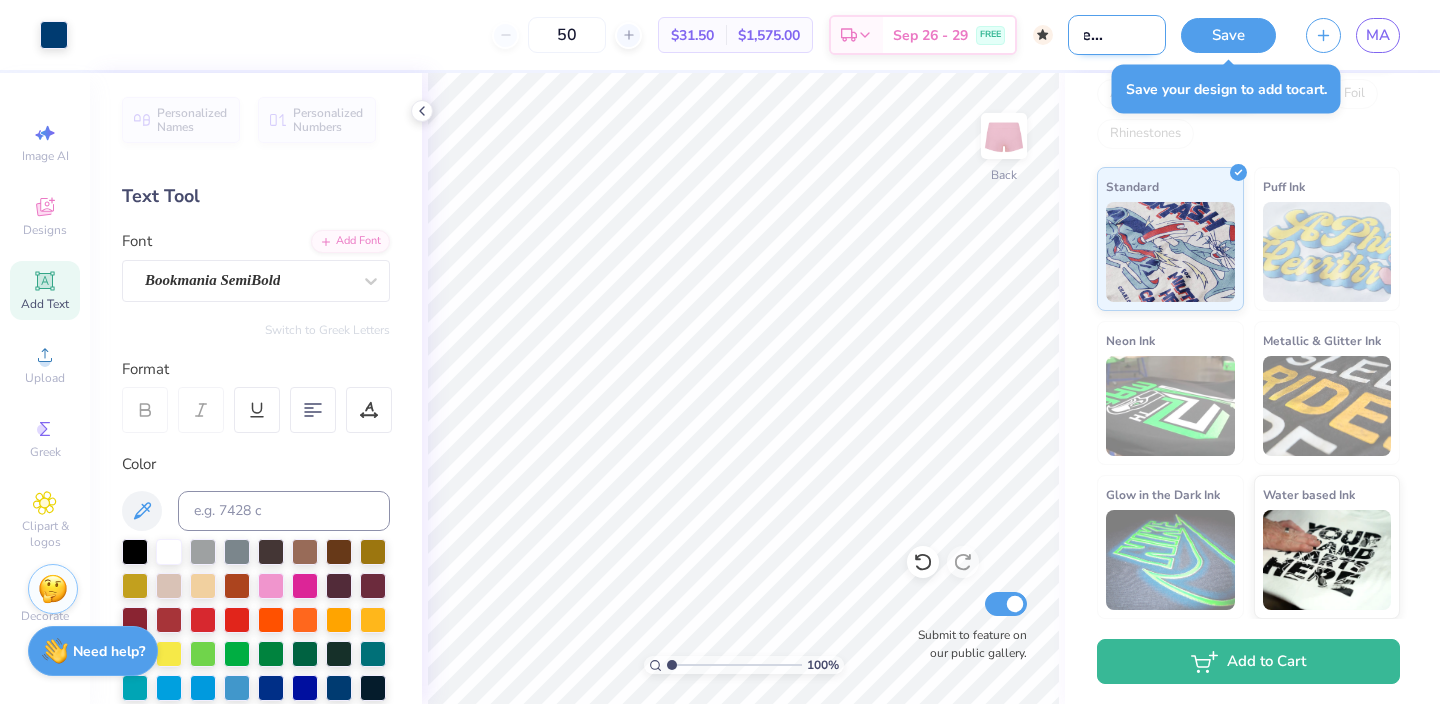 scroll, scrollTop: 0, scrollLeft: 50, axis: horizontal 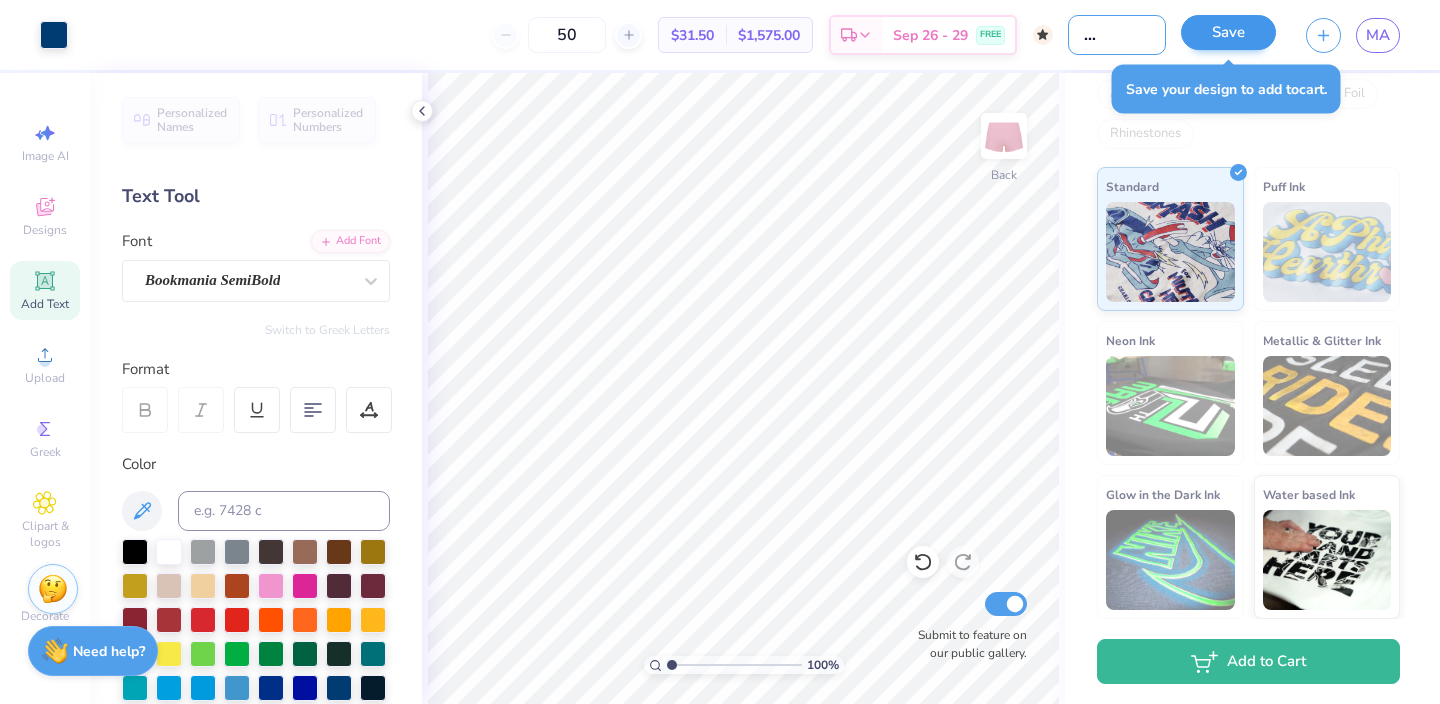 type on "Fall Fest Shorts" 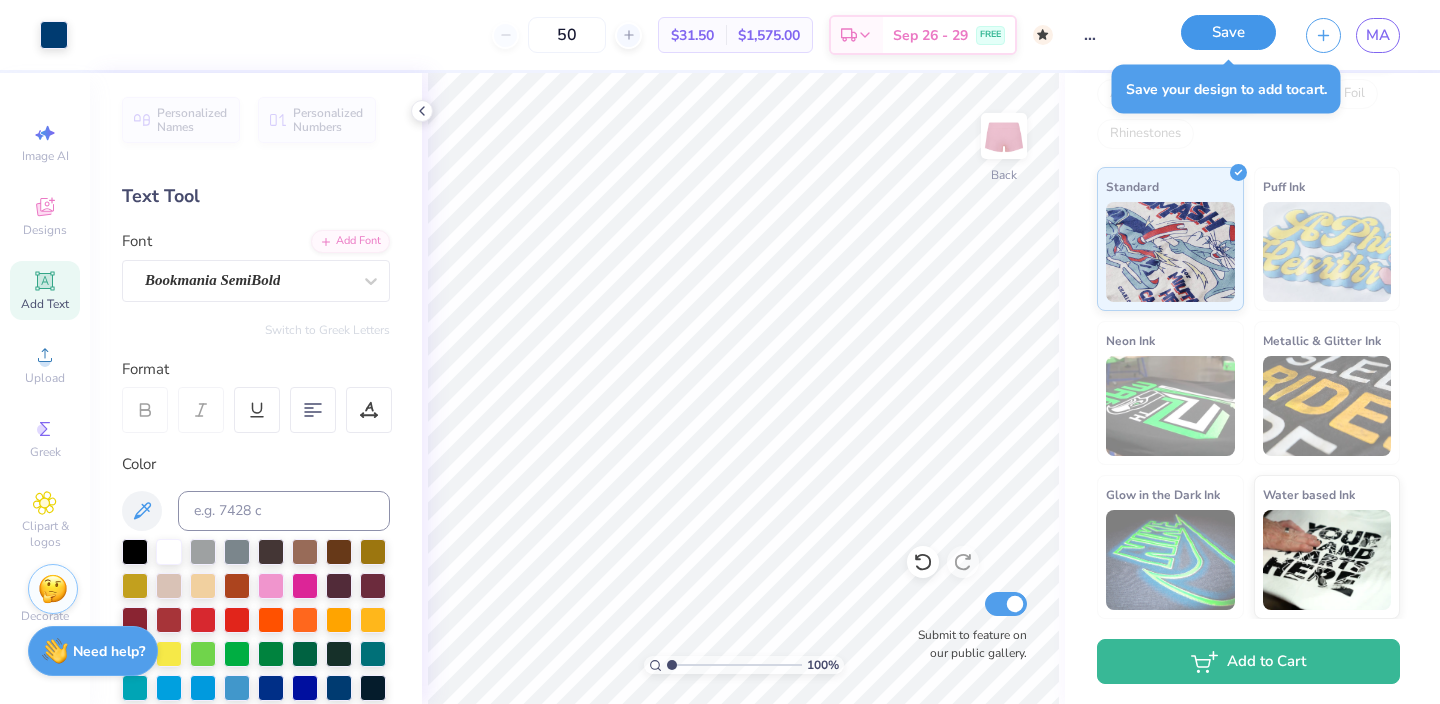 click on "Save" at bounding box center (1228, 32) 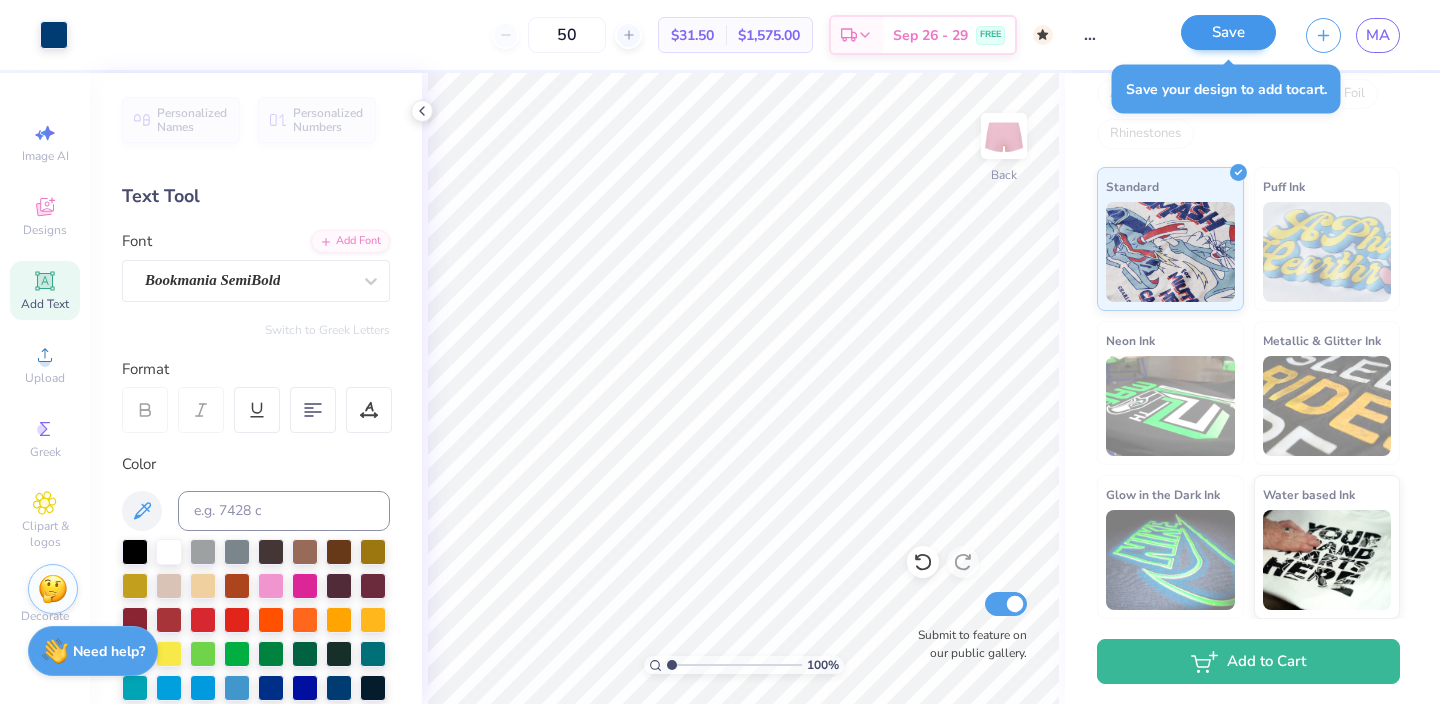 scroll, scrollTop: 0, scrollLeft: 0, axis: both 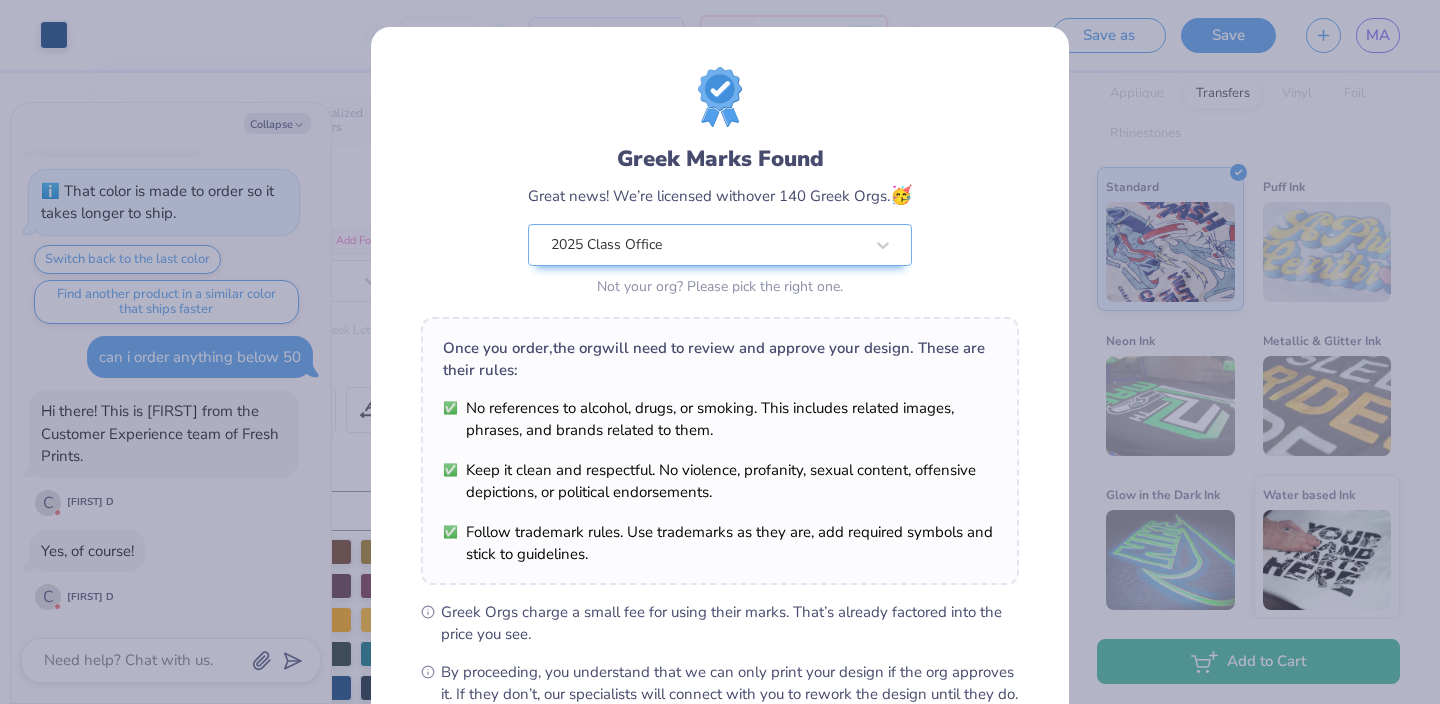 click on "Greek Marks Found Great news! We’re licensed with  over 140 Greek Orgs. 🥳 2025 Class Office Not your org? Please pick the right one. Once you order,  the org  will need to review and approve your design. These are their rules: No references to alcohol, drugs, or smoking. This includes related images, phrases, and brands related to them. Keep it clean and respectful. No violence, profanity, sexual content, offensive depictions, or political endorsements. Follow trademark rules. Use trademarks as they are, add required symbols and stick to guidelines. Greek Orgs charge a small fee for using their marks. That’s already factored into the price you see. By proceeding, you understand that we can only print your design if the org approves it. If they don’t, our specialists will connect with you to rework the design until they do. We’ll only submit the design if you order. I Understand! No  Greek  marks in your design?" at bounding box center (720, 352) 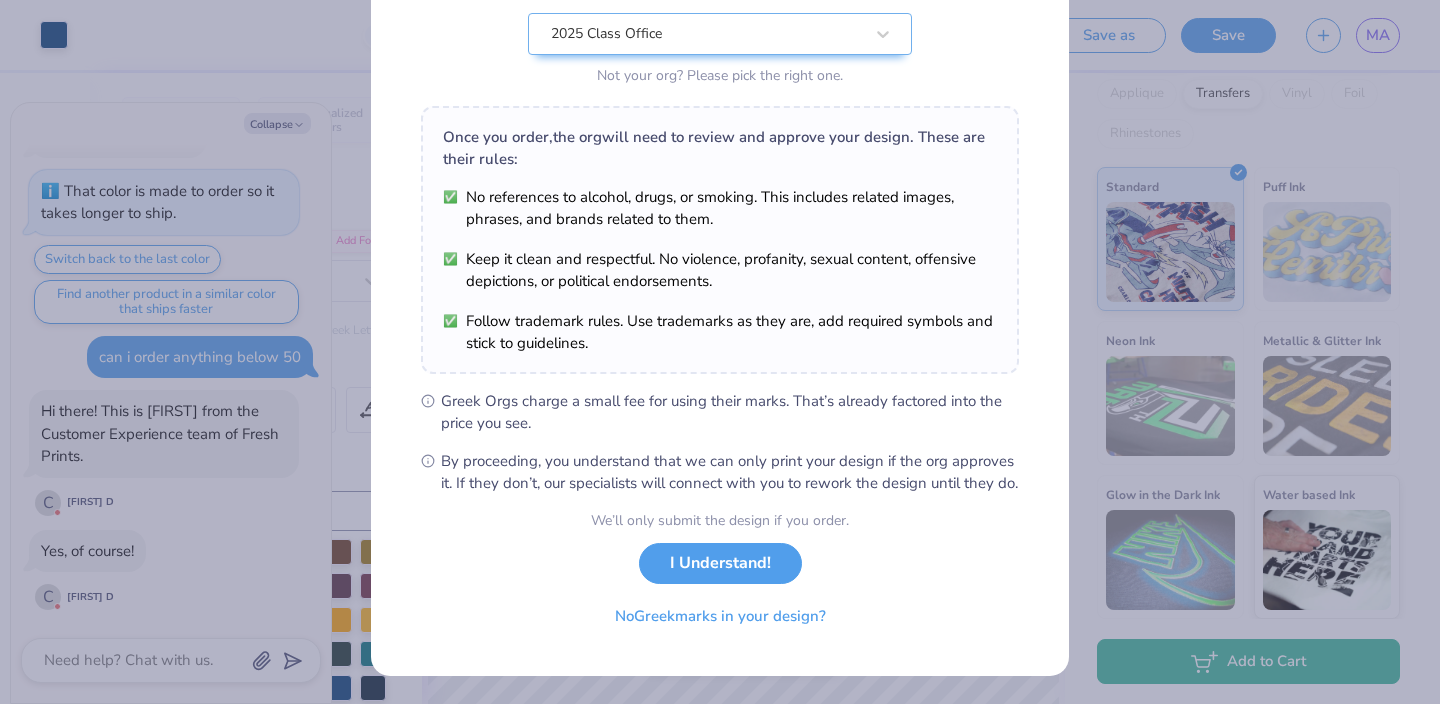 scroll, scrollTop: 232, scrollLeft: 0, axis: vertical 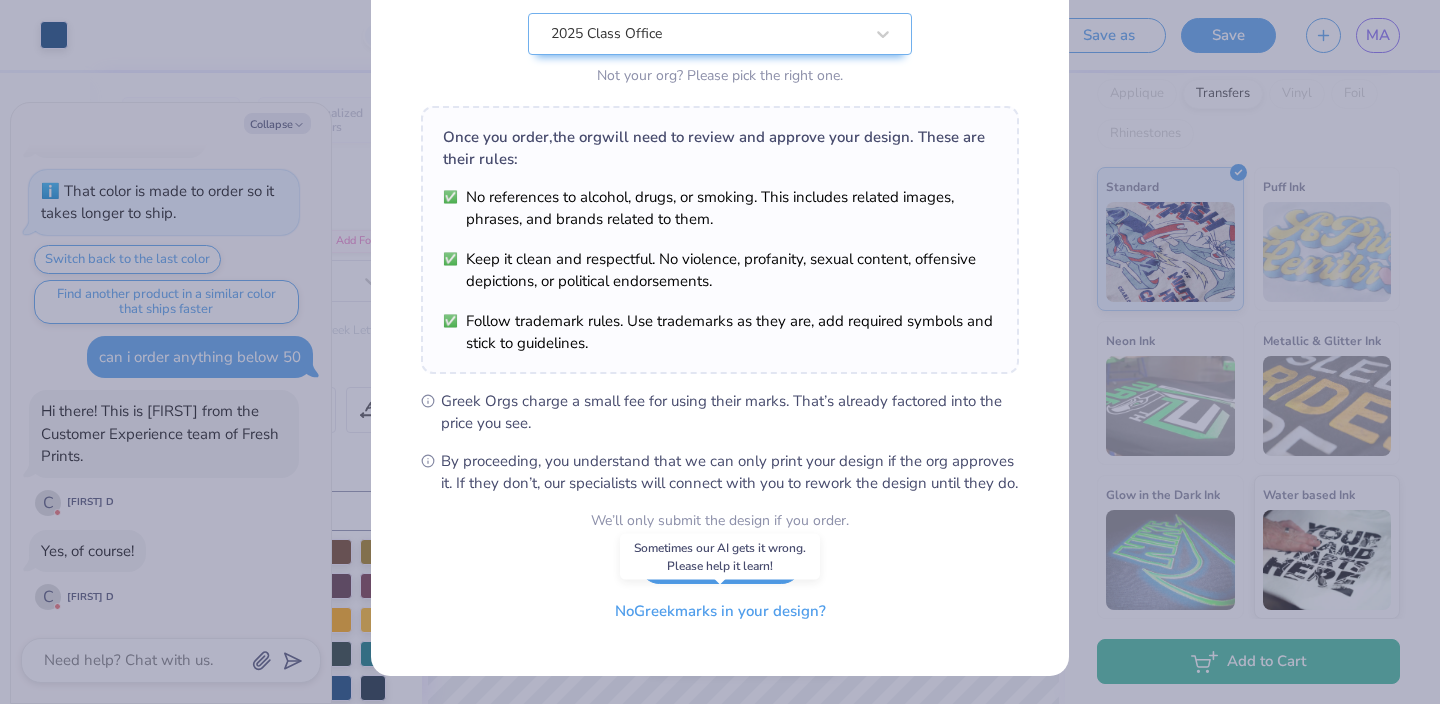 click on "No  Greek  marks in your design?" at bounding box center (720, 611) 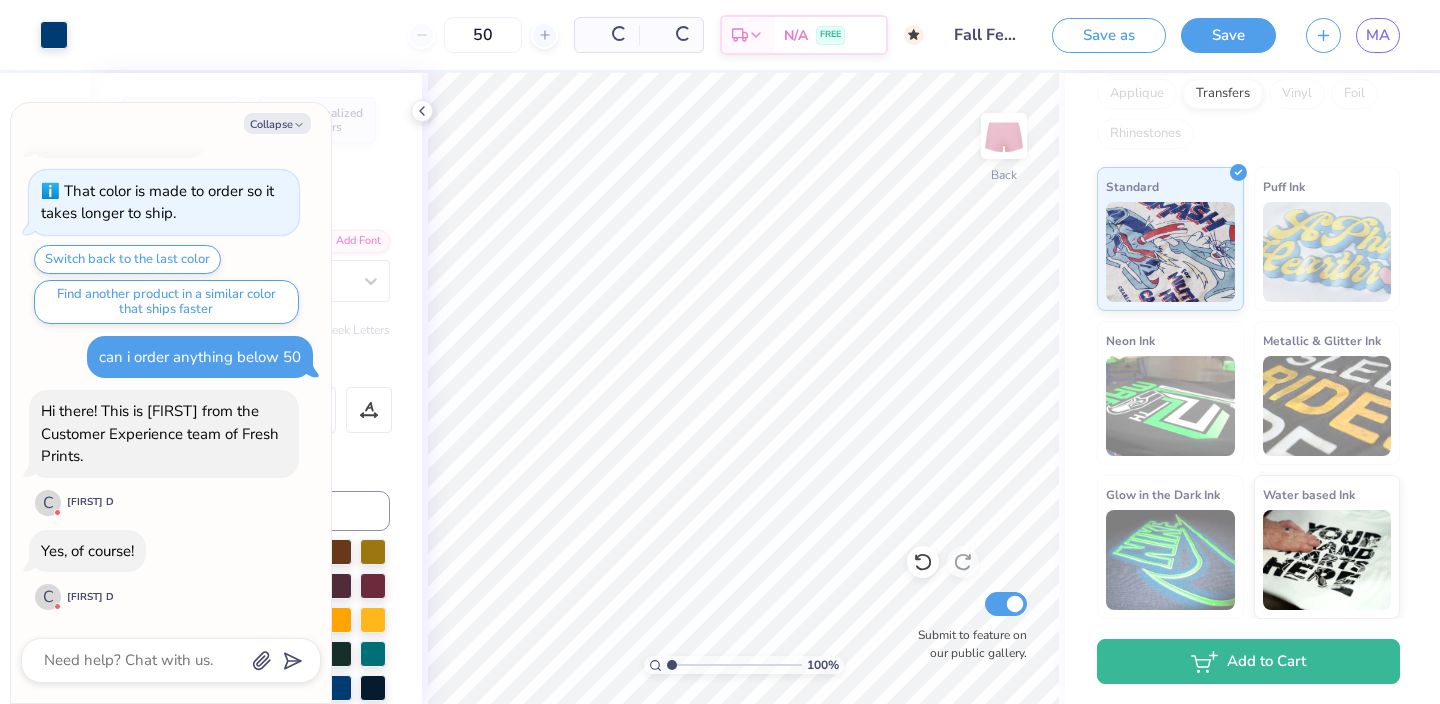 scroll, scrollTop: 0, scrollLeft: 0, axis: both 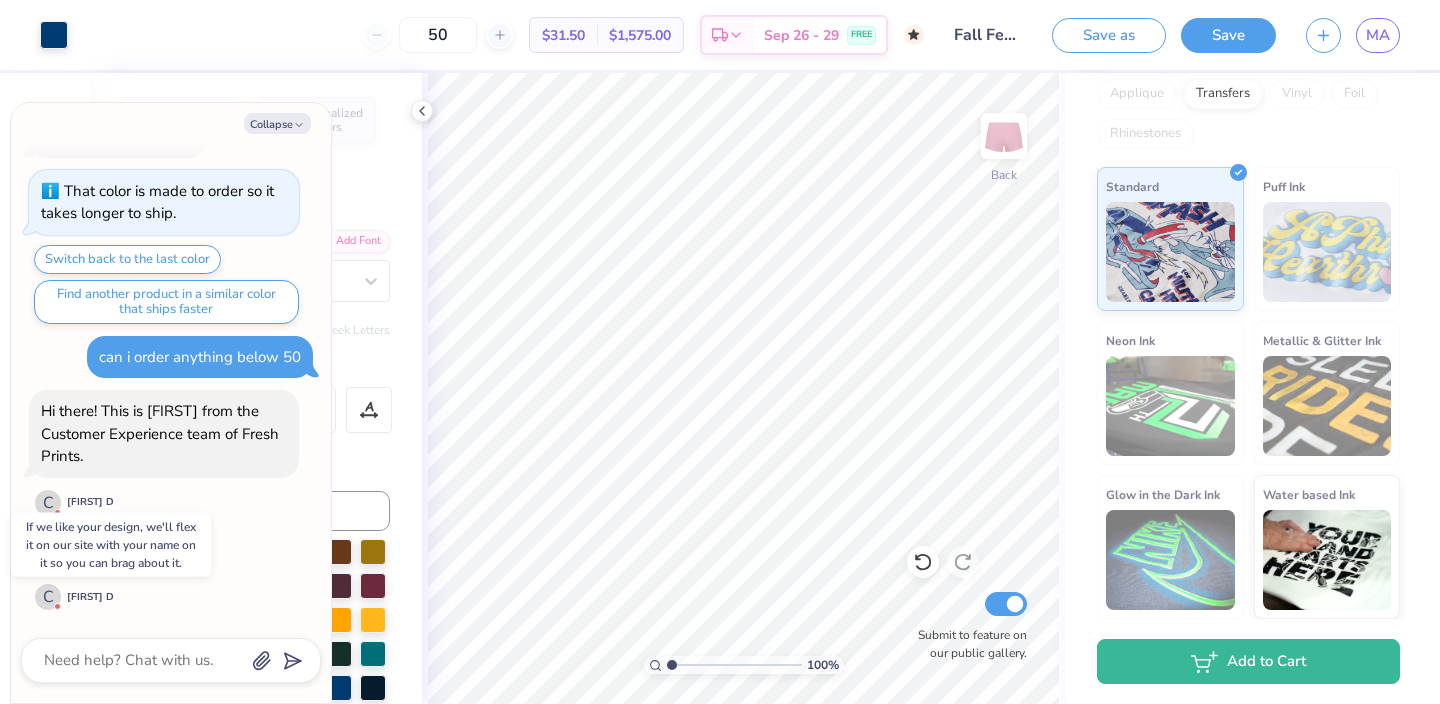 click on "100  % Back Submit to feature on our public gallery." at bounding box center (743, 388) 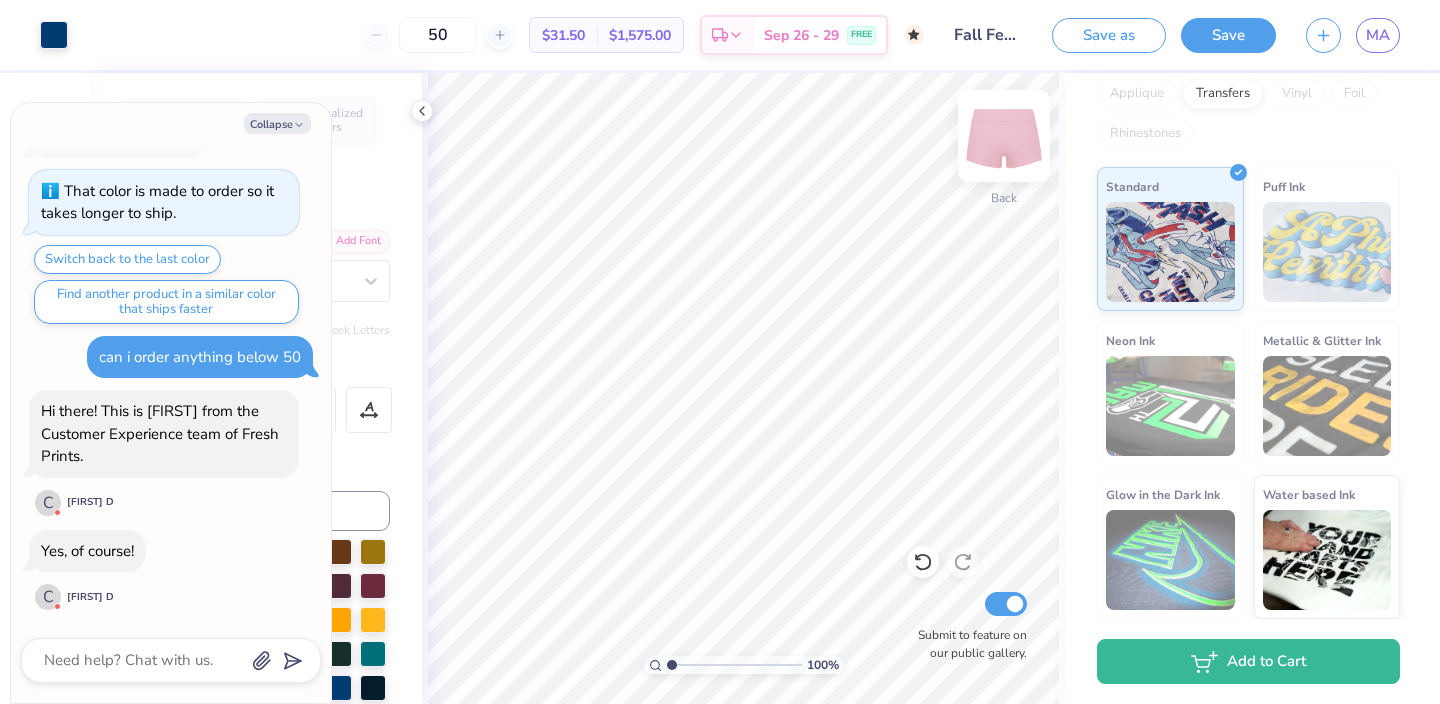 click at bounding box center (1004, 136) 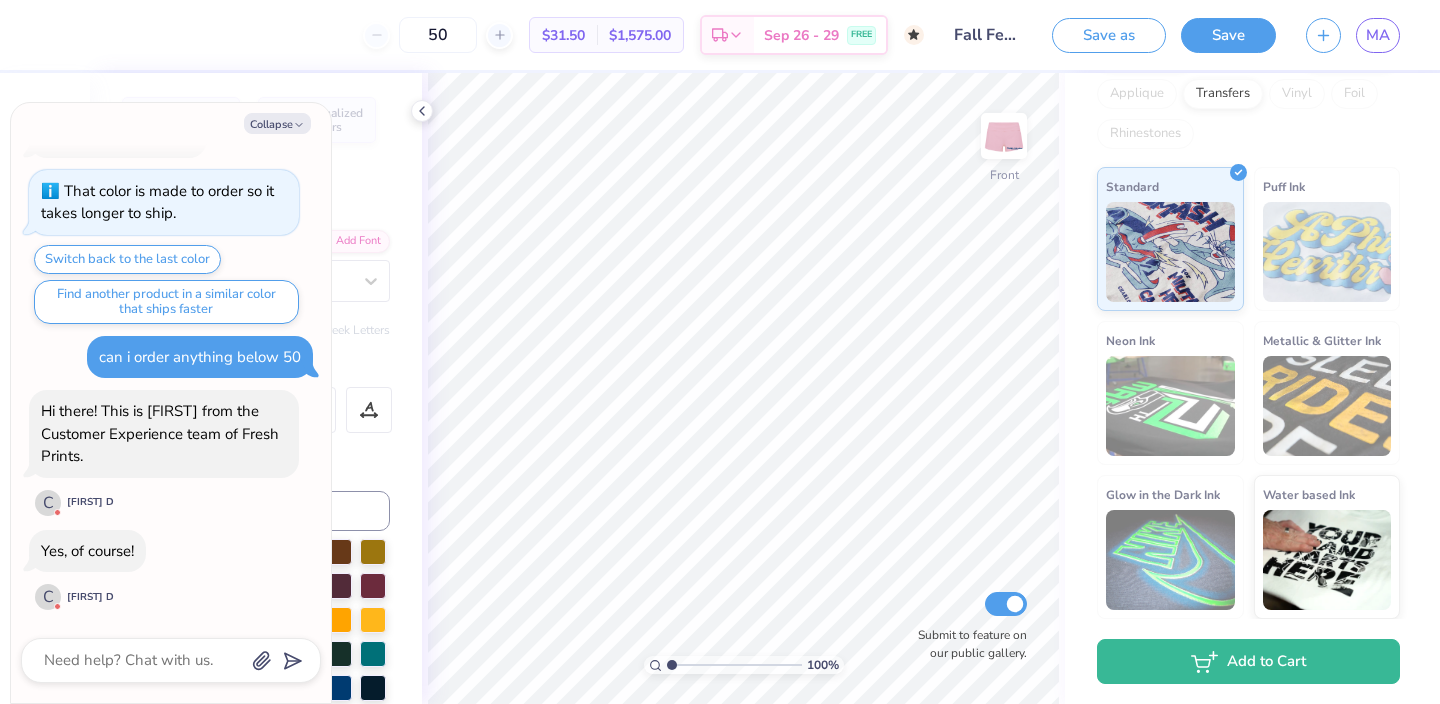 click at bounding box center [1004, 136] 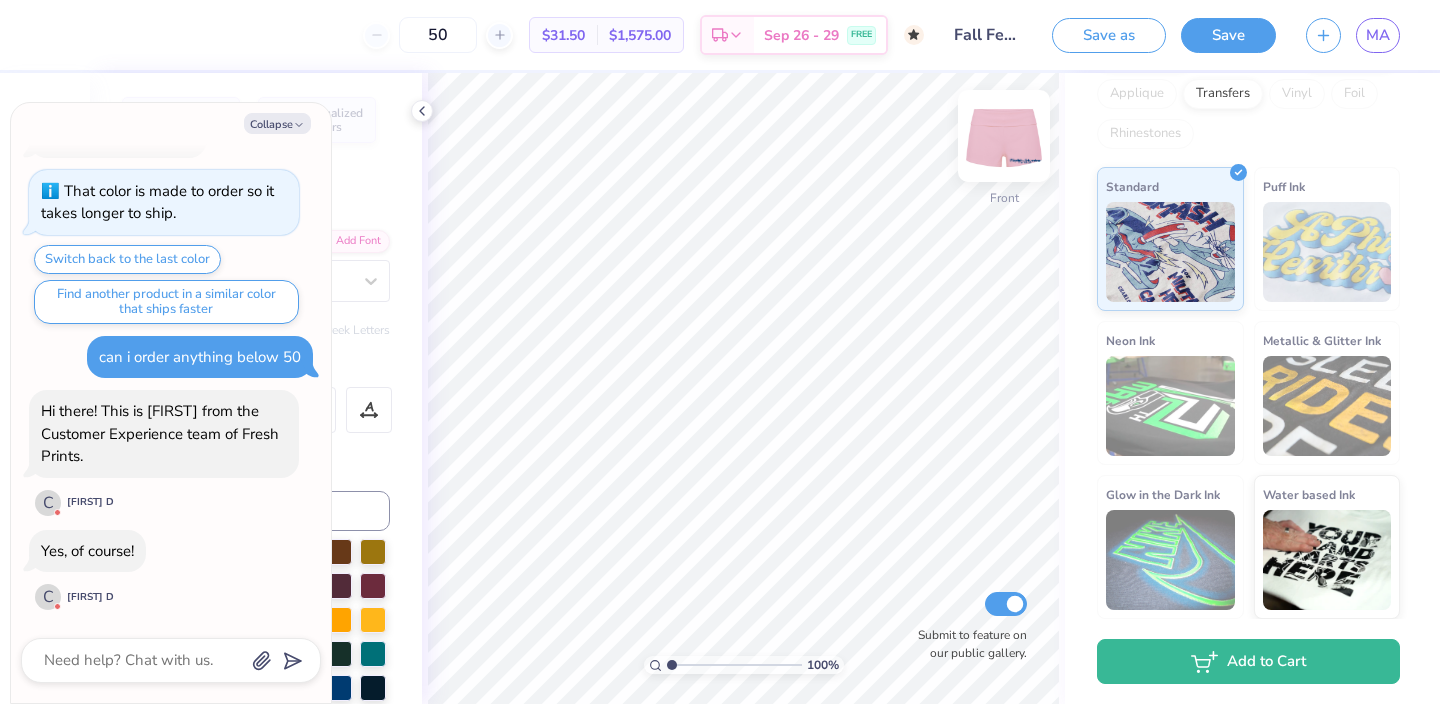 click at bounding box center (1004, 136) 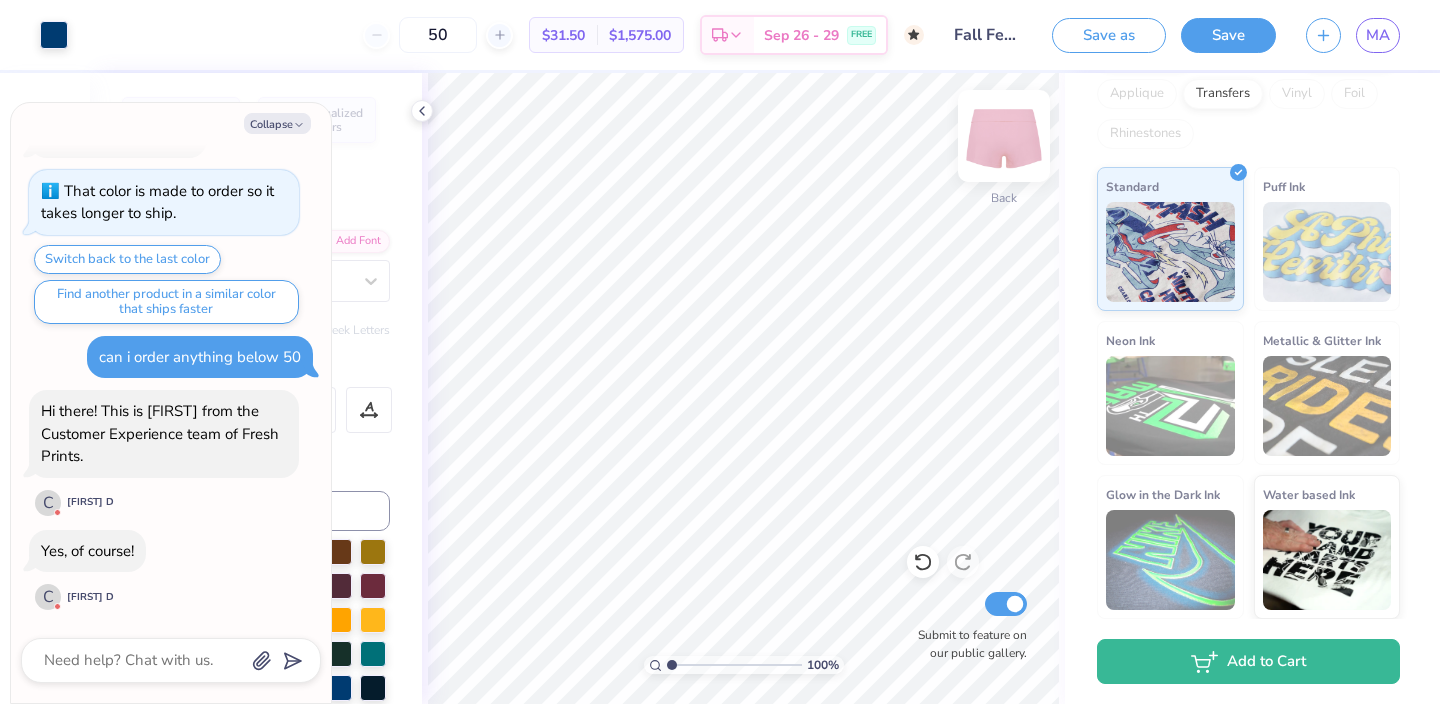 click at bounding box center (1004, 136) 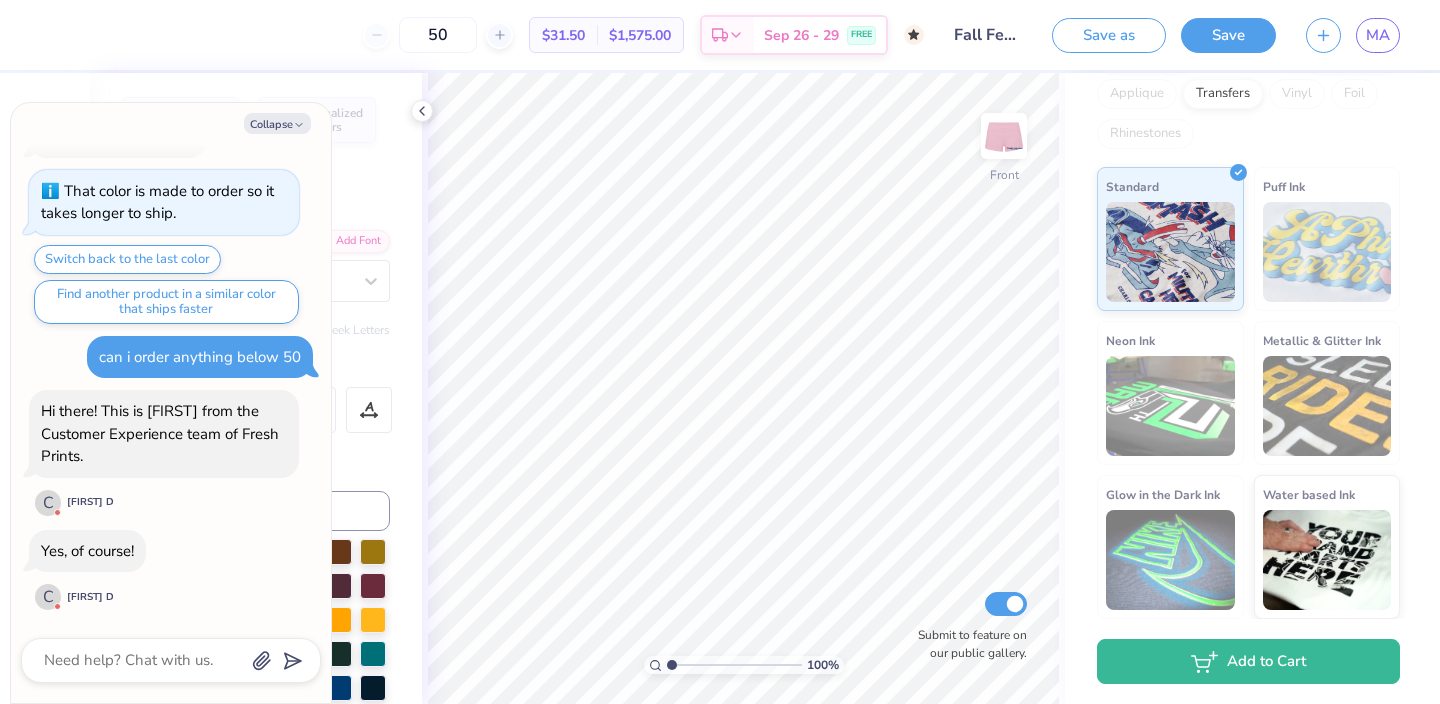 type on "x" 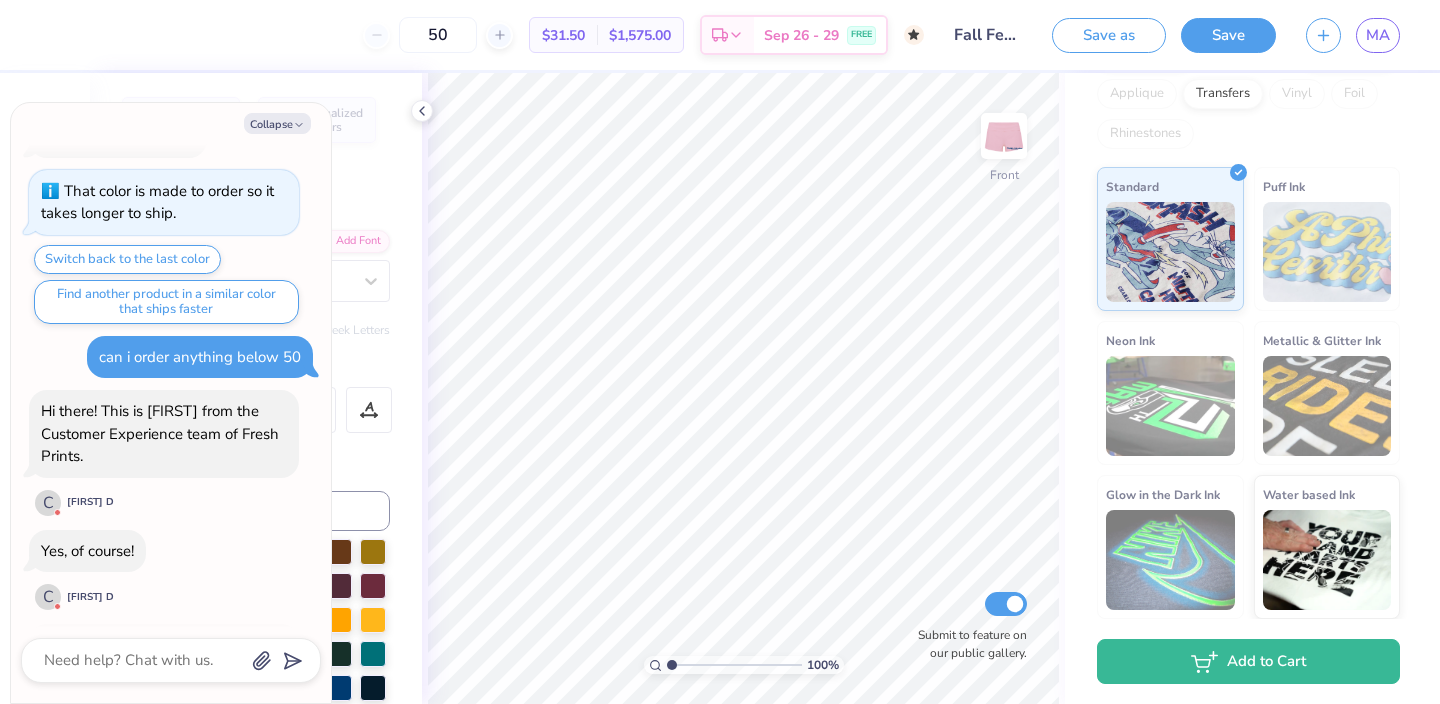 scroll, scrollTop: 207, scrollLeft: 0, axis: vertical 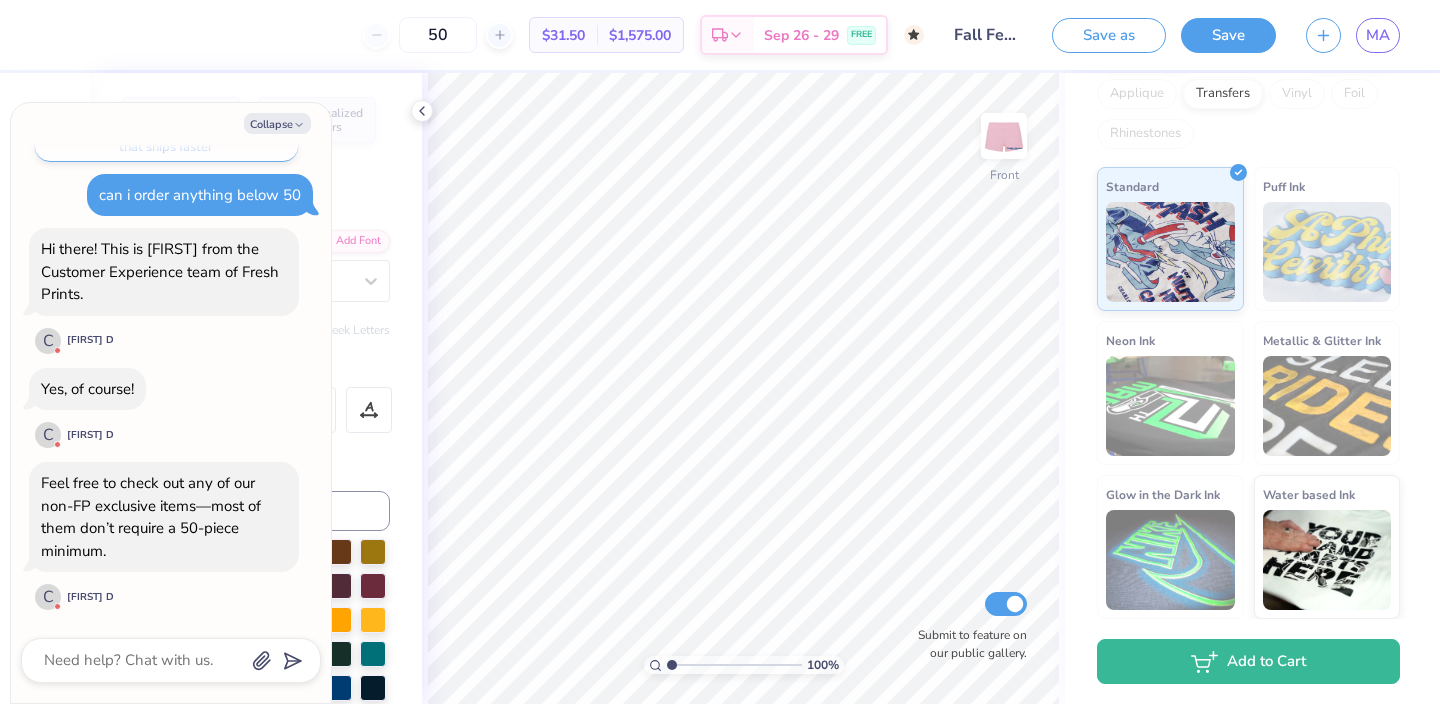click on "Feel free to check out any of our non-FP exclusive items—most of them don’t require a 50-piece minimum." at bounding box center [151, 517] 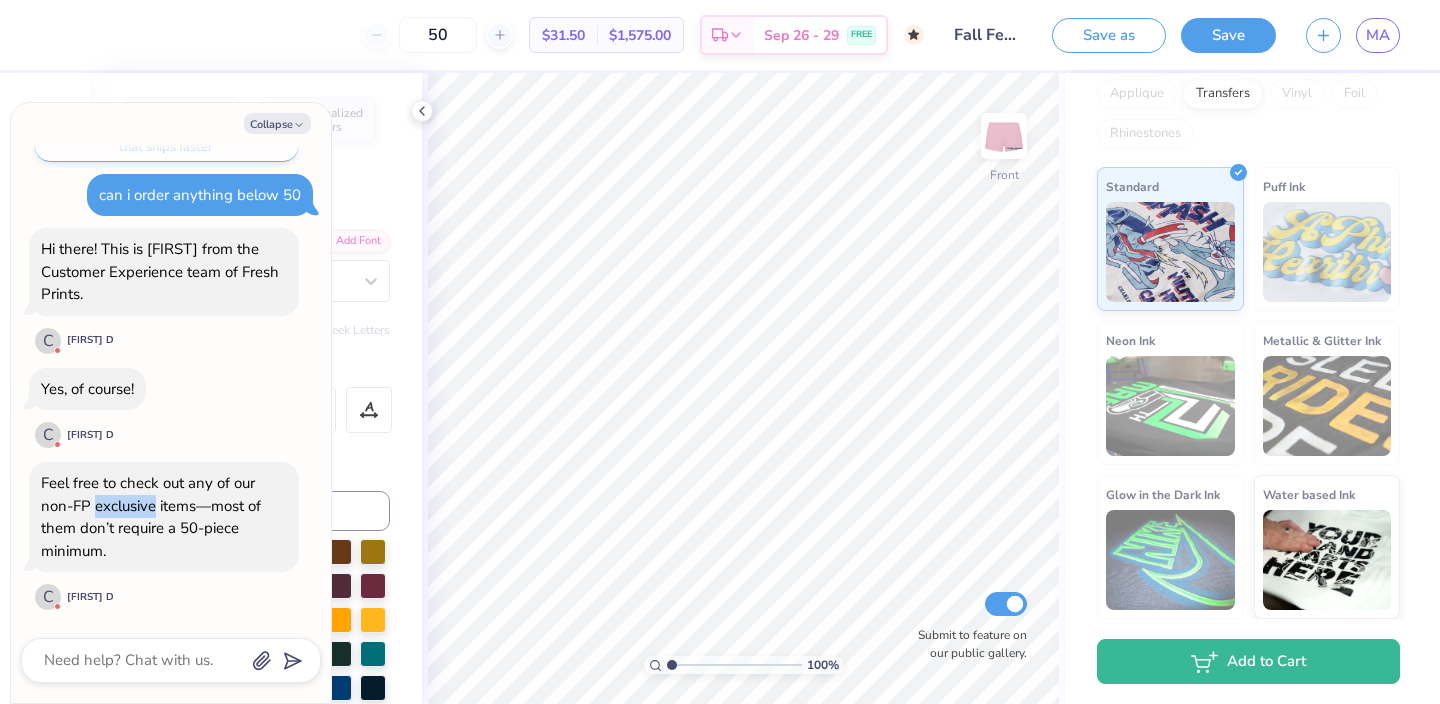 click on "Feel free to check out any of our non-FP exclusive items—most of them don’t require a 50-piece minimum." at bounding box center [151, 517] 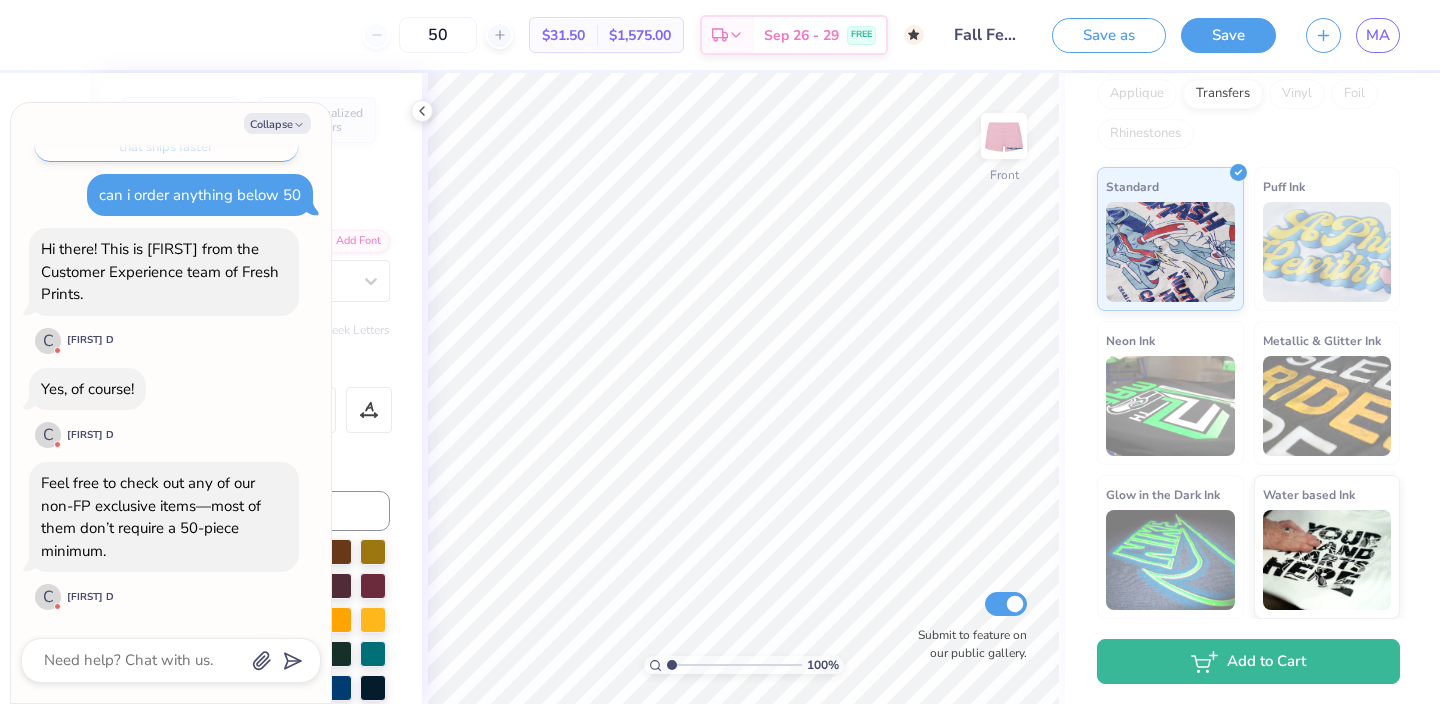 click on "Feel free to check out any of our non-FP exclusive items—most of them don’t require a 50-piece minimum." at bounding box center [151, 517] 